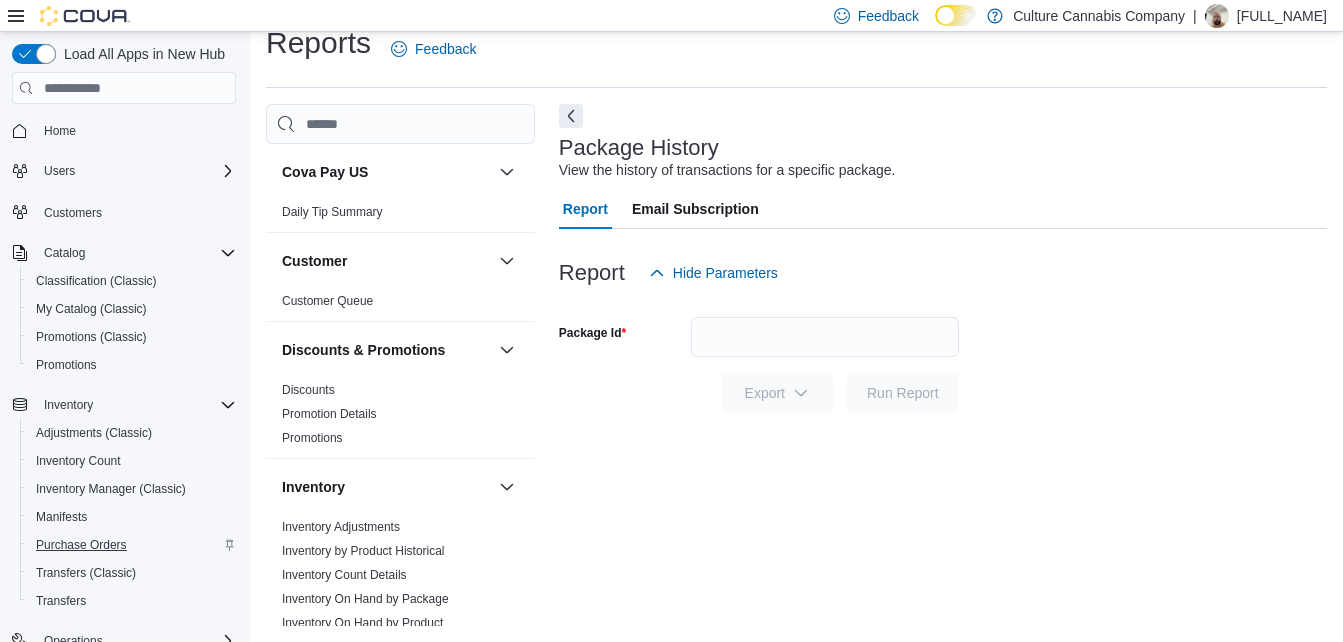 scroll, scrollTop: 25, scrollLeft: 0, axis: vertical 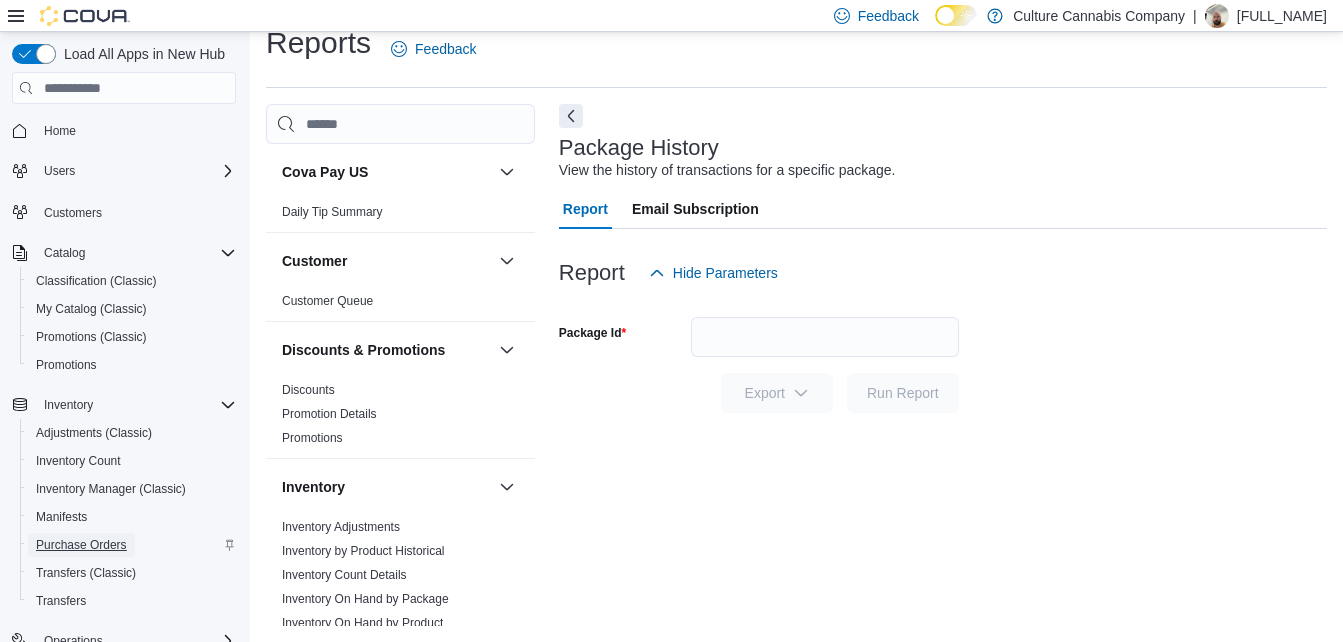 click on "Purchase Orders" at bounding box center [81, 545] 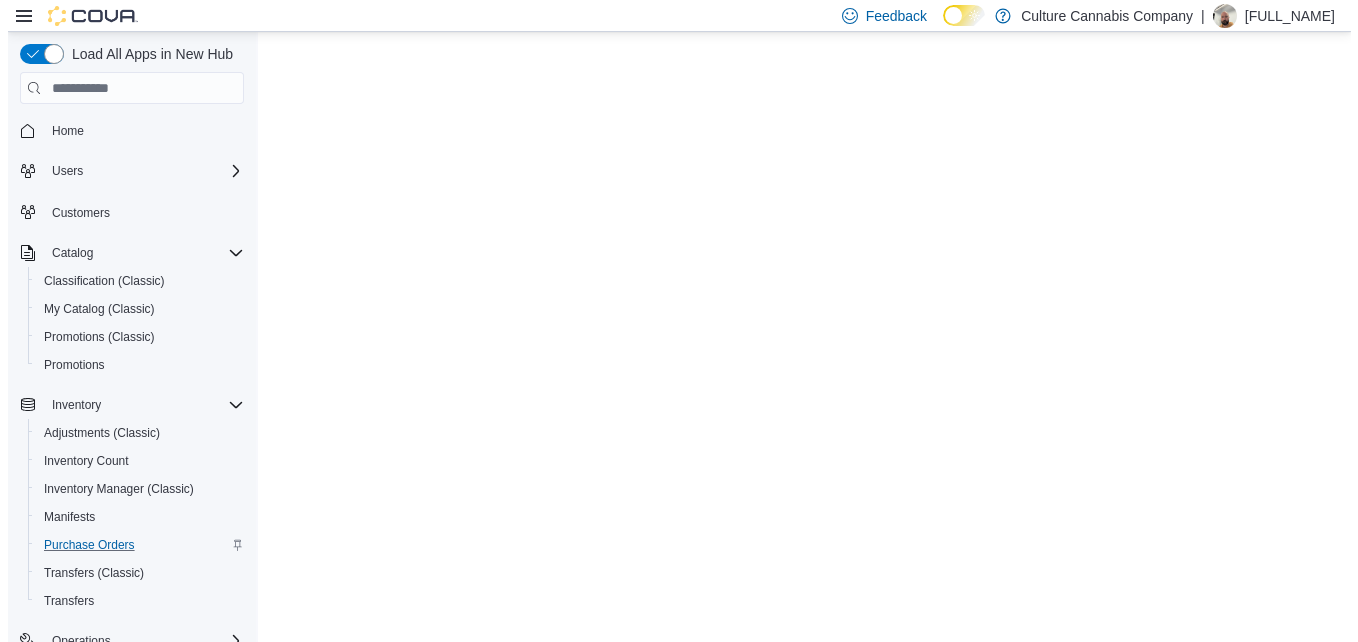 scroll, scrollTop: 0, scrollLeft: 0, axis: both 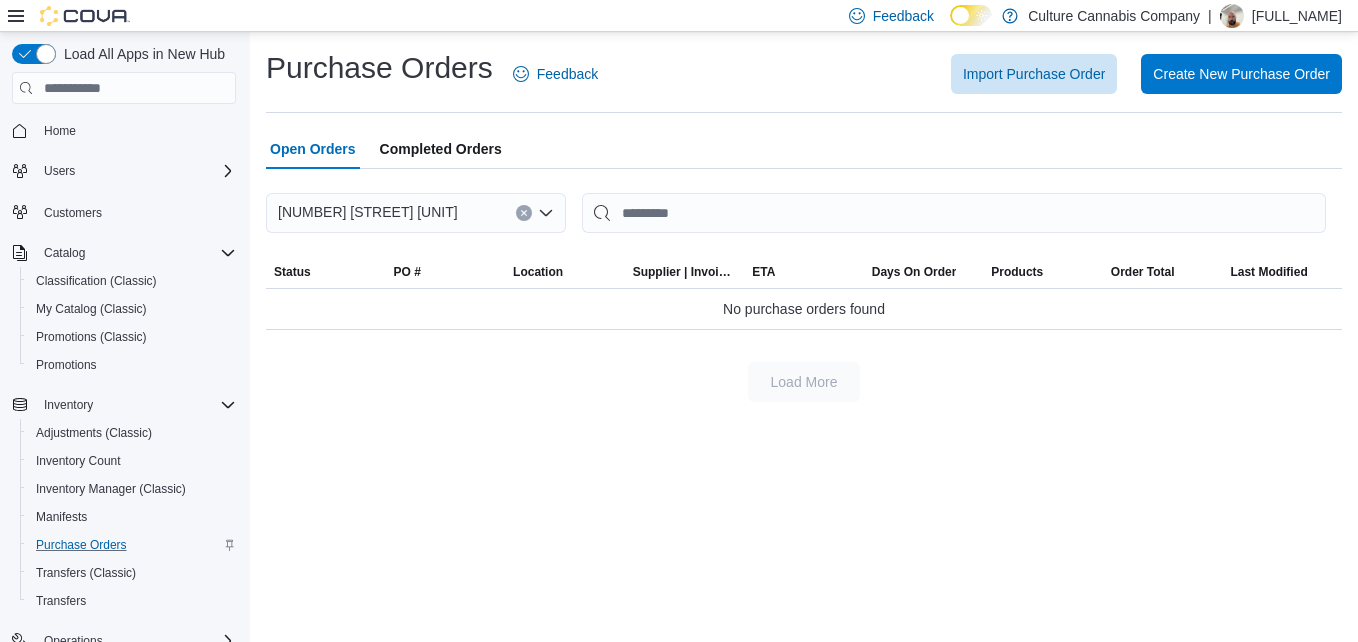 click on "Completed Orders" at bounding box center (441, 149) 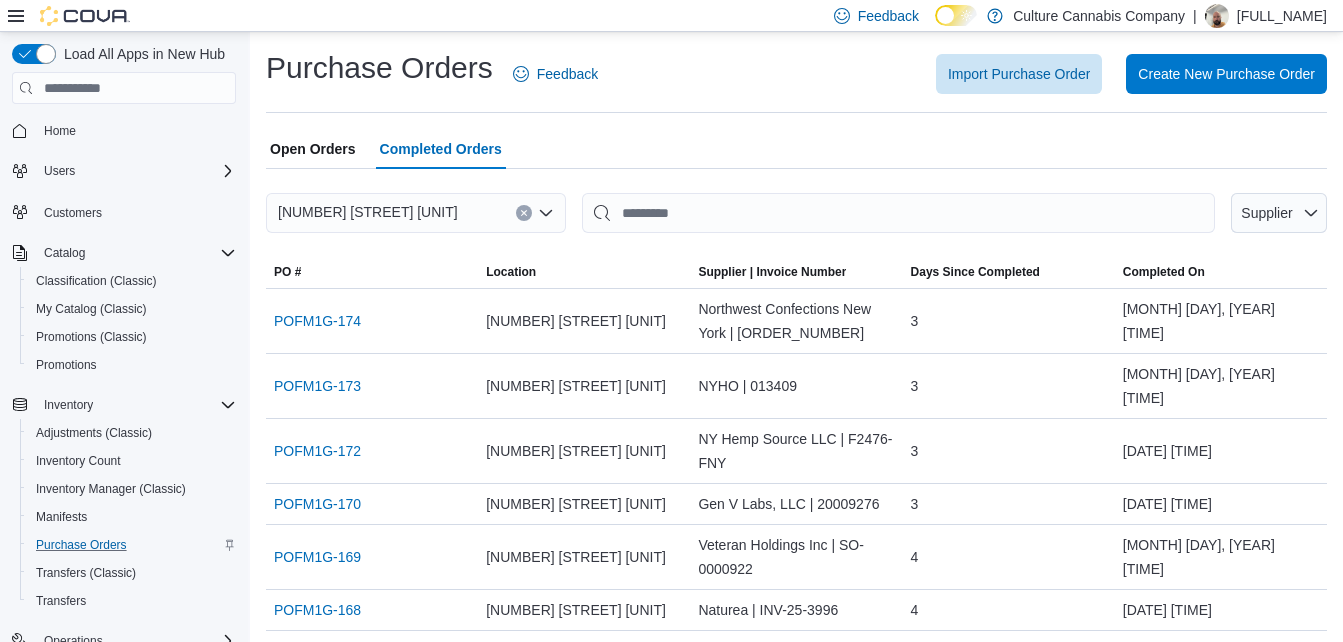 click on "Open Orders" at bounding box center [313, 149] 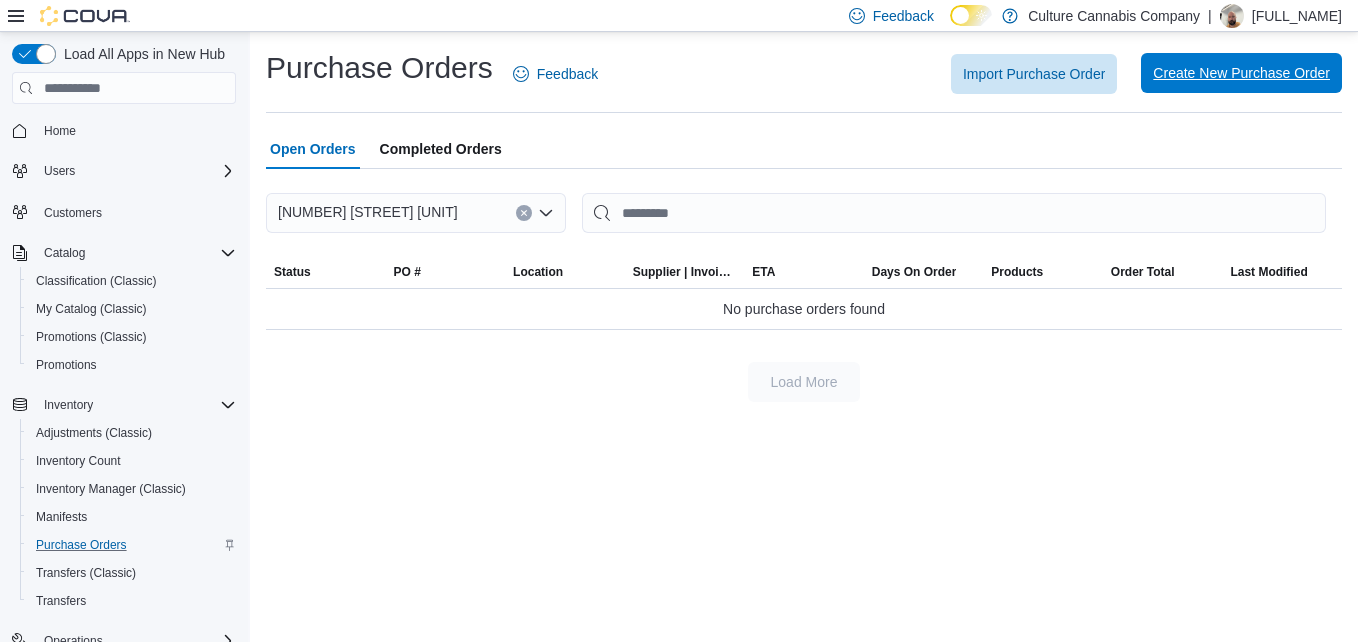 click on "Create New Purchase Order" at bounding box center [1241, 73] 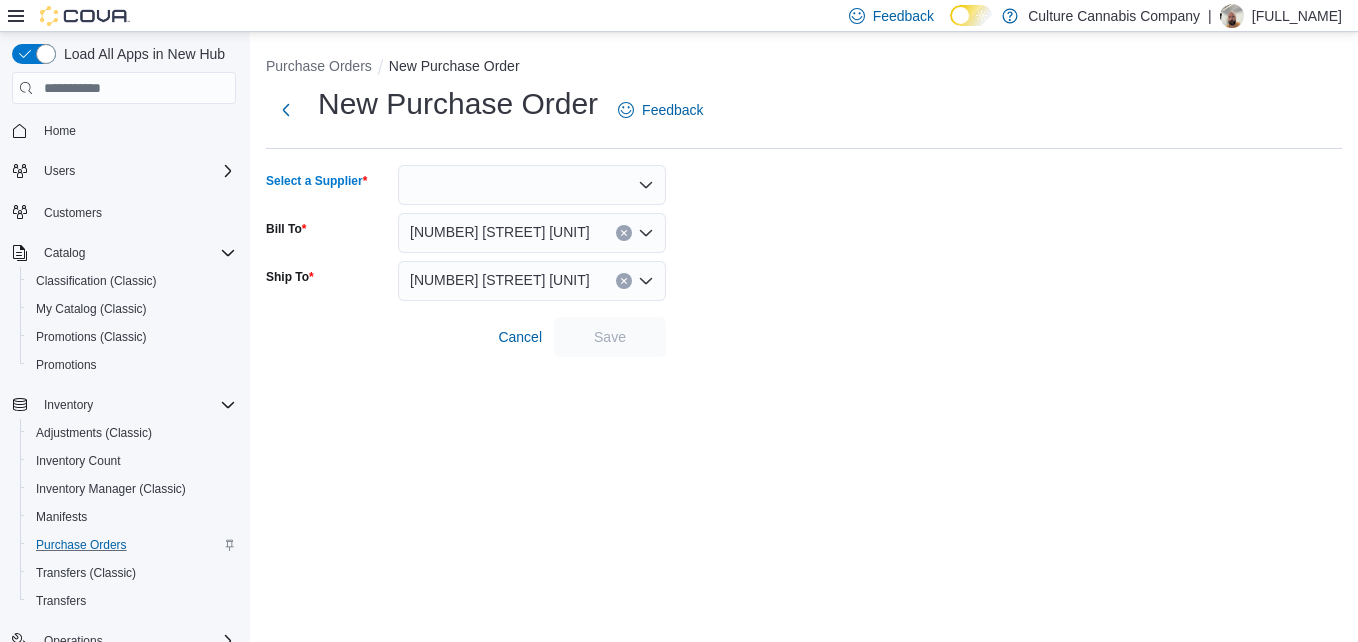 click at bounding box center (532, 185) 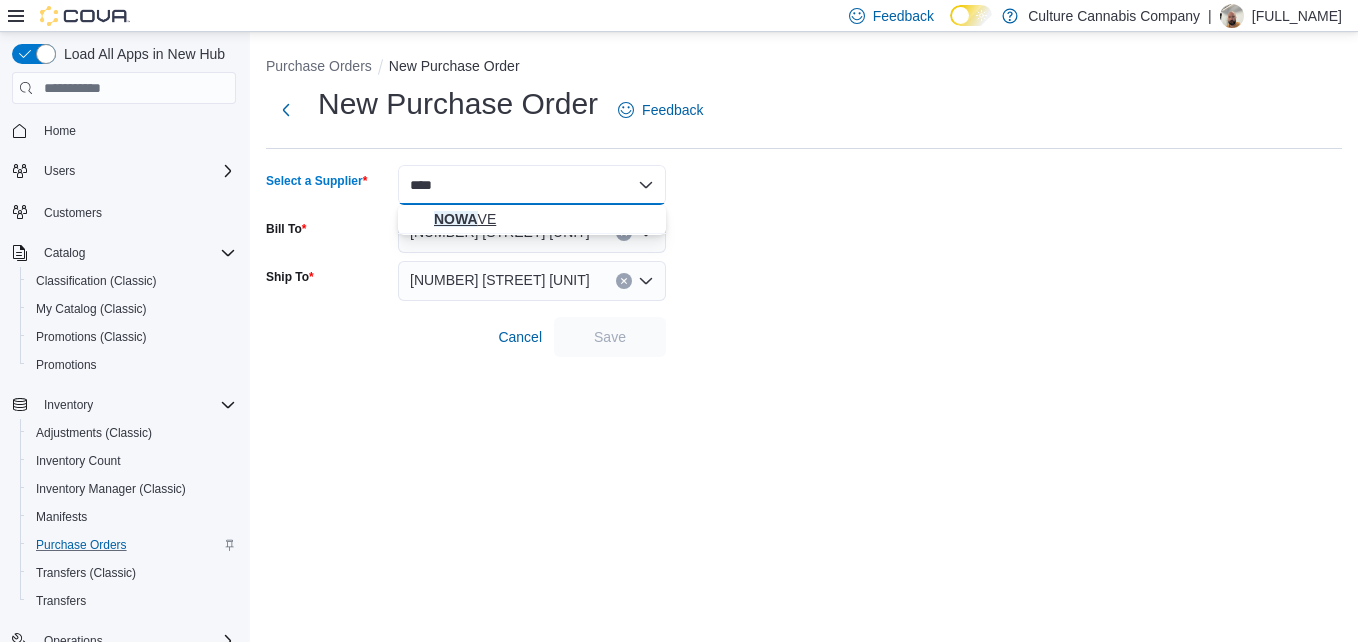 type on "****" 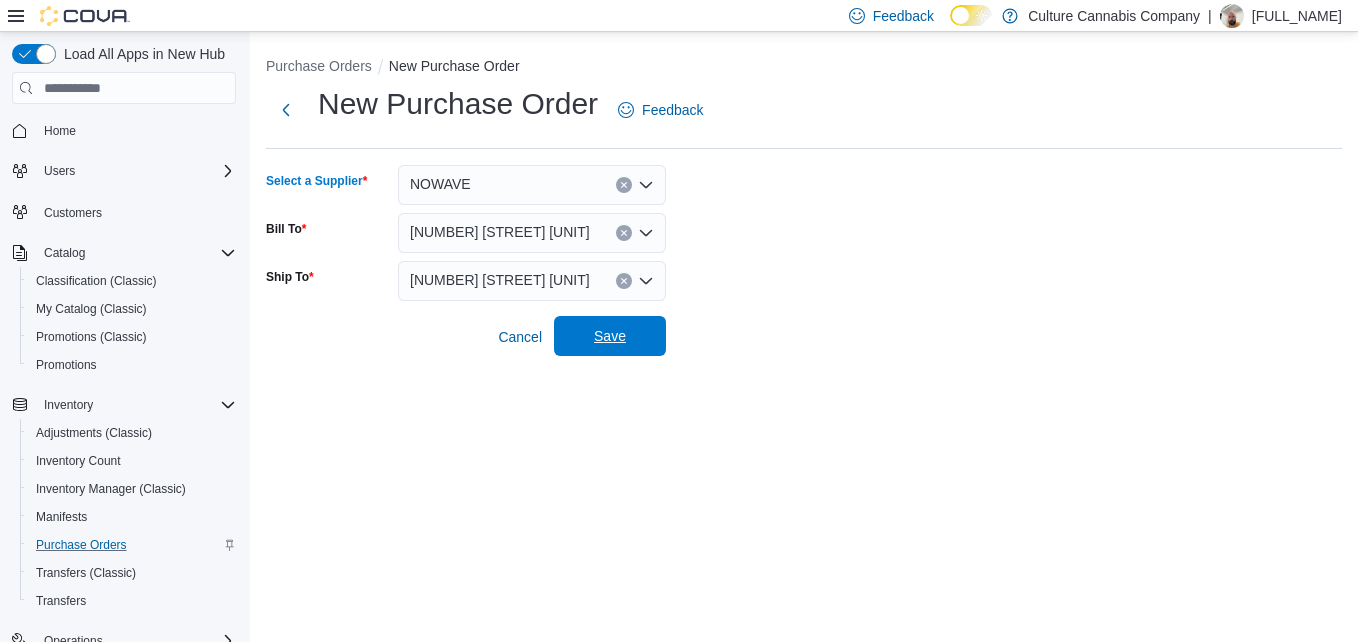 click on "Save" at bounding box center [610, 336] 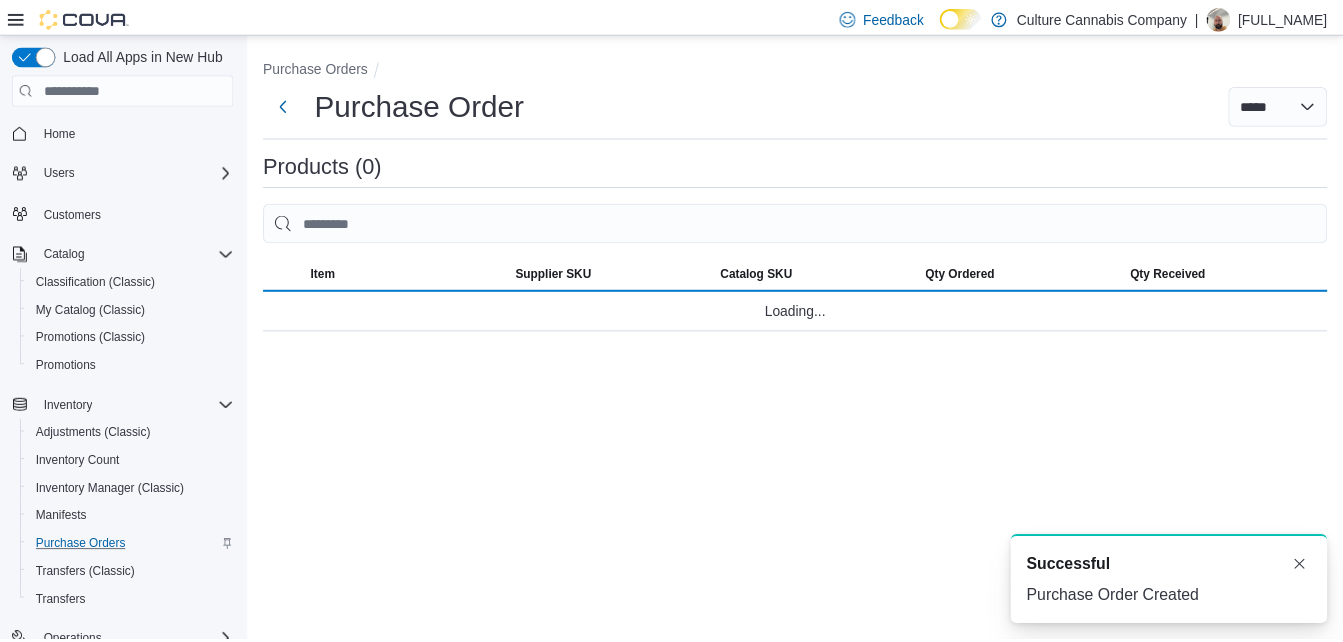 scroll, scrollTop: 0, scrollLeft: 0, axis: both 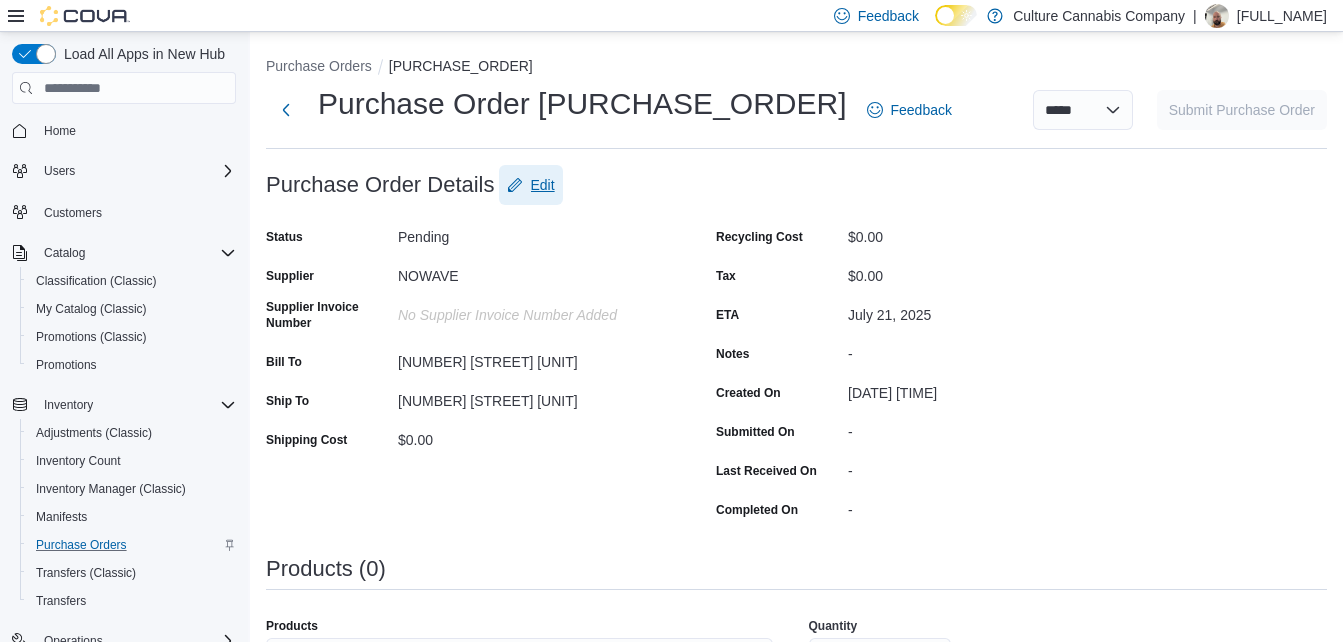 click 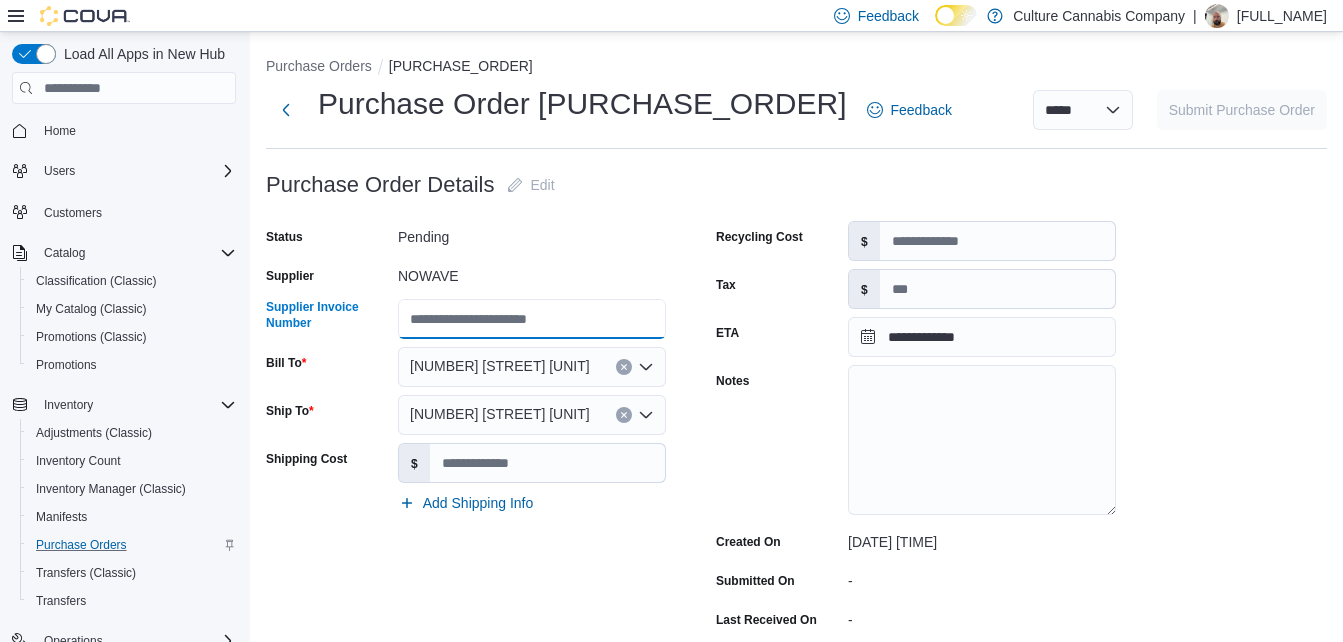 click on "Supplier Invoice Number" at bounding box center [532, 319] 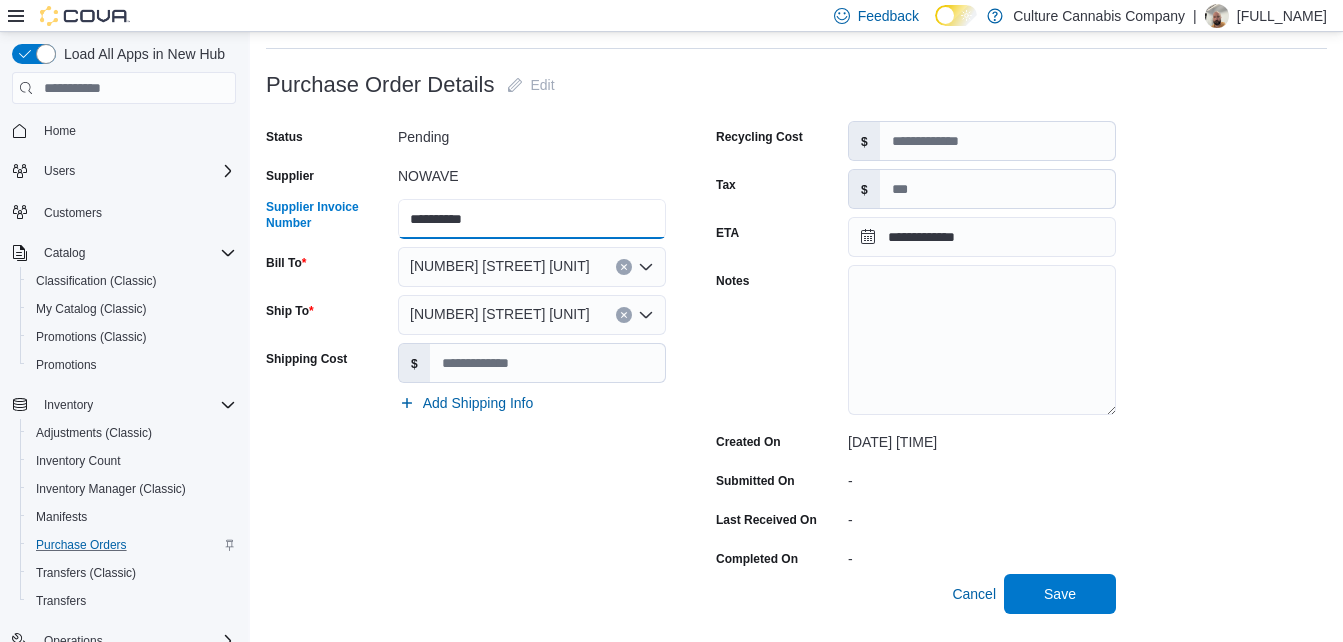 scroll, scrollTop: 200, scrollLeft: 0, axis: vertical 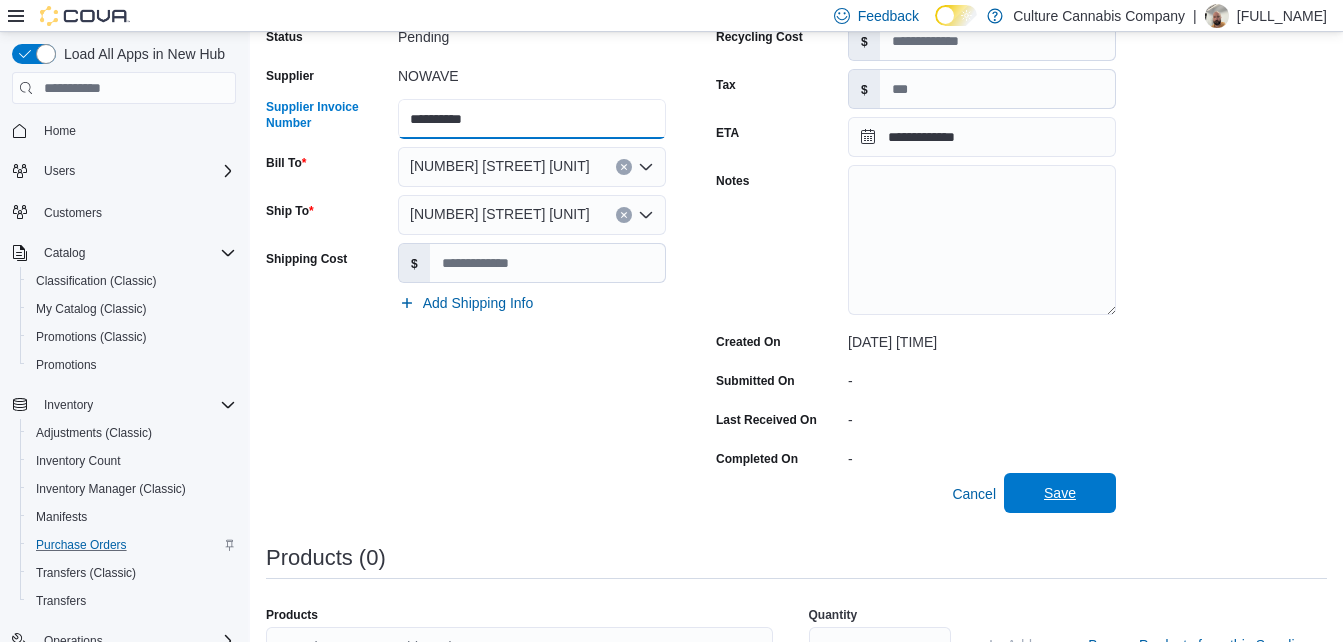 type on "**********" 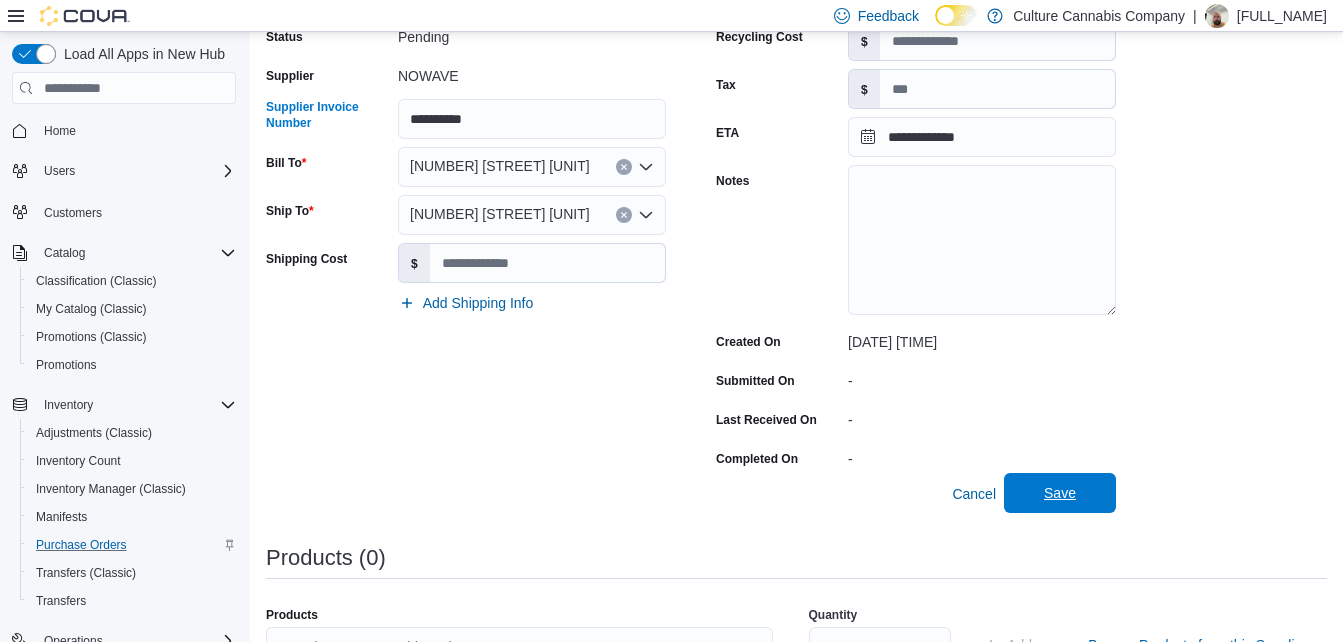 click on "Save" at bounding box center [1060, 493] 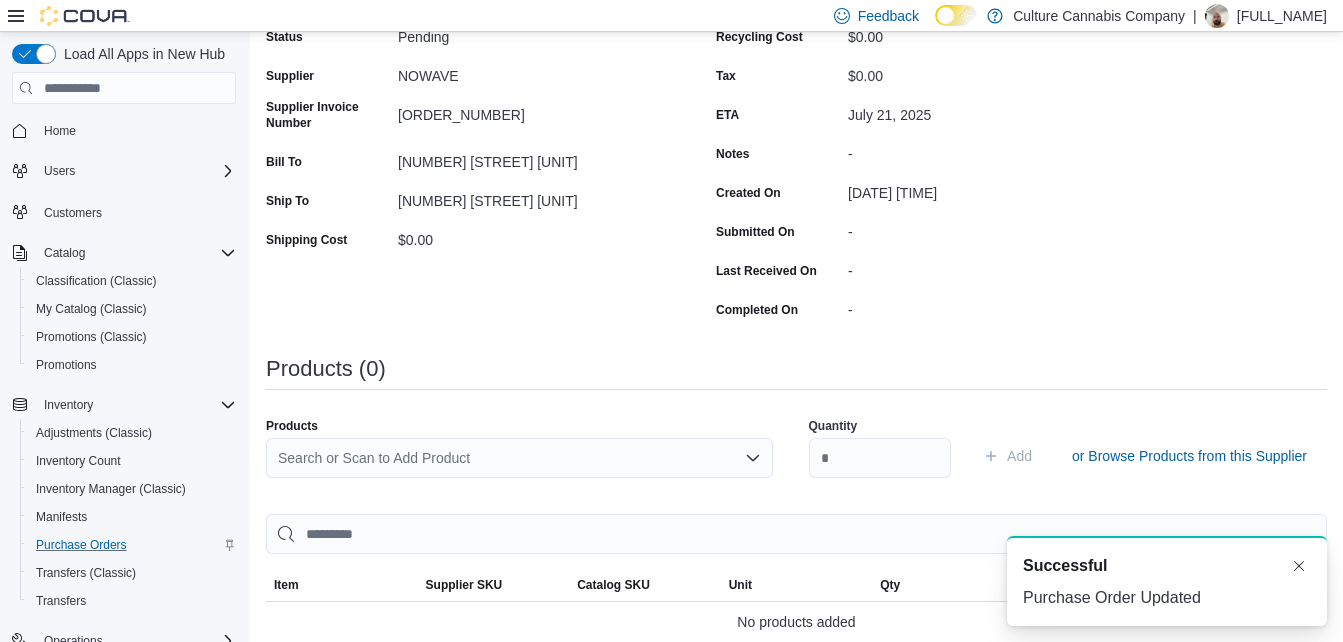 scroll, scrollTop: 0, scrollLeft: 0, axis: both 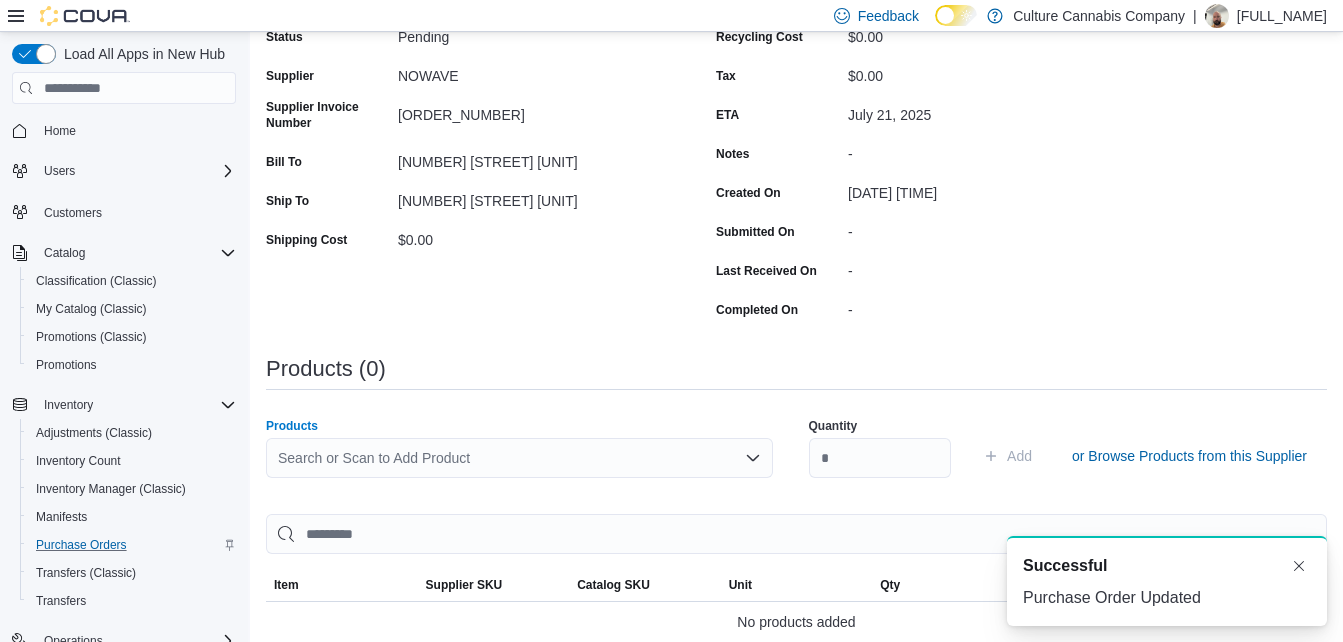 click on "Search or Scan to Add Product" at bounding box center (519, 458) 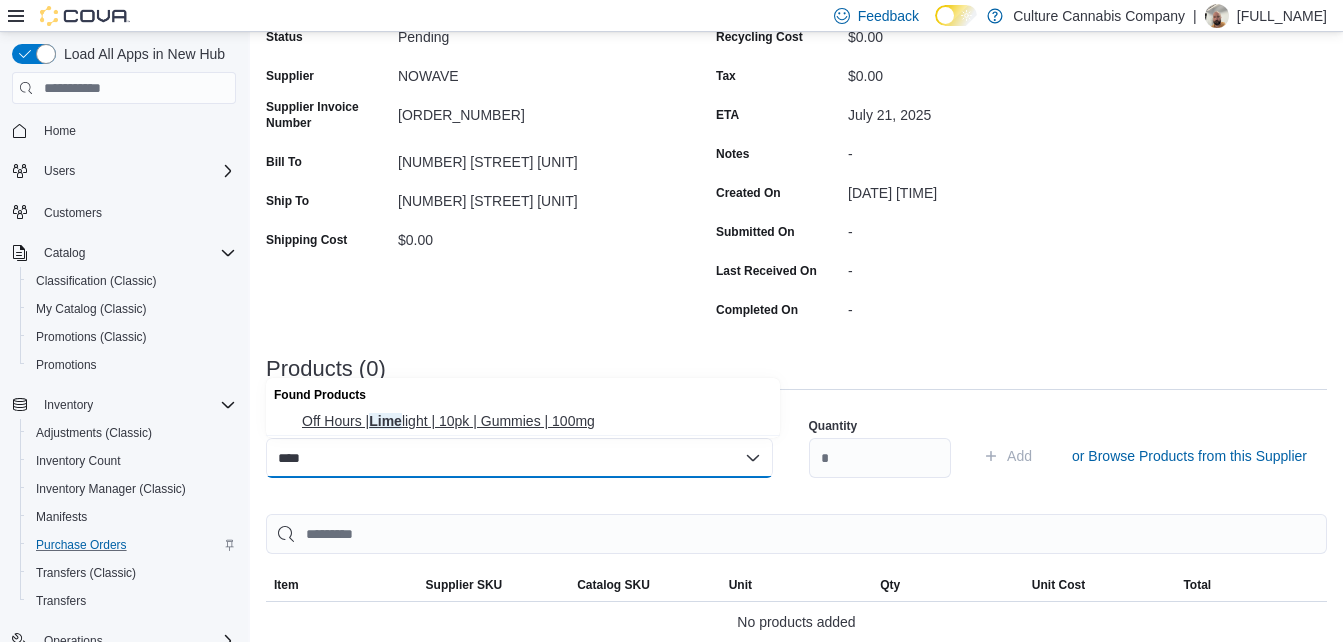 type on "****" 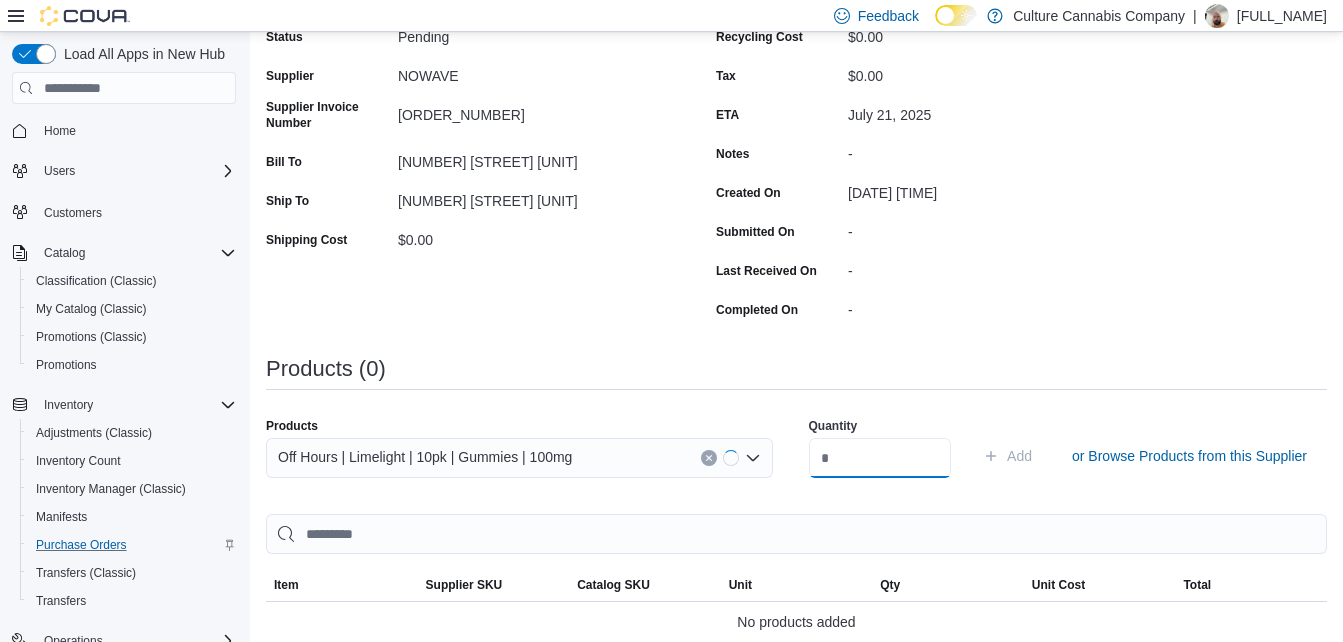 click at bounding box center (880, 458) 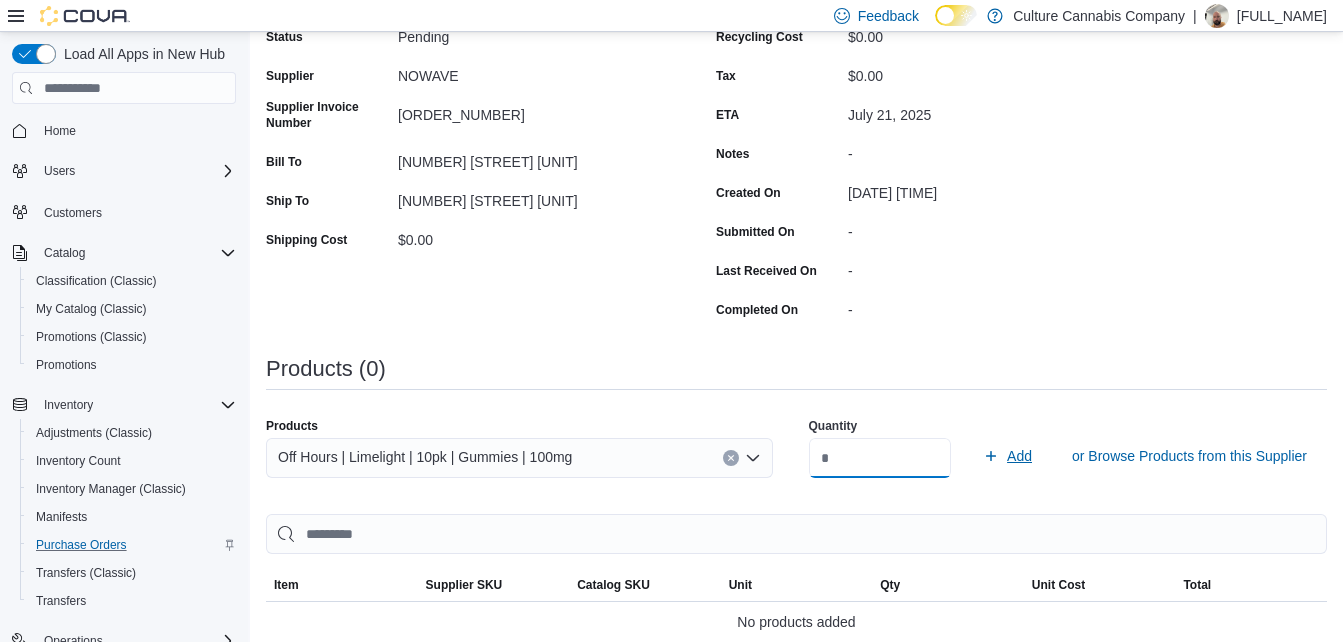 type on "**" 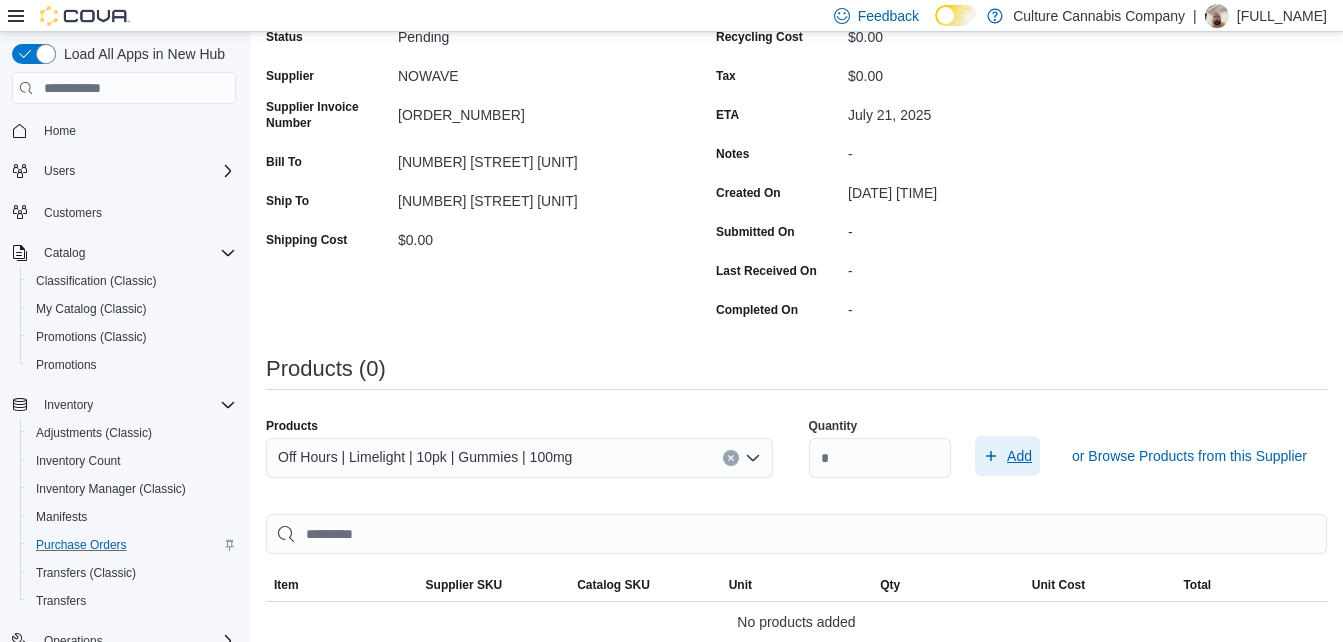 click on "Add" at bounding box center [1019, 456] 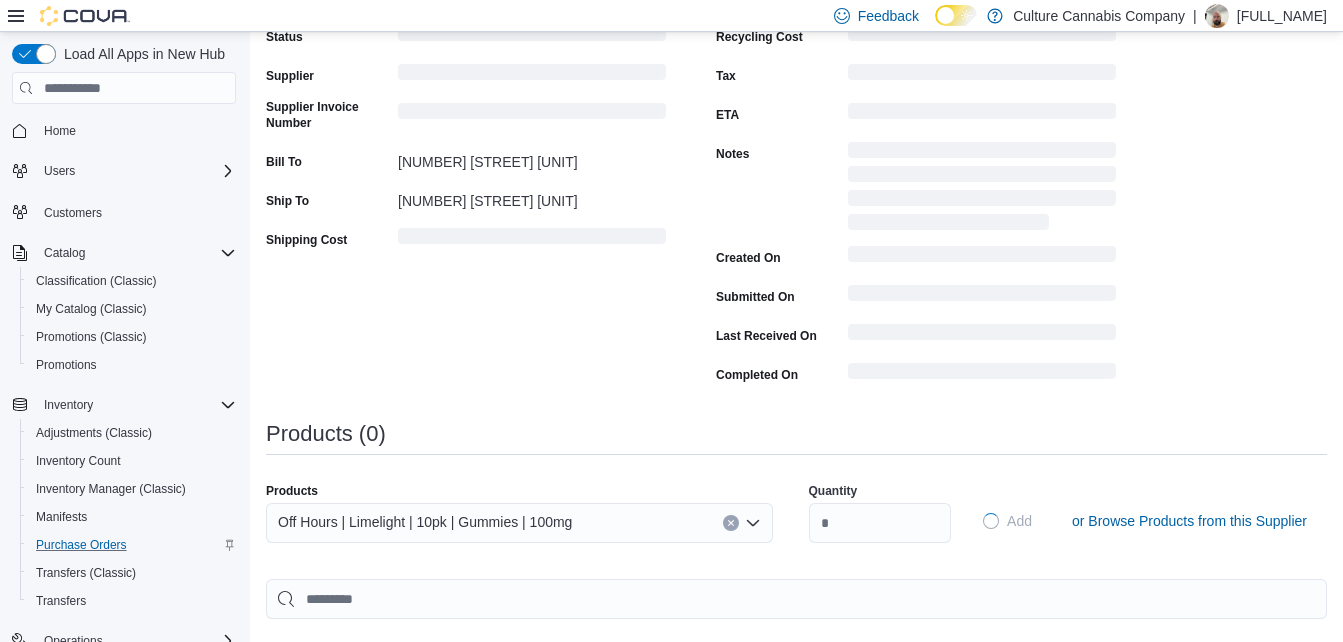 type 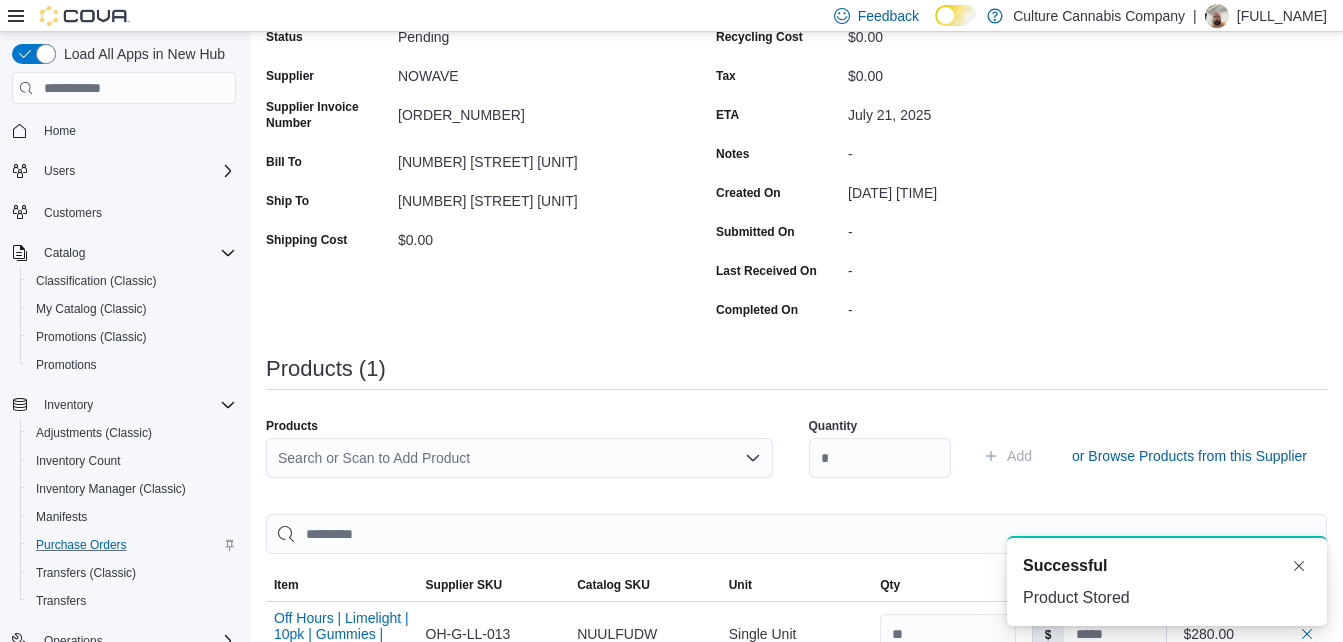 scroll, scrollTop: 0, scrollLeft: 0, axis: both 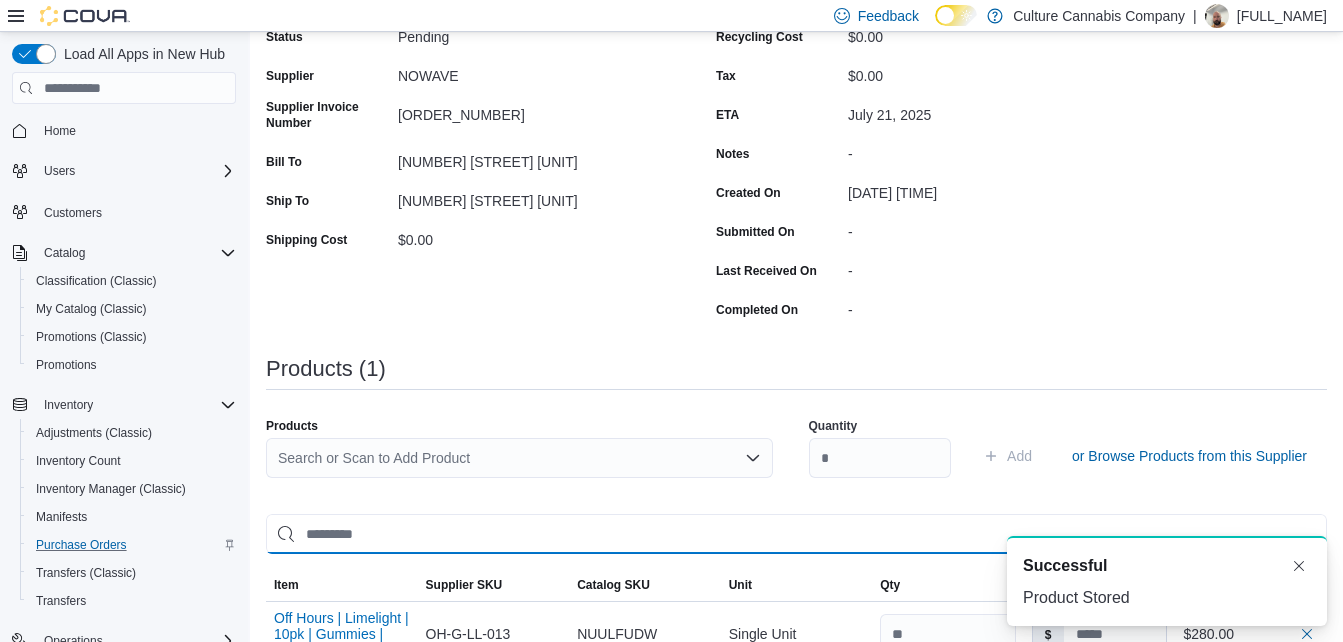 click at bounding box center [796, 534] 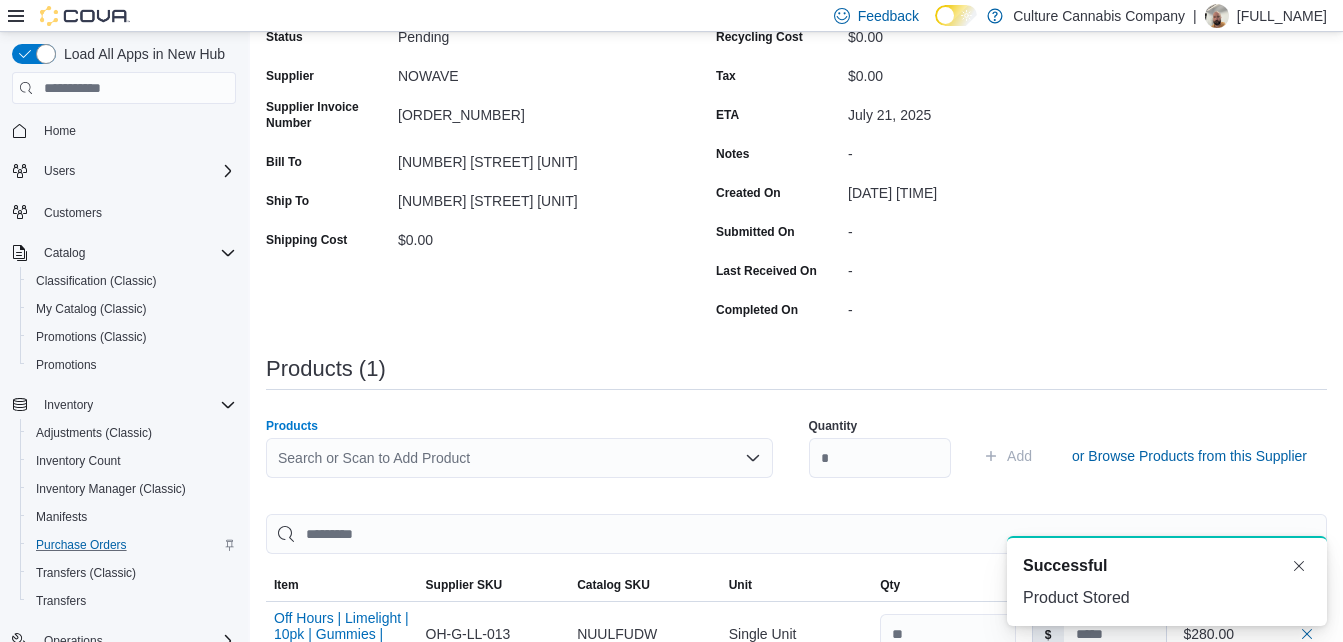 click on "Search or Scan to Add Product" at bounding box center [519, 458] 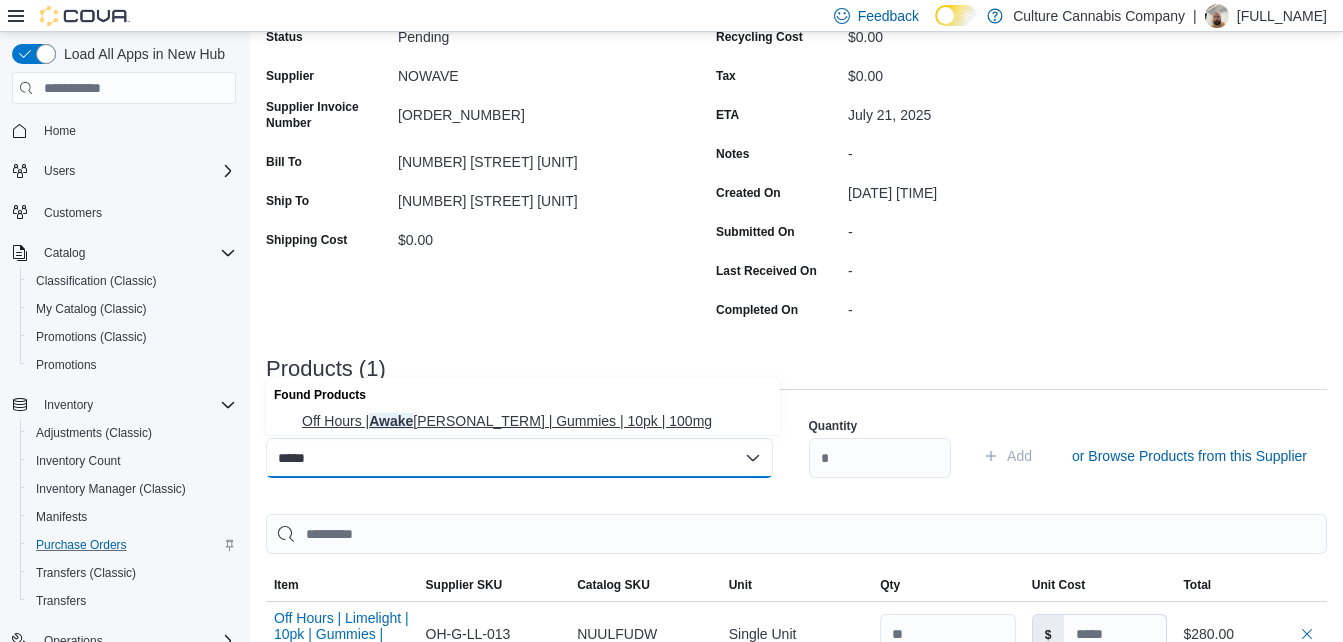 type on "*****" 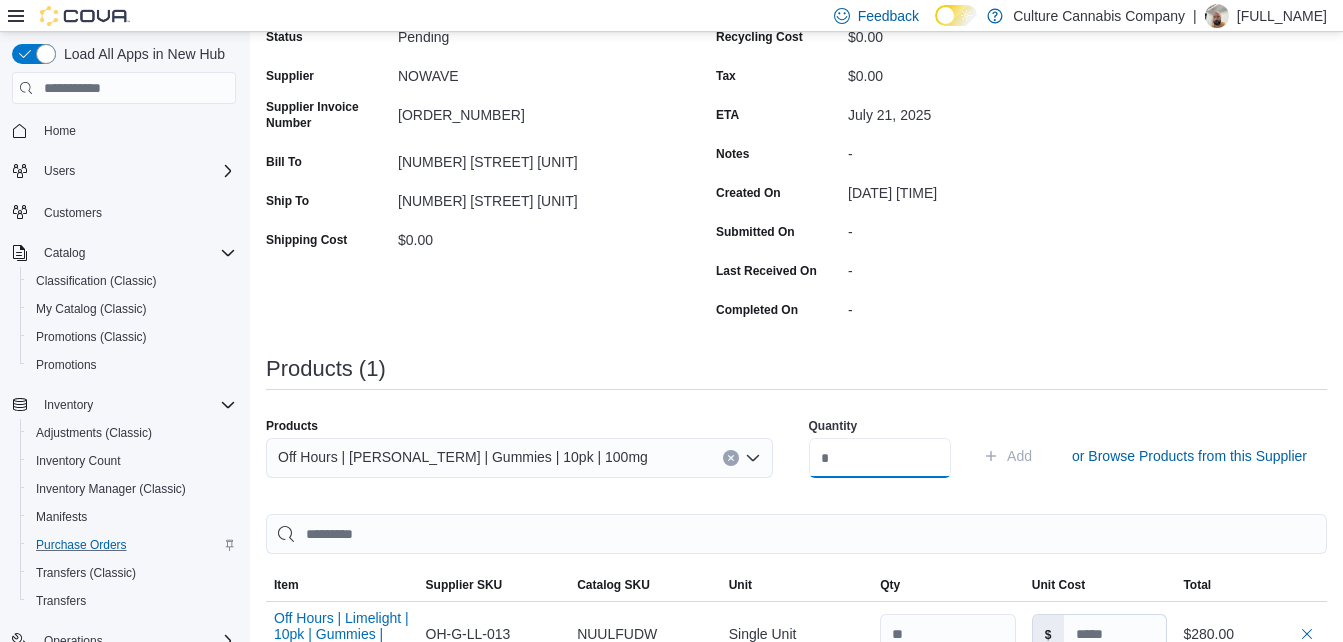 click at bounding box center [880, 458] 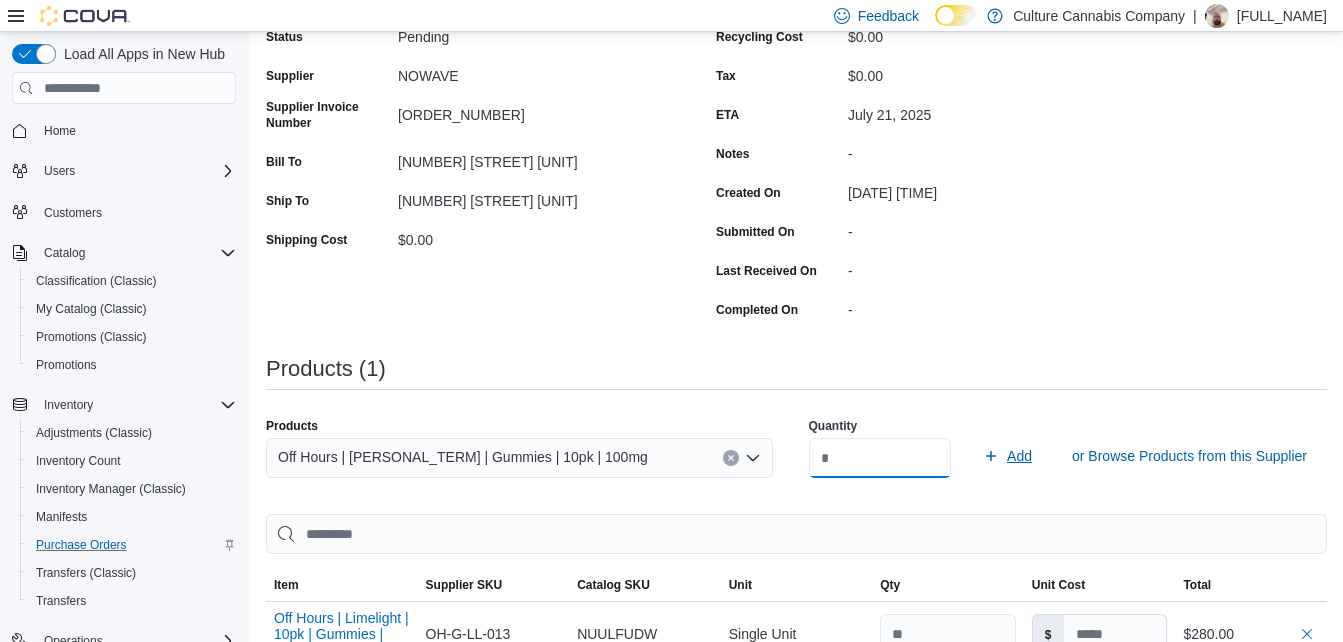 type on "**" 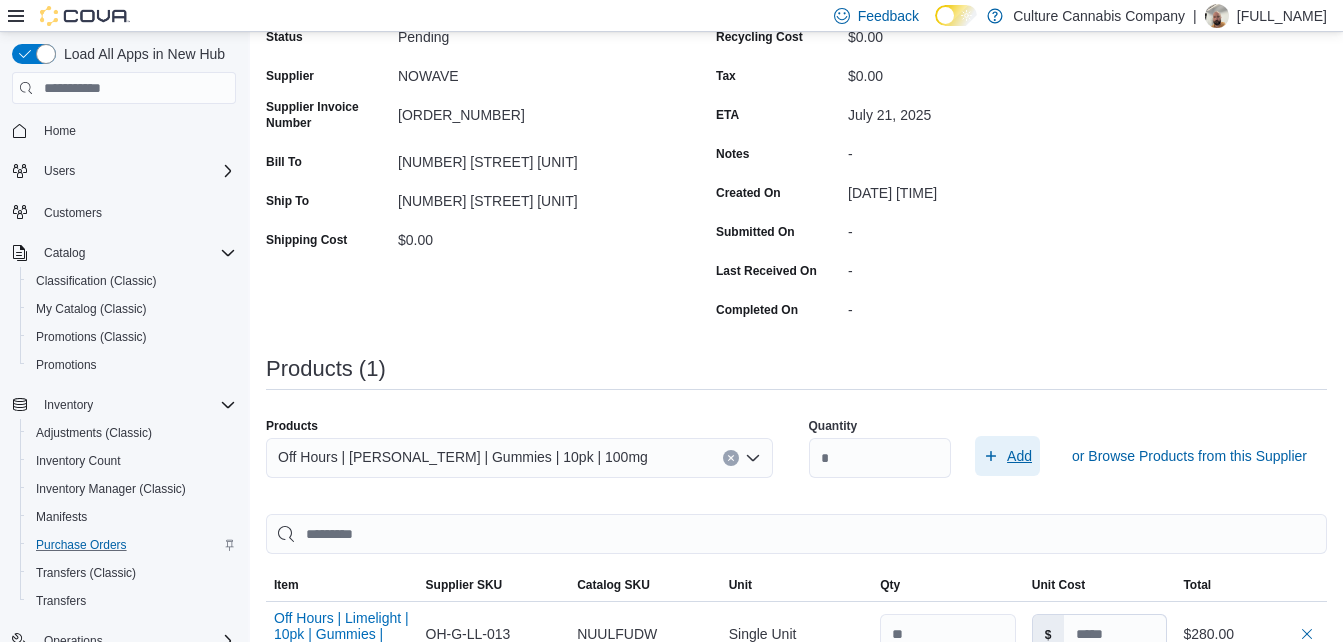 click on "Add" at bounding box center (1019, 456) 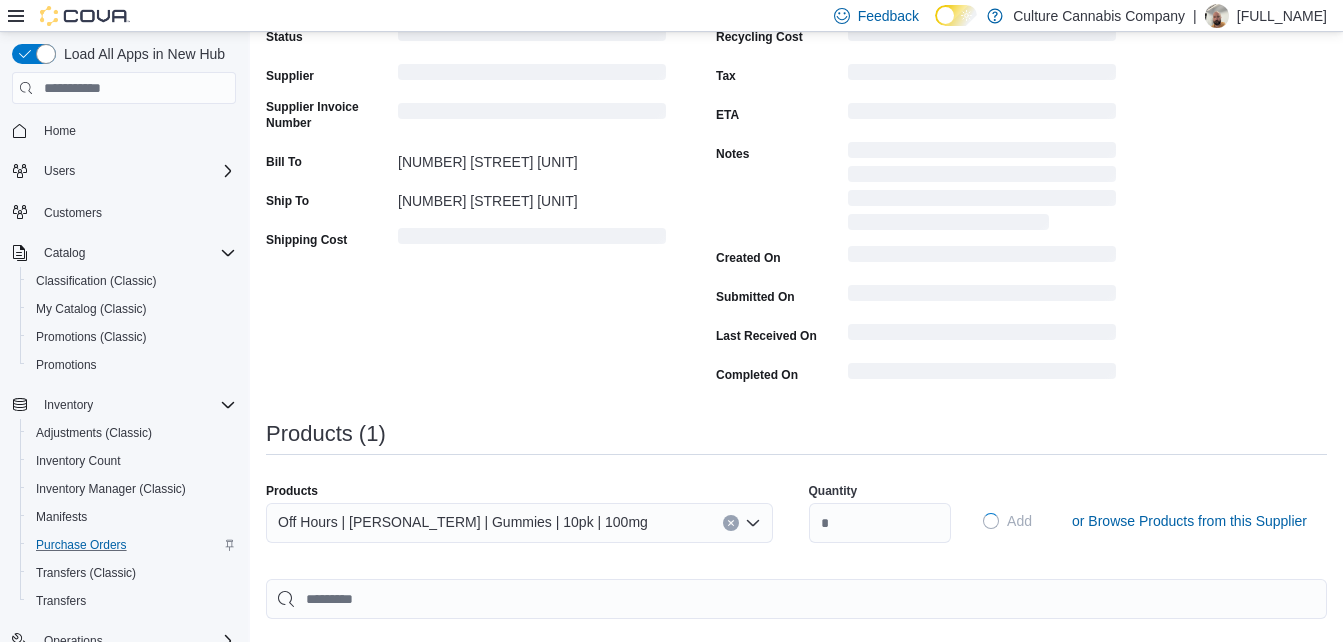 type 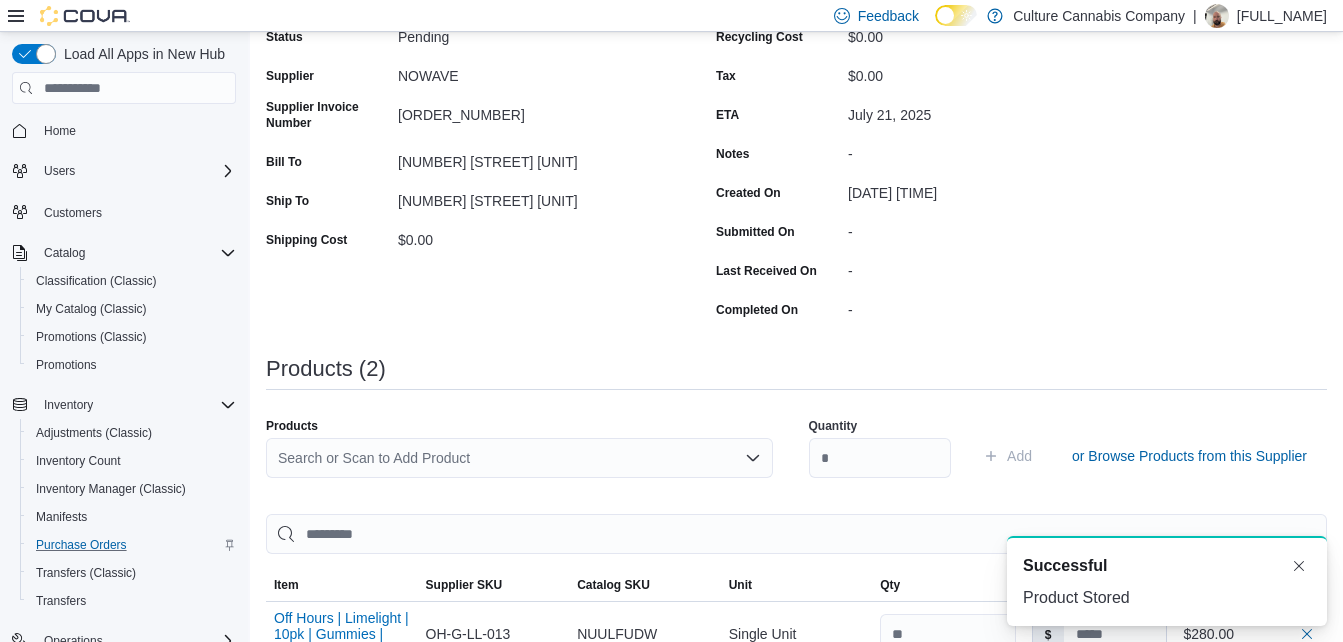 scroll, scrollTop: 0, scrollLeft: 0, axis: both 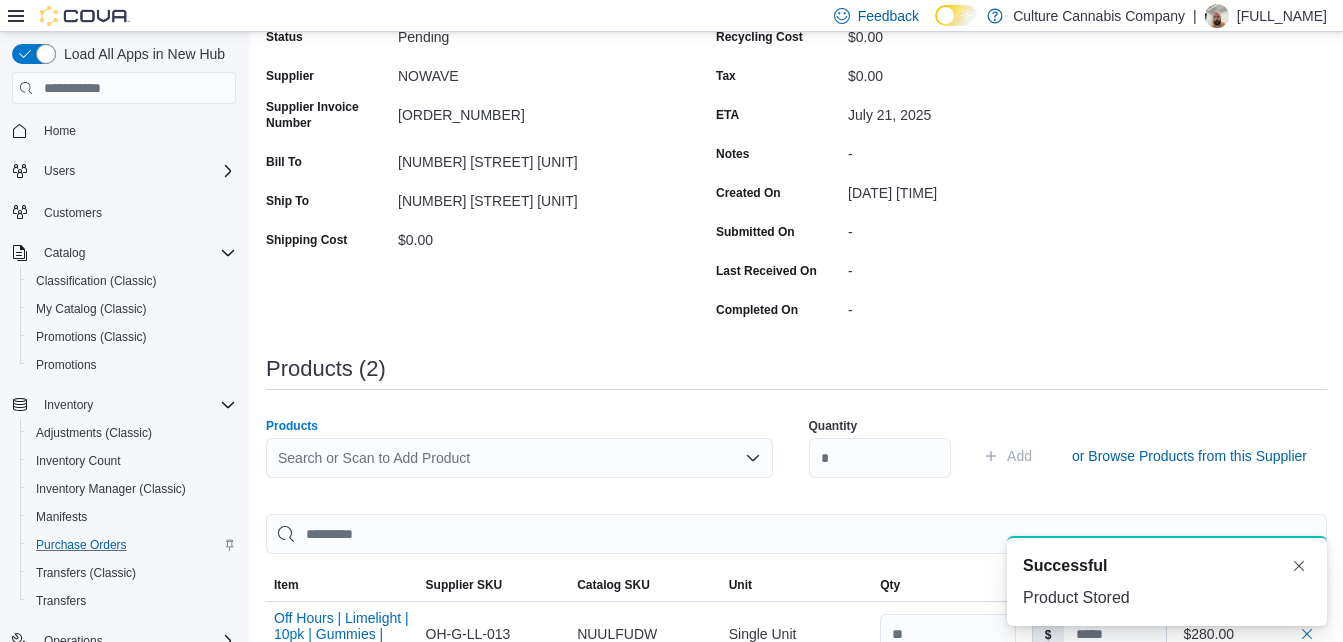 click on "Search or Scan to Add Product" at bounding box center (519, 458) 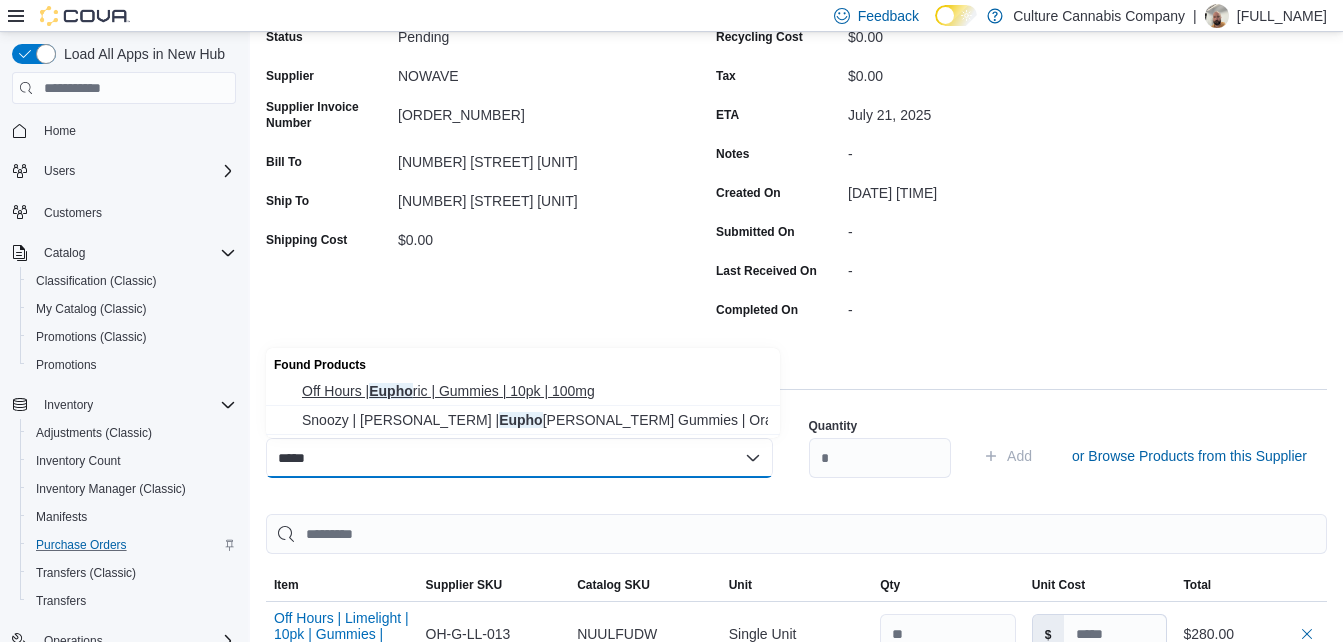 type on "*****" 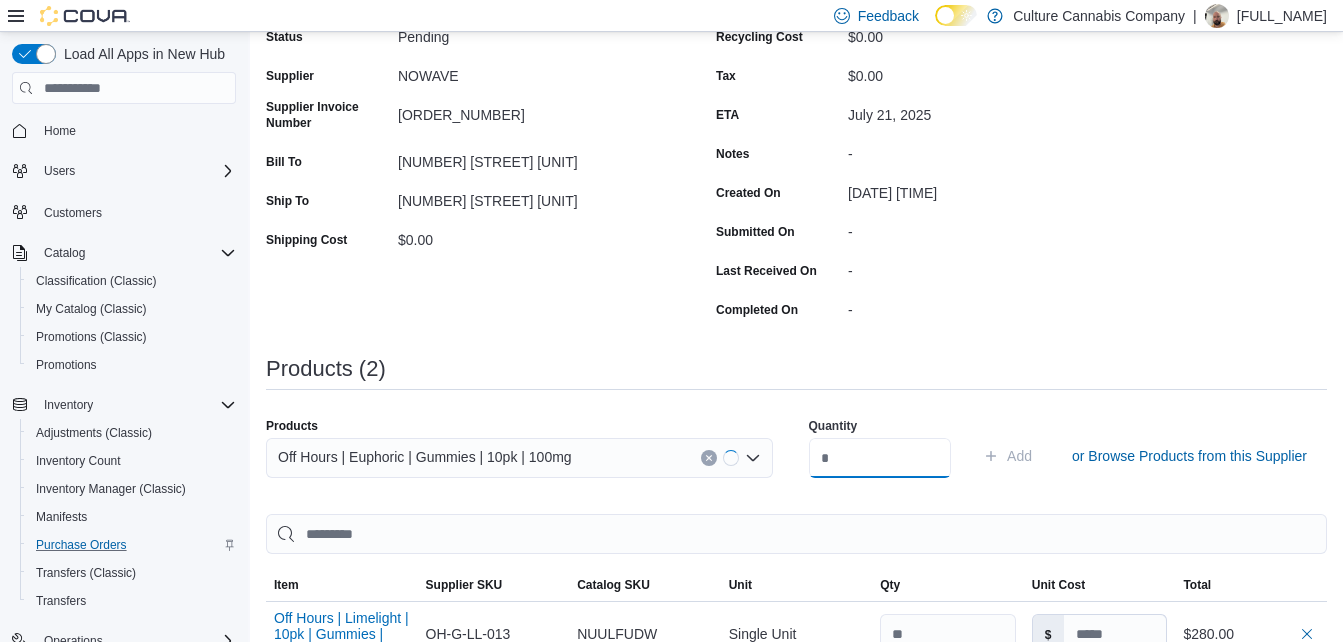 click at bounding box center (880, 458) 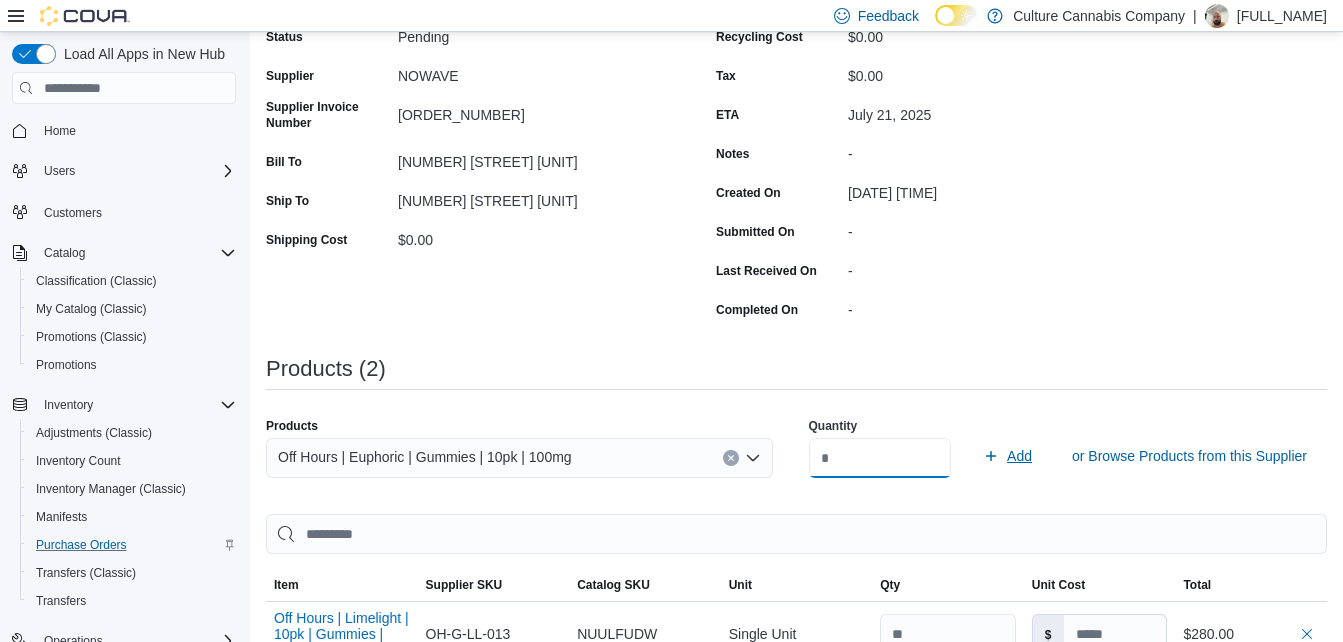 type on "**" 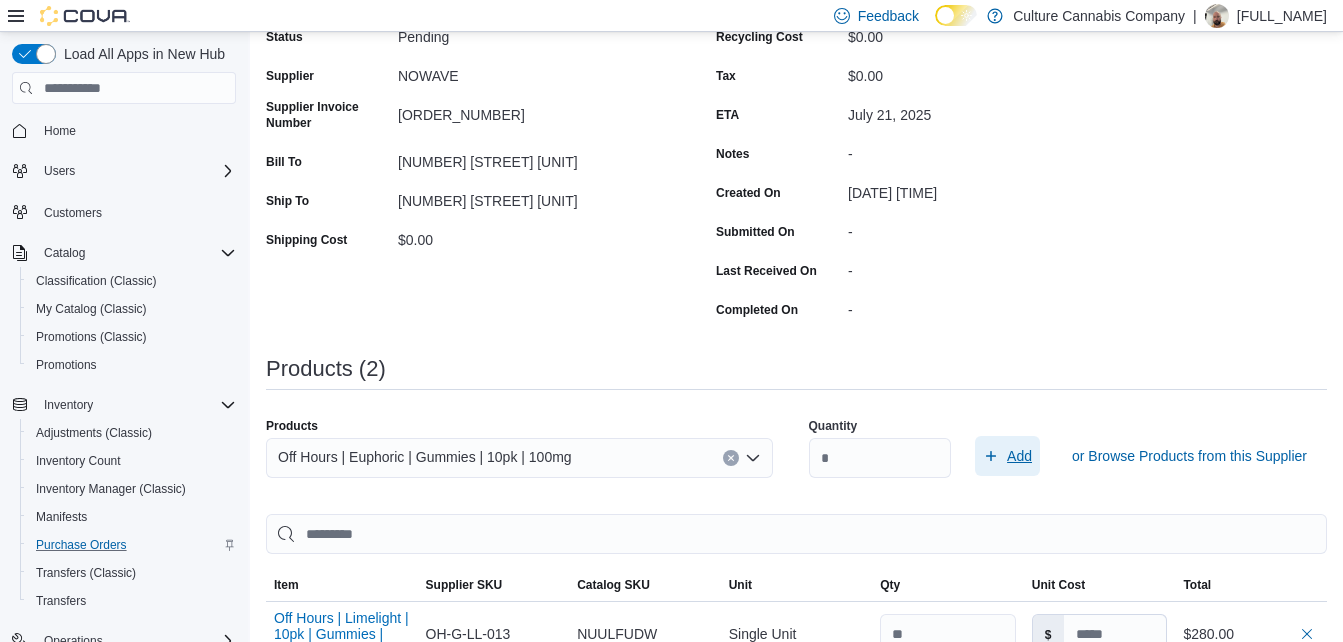 click on "Add" at bounding box center (1007, 456) 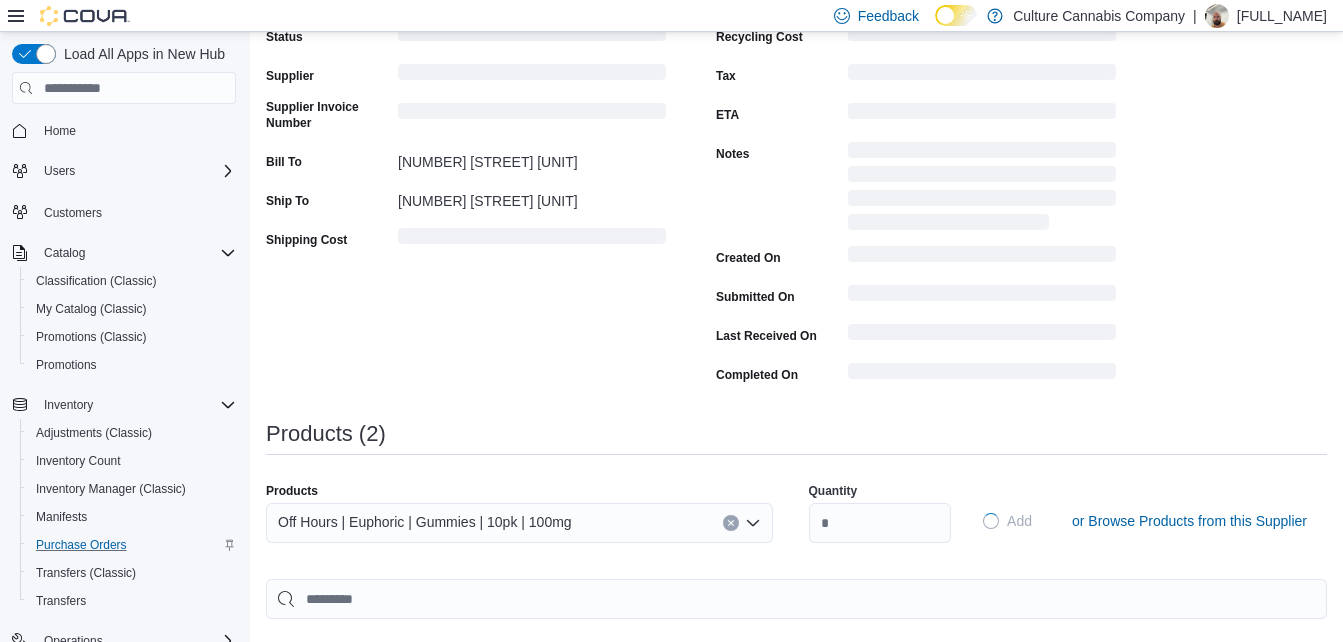 type 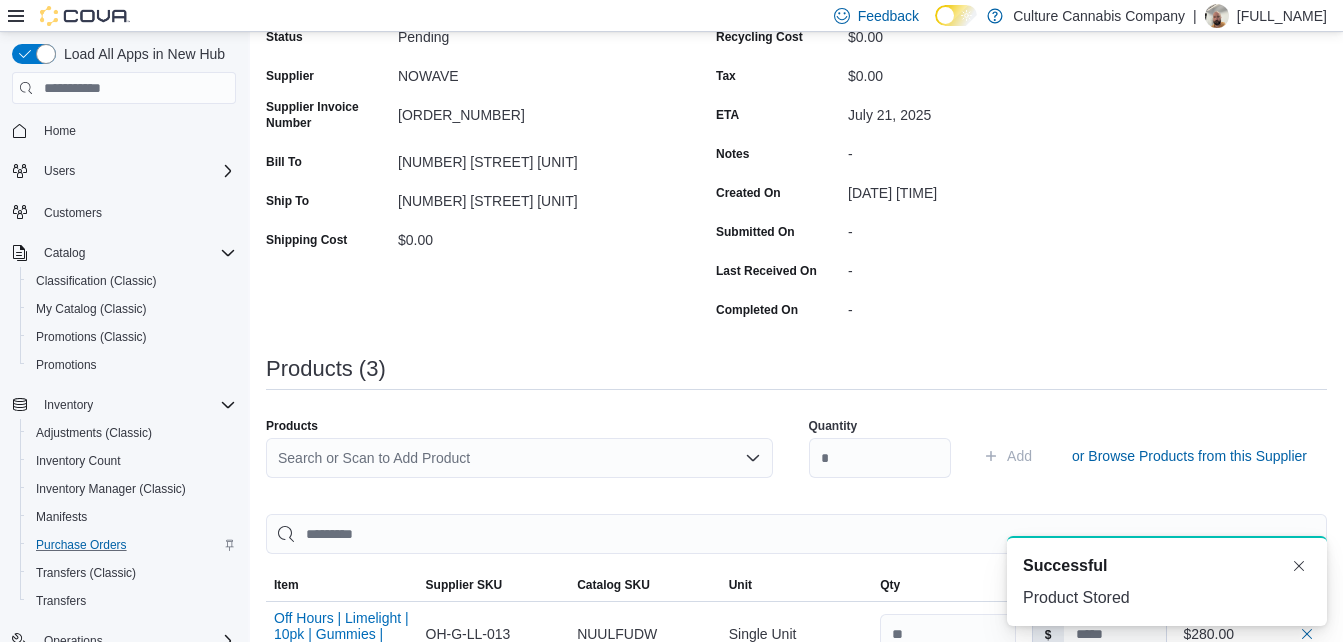 scroll, scrollTop: 0, scrollLeft: 0, axis: both 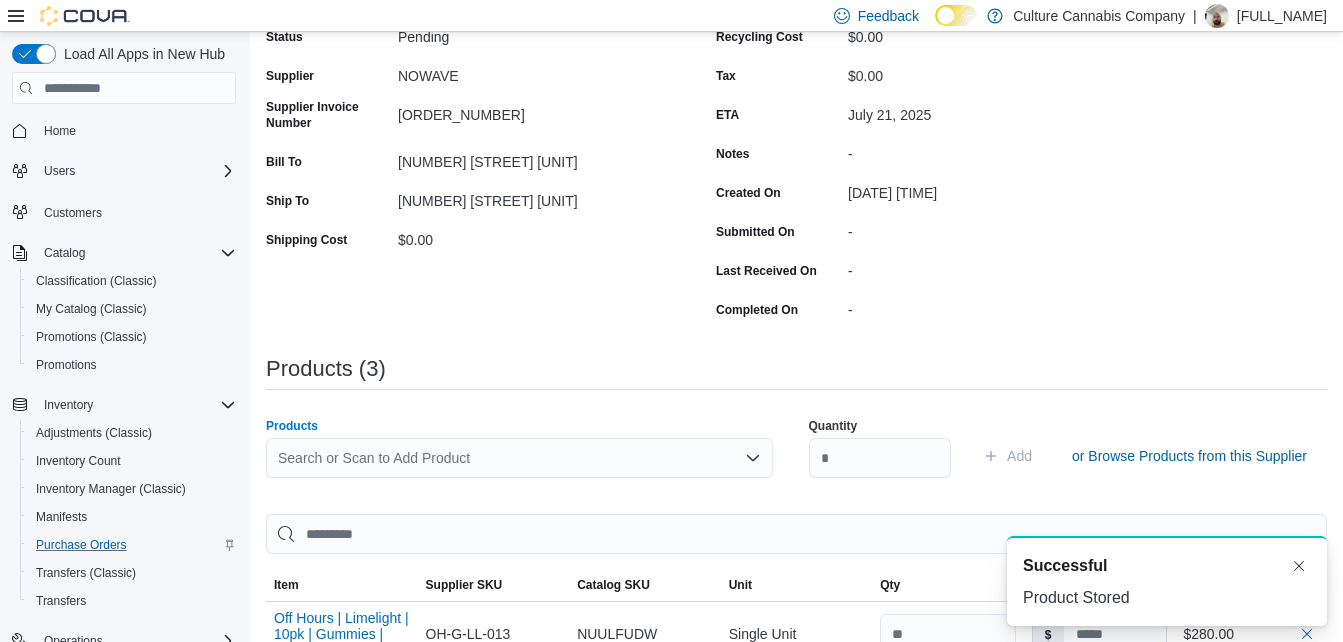 click on "Search or Scan to Add Product" at bounding box center (519, 458) 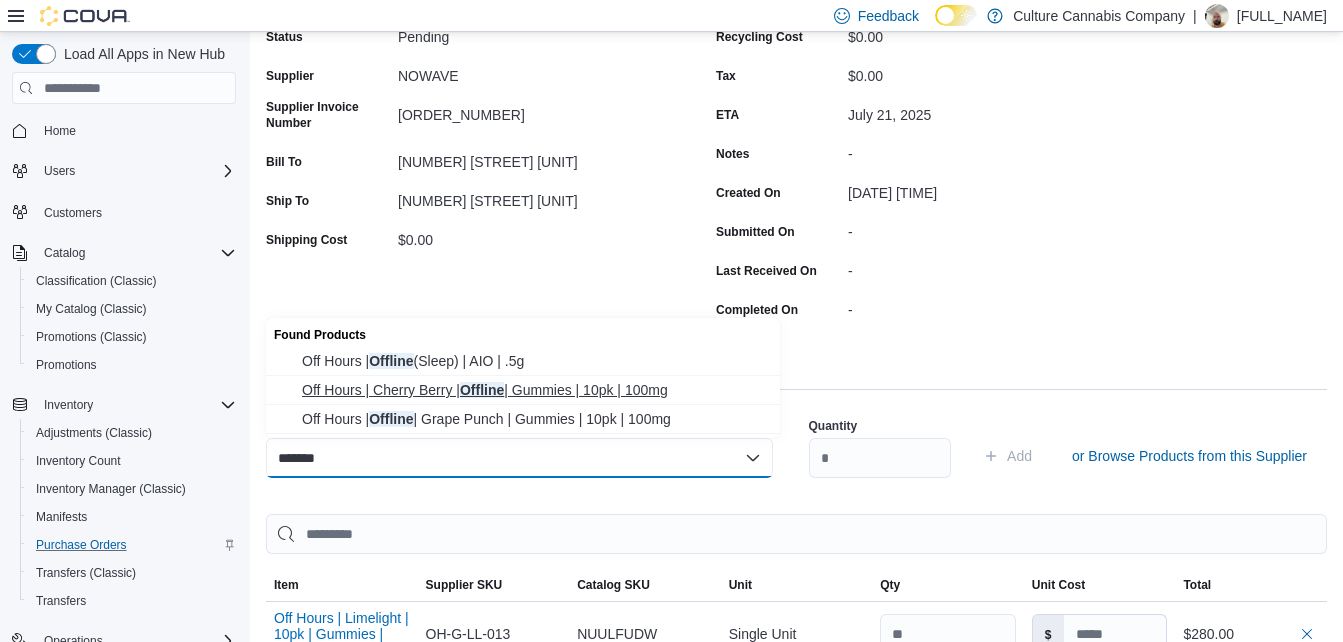 type on "*******" 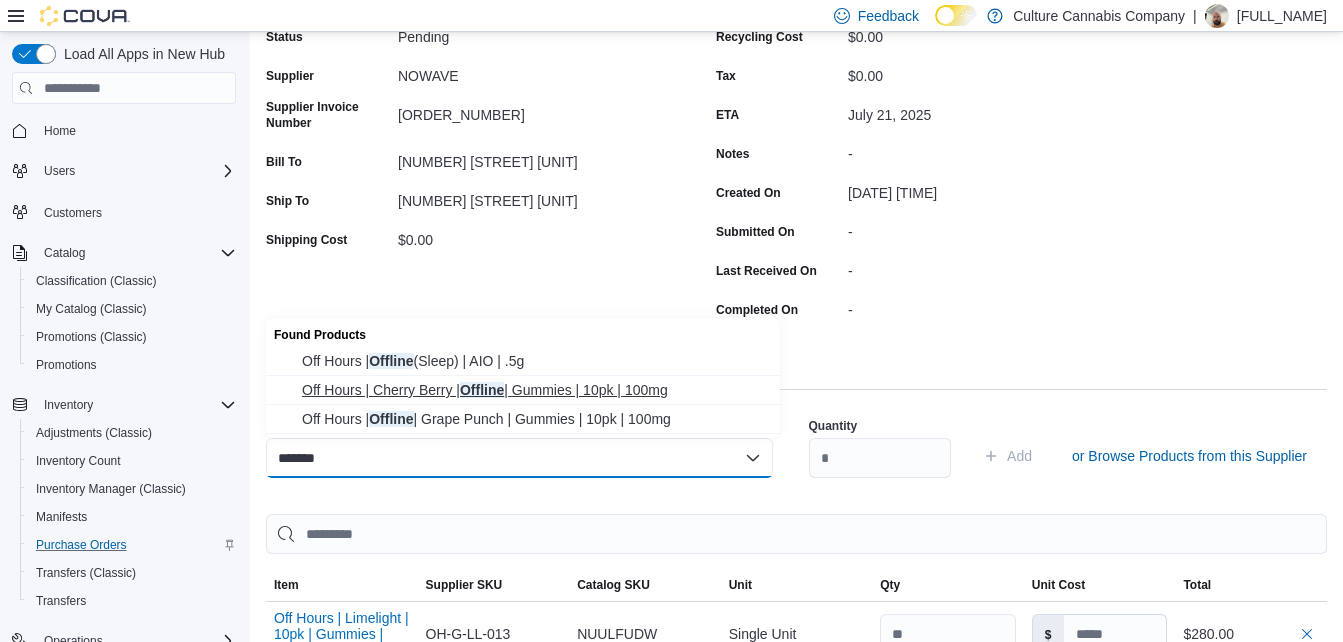 click on "Off Hours | Cherry Berry |  Offline  | Gummies | 10pk | 100mg" at bounding box center [535, 390] 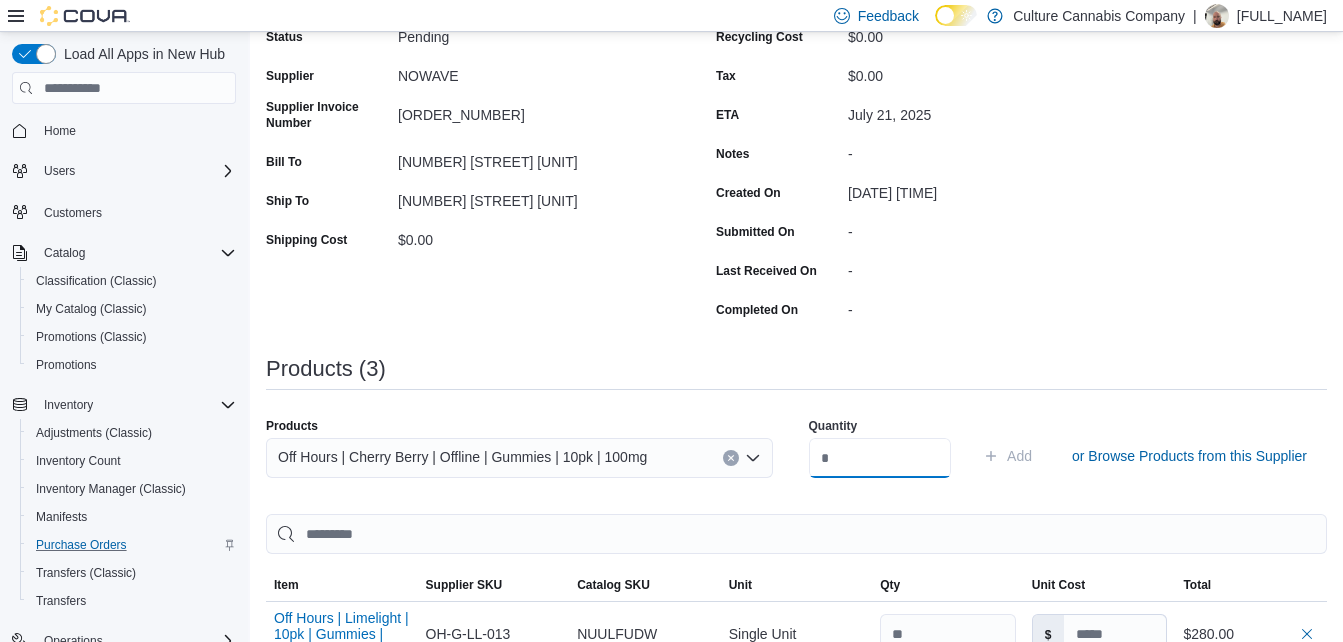 click at bounding box center [880, 458] 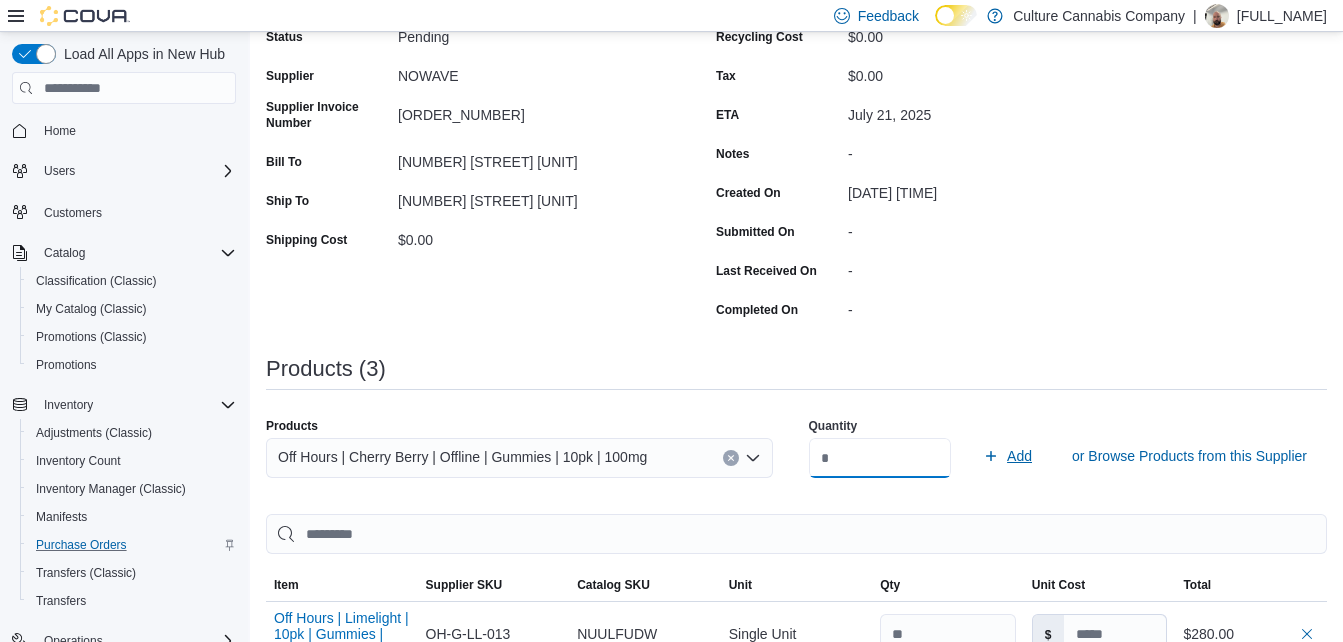 type on "**" 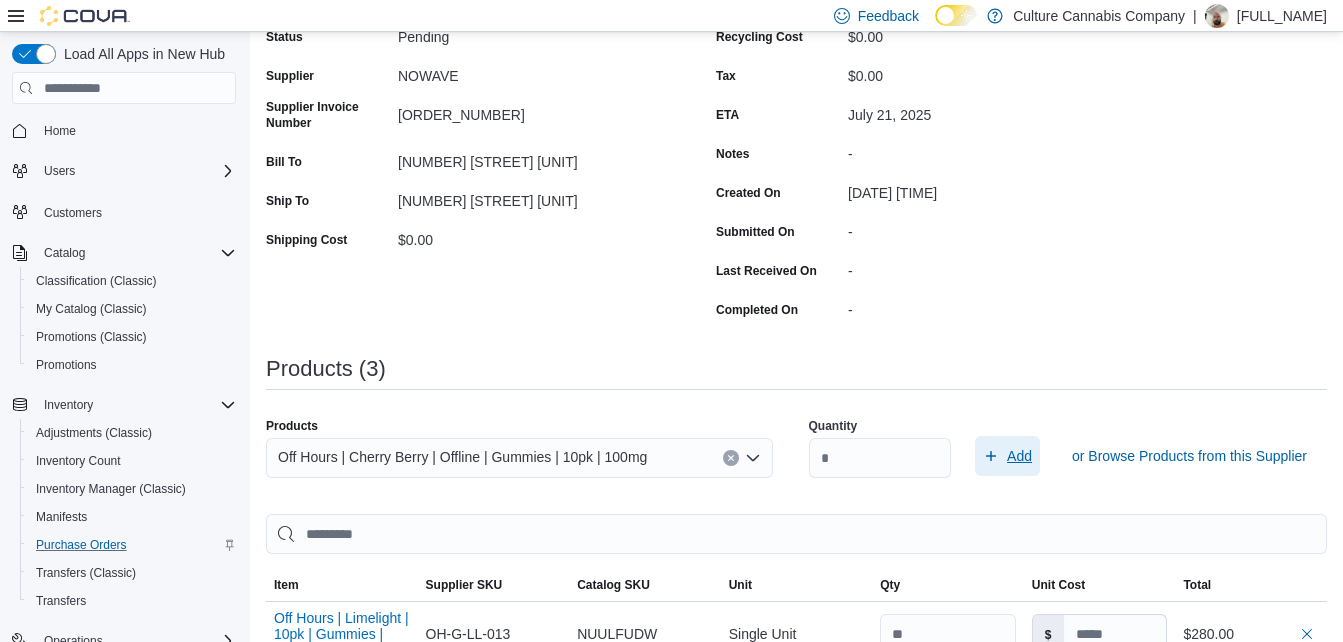 click on "Add" at bounding box center (1007, 456) 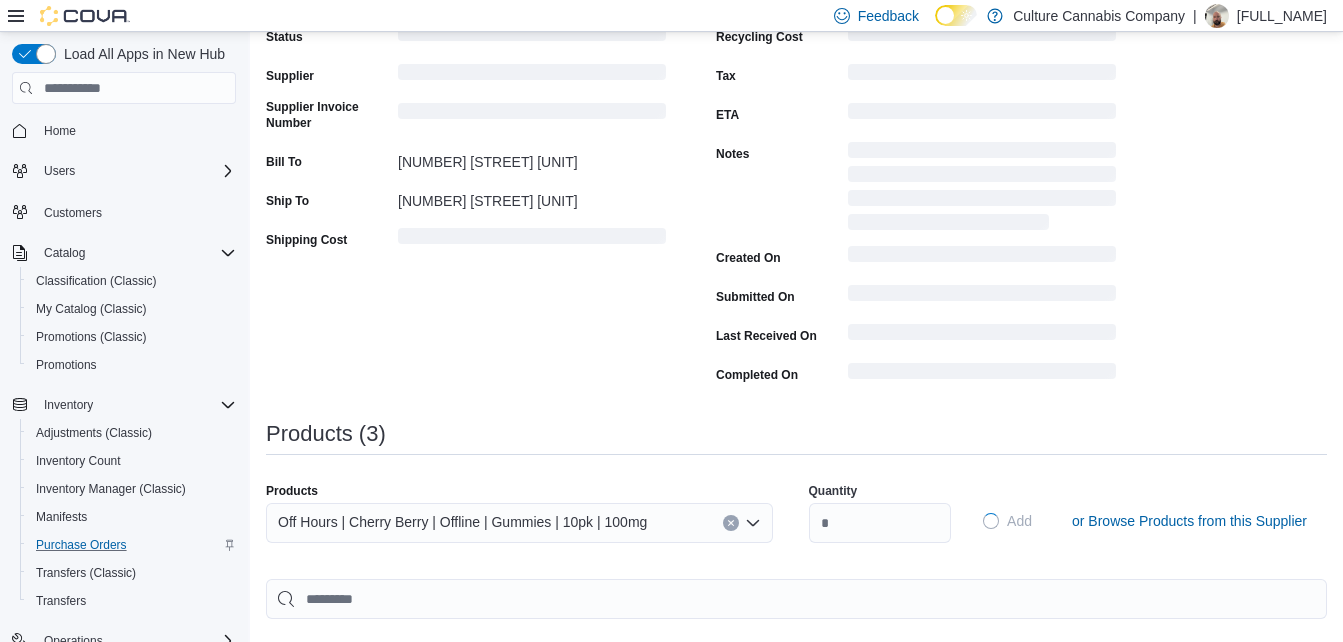 type 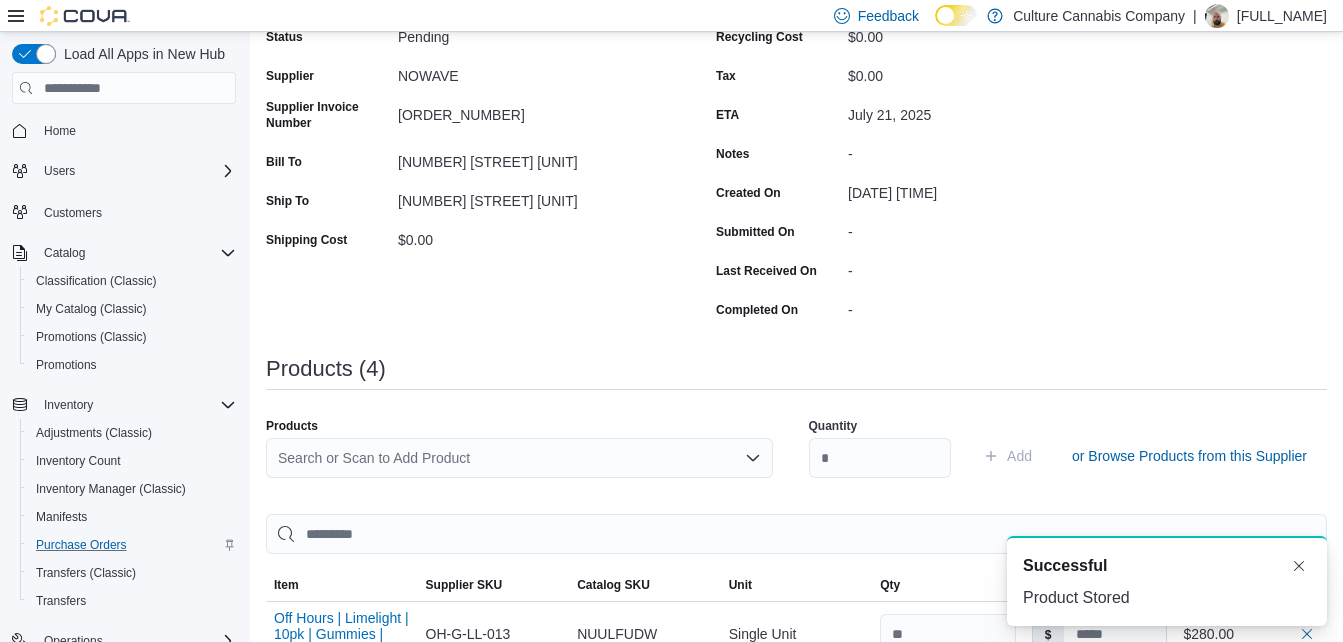 scroll, scrollTop: 0, scrollLeft: 0, axis: both 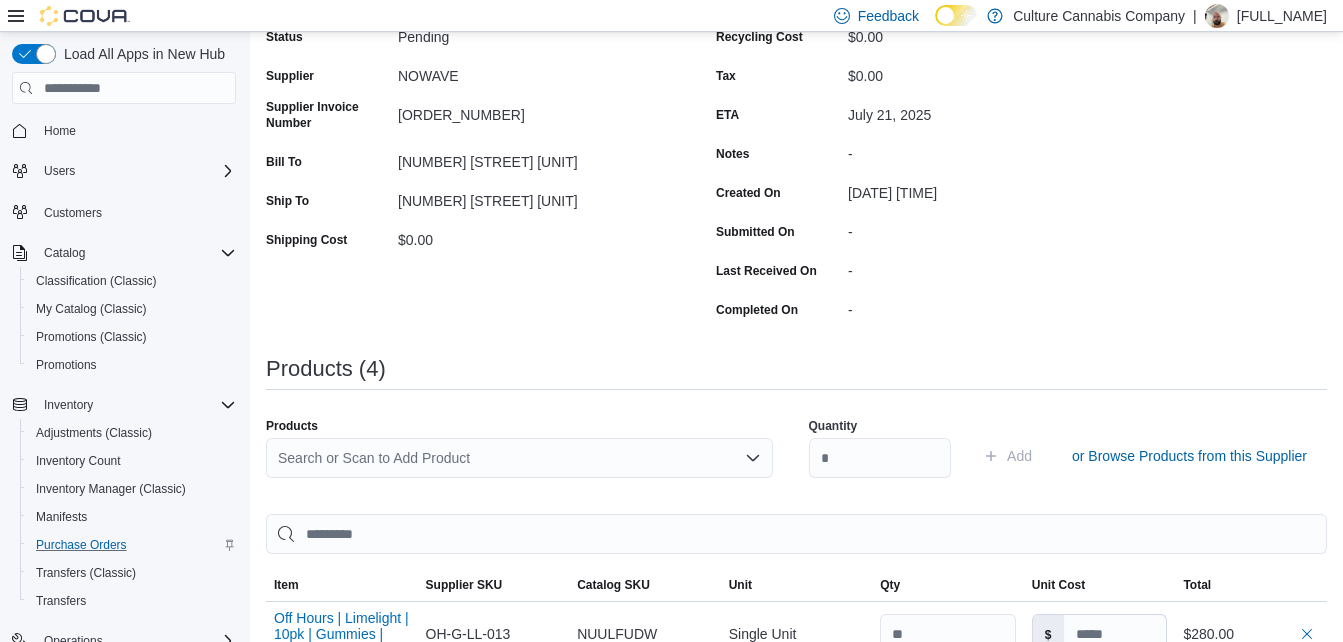 click on "Search or Scan to Add Product" at bounding box center [519, 458] 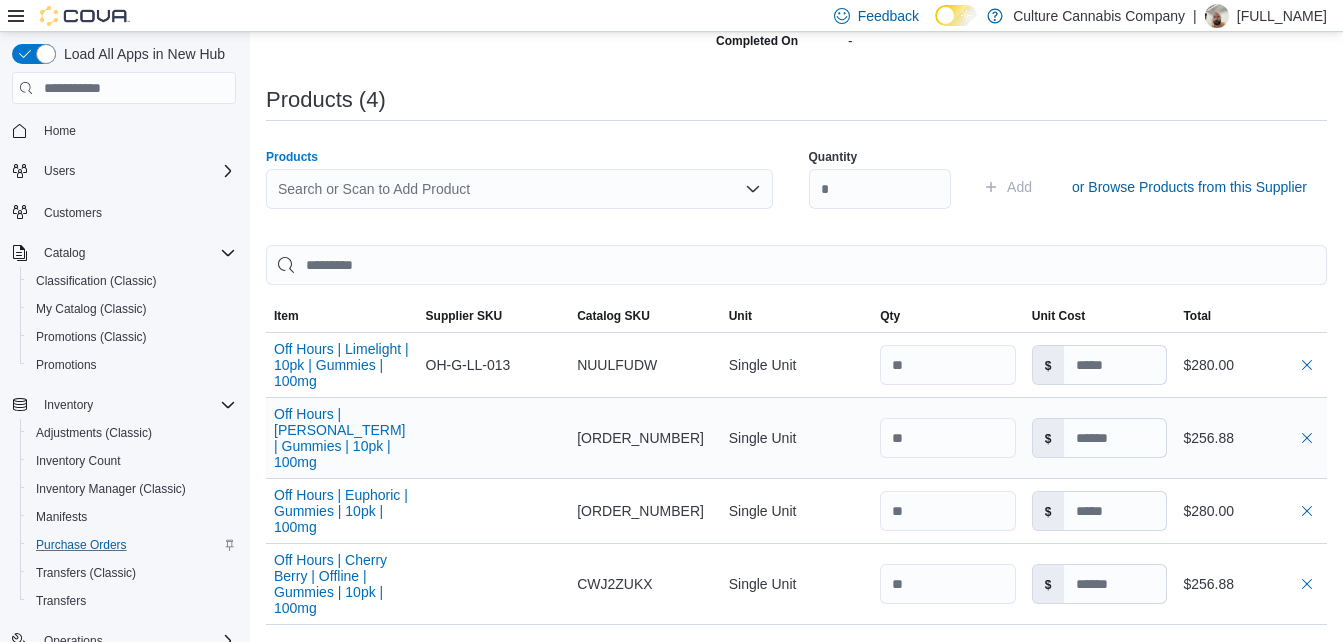 scroll, scrollTop: 500, scrollLeft: 0, axis: vertical 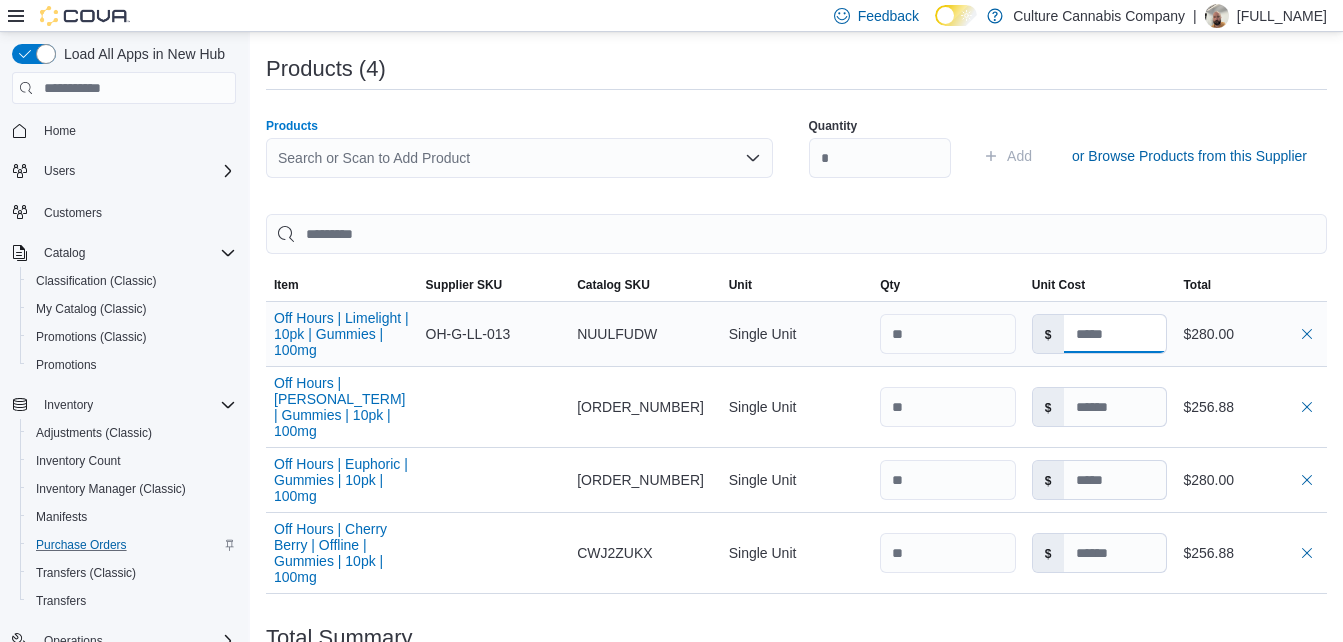 click at bounding box center [1115, 334] 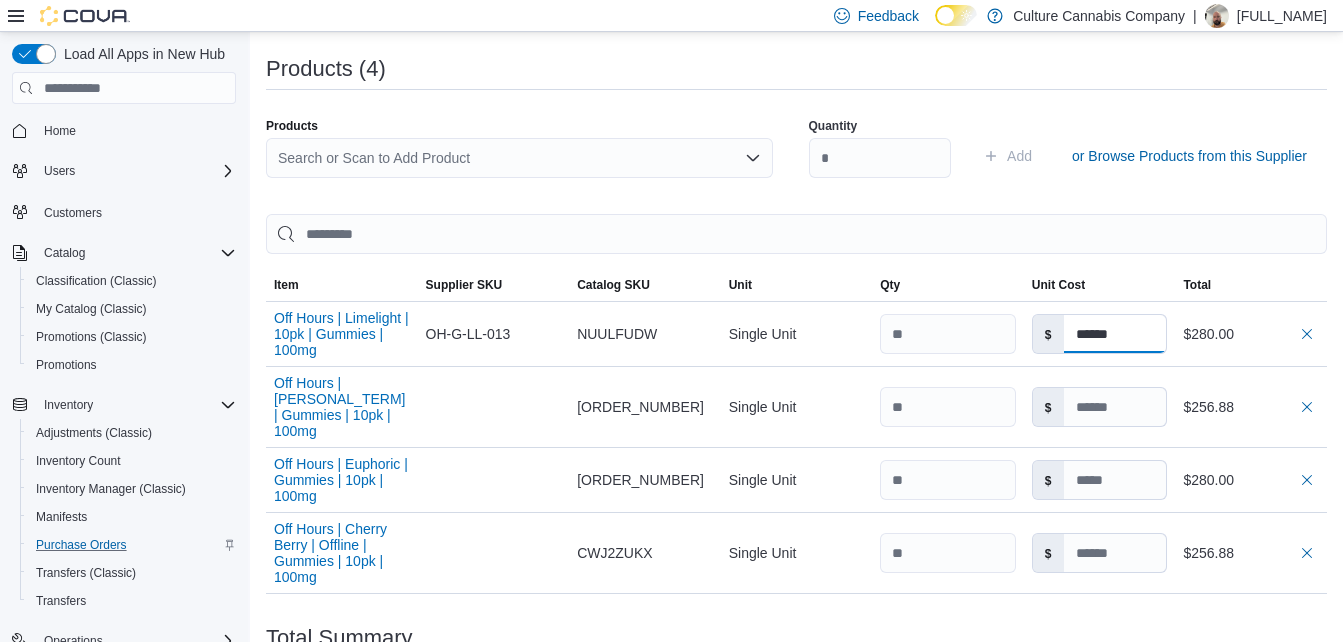 type on "******" 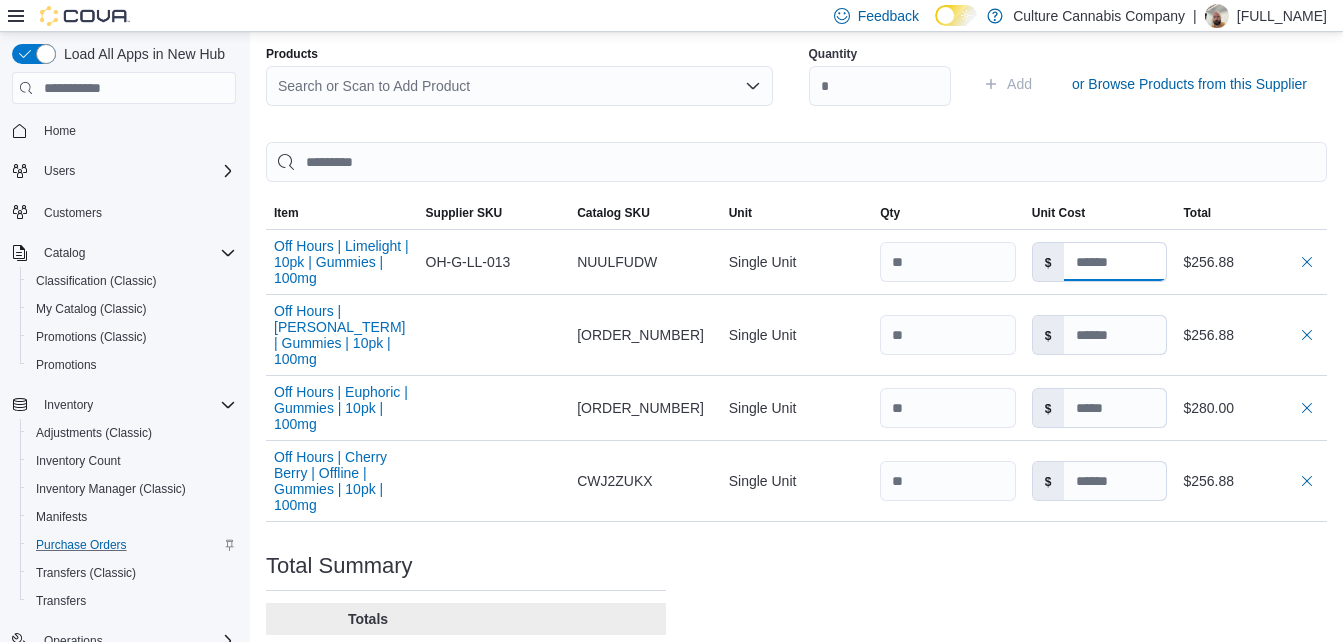 scroll, scrollTop: 600, scrollLeft: 0, axis: vertical 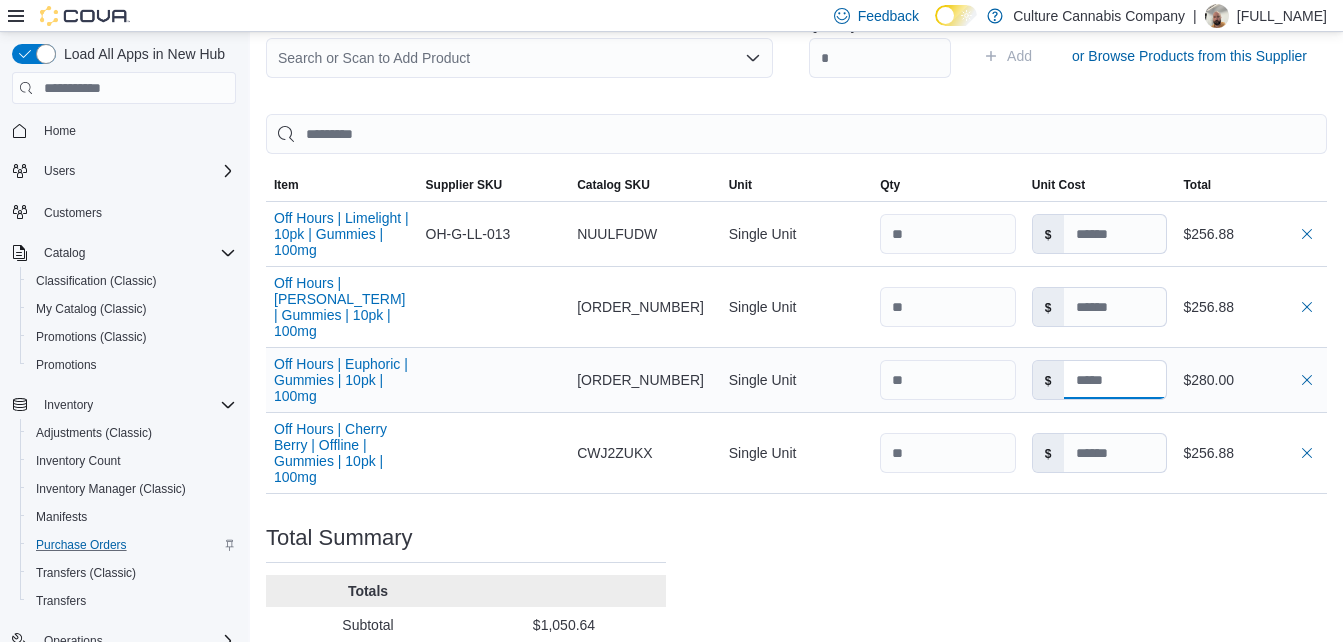 type on "******" 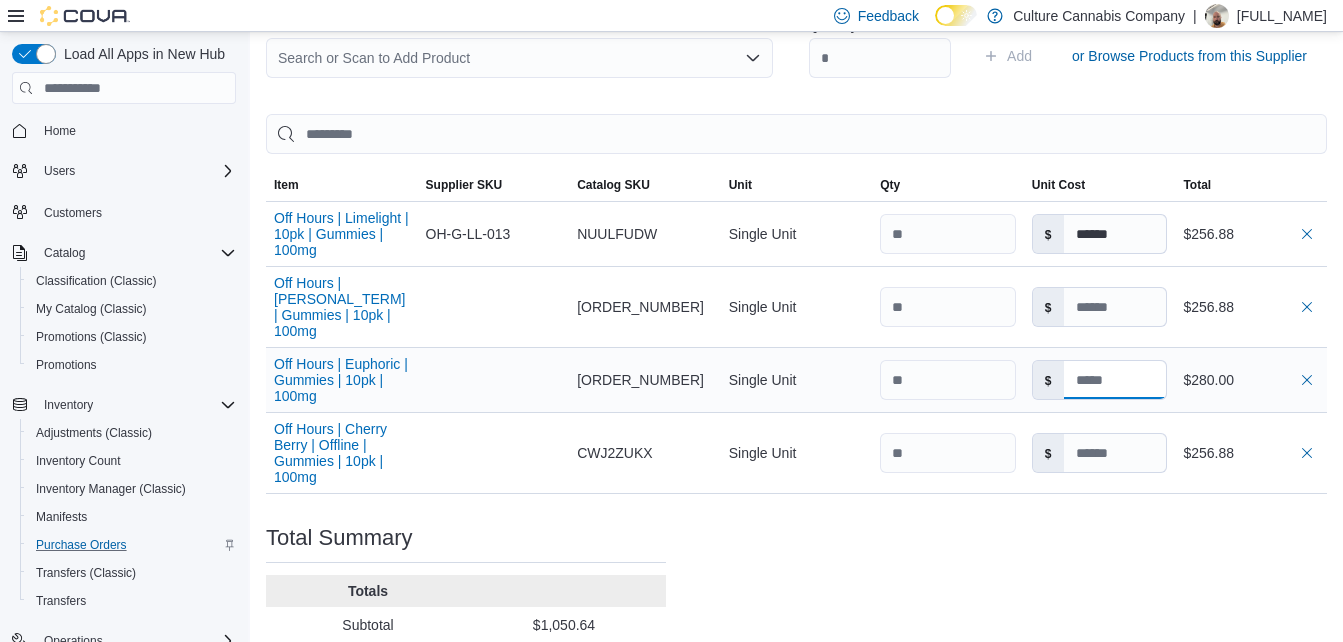 click at bounding box center (1115, 380) 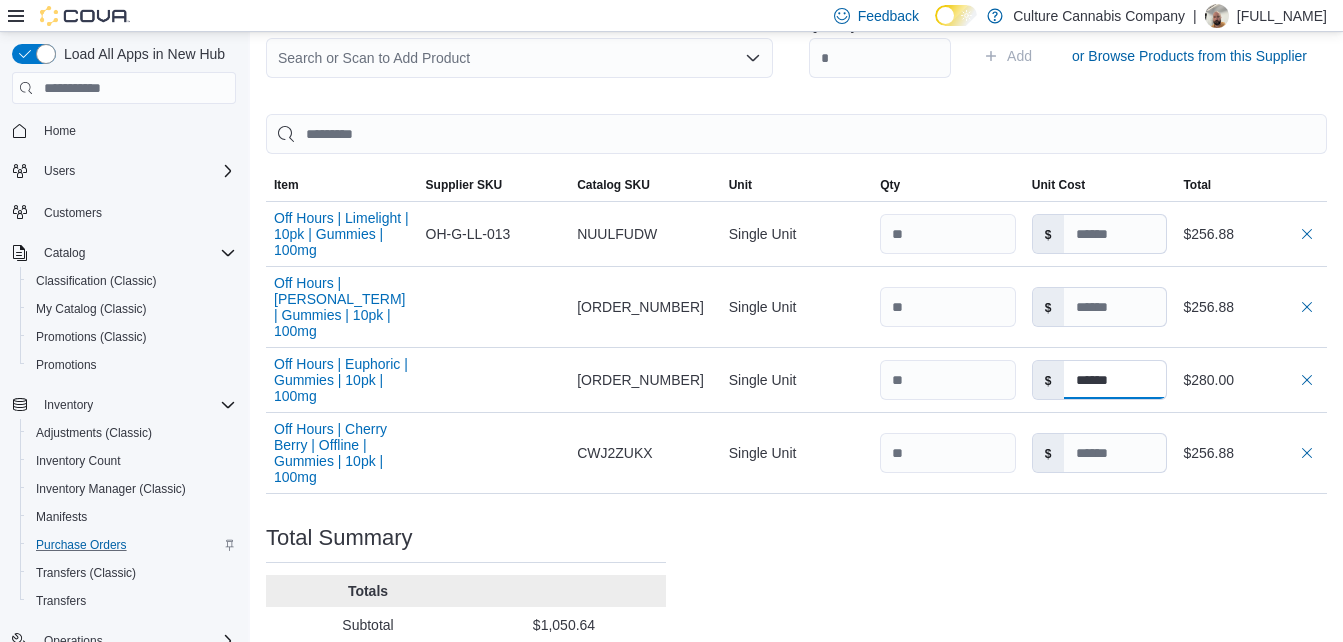 type on "******" 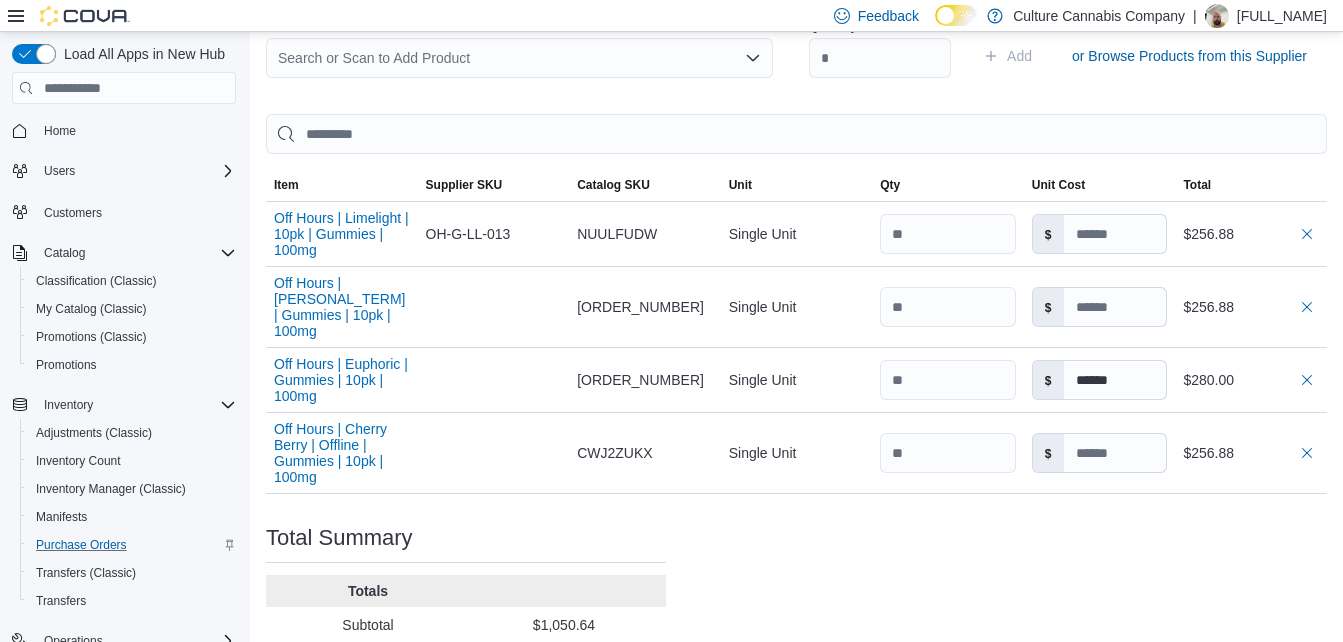 type on "******" 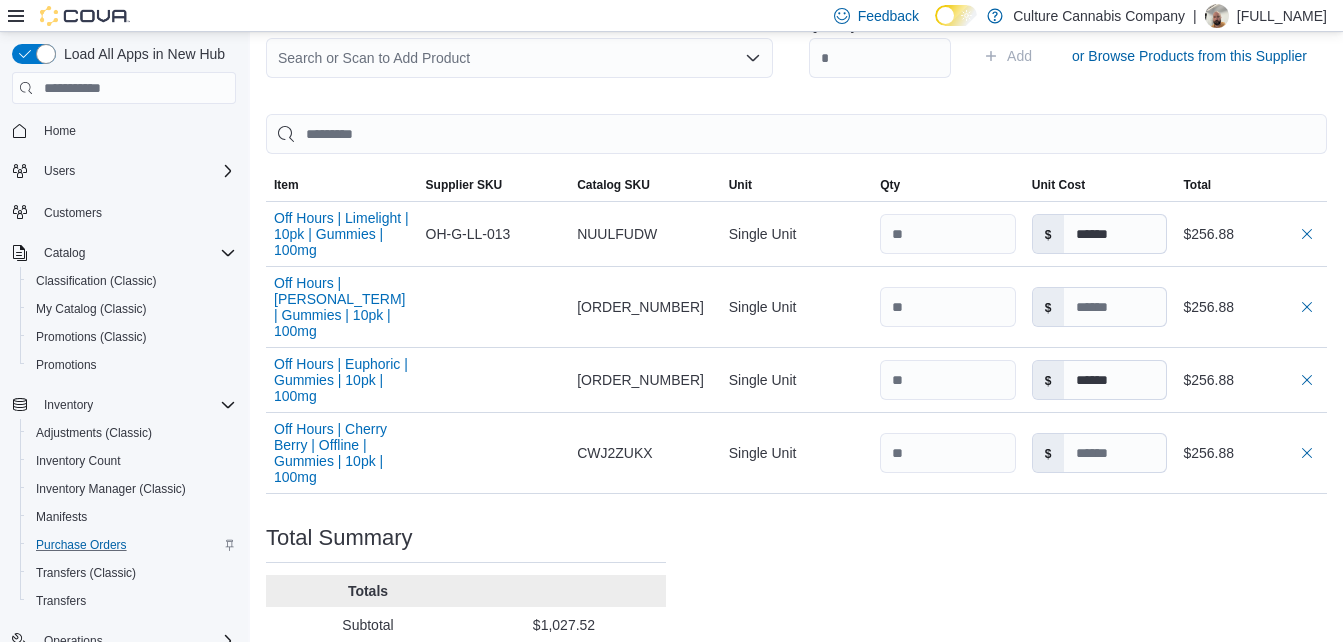 click on "Purchase Order: [PURCHASE_ORDER] Feedback Purchase Order Details   Edit Status Pending Supplier NOWAVE Supplier Invoice Number [ORDER_NUMBER] Bill To [NUMBER] [STREET] [UNIT] Ship To [NUMBER] [STREET] [UNIT] Shipping Cost $0.00 Recycling Cost $0.00 Tax $0.00 ETA [MONTH] [DAY], [YEAR] Notes - Created On [MONTH] [DAY], [YEAR] [TIME] Submitted On - Last Received On - Completed On - Products (4)     Products Search or Scan to Add Product Quantity  Add or Browse Products from this Supplier Sorting Item Supplier SKU Catalog SKU Unit Qty Unit Cost Total Off Hours | [PERSONAL_TERM] | 10pk | Gummies | 100mg Supplier SKU OH-G-LL-013 Catalog SKU NUULFUDW Unit Single Unit Qty Unit Cost $ ****** Total $256.88 Off Hours | [PERSONAL_TERM] | Gummies | 10pk | 100mg Supplier SKU Catalog SKU YPT26P6D Unit Single Unit Qty Unit Cost $ Total $256.88 Off Hours | [PERSONAL_TERM] | Gummies | 10pk | 100mg Supplier SKU Catalog SKU HWC445JX Unit Single Unit Qty Unit Cost $ ****** Total $256.88 Off Hours | Cherry Berry | Offline | Gummies | 10pk | 100mg Supplier SKU Catalog SKU Unit $" at bounding box center (796, 164) 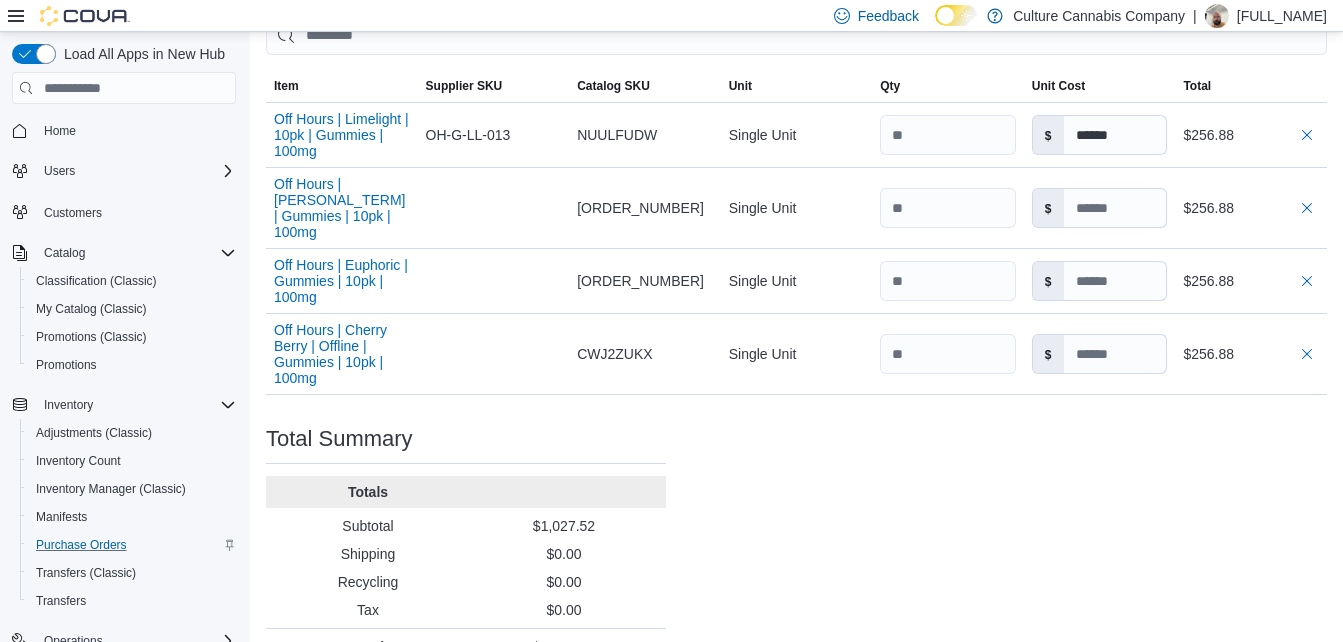 scroll, scrollTop: 700, scrollLeft: 0, axis: vertical 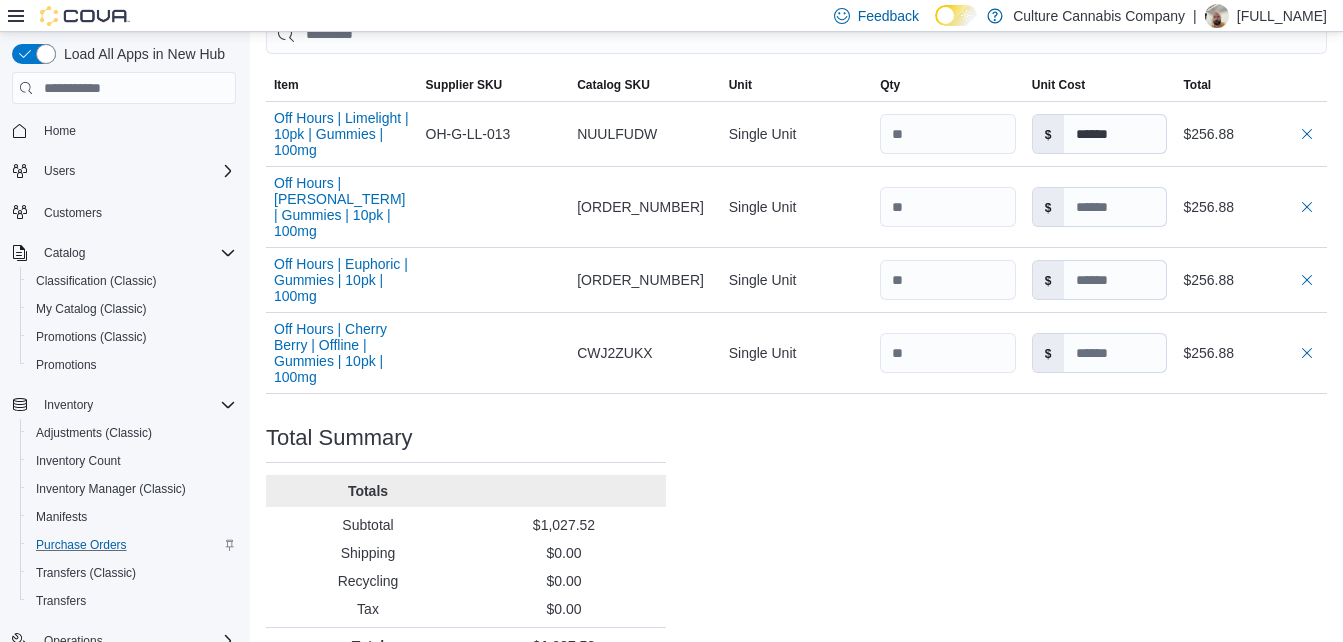 click on "Purchase Order: [PURCHASE_ORDER] Feedback Purchase Order Details   Edit Status Pending Supplier NOWAVE Supplier Invoice Number [ORDER_NUMBER] Bill To [NUMBER] [STREET] [UNIT] Ship To [NUMBER] [STREET] [UNIT] Shipping Cost $0.00 Recycling Cost $0.00 Tax $0.00 ETA [MONTH] [DAY], [YEAR] Notes - Created On [MONTH] [DAY], [YEAR] [TIME] Submitted On - Last Received On - Completed On - Products (4)     Products Search or Scan to Add Product Quantity  Add or Browse Products from this Supplier Sorting Item Supplier SKU Catalog SKU Unit Qty Unit Cost Total Off Hours | [PERSONAL_TERM] | 10pk | Gummies | 100mg Supplier SKU OH-G-LL-013 Catalog SKU NUULFUDW Unit Single Unit Qty Unit Cost $ ****** Total $256.88 Off Hours | [PERSONAL_TERM] | Gummies | 10pk | 100mg Supplier SKU Catalog SKU YPT26P6D Unit Single Unit Qty Unit Cost $ Total $256.88 Off Hours | [PERSONAL_TERM] | Gummies | 10pk | 100mg Supplier SKU Catalog SKU HWC445JX Unit Single Unit Qty Unit Cost $ ****** Total $256.88 Off Hours | Cherry Berry | Offline | Gummies | 10pk | 100mg Supplier SKU Catalog SKU Unit $" at bounding box center [796, 64] 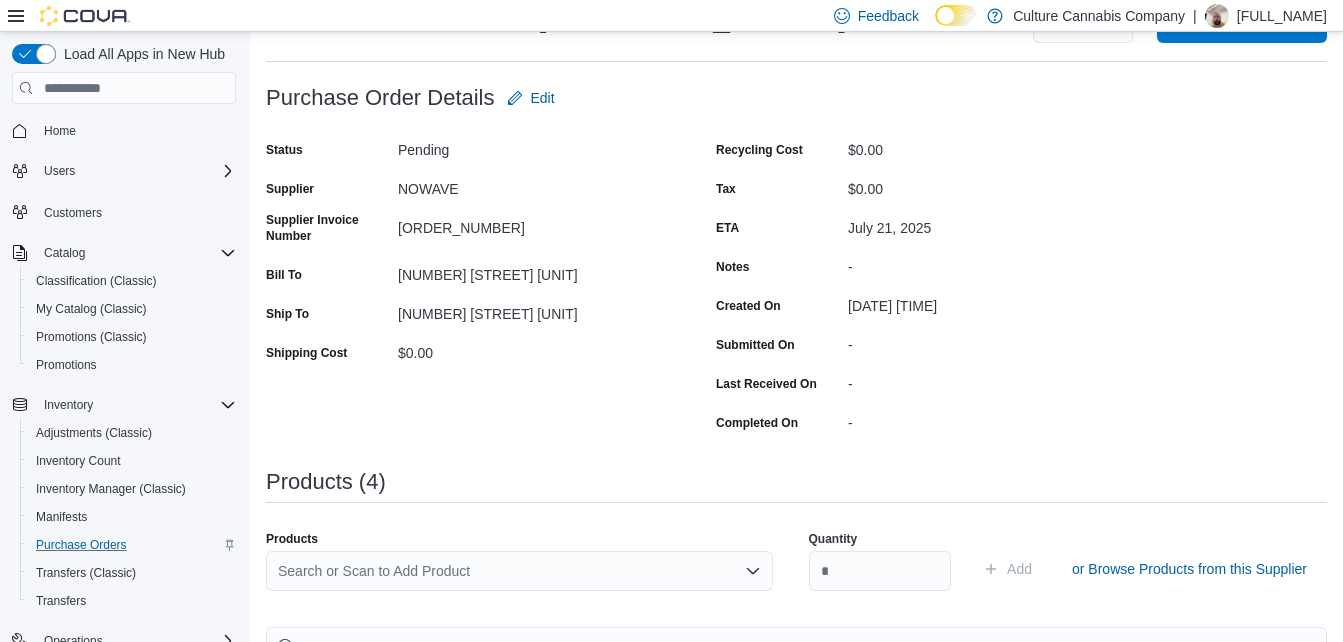 scroll, scrollTop: 0, scrollLeft: 0, axis: both 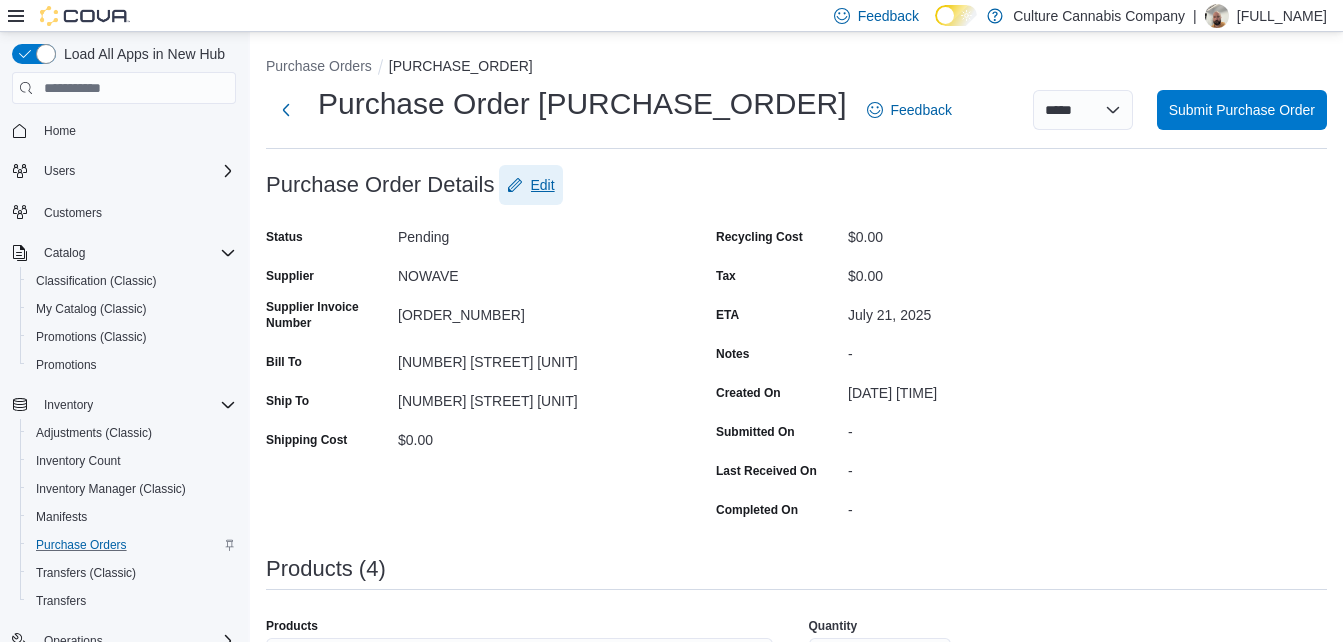 click on "Edit" at bounding box center [543, 185] 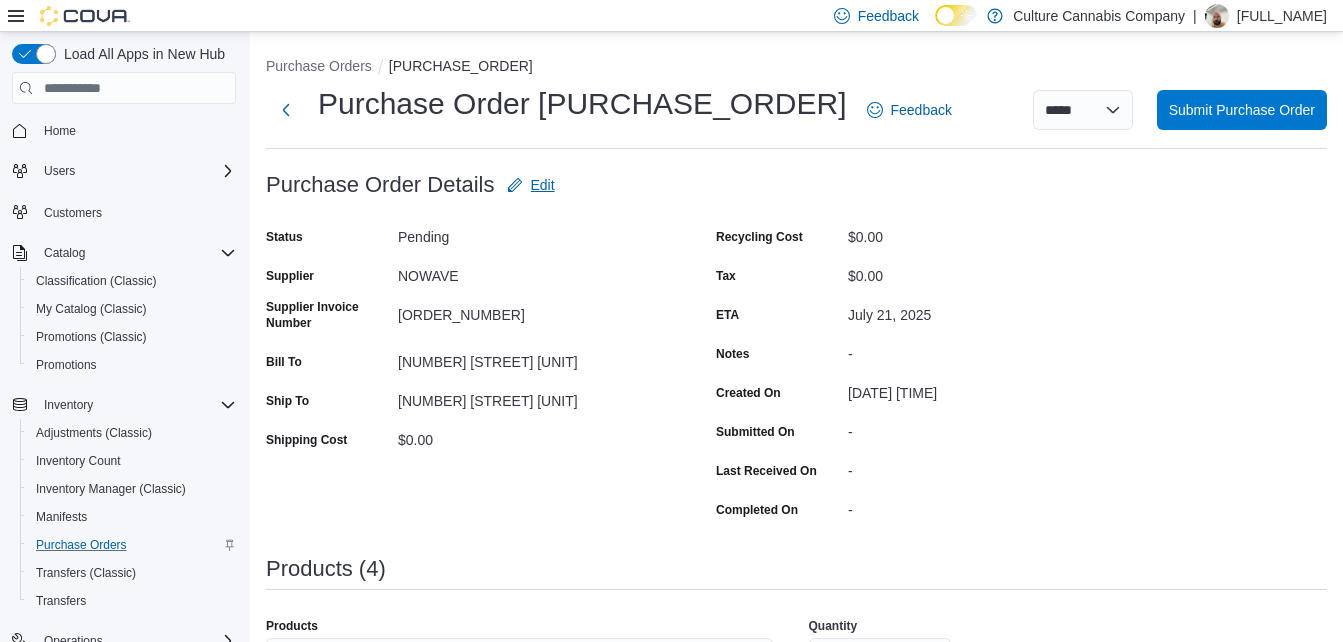 type on "******" 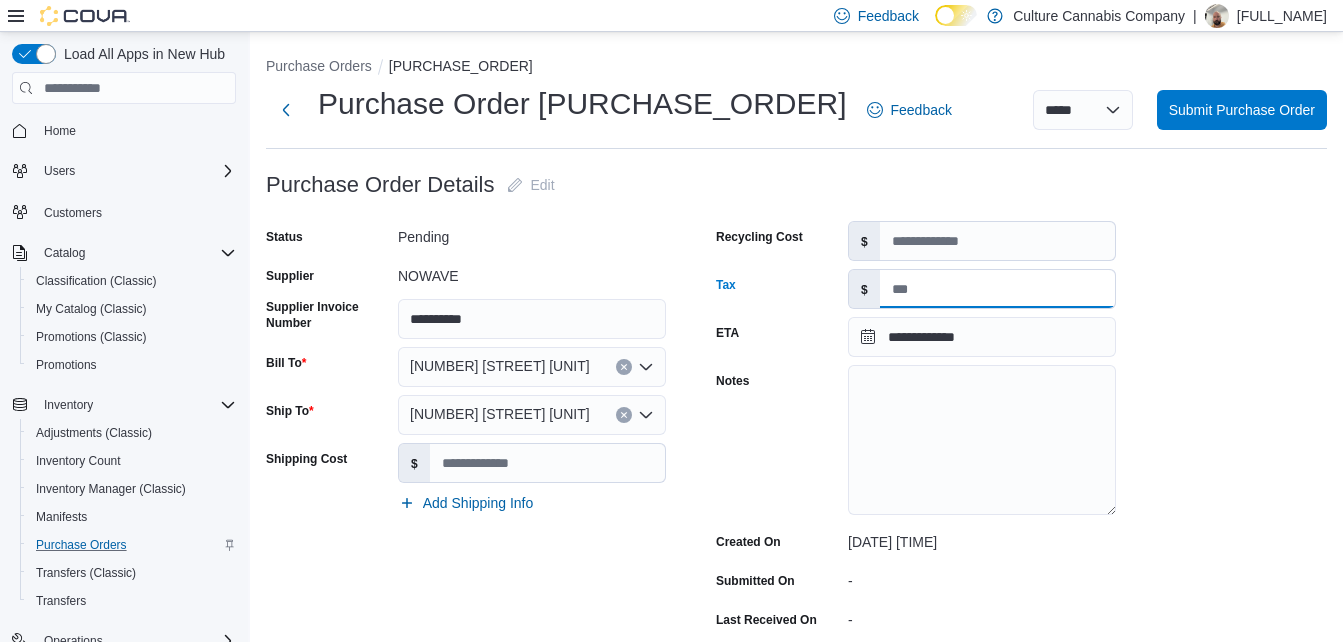 click on "Tax" at bounding box center [997, 289] 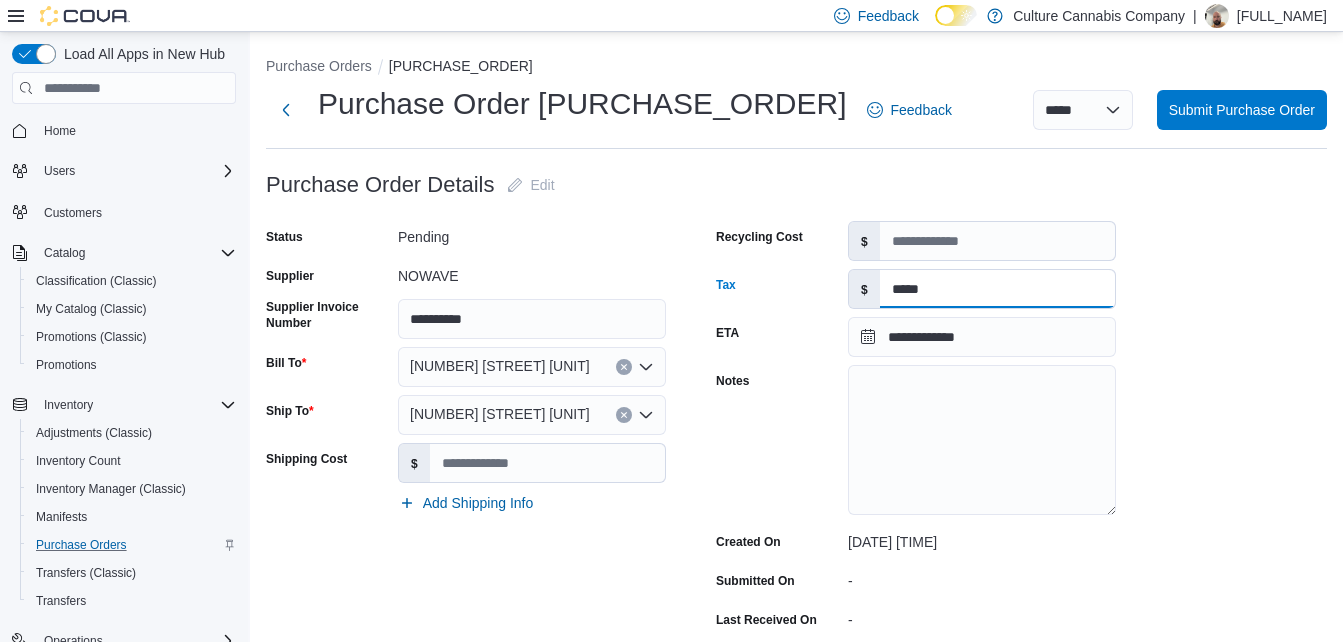 type on "*****" 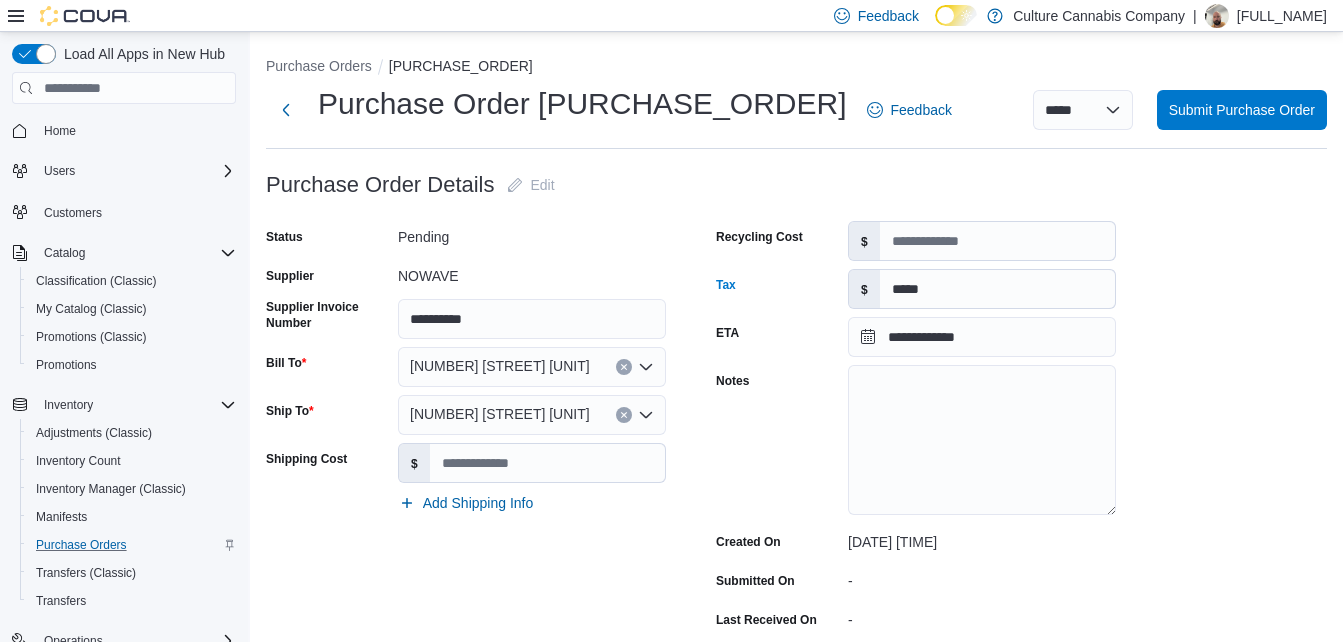 click on "**********" at bounding box center [916, 447] 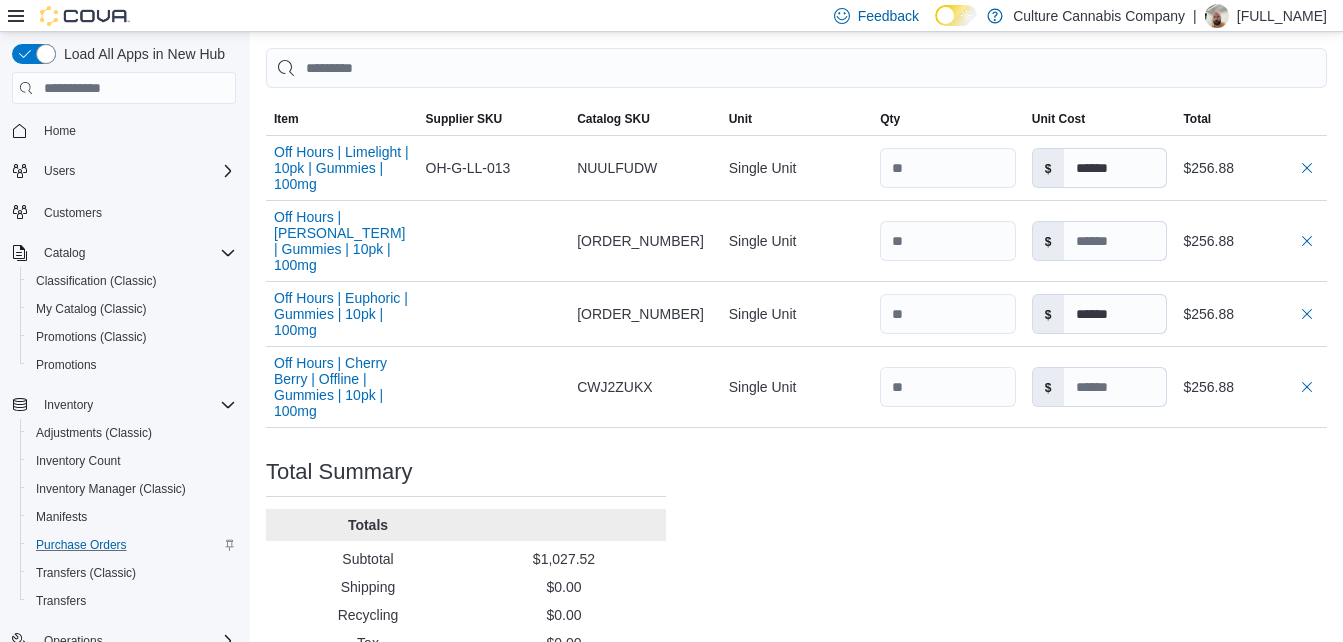 scroll, scrollTop: 911, scrollLeft: 0, axis: vertical 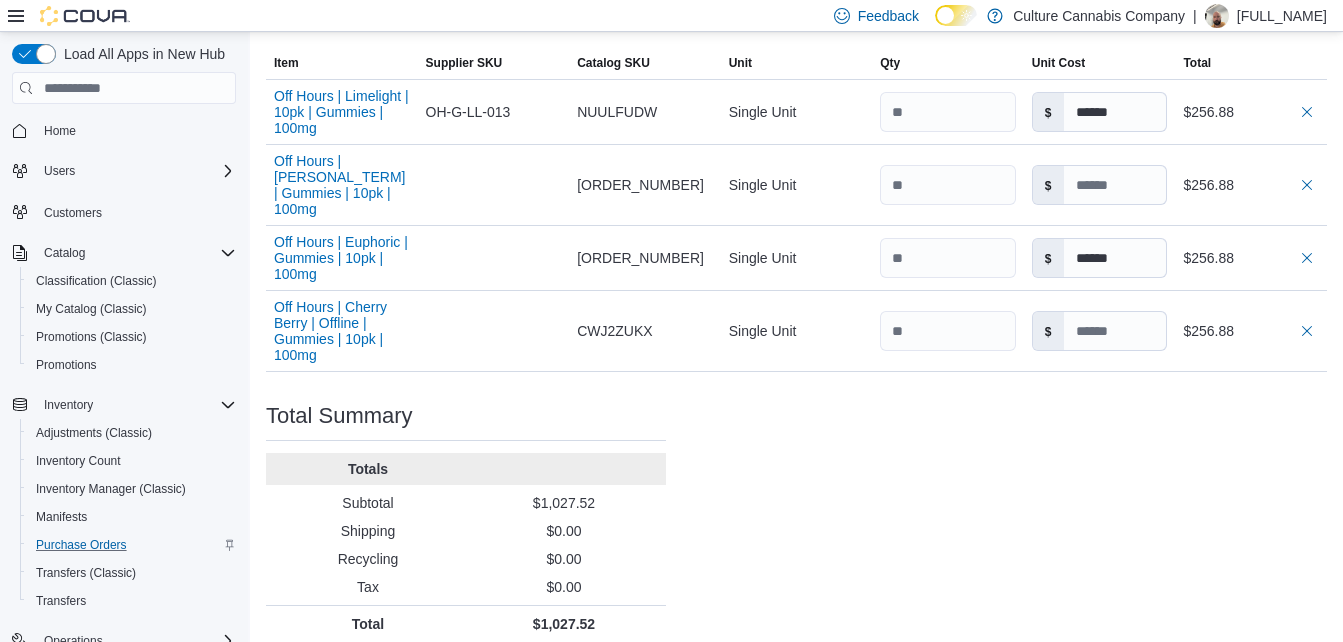 click on "**********" at bounding box center (796, -52) 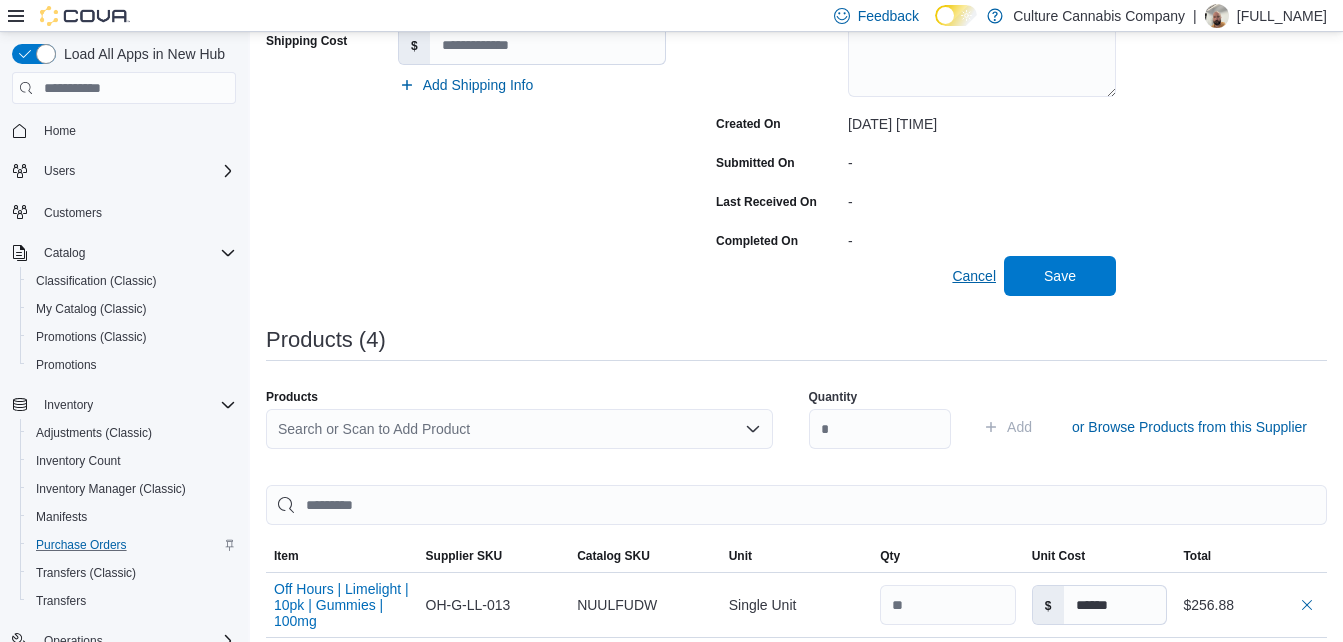 scroll, scrollTop: 411, scrollLeft: 0, axis: vertical 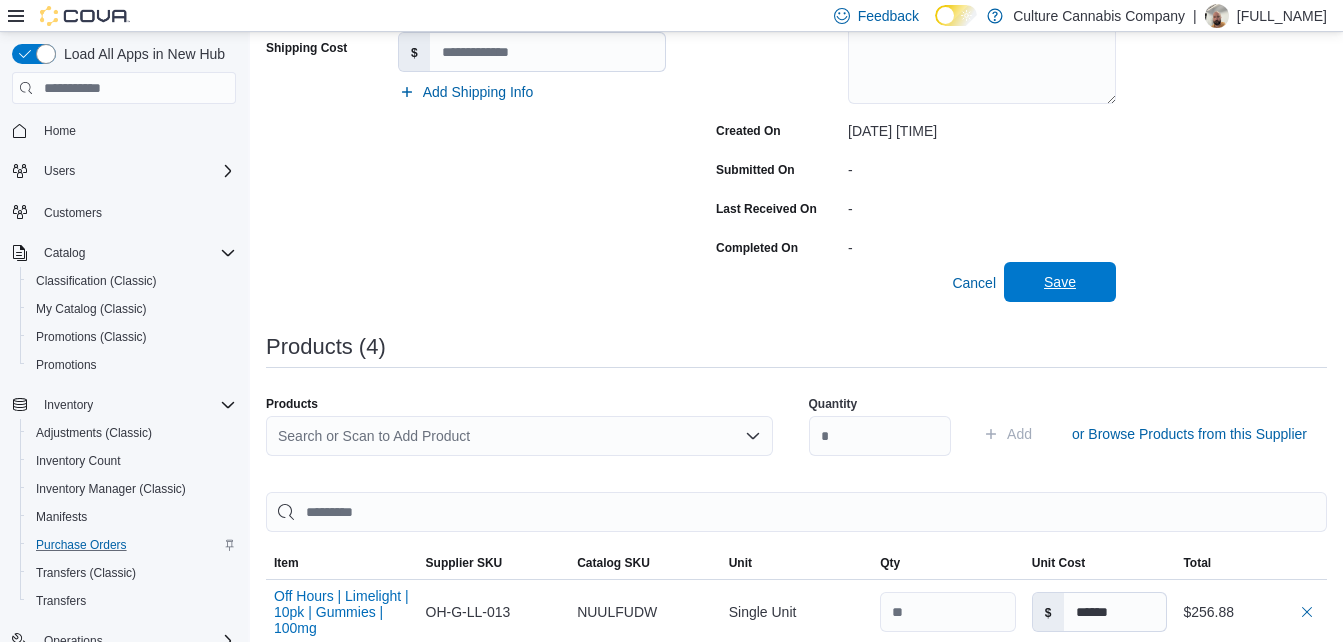 click on "Save" at bounding box center [1060, 282] 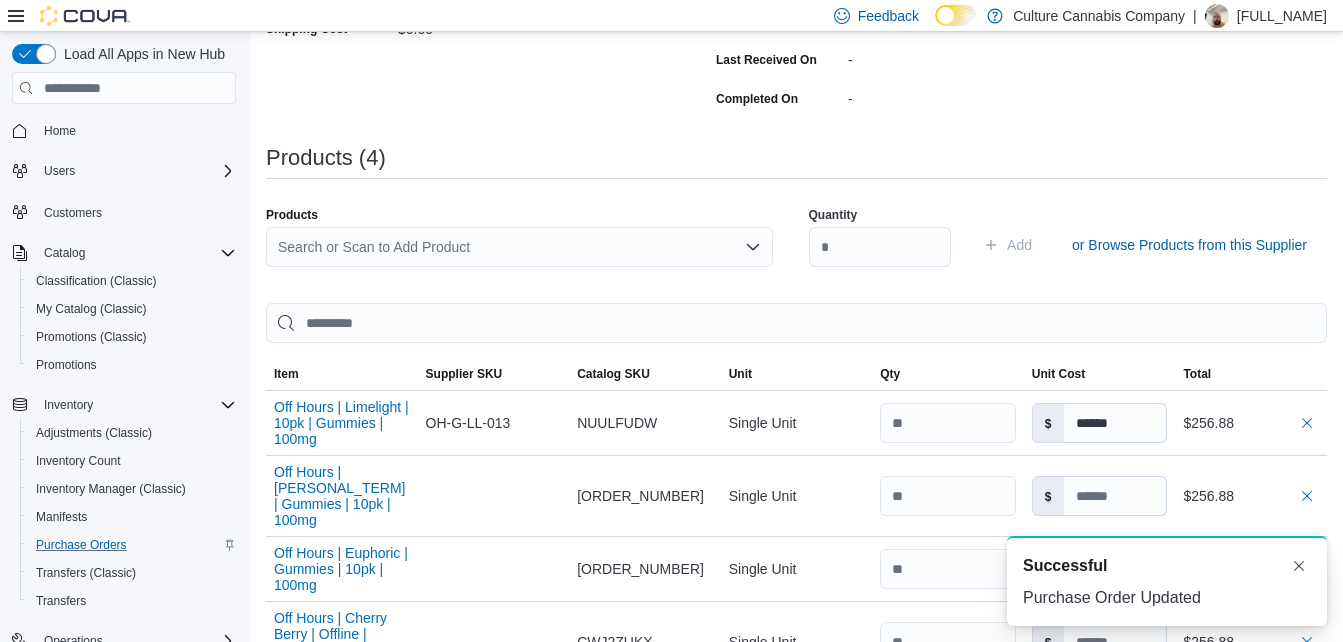 scroll, scrollTop: 0, scrollLeft: 0, axis: both 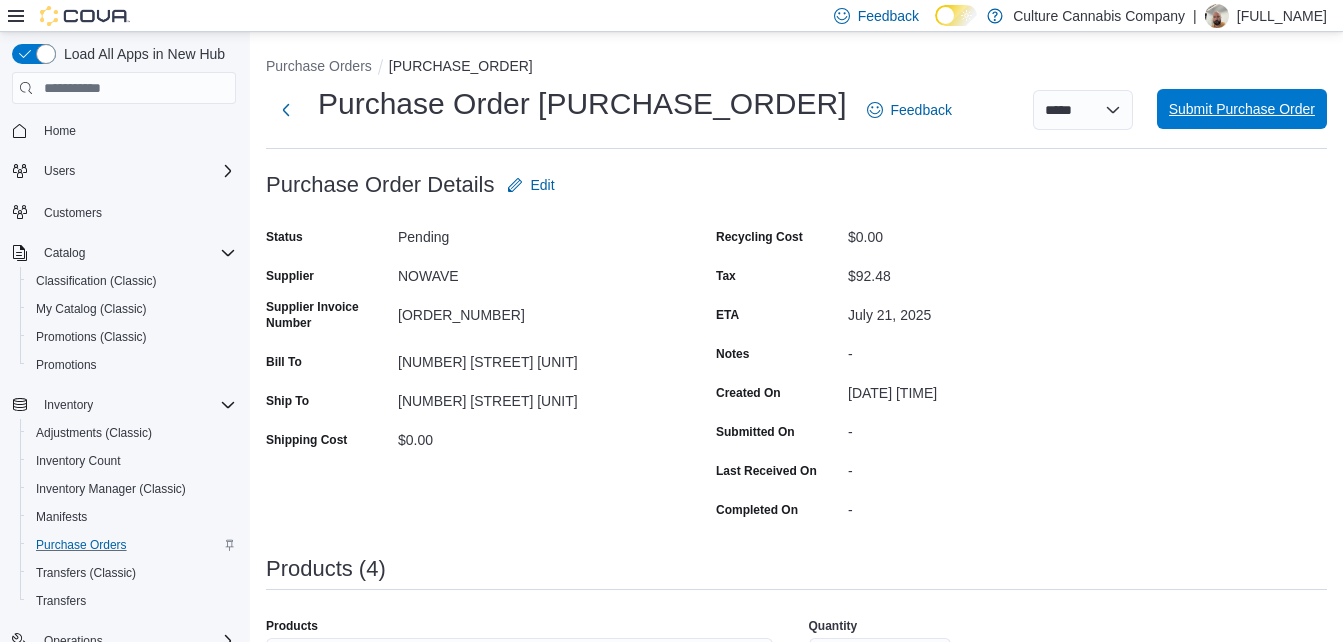 click on "Submit Purchase Order" at bounding box center (1242, 109) 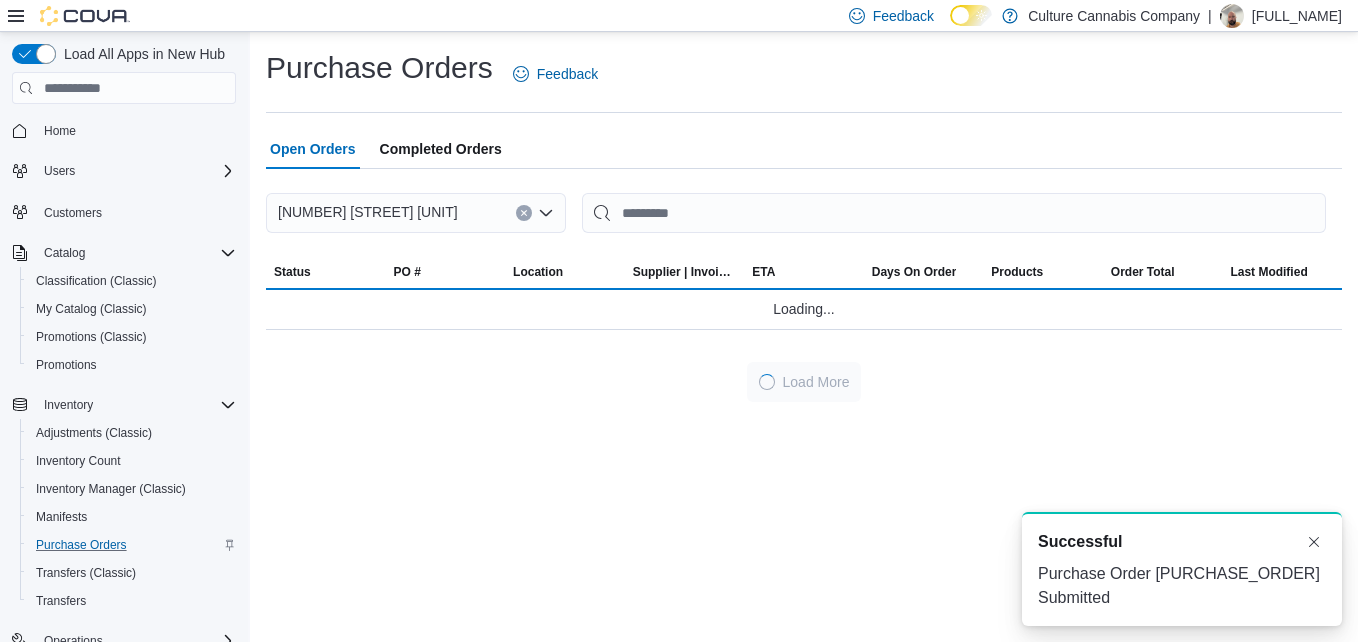 scroll, scrollTop: 0, scrollLeft: 0, axis: both 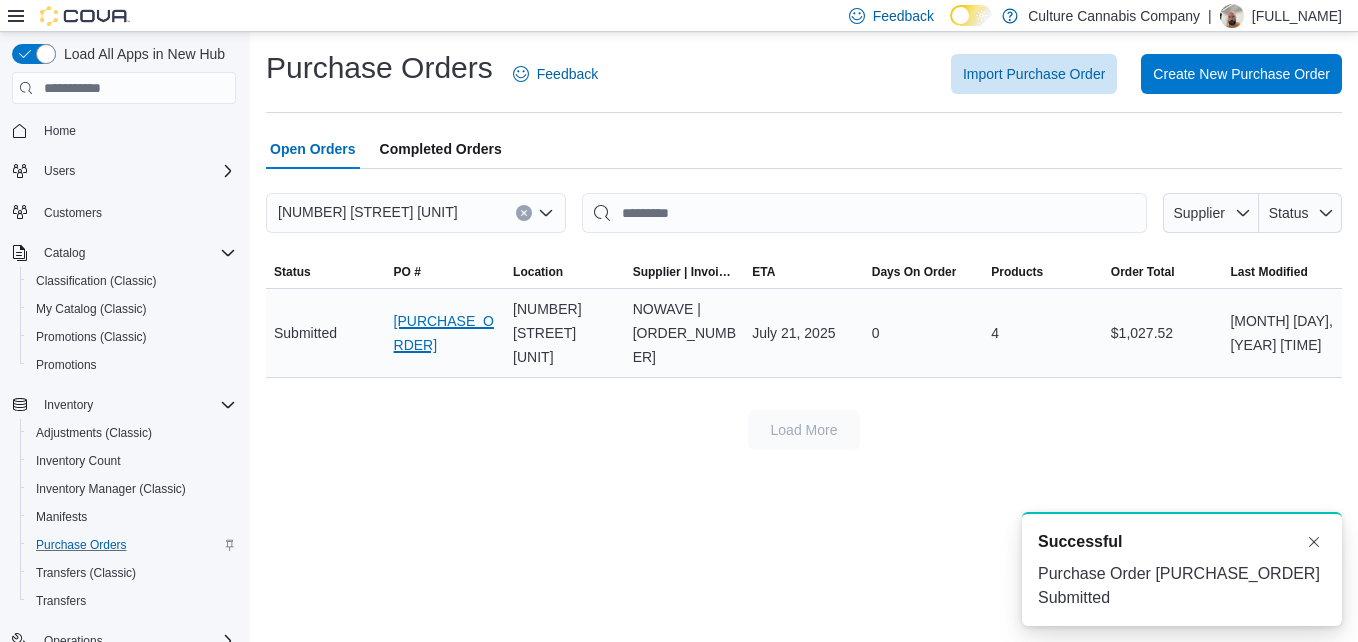 click on "[PURCHASE_ORDER]" at bounding box center (446, 333) 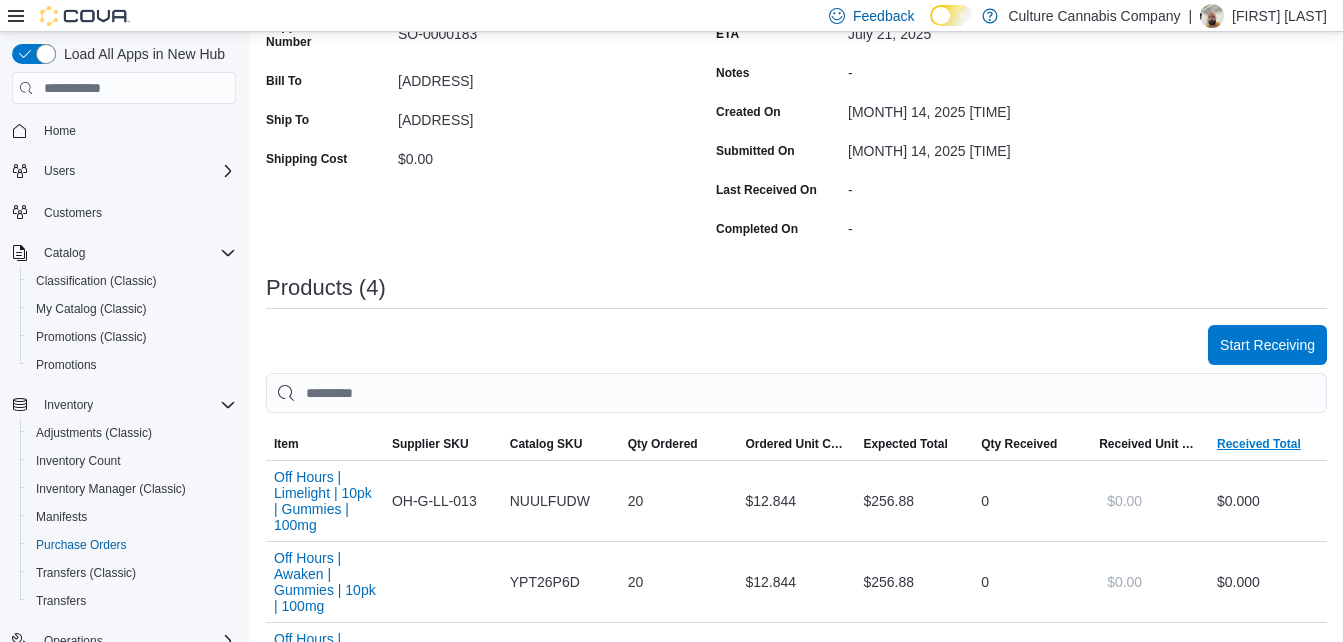 scroll, scrollTop: 300, scrollLeft: 0, axis: vertical 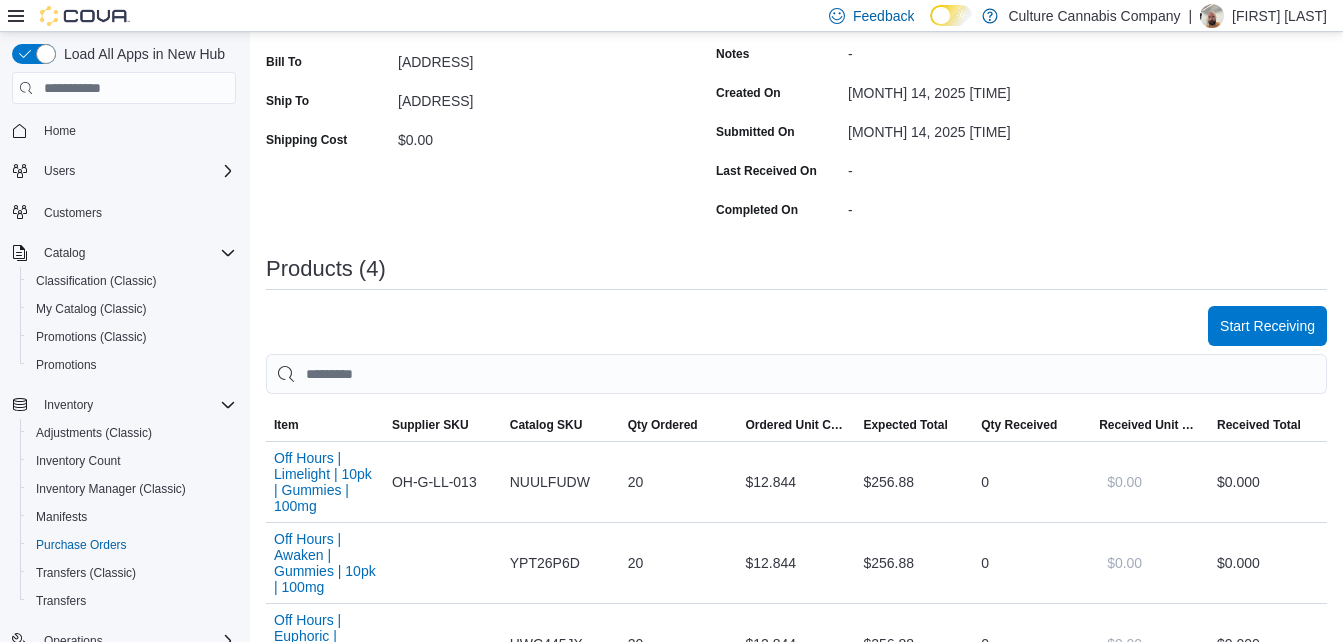 click on "Start Receiving" at bounding box center (796, 326) 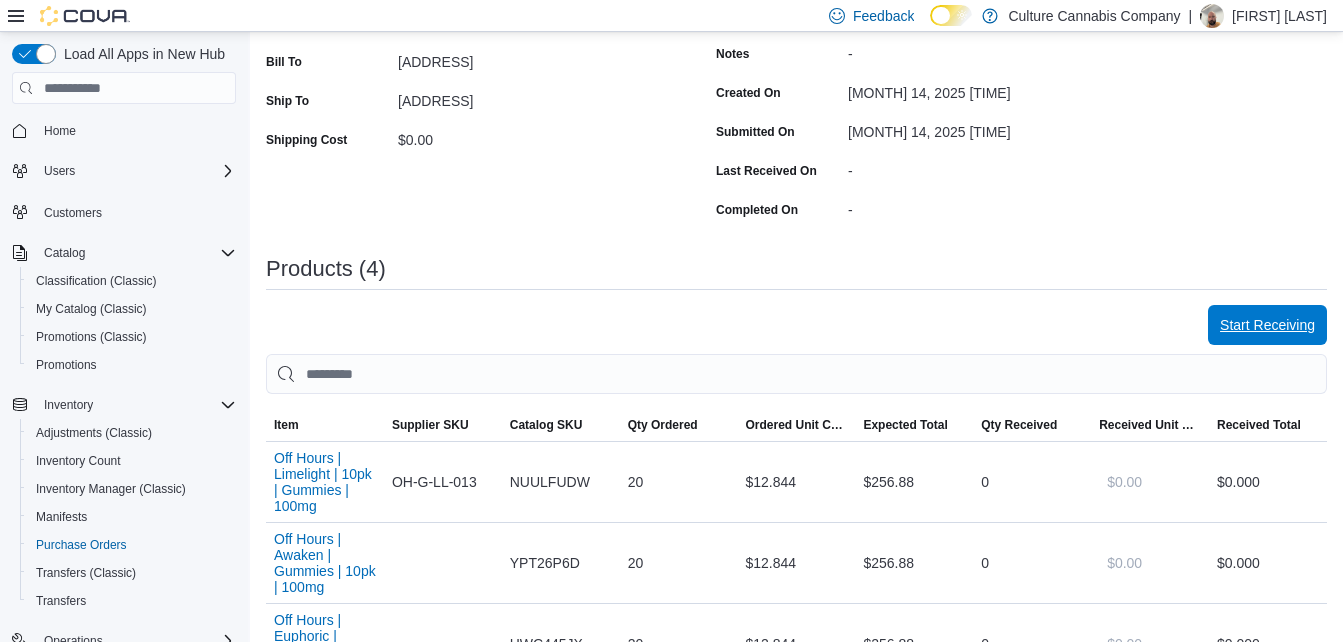 click on "Start Receiving" at bounding box center [1267, 325] 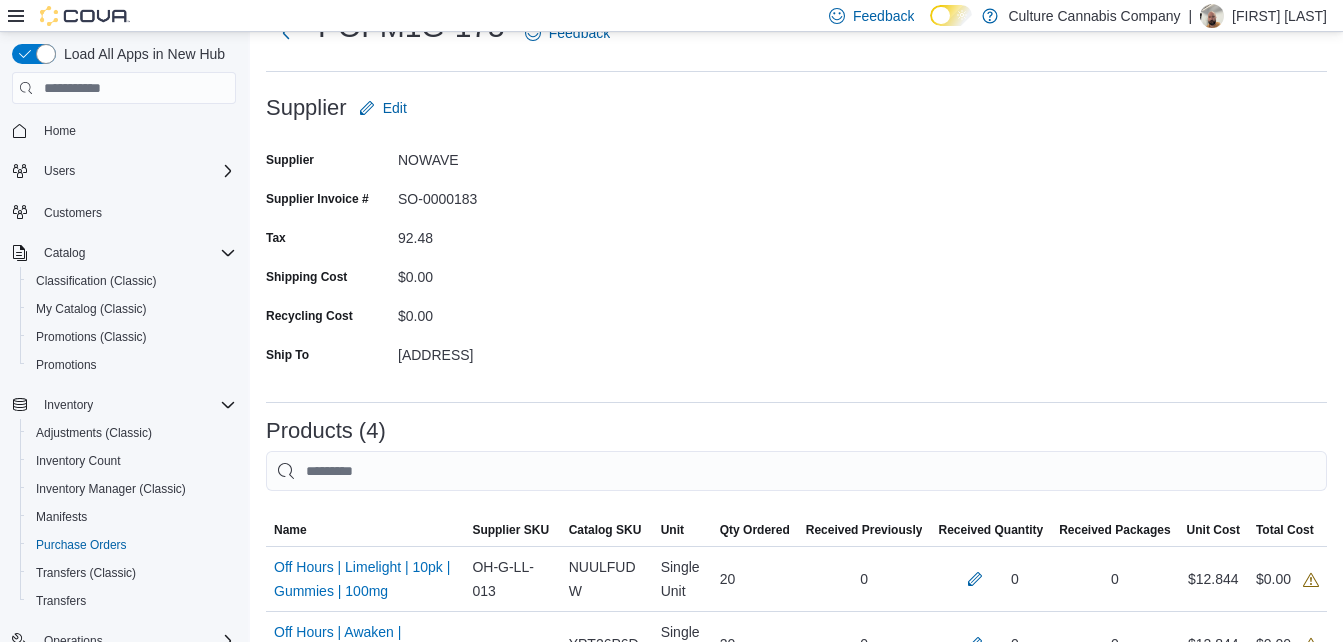 scroll, scrollTop: 200, scrollLeft: 0, axis: vertical 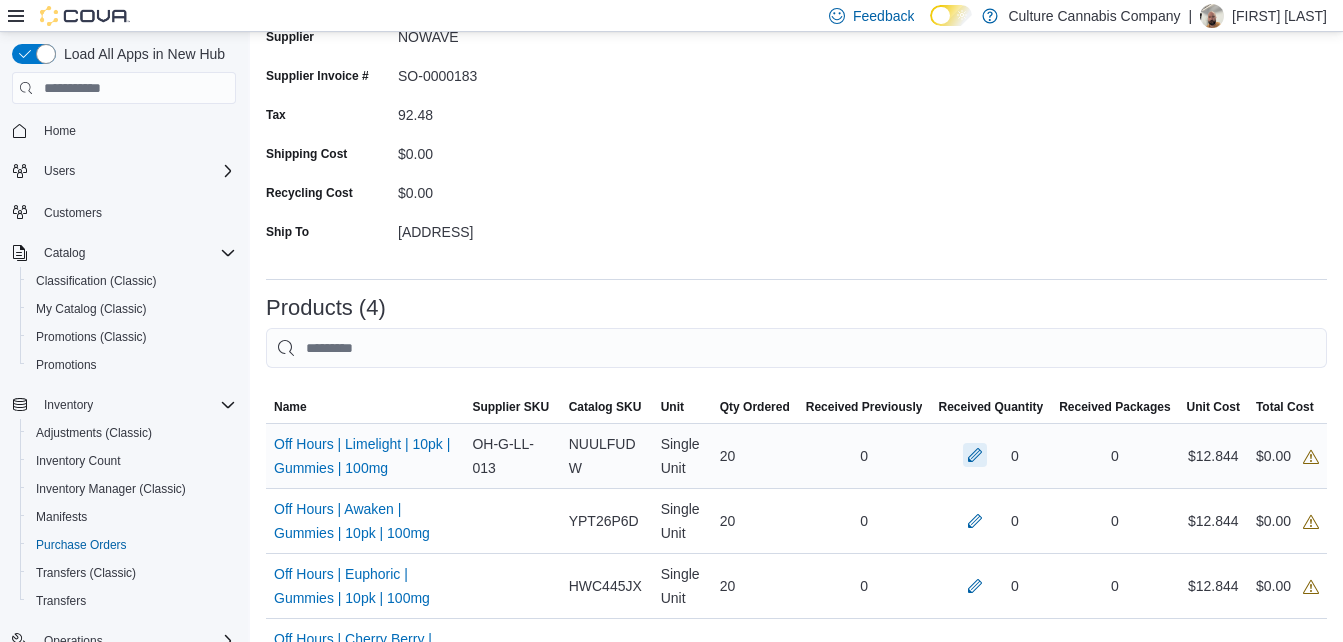 click at bounding box center [975, 455] 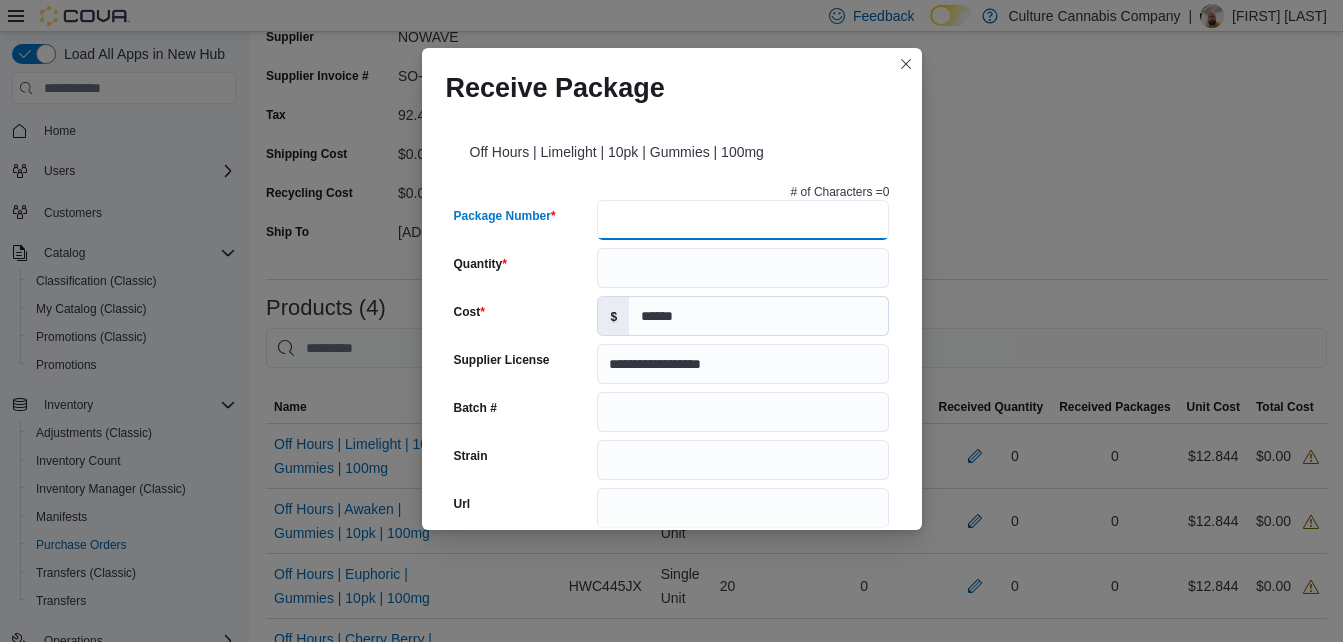 click on "Package Number" at bounding box center [743, 220] 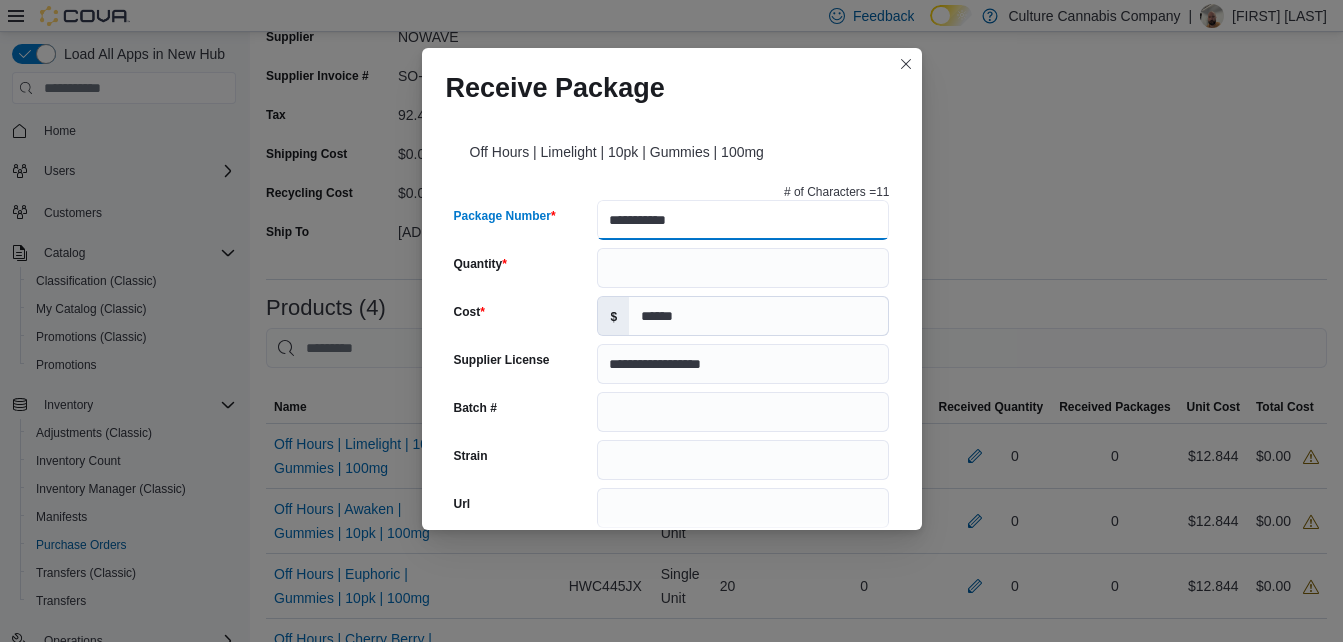 type on "**********" 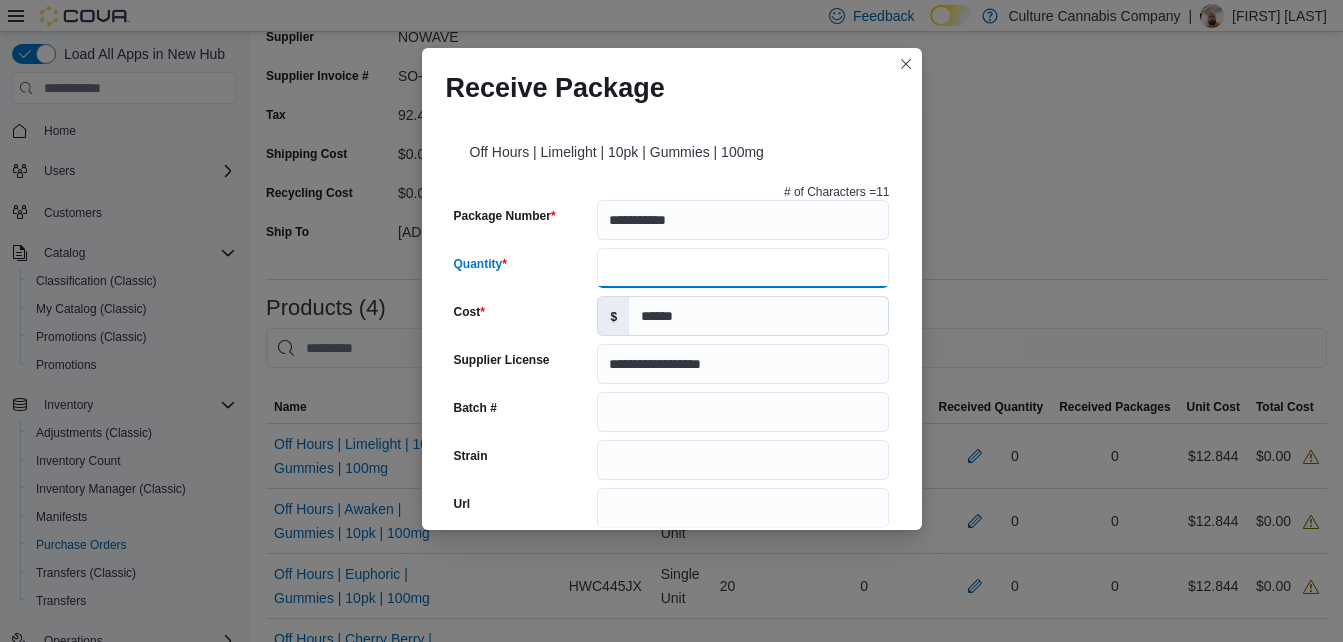 type on "**" 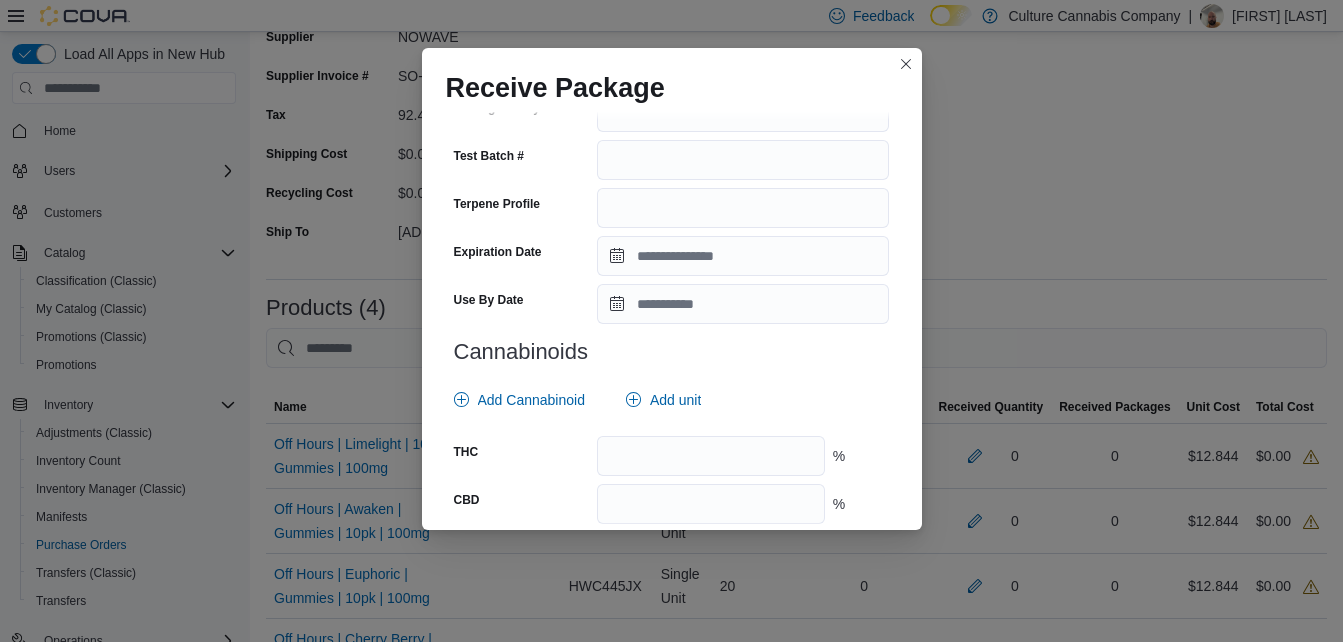 scroll, scrollTop: 766, scrollLeft: 0, axis: vertical 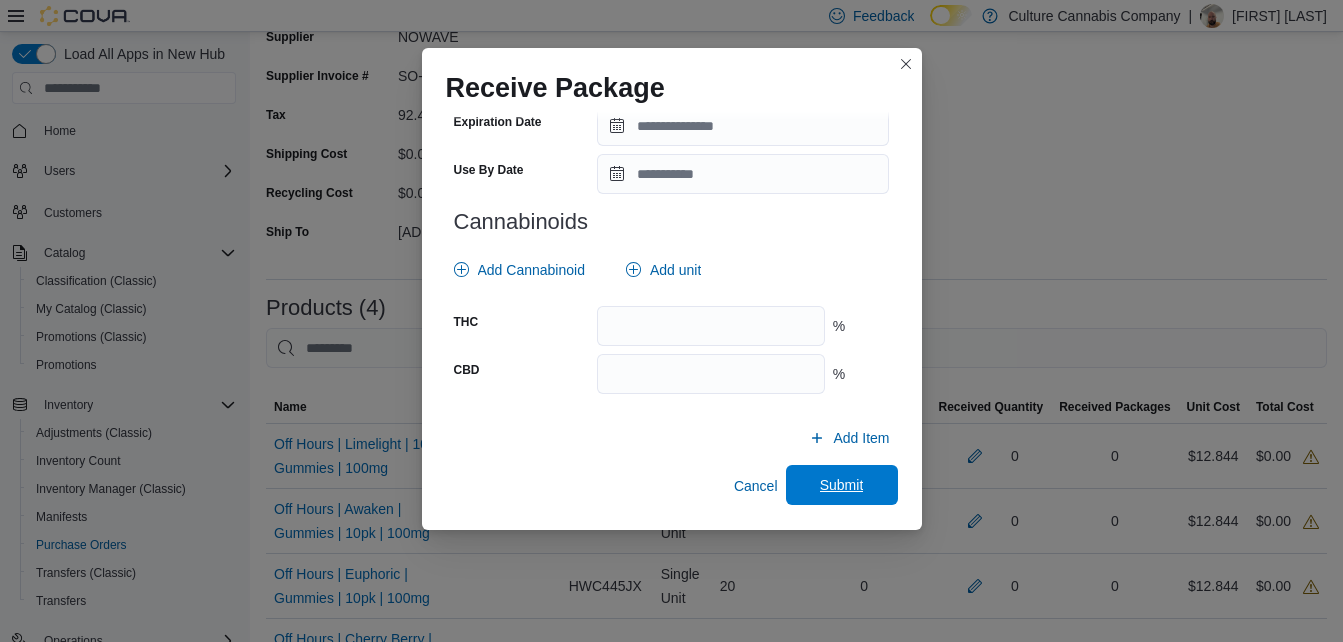 click on "Submit" at bounding box center (842, 485) 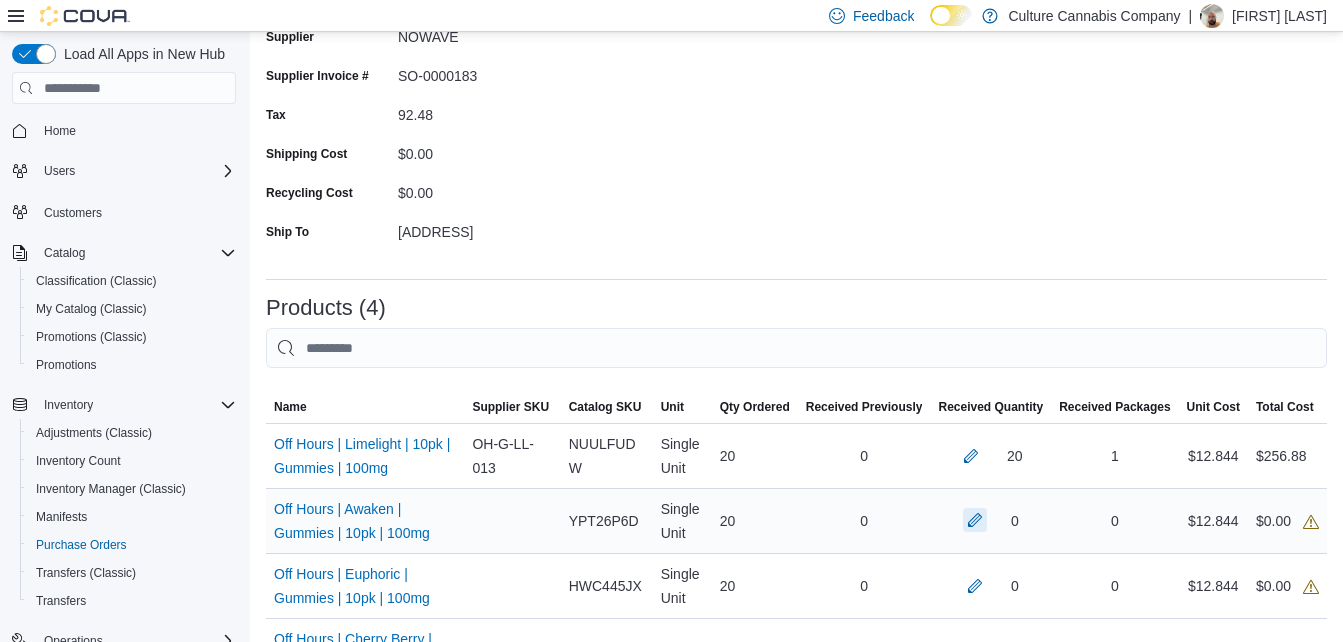 click at bounding box center [975, 520] 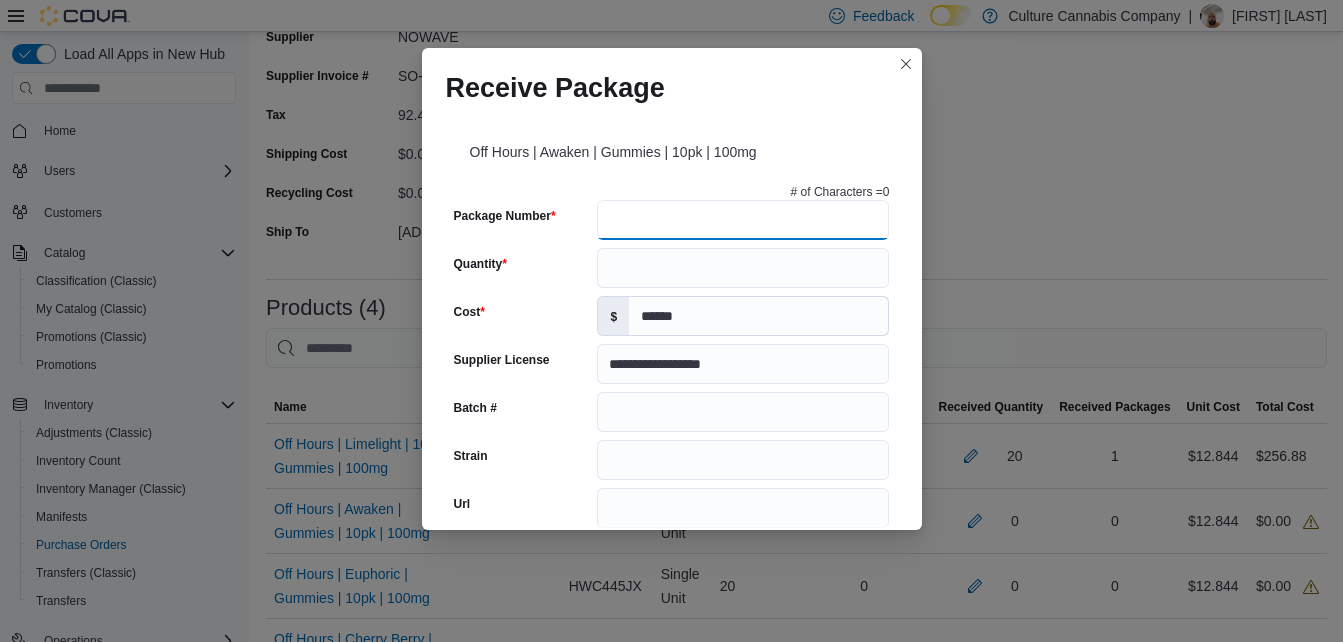 click on "Package Number" at bounding box center (743, 220) 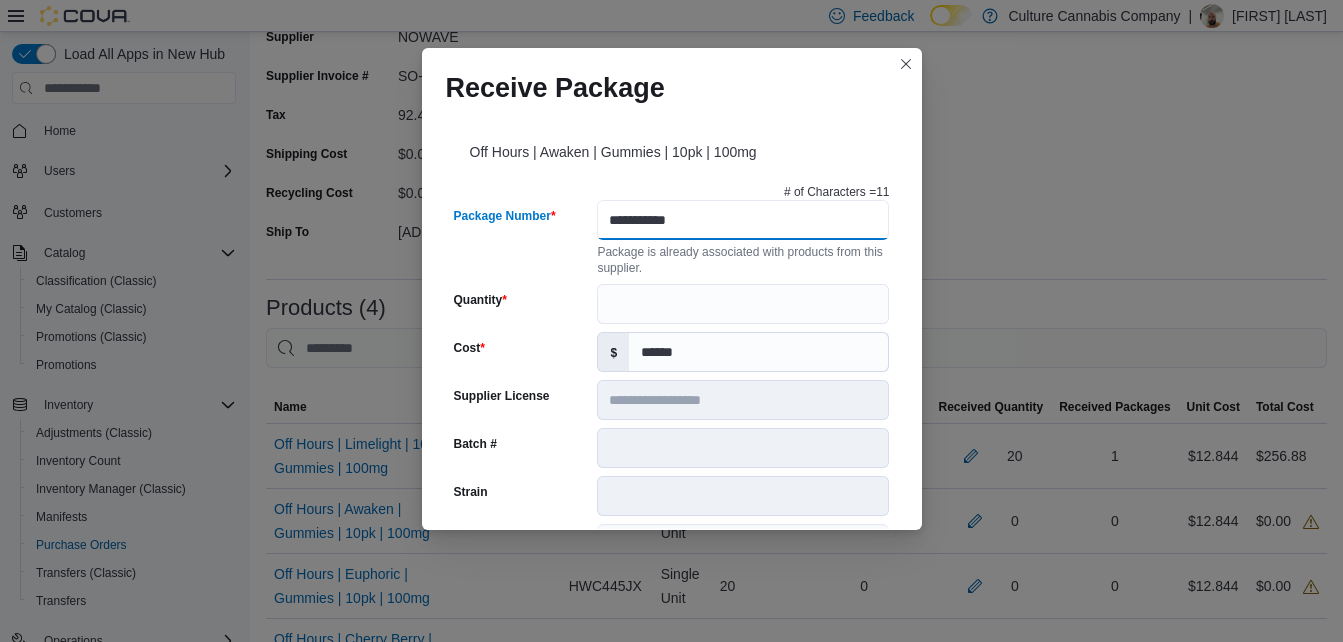 type on "**********" 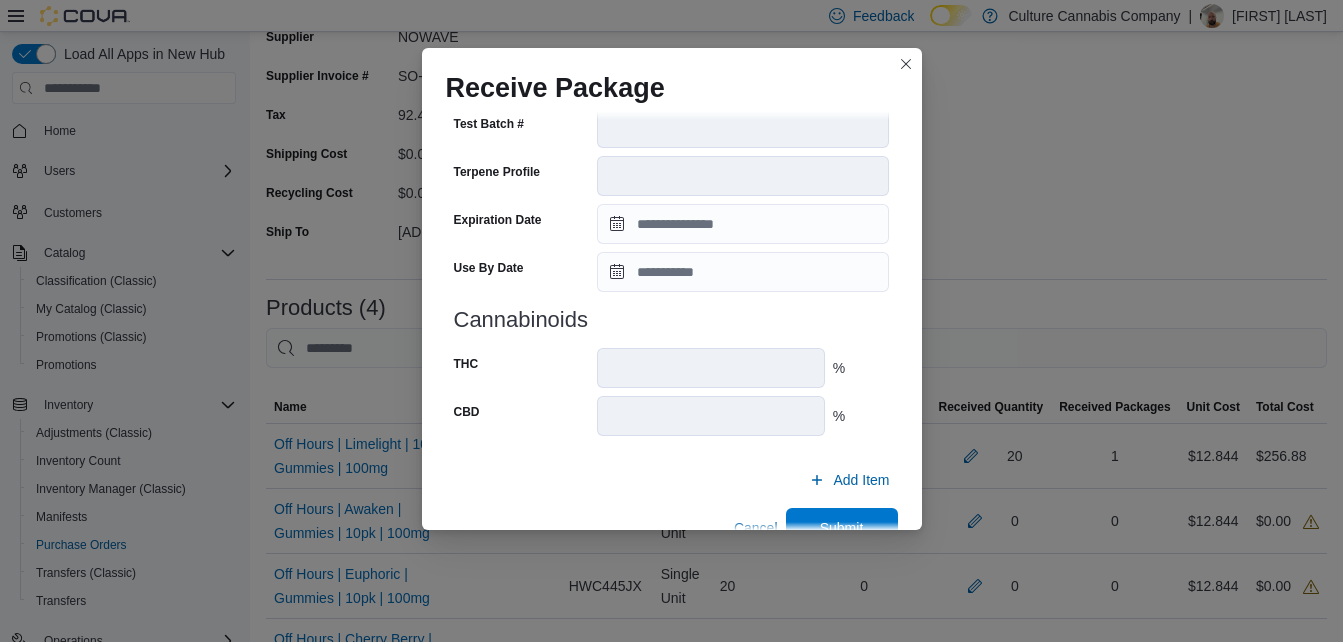 scroll, scrollTop: 746, scrollLeft: 0, axis: vertical 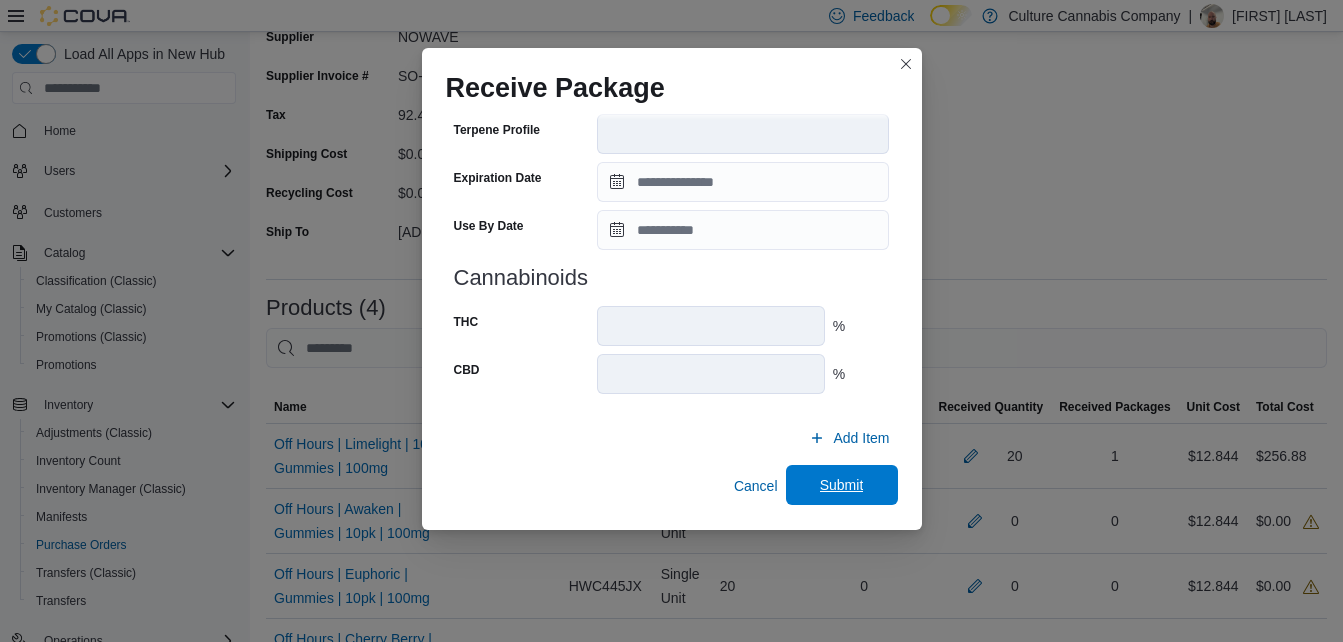 type on "**" 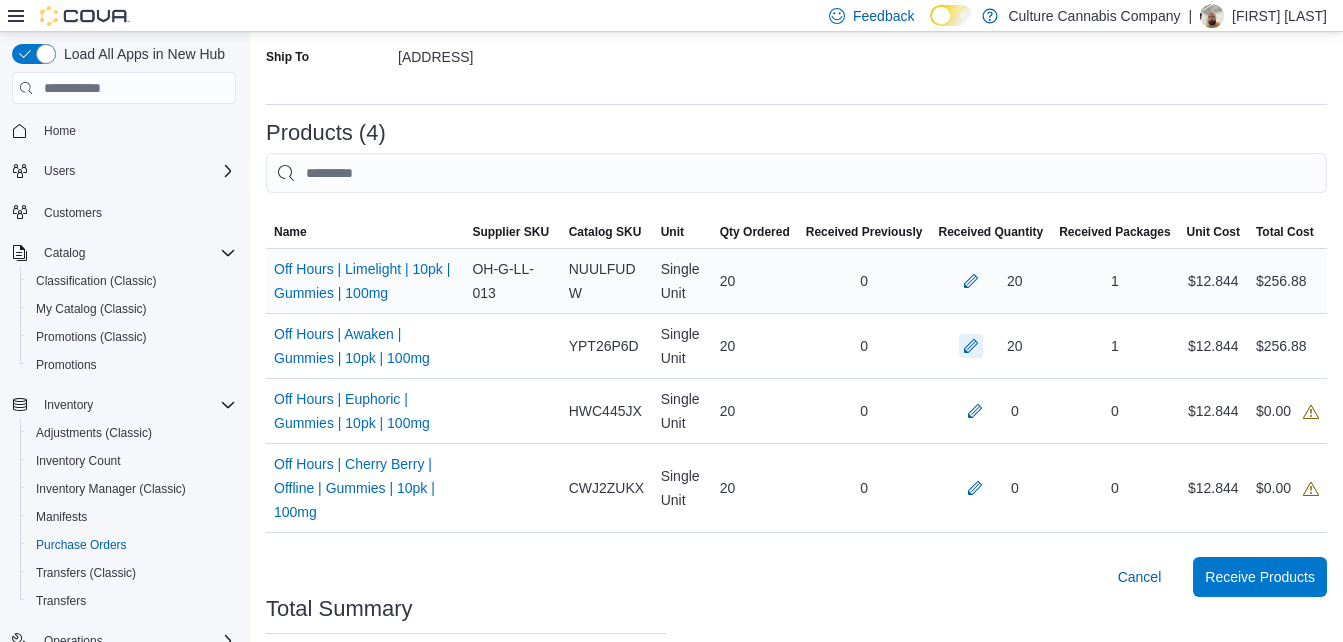 scroll, scrollTop: 400, scrollLeft: 0, axis: vertical 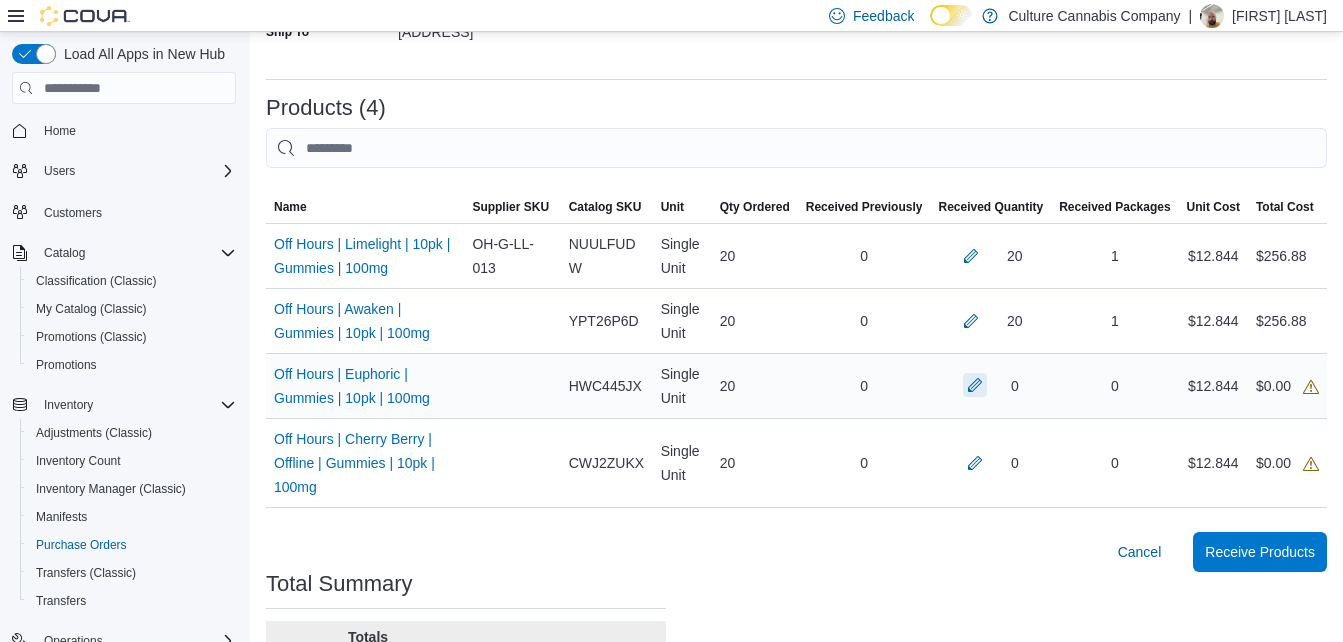 click at bounding box center [975, 385] 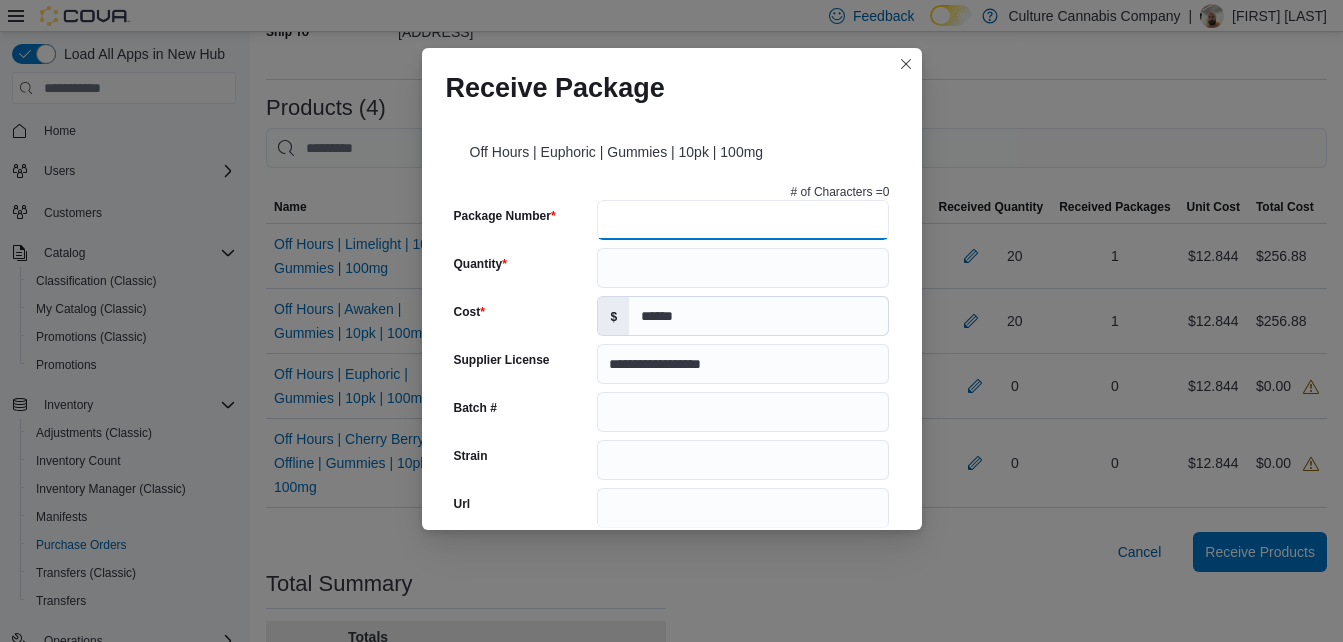click on "Package Number" at bounding box center [743, 220] 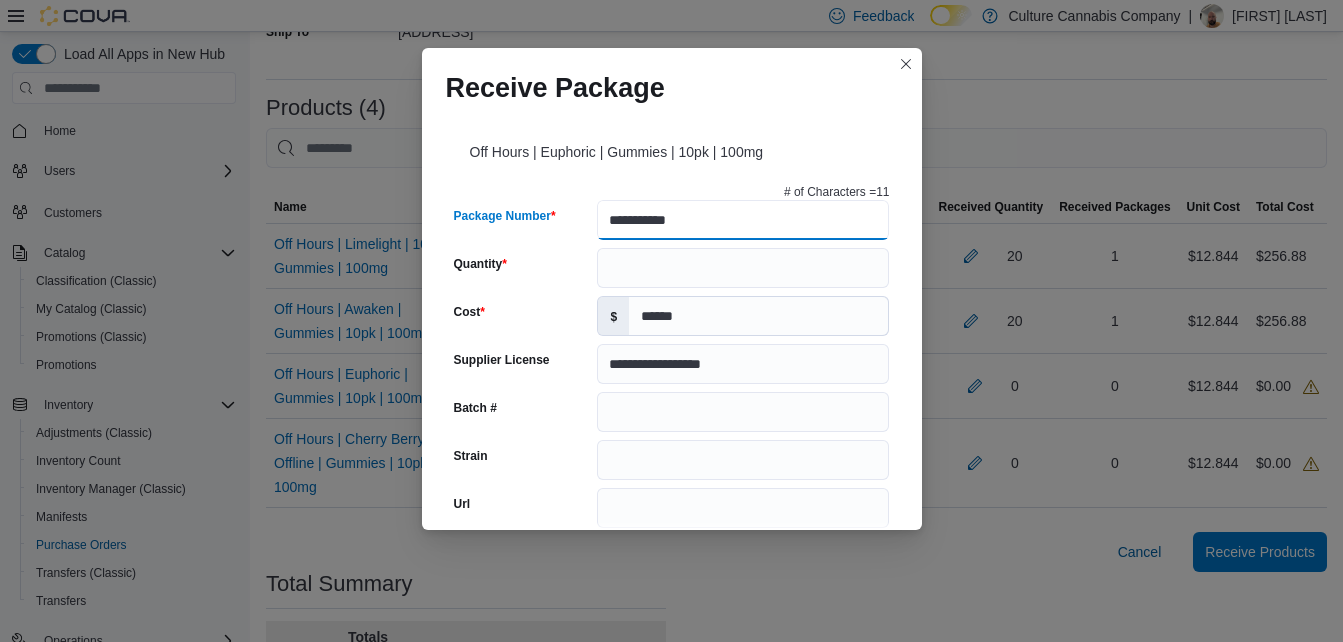type on "**********" 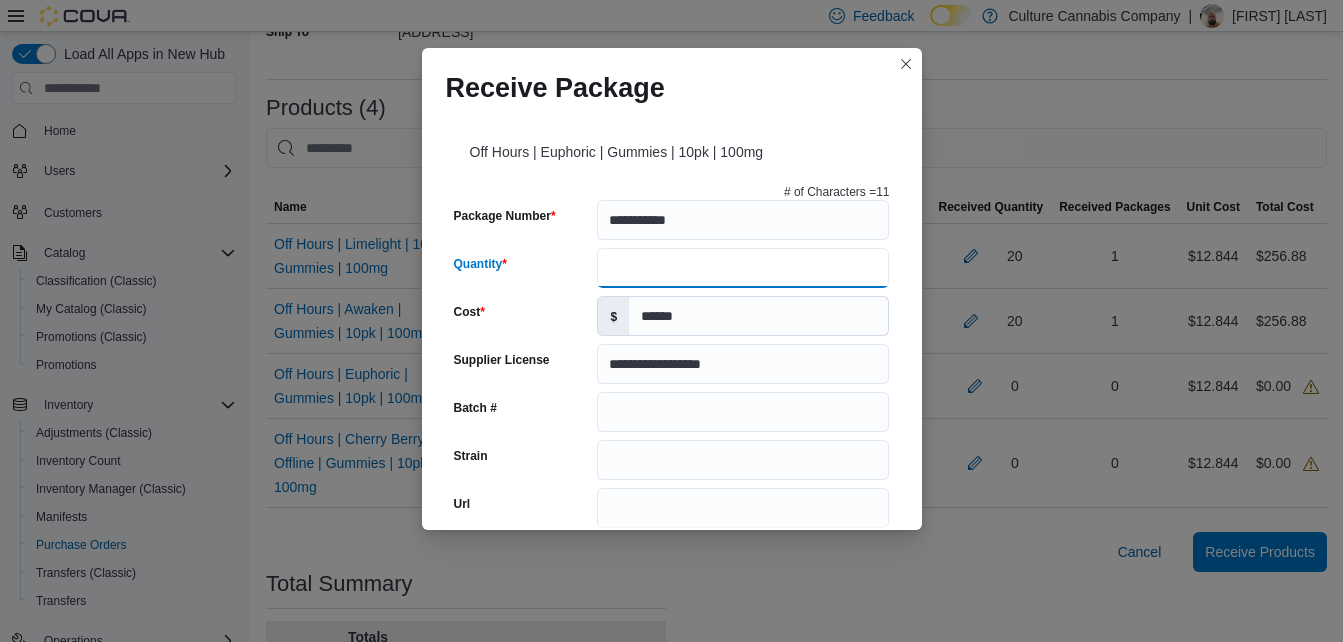 type on "*" 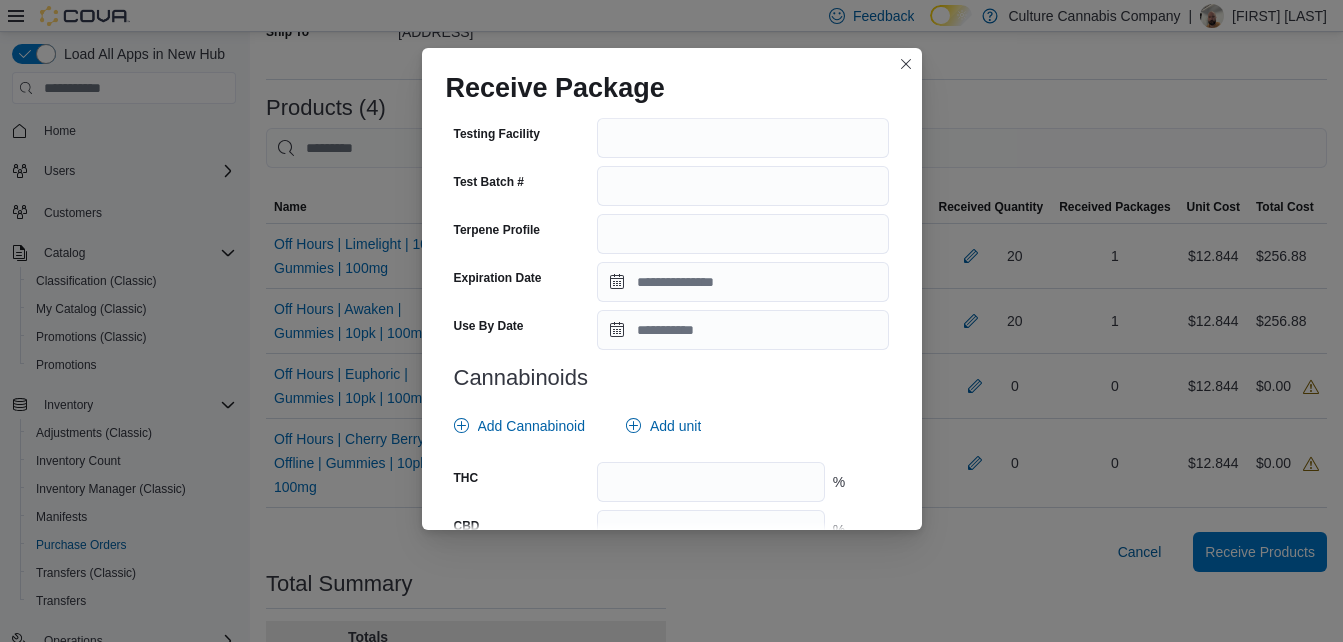scroll, scrollTop: 766, scrollLeft: 0, axis: vertical 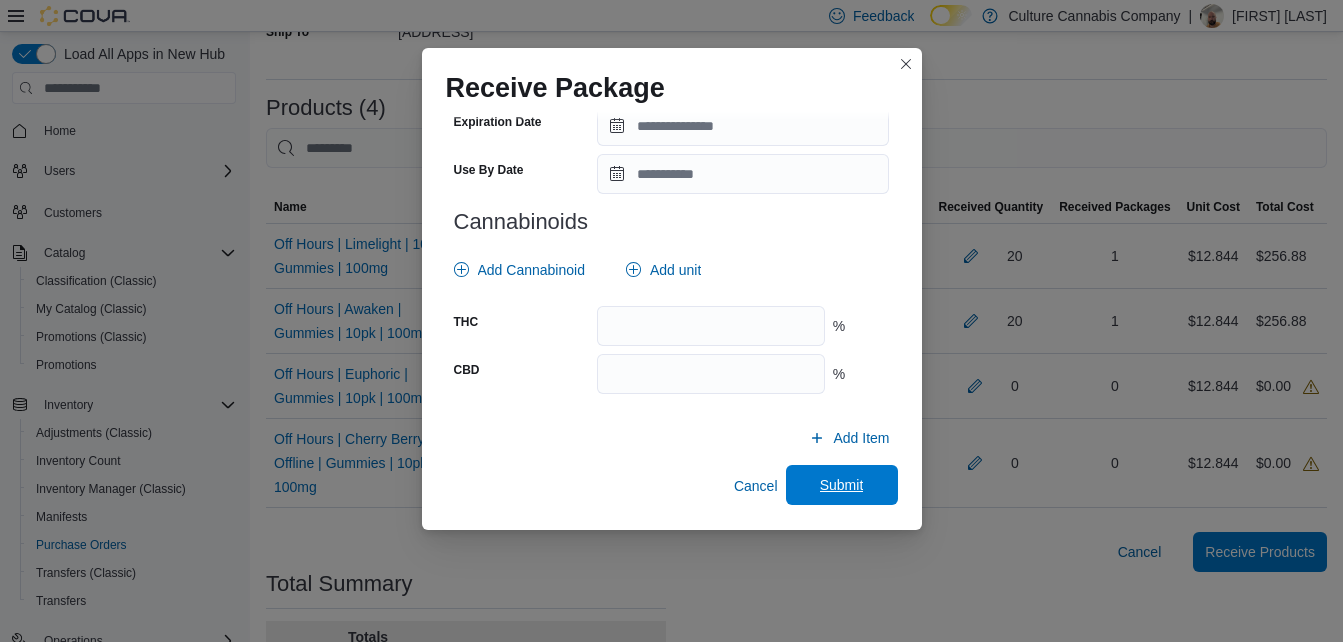 type on "**" 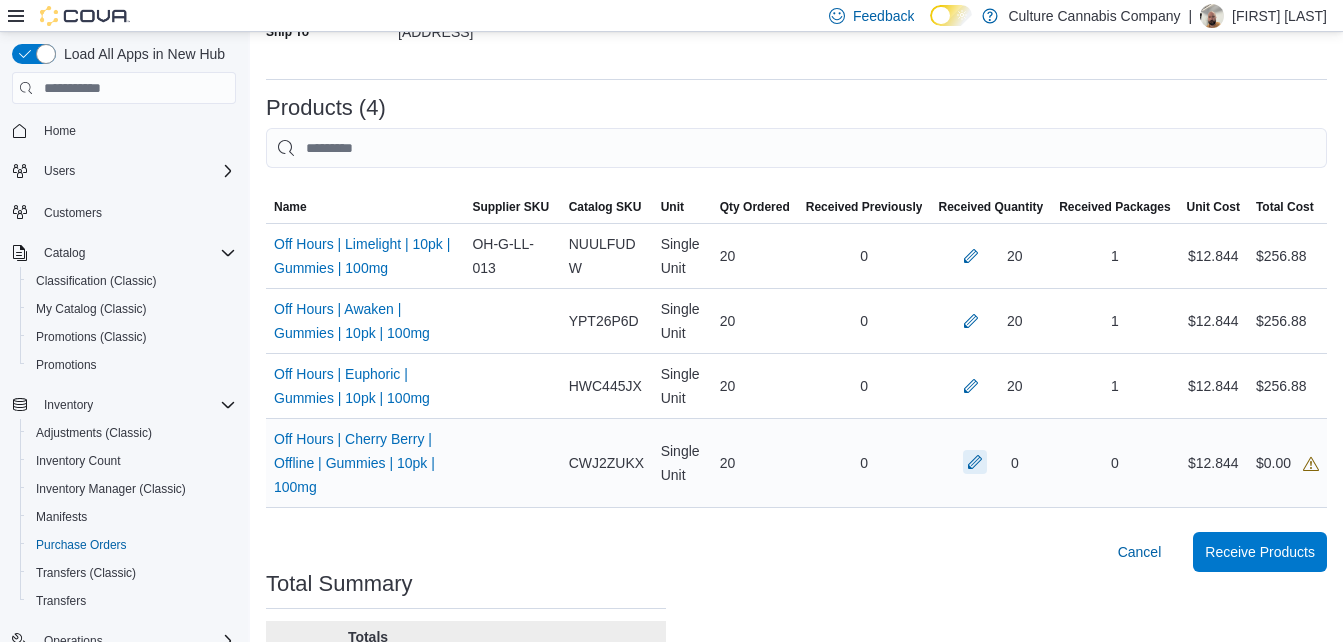 click at bounding box center [975, 462] 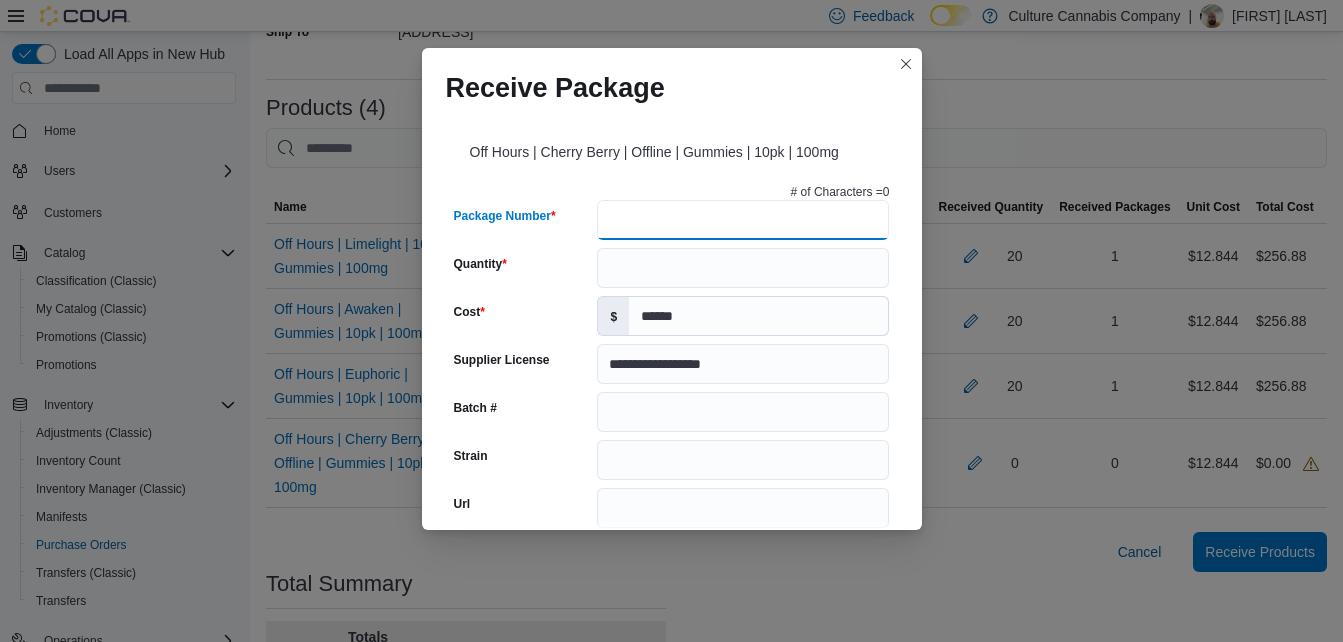 click on "Package Number" at bounding box center (743, 220) 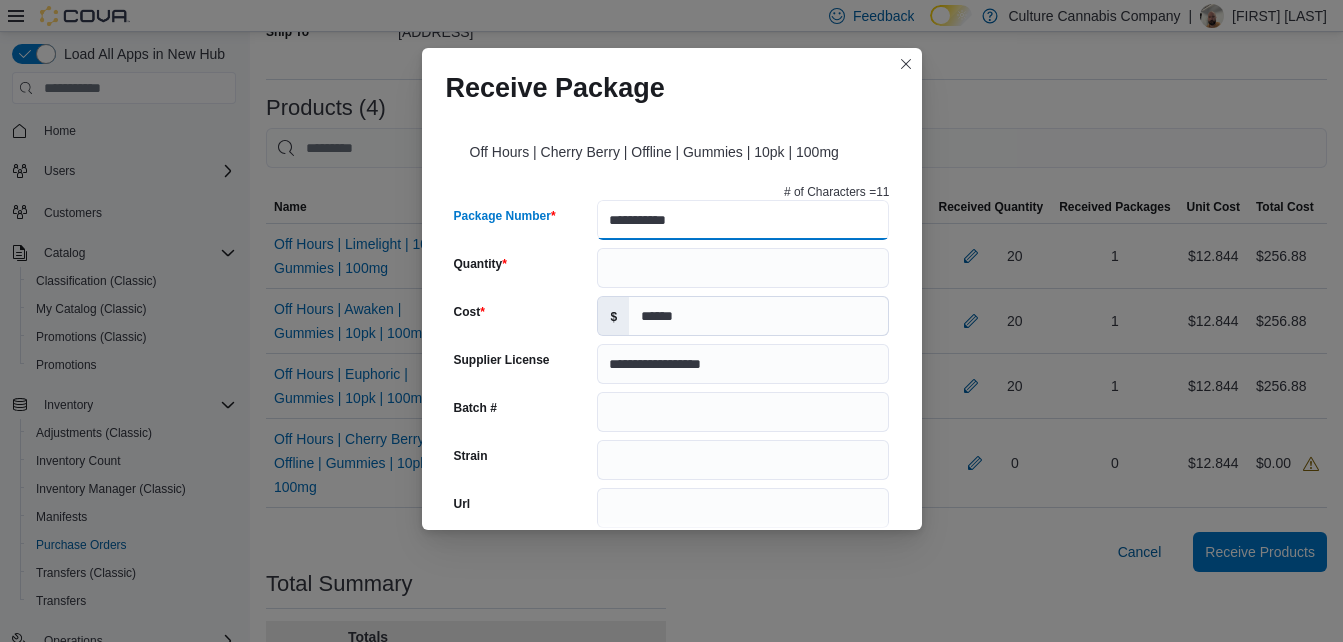 type on "**********" 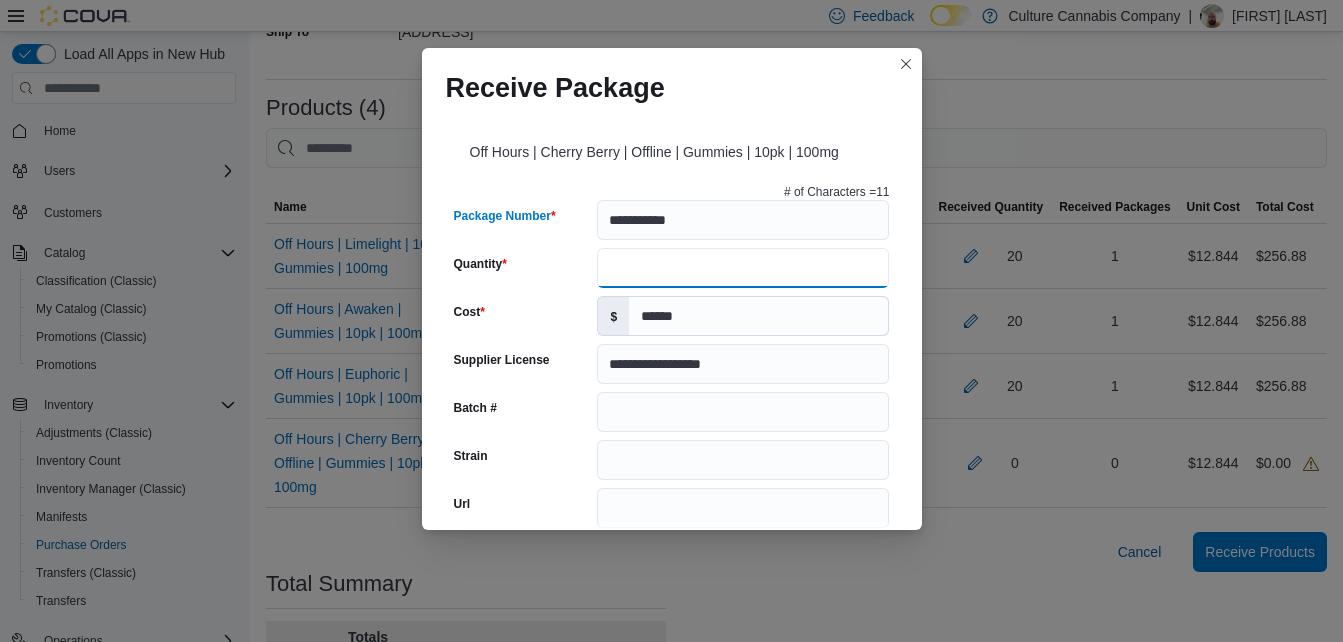 type on "**********" 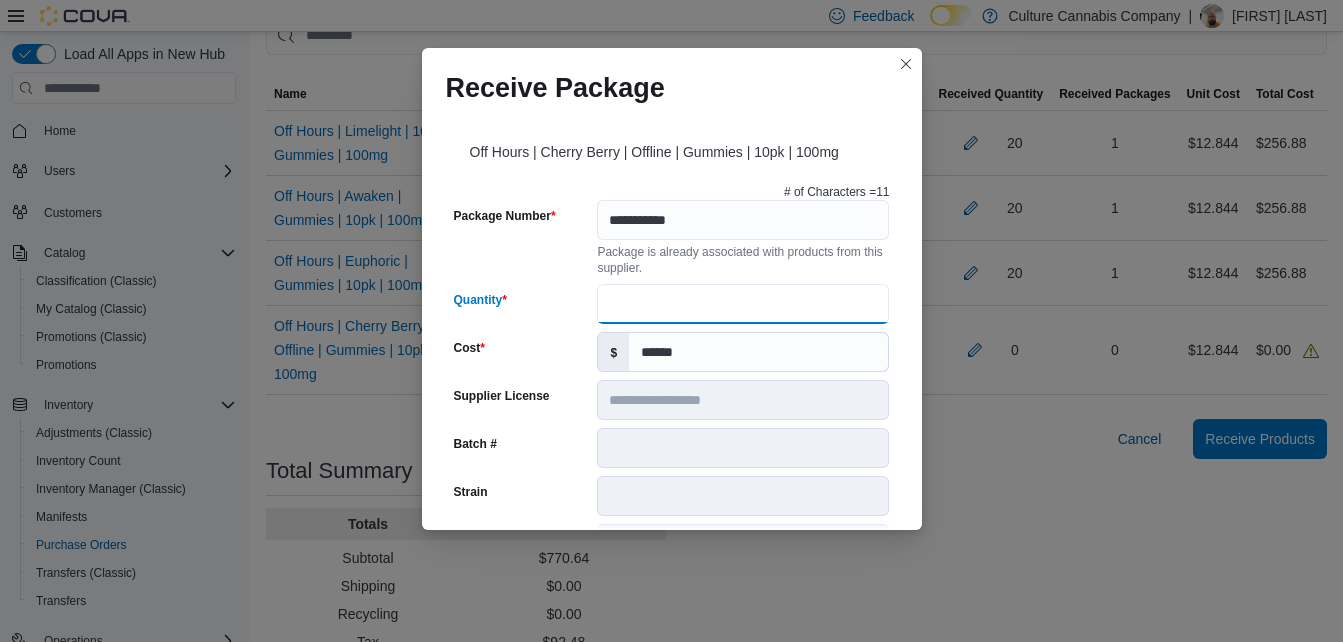 scroll, scrollTop: 584, scrollLeft: 0, axis: vertical 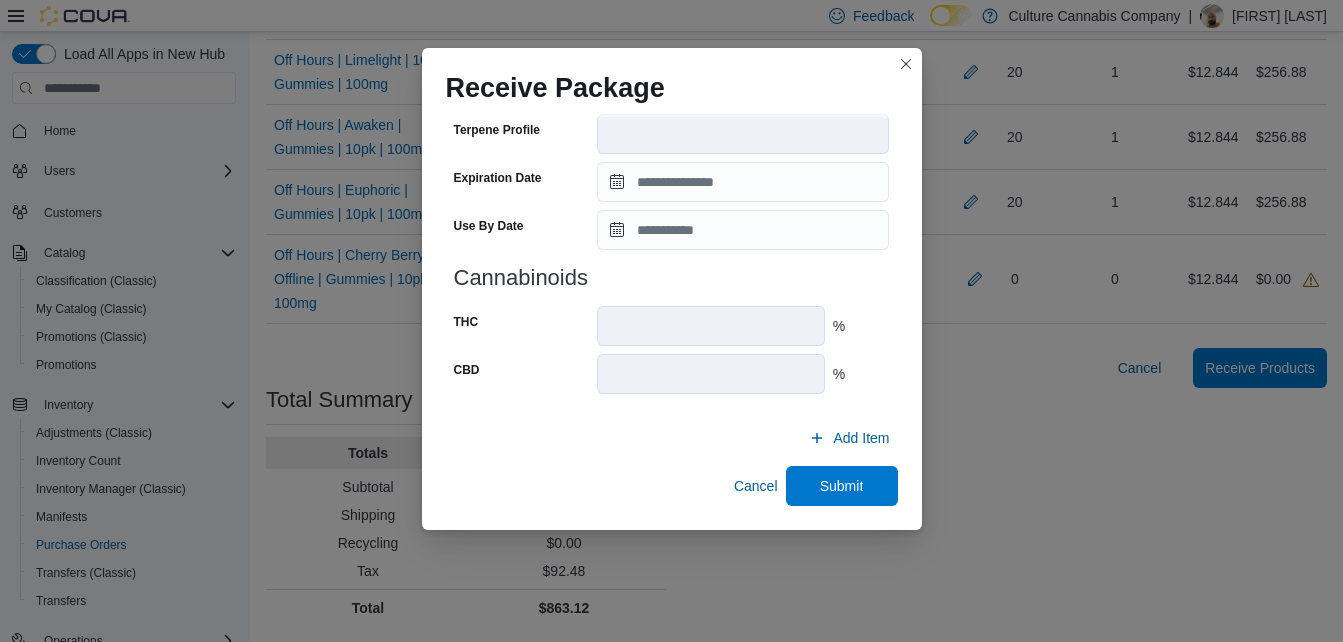 type on "**" 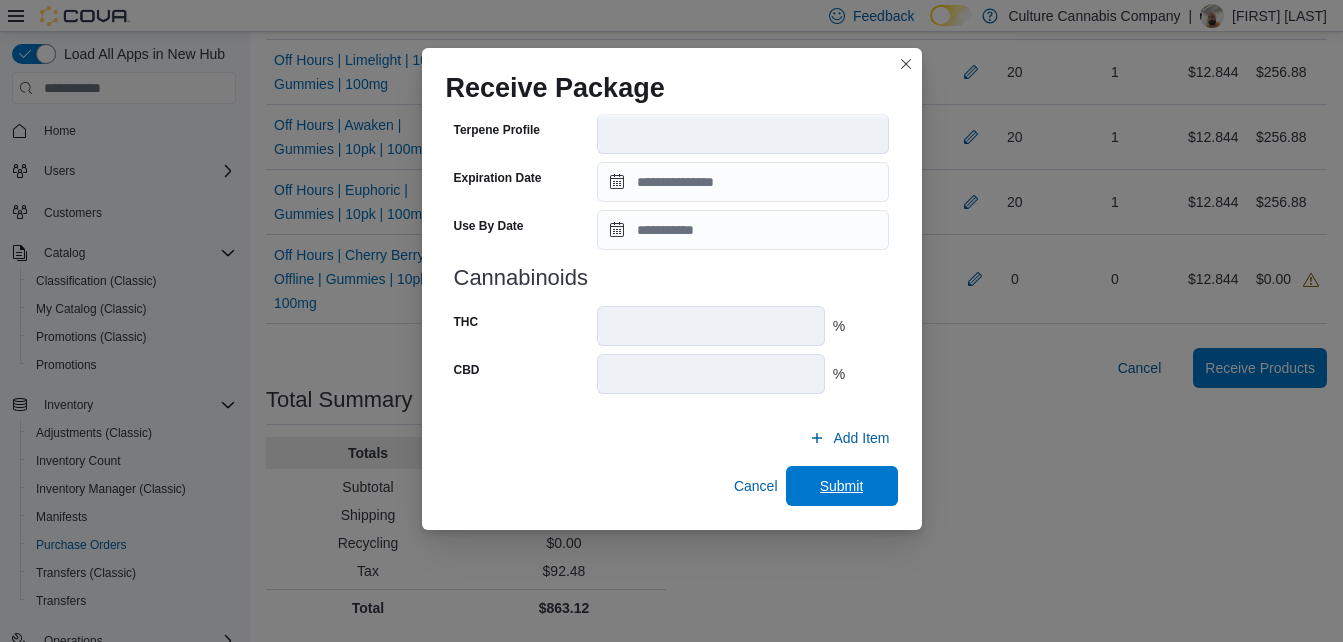 click on "Submit" at bounding box center (842, 486) 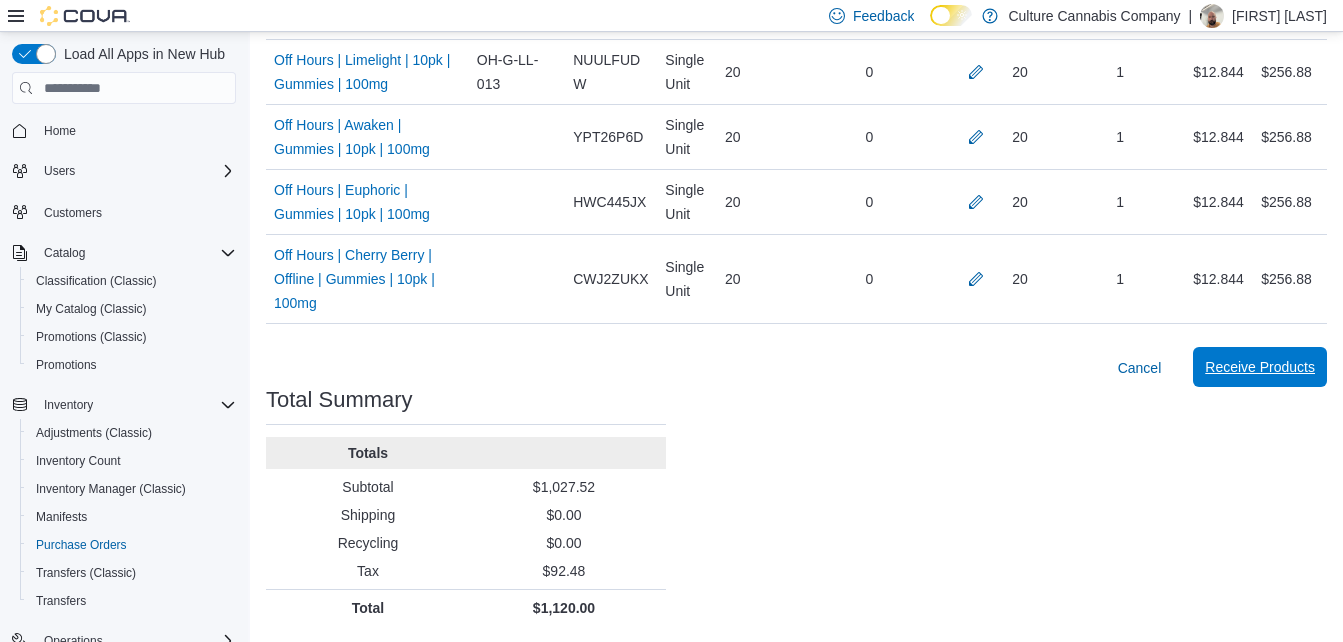click on "Receive Products" at bounding box center [1260, 367] 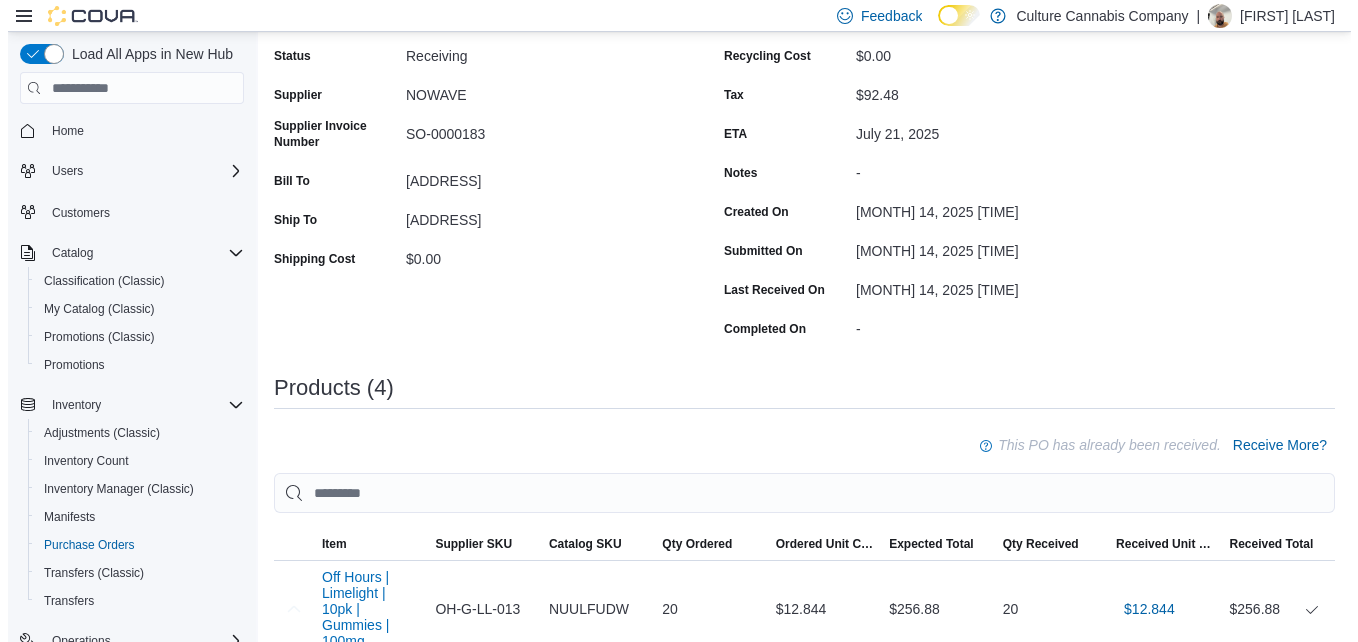 scroll, scrollTop: 0, scrollLeft: 0, axis: both 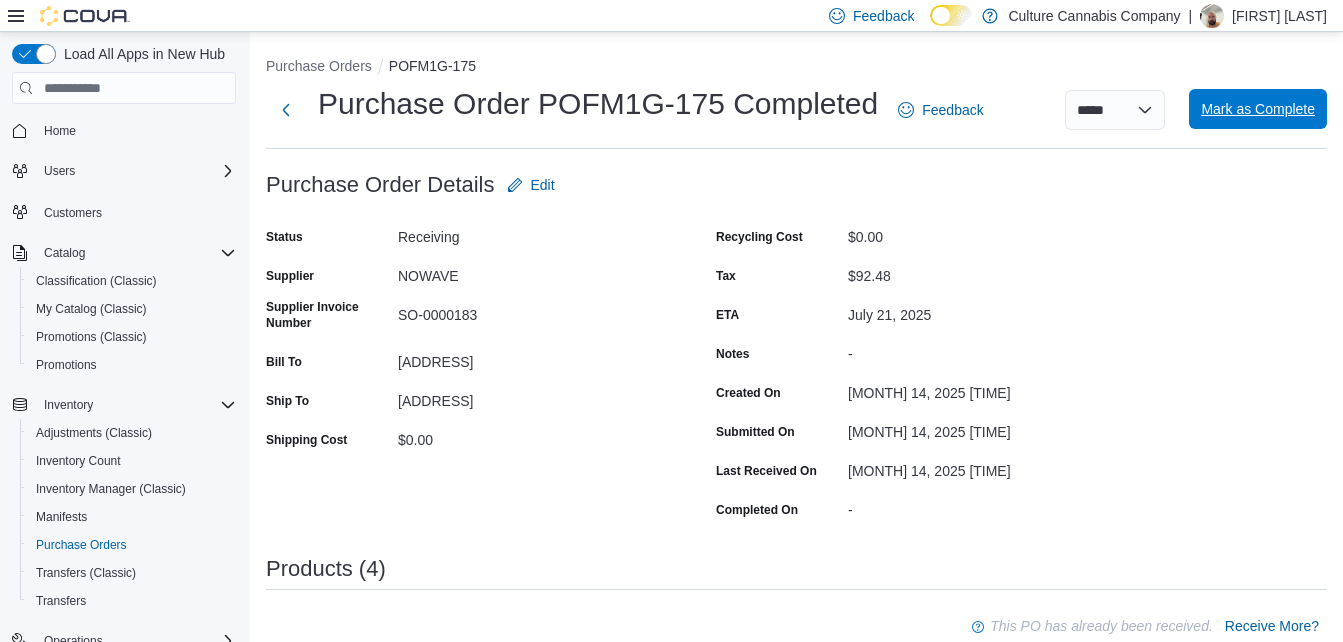 click on "Mark as Complete" at bounding box center [1258, 109] 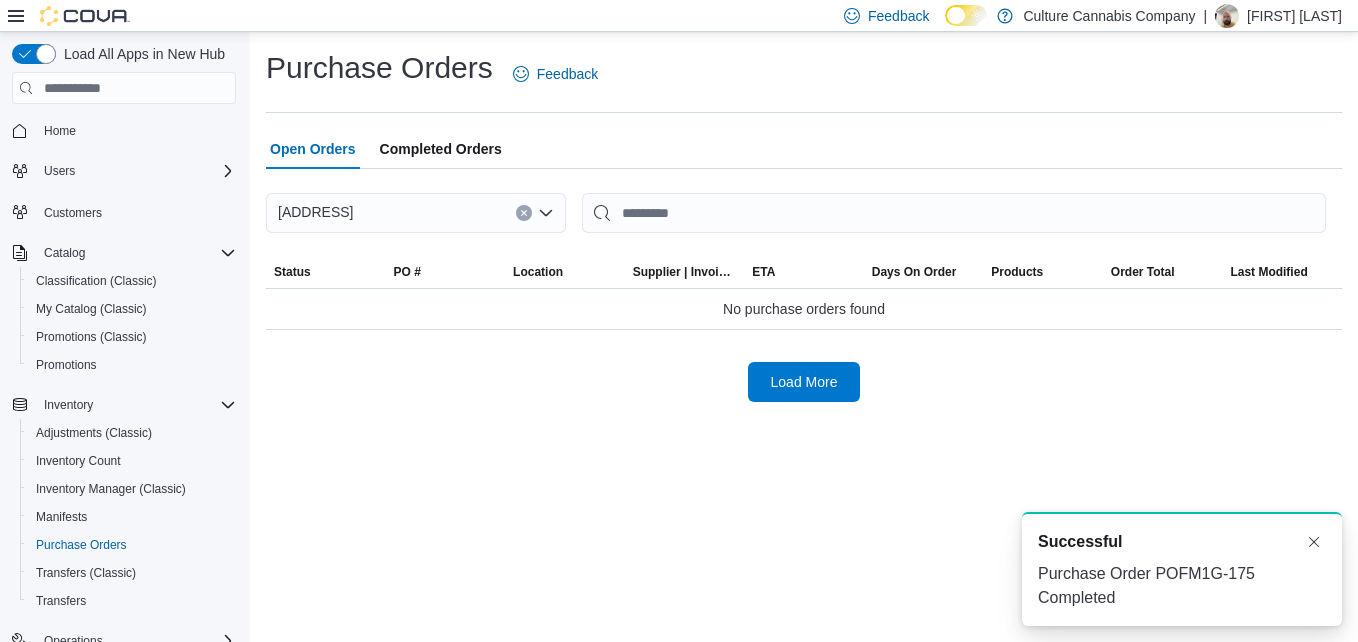 scroll, scrollTop: 0, scrollLeft: 0, axis: both 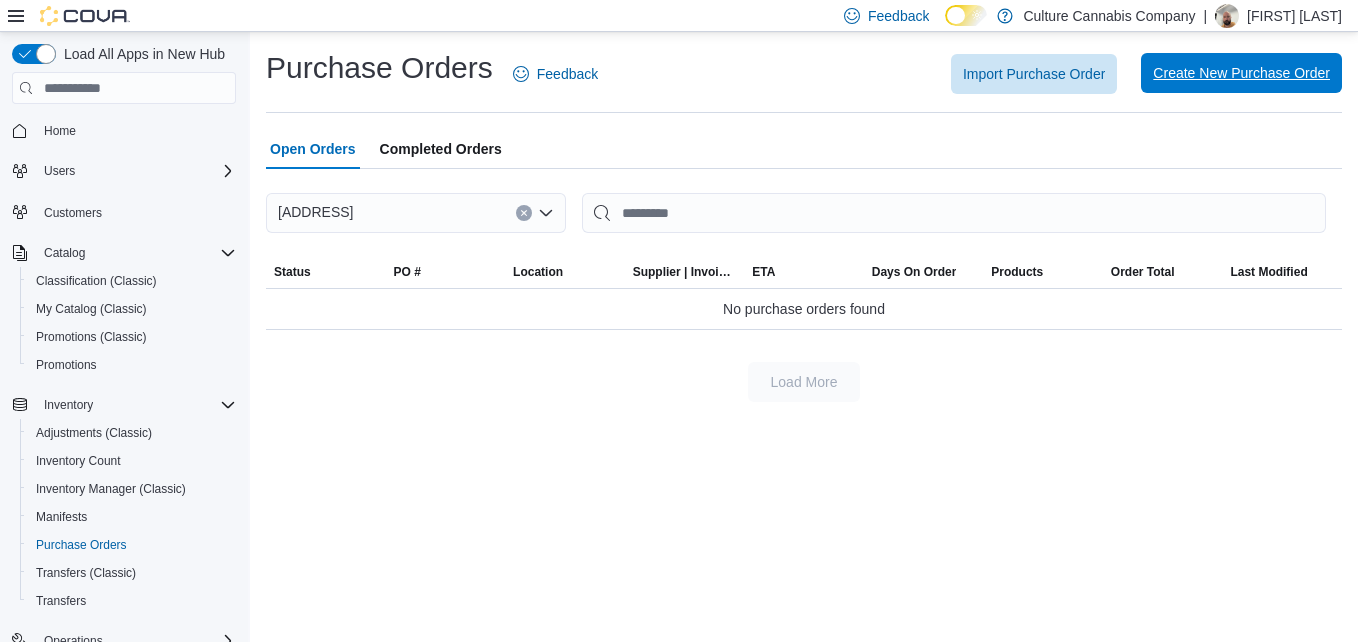 click on "Create New Purchase Order" at bounding box center (1241, 73) 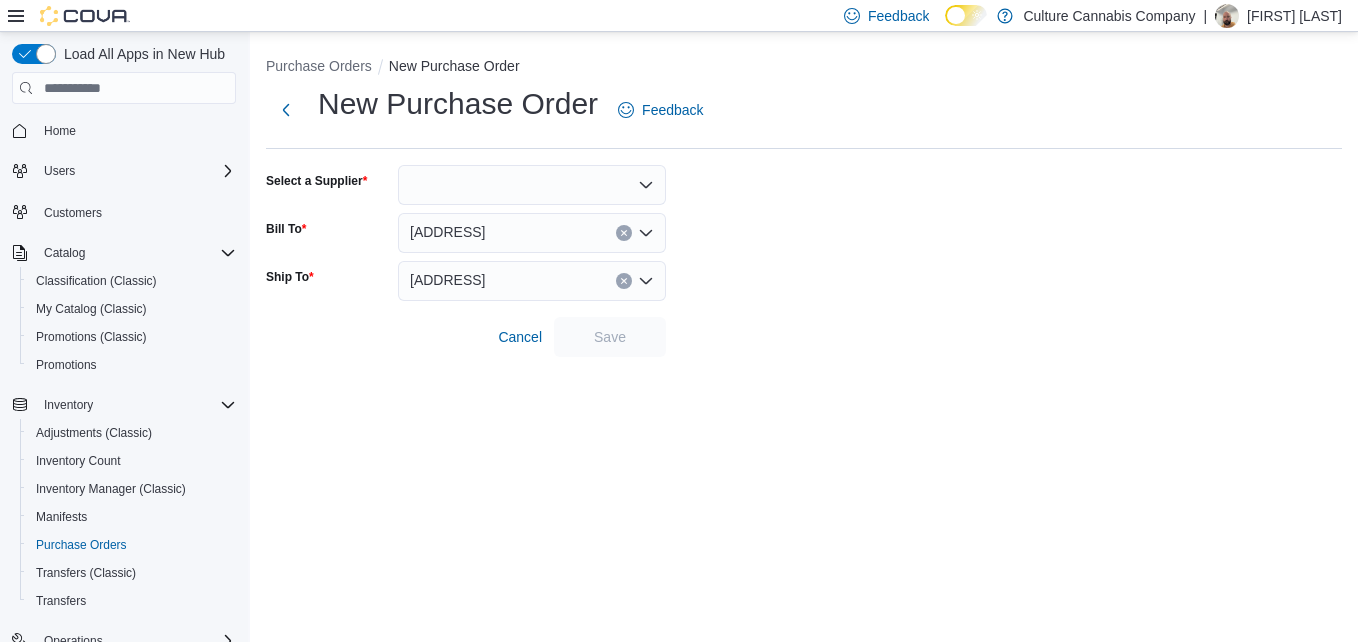 click at bounding box center [532, 185] 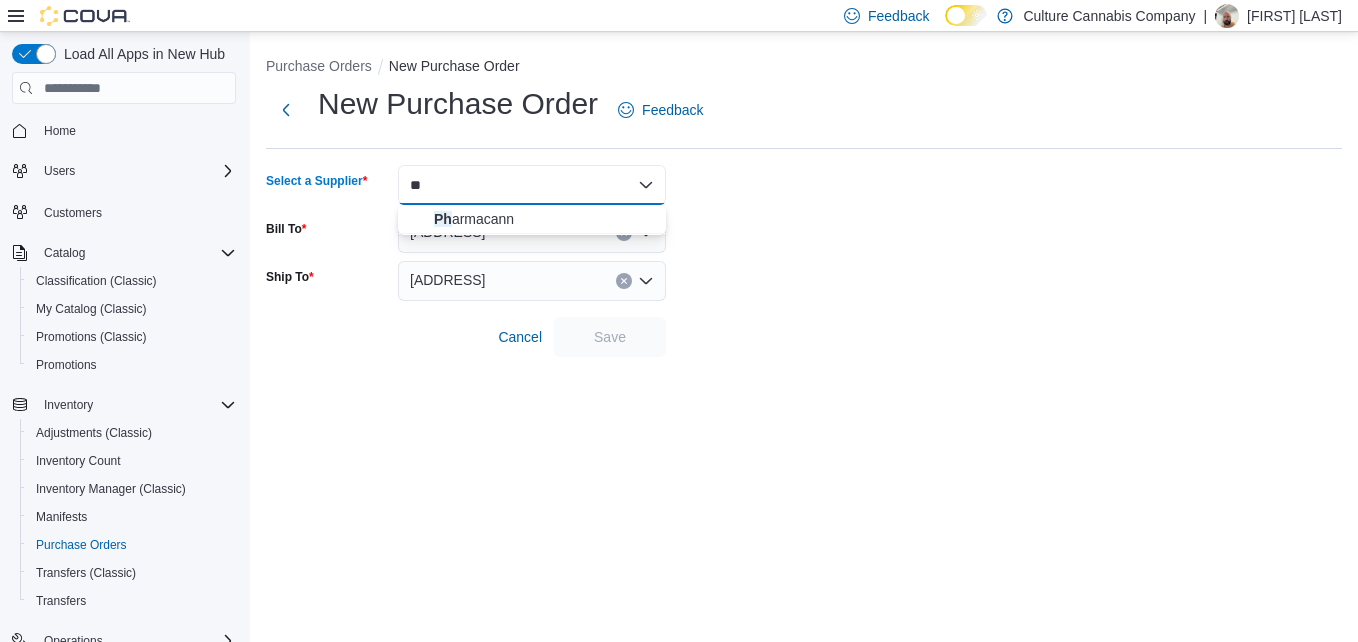 type on "**" 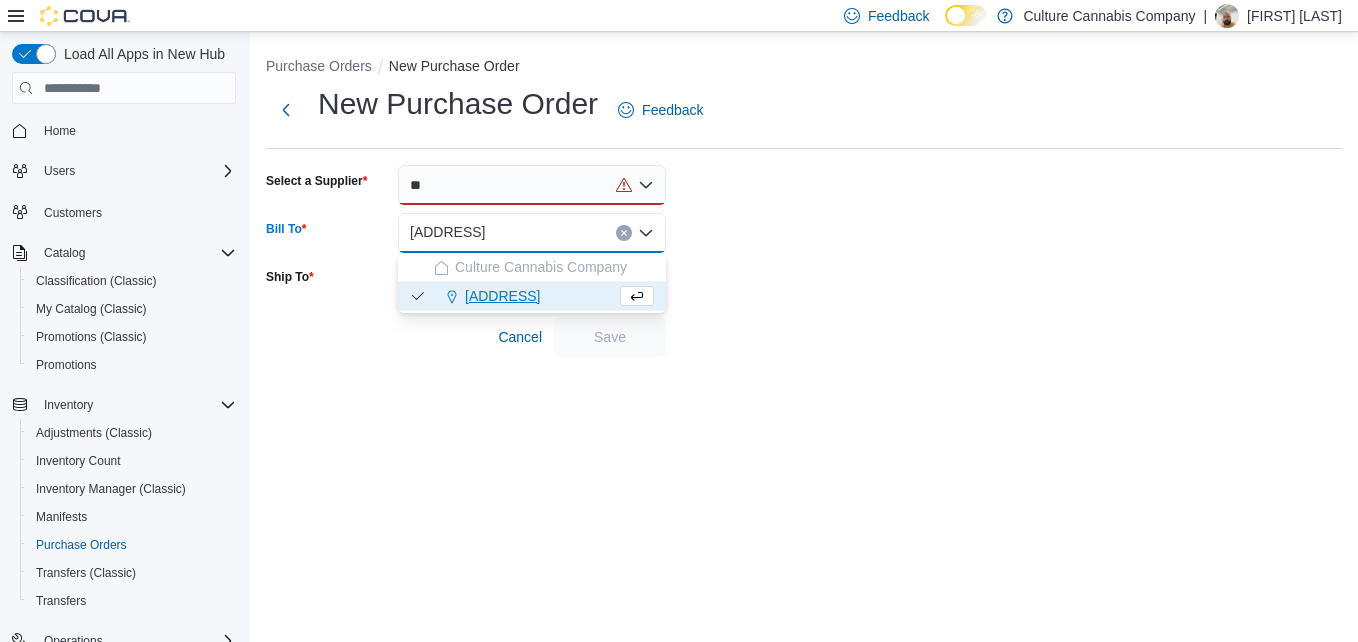 click on "**" at bounding box center [532, 185] 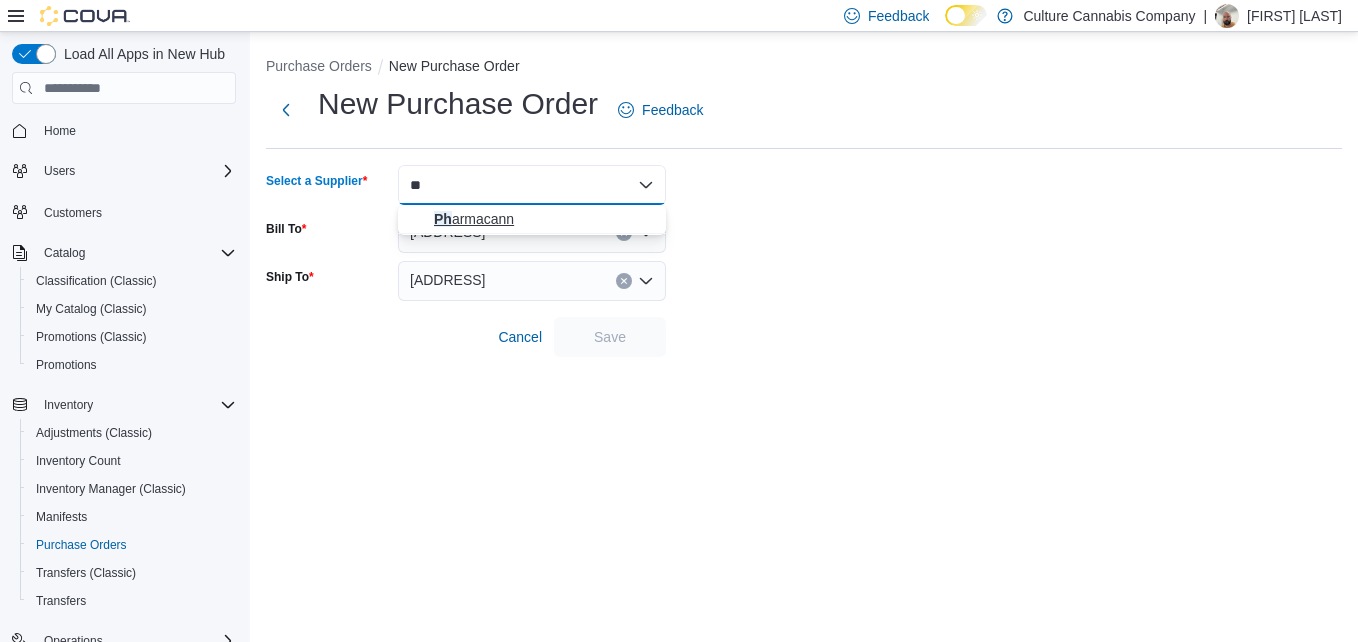 click on "Ph armacann" at bounding box center (532, 219) 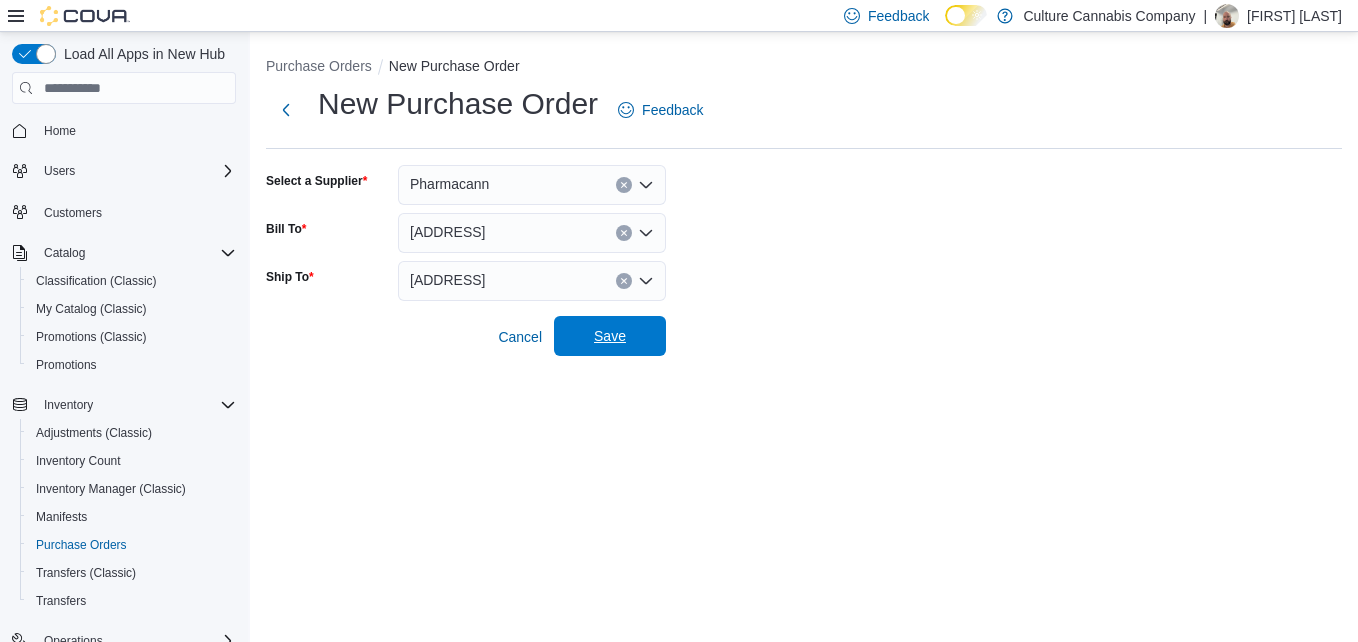 click on "Save" at bounding box center [610, 336] 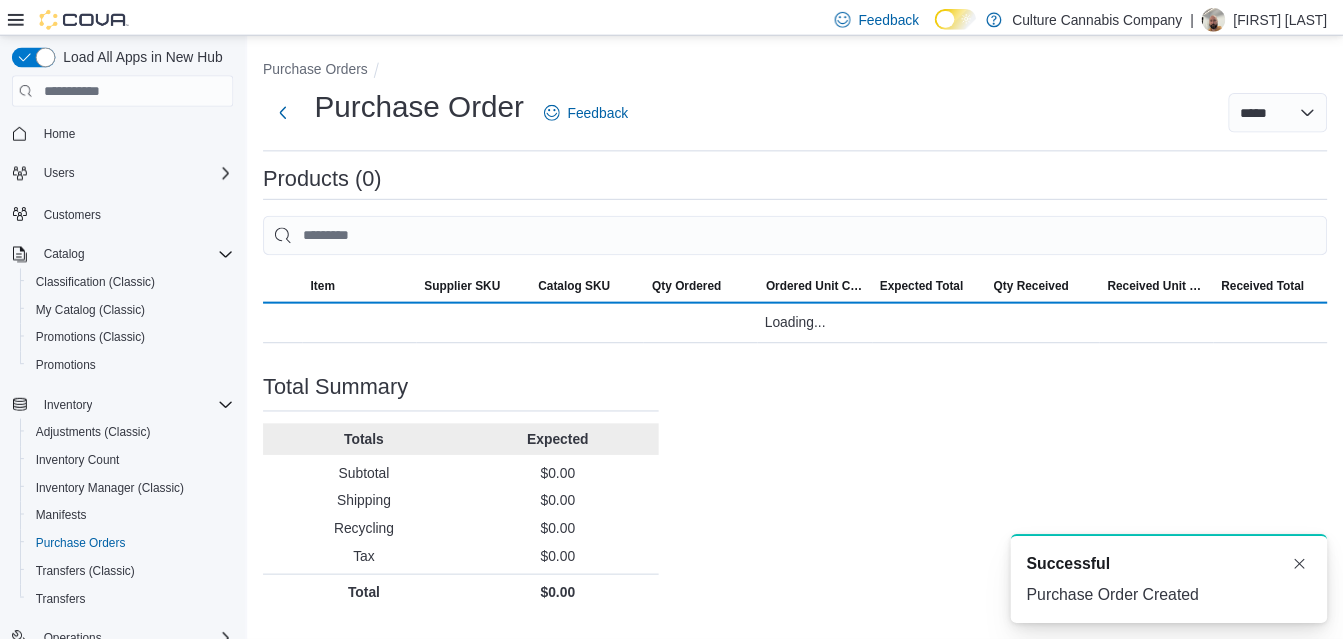 scroll, scrollTop: 0, scrollLeft: 0, axis: both 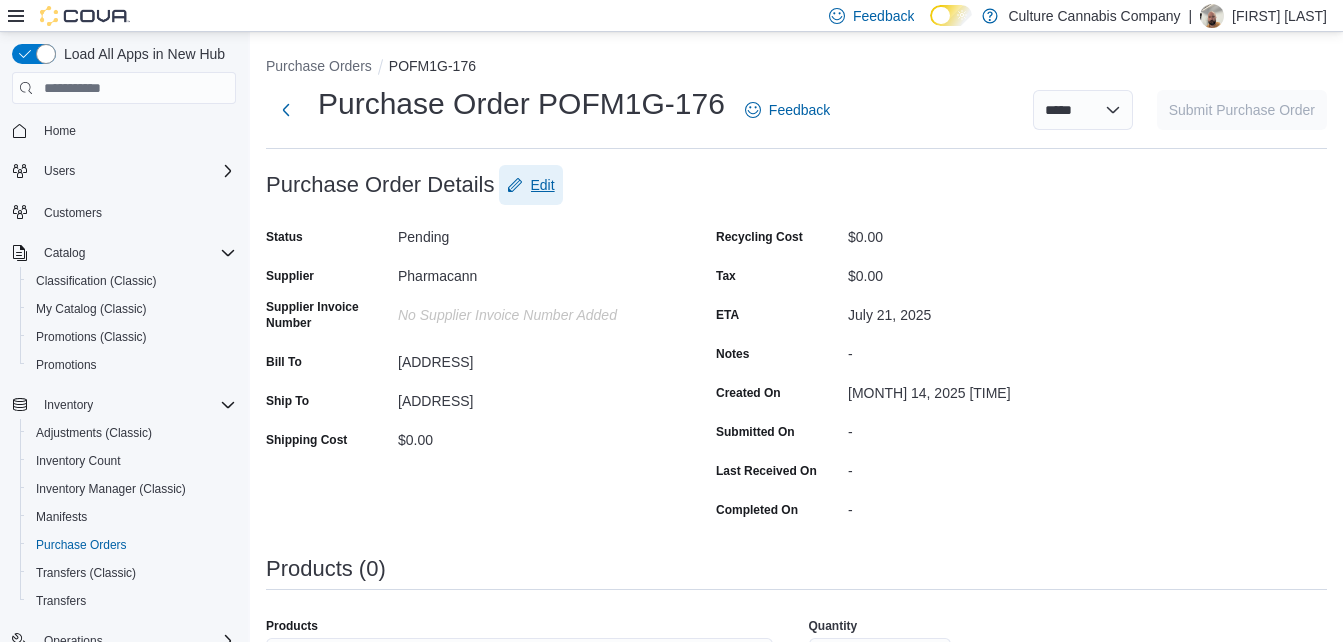 click on "Edit" at bounding box center (543, 185) 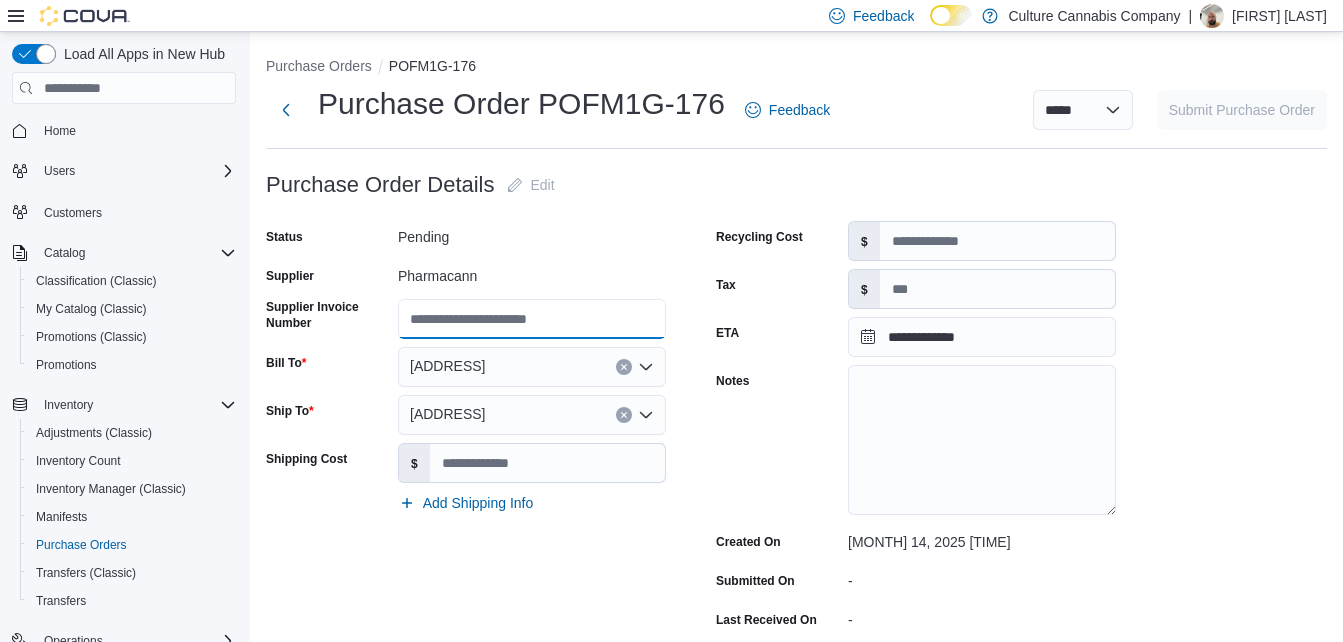 click on "Supplier Invoice Number" at bounding box center (532, 319) 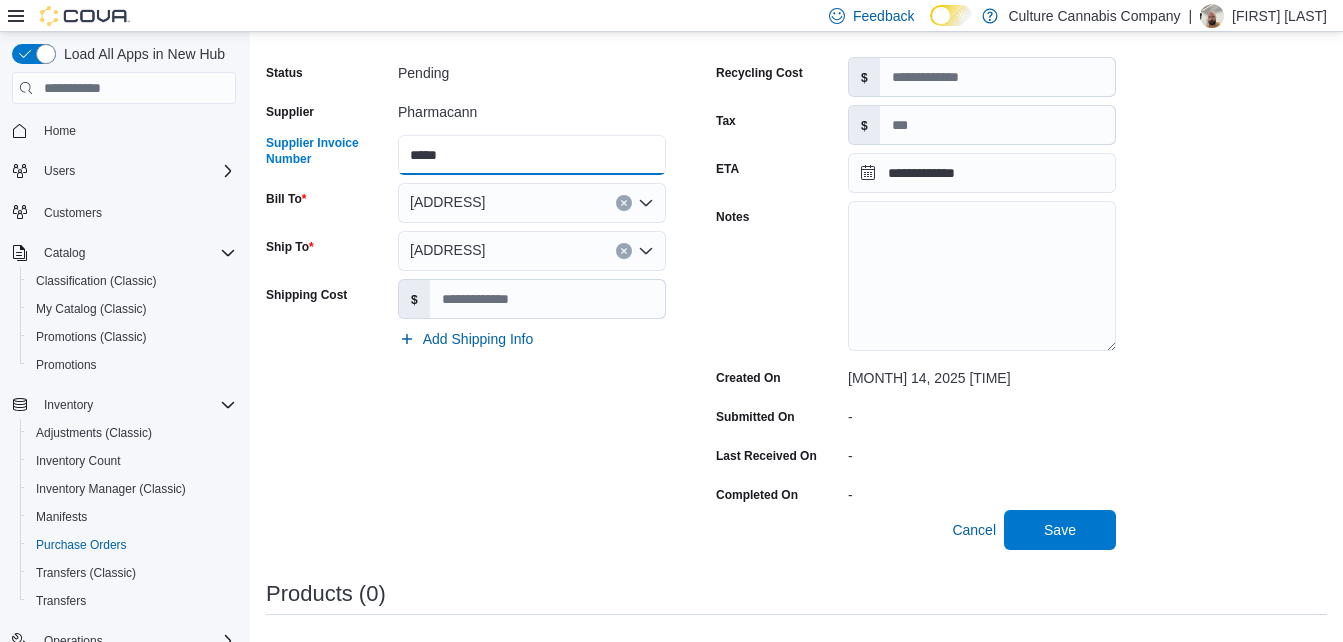 scroll, scrollTop: 200, scrollLeft: 0, axis: vertical 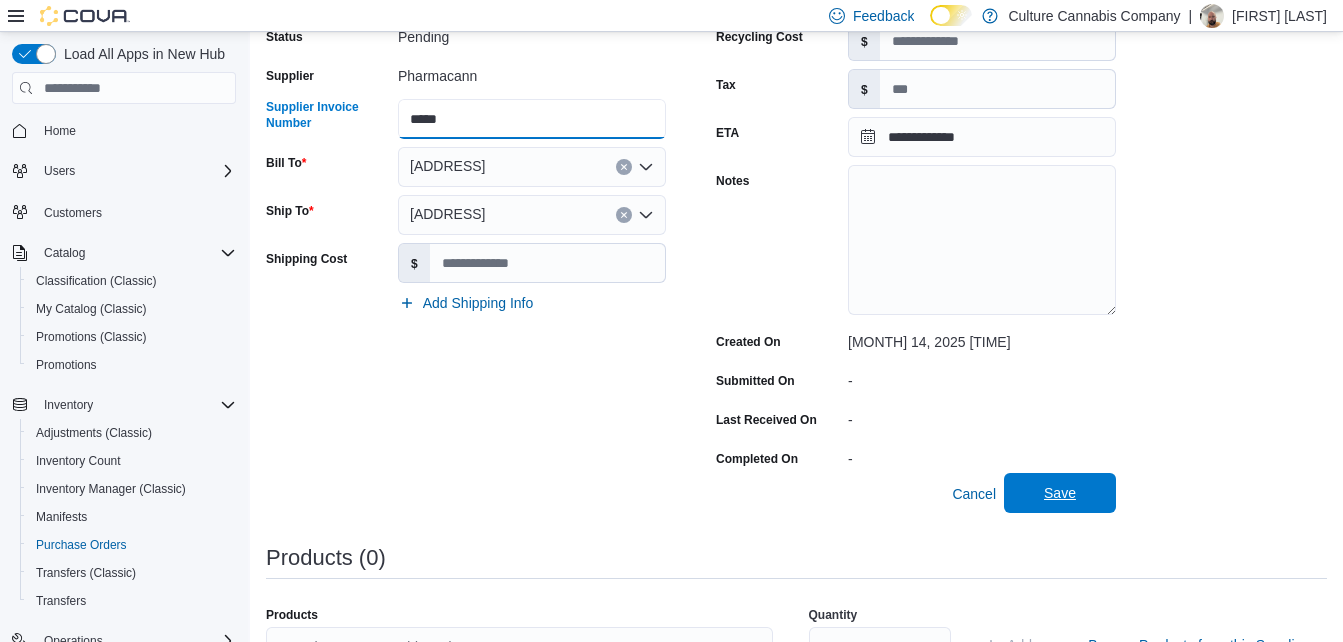 type on "*****" 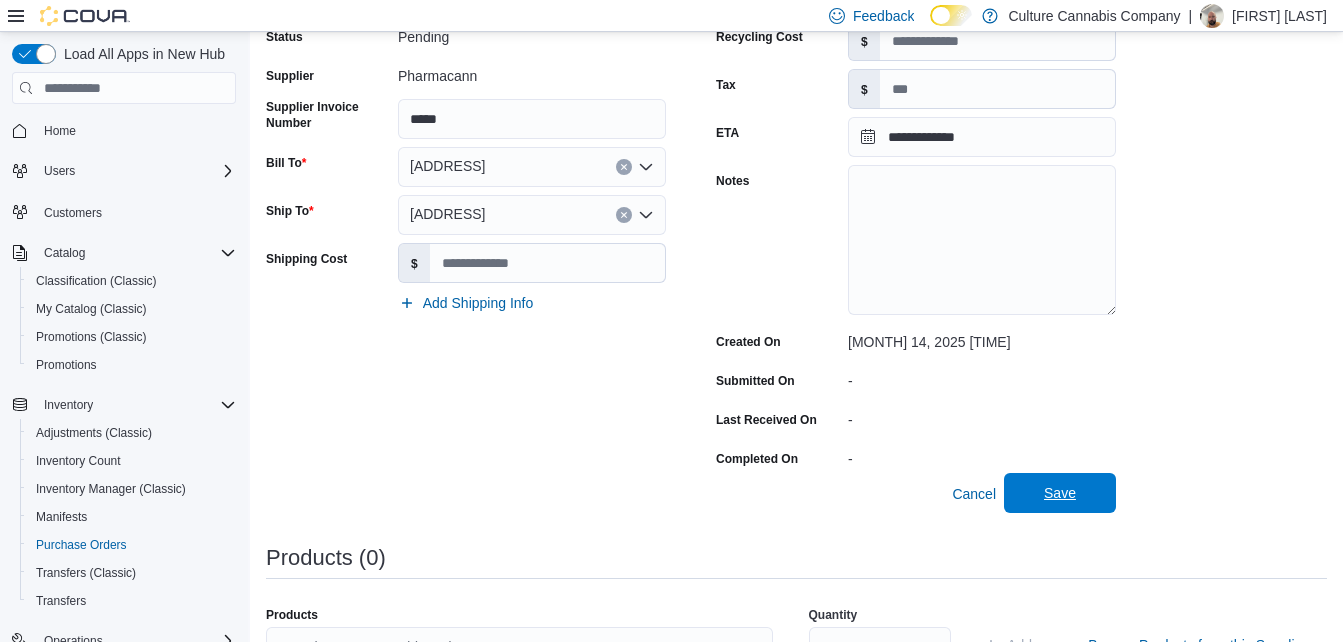 click on "Save" at bounding box center (1060, 493) 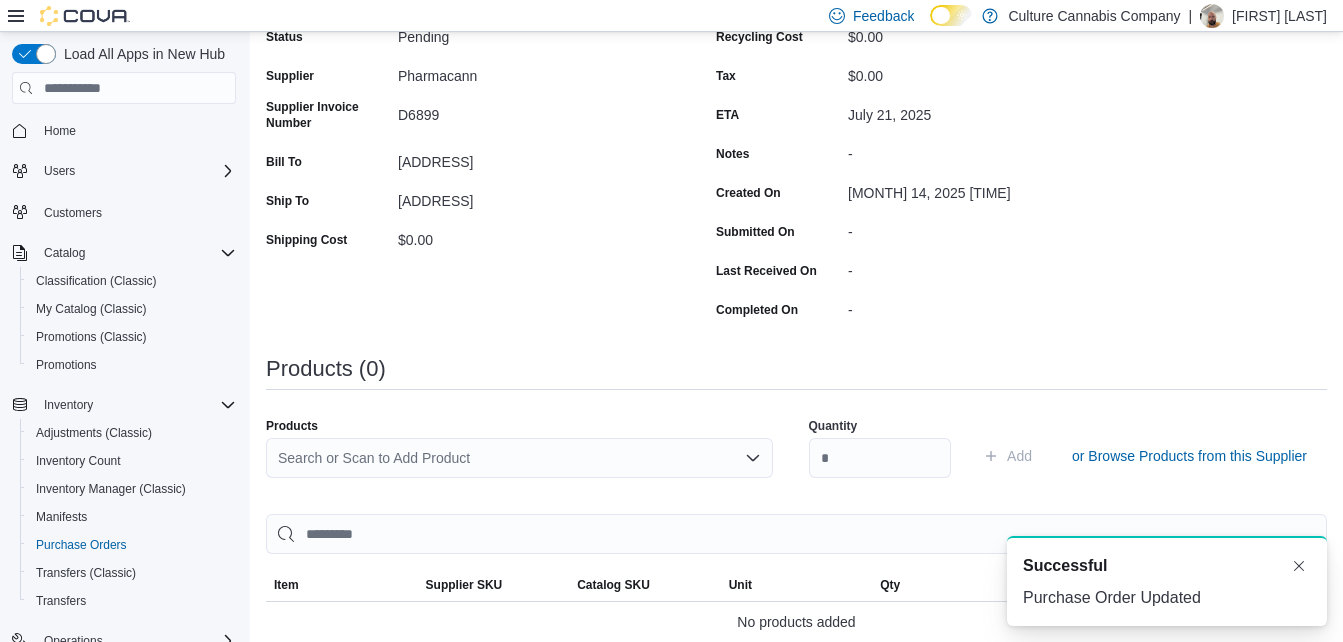 scroll, scrollTop: 0, scrollLeft: 0, axis: both 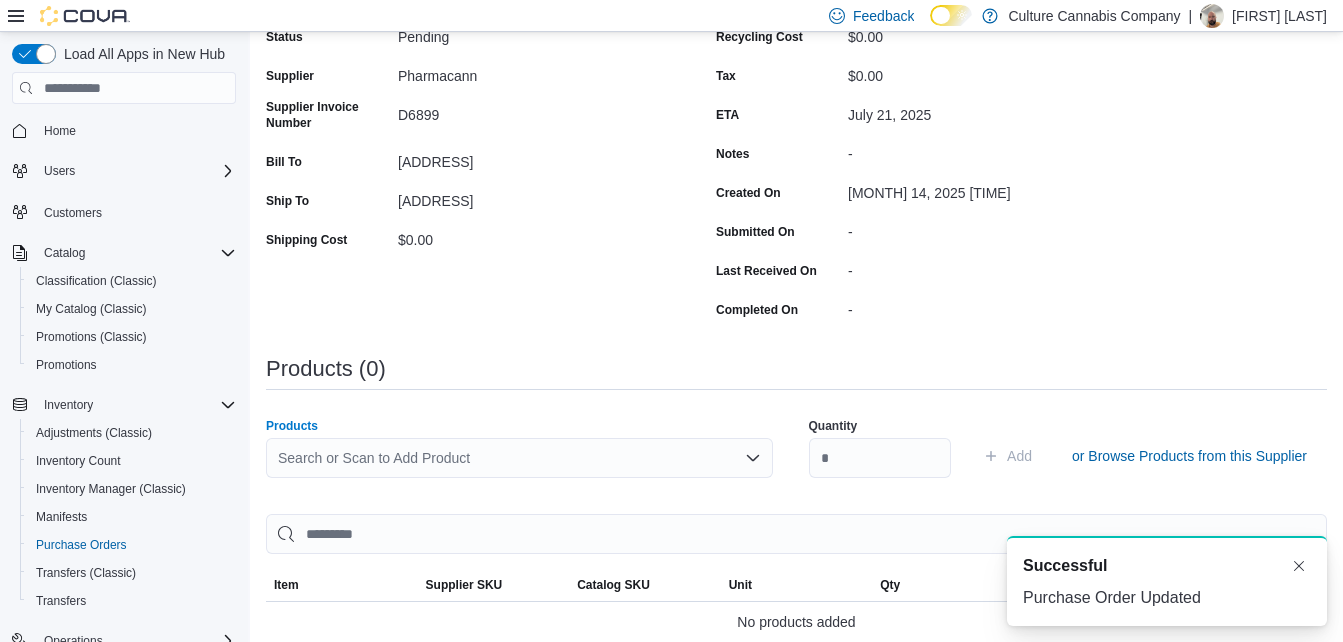 click on "Search or Scan to Add Product" at bounding box center [519, 458] 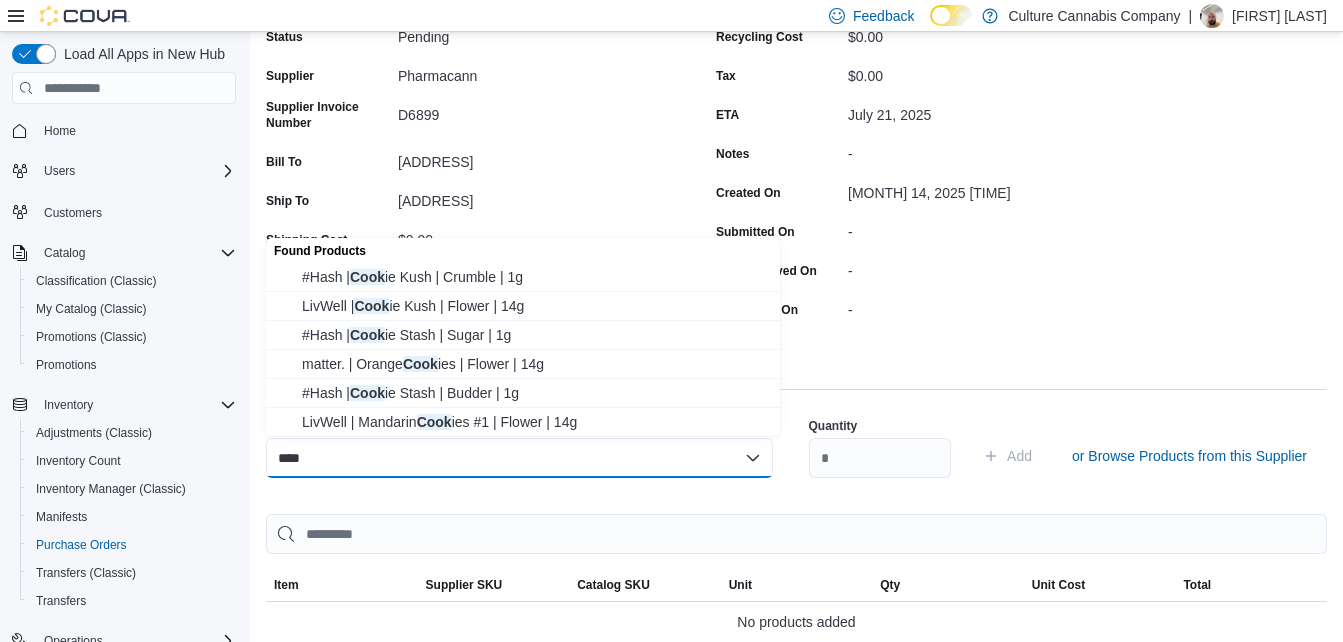 scroll, scrollTop: 0, scrollLeft: 0, axis: both 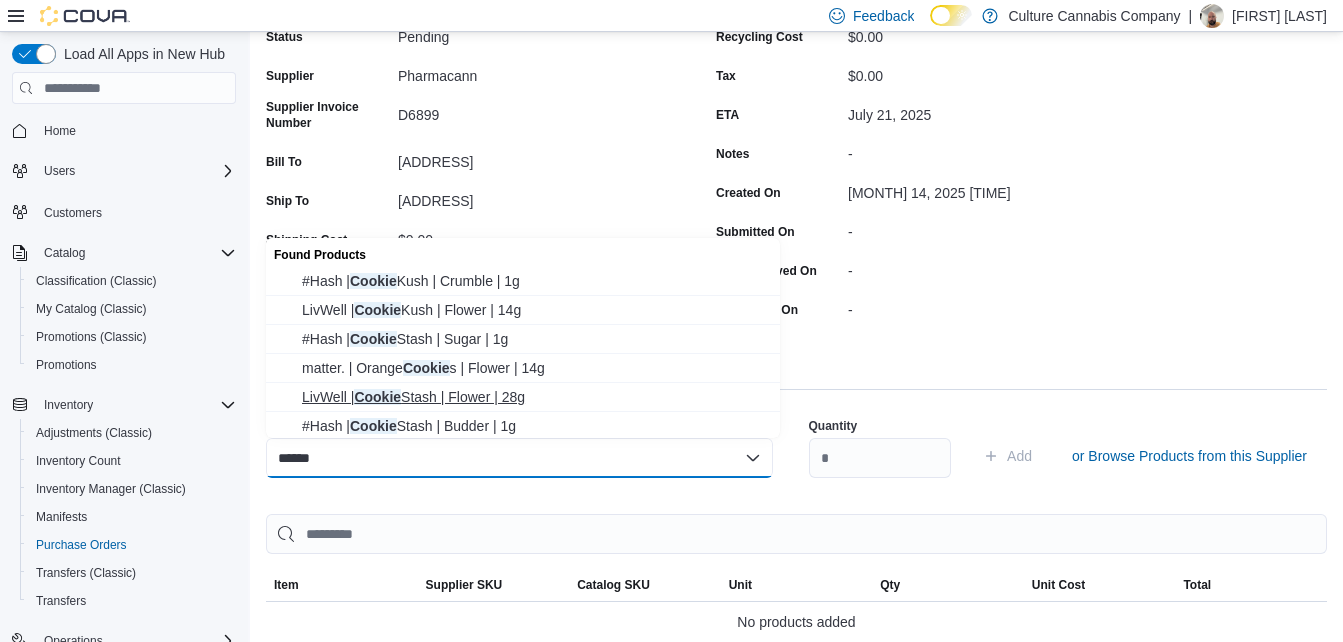 type on "******" 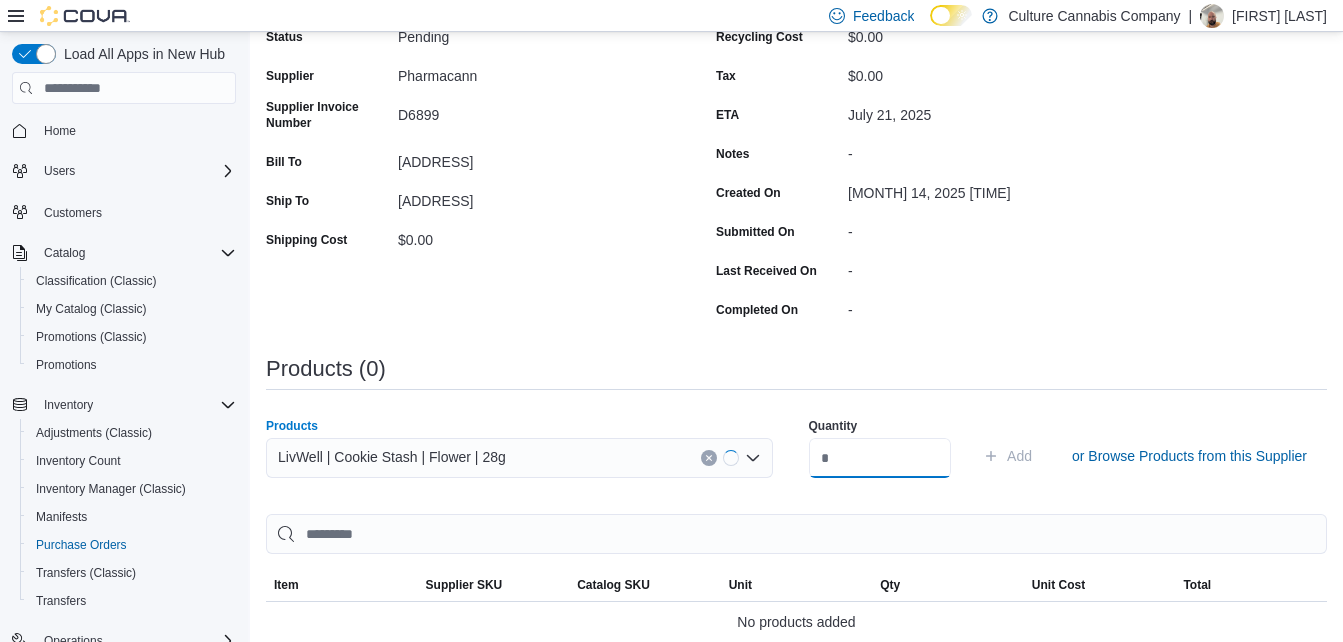 click at bounding box center (880, 458) 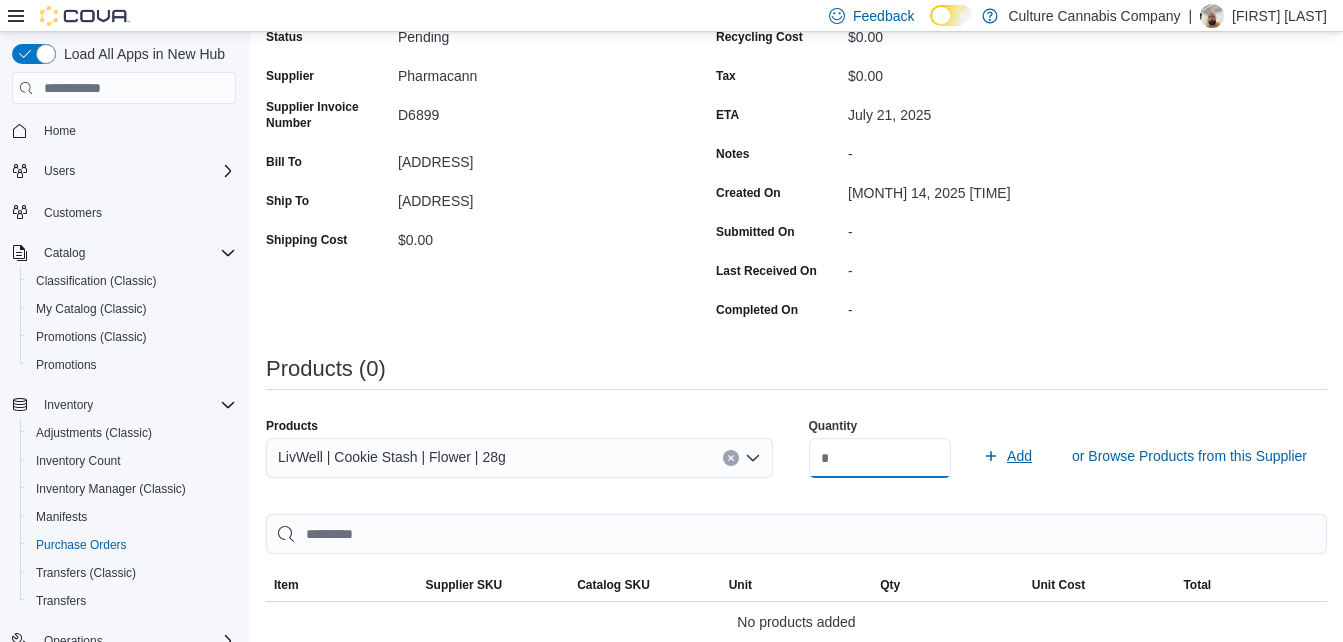 type on "*" 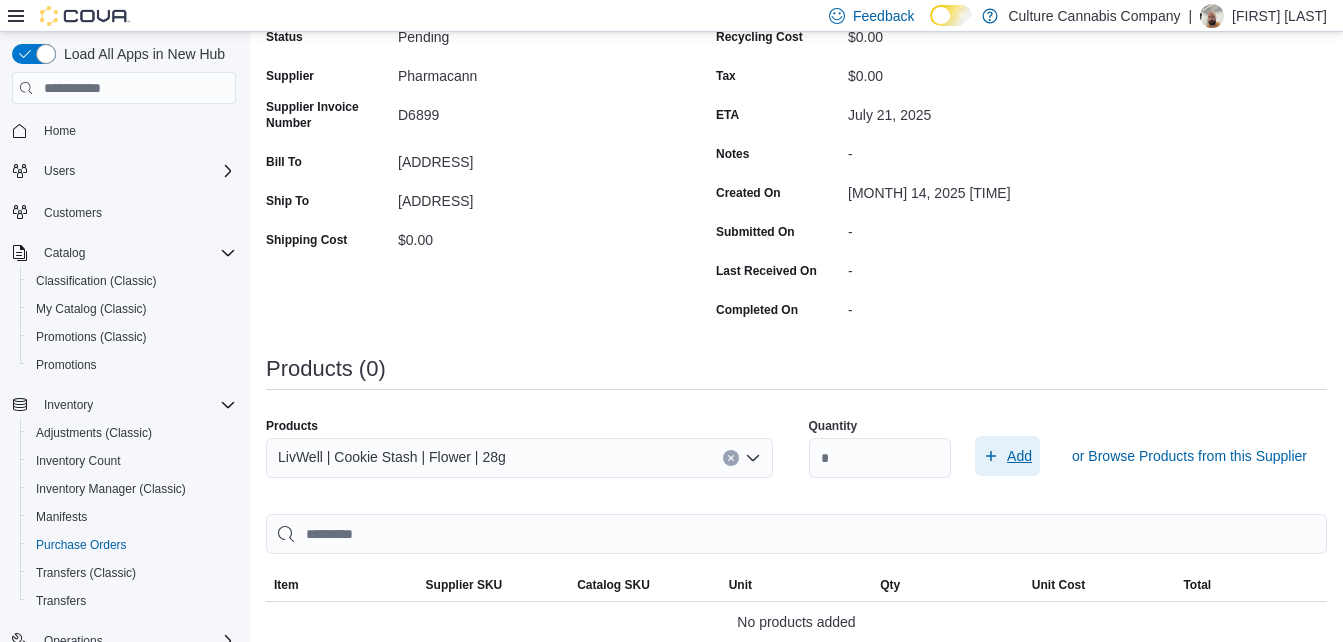 click on "Add" at bounding box center (1019, 456) 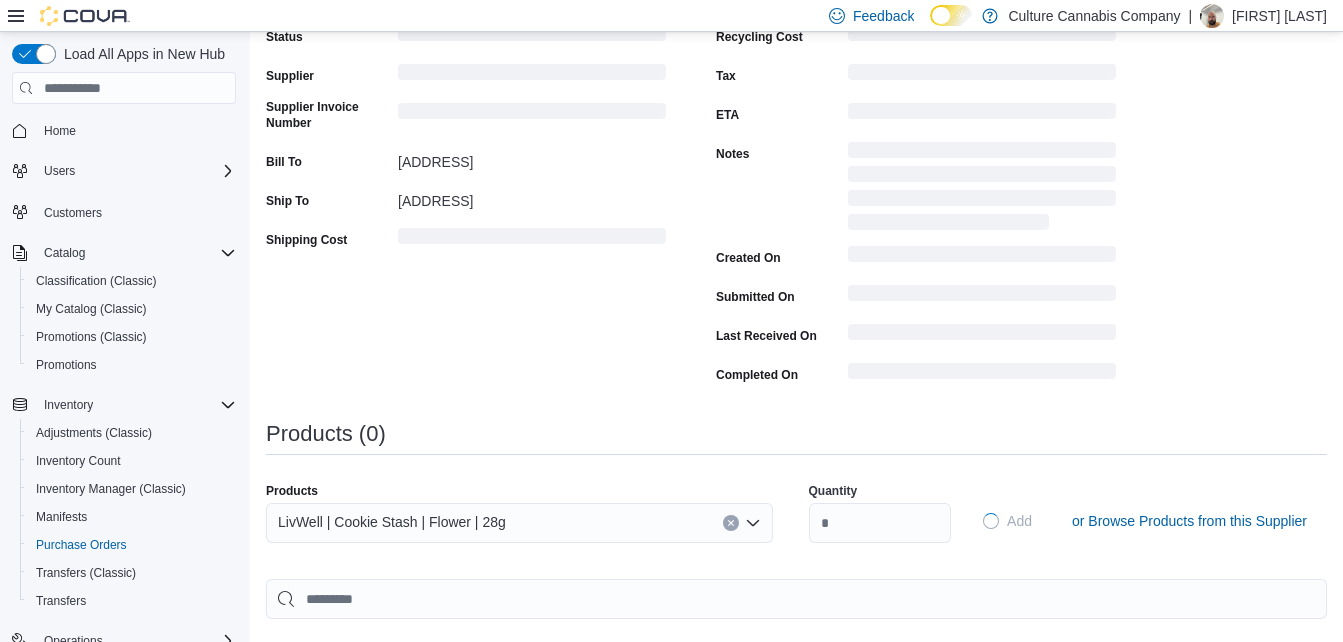 type 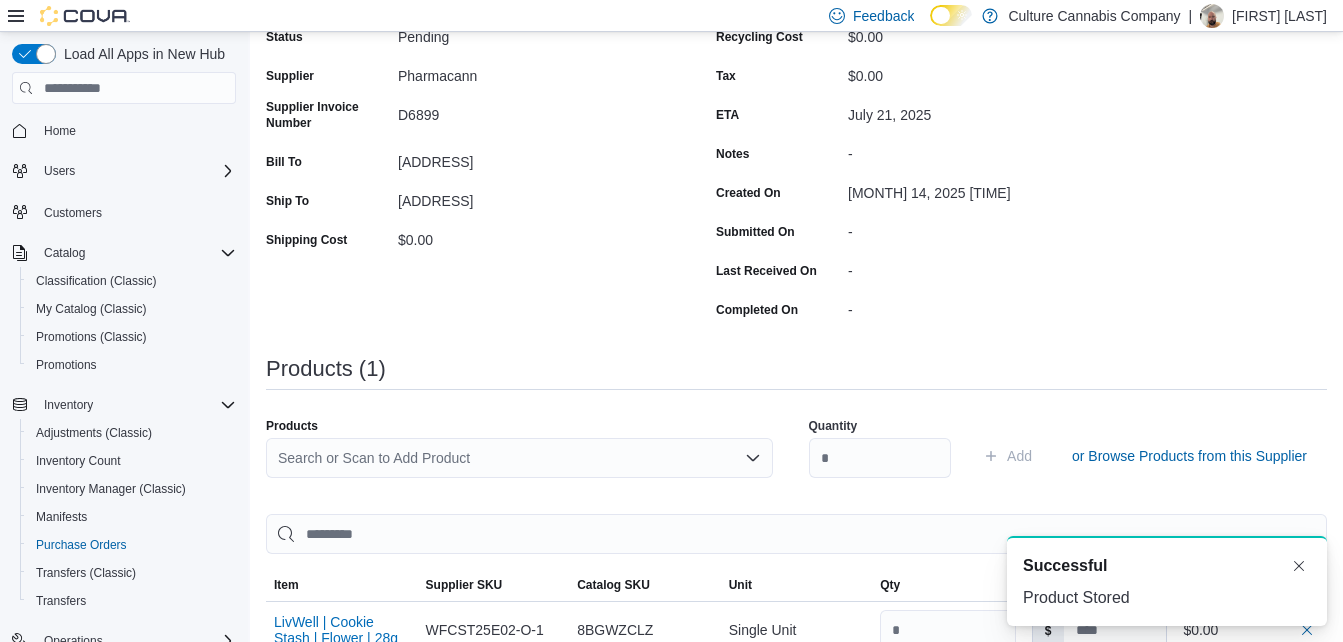 scroll, scrollTop: 0, scrollLeft: 0, axis: both 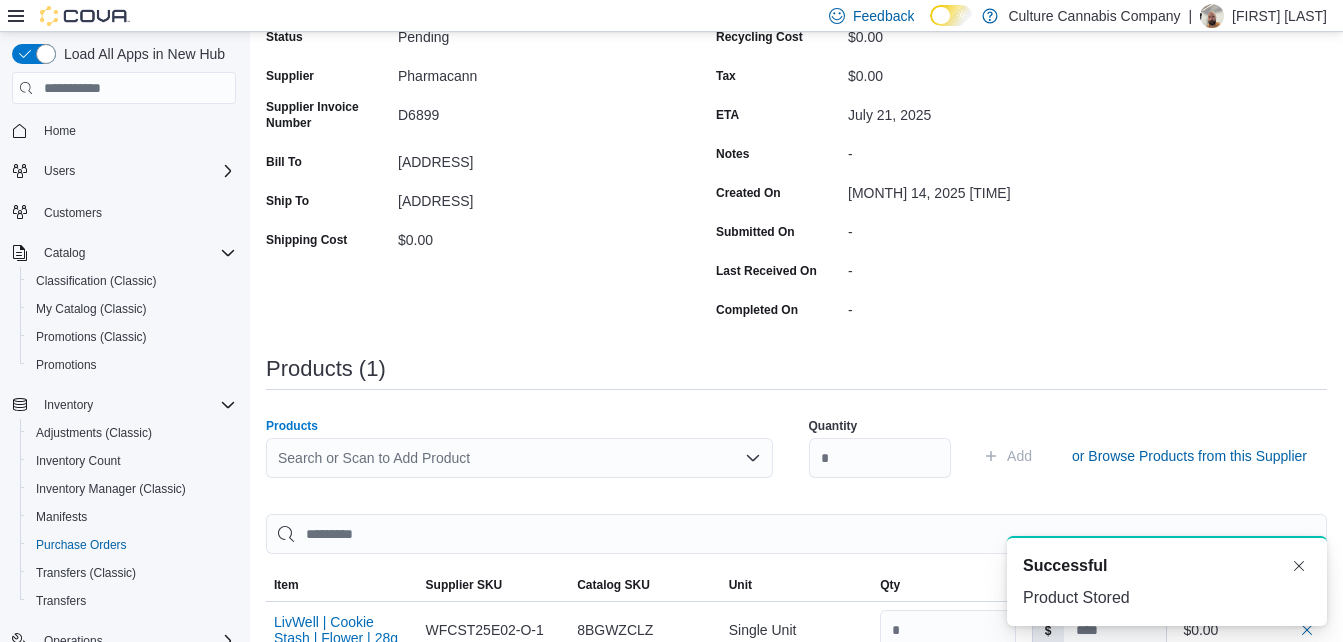 click on "Search or Scan to Add Product" at bounding box center [519, 458] 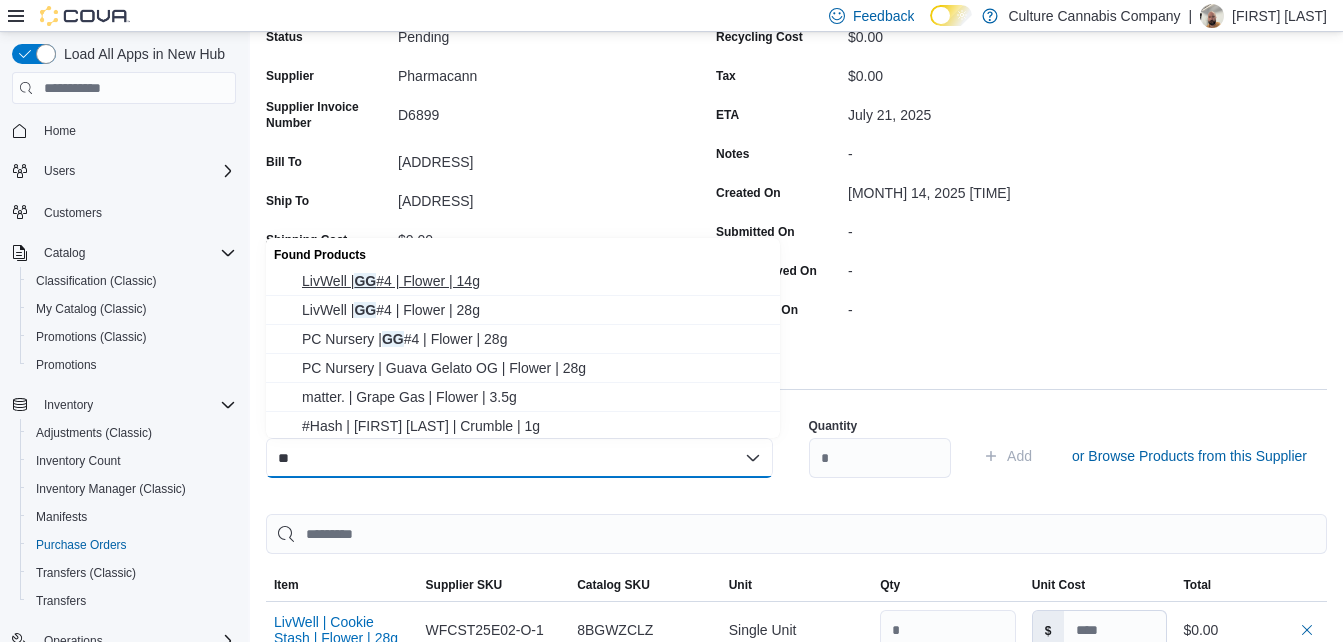 type on "**" 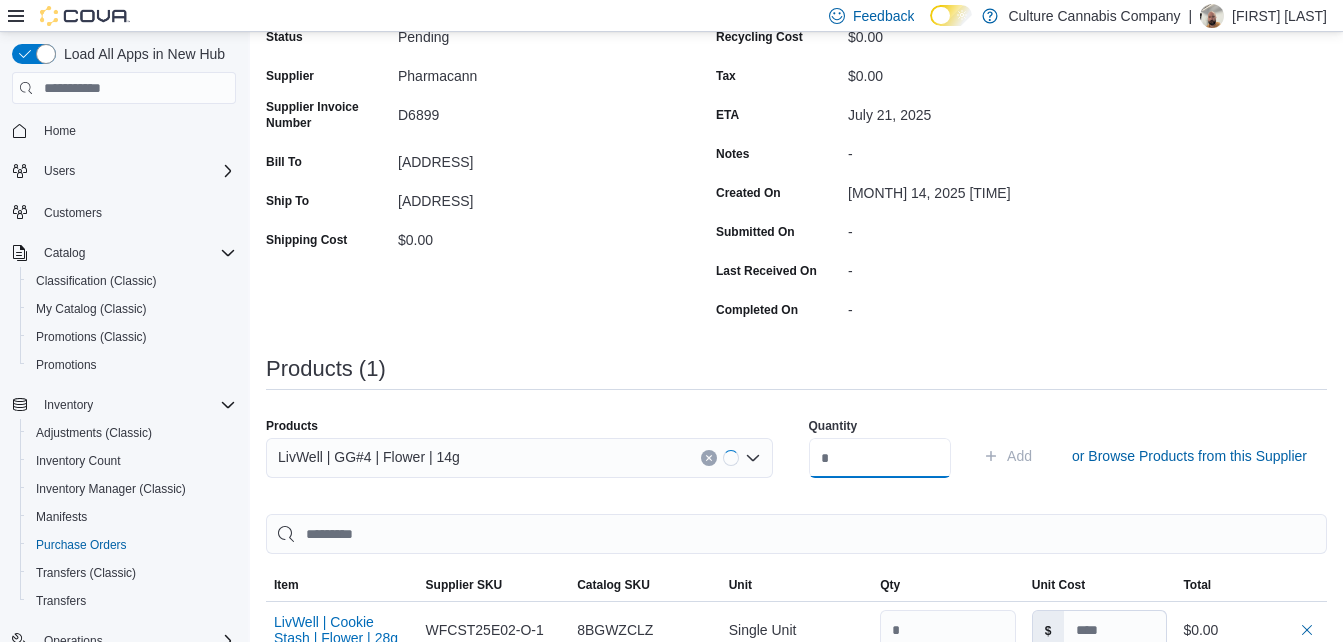 click at bounding box center (880, 458) 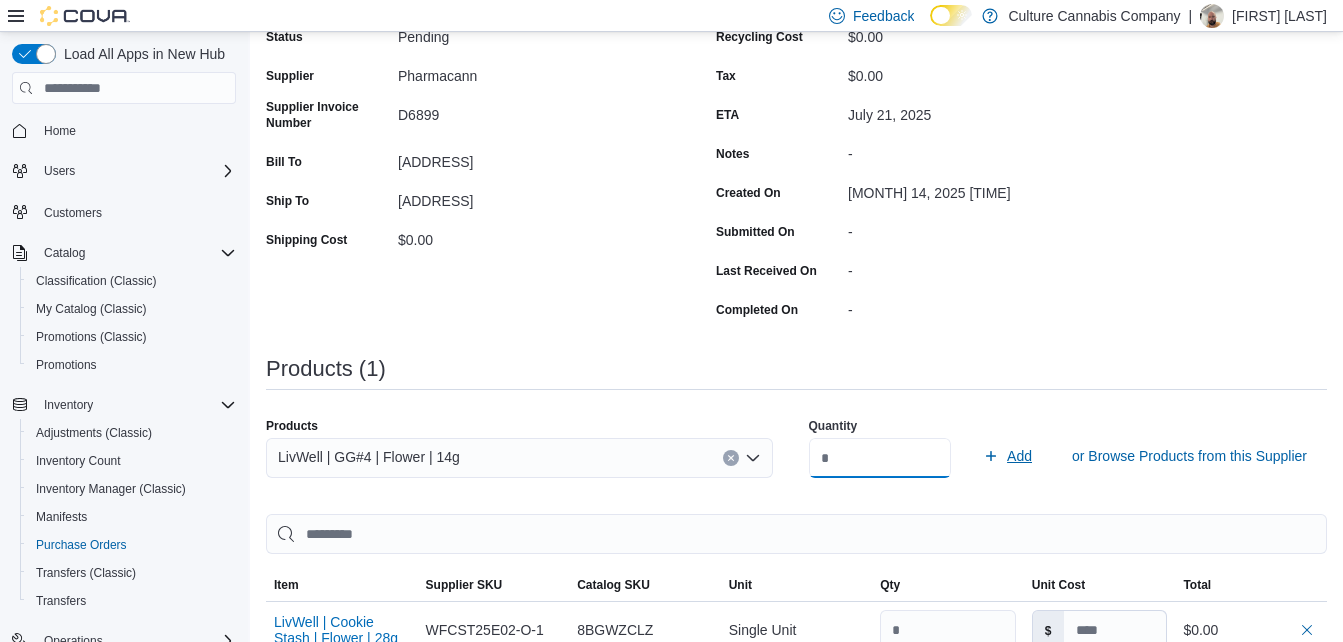 type on "*" 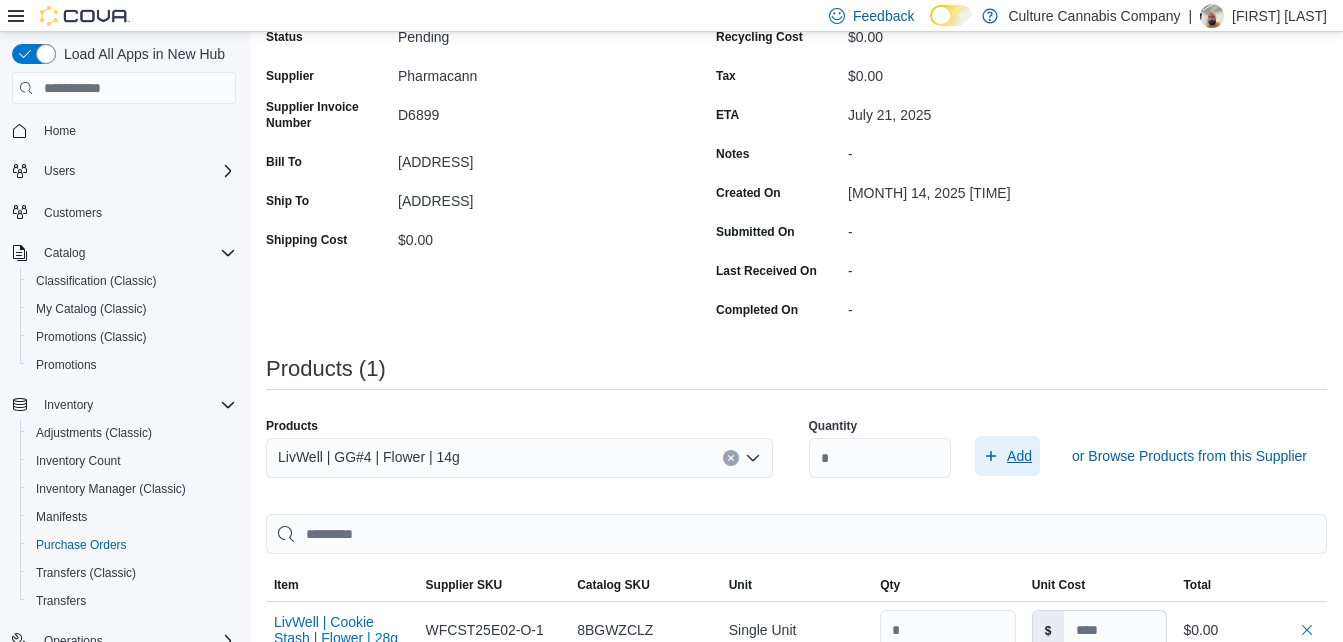 click on "Add" at bounding box center (1007, 456) 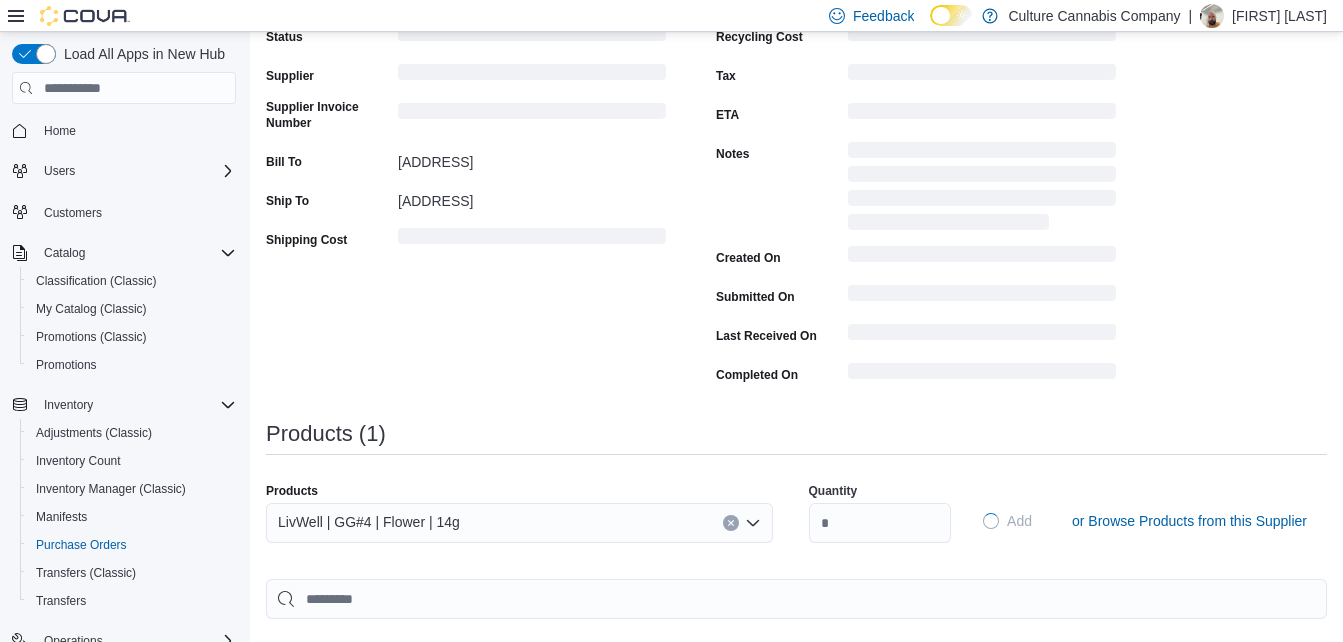 type 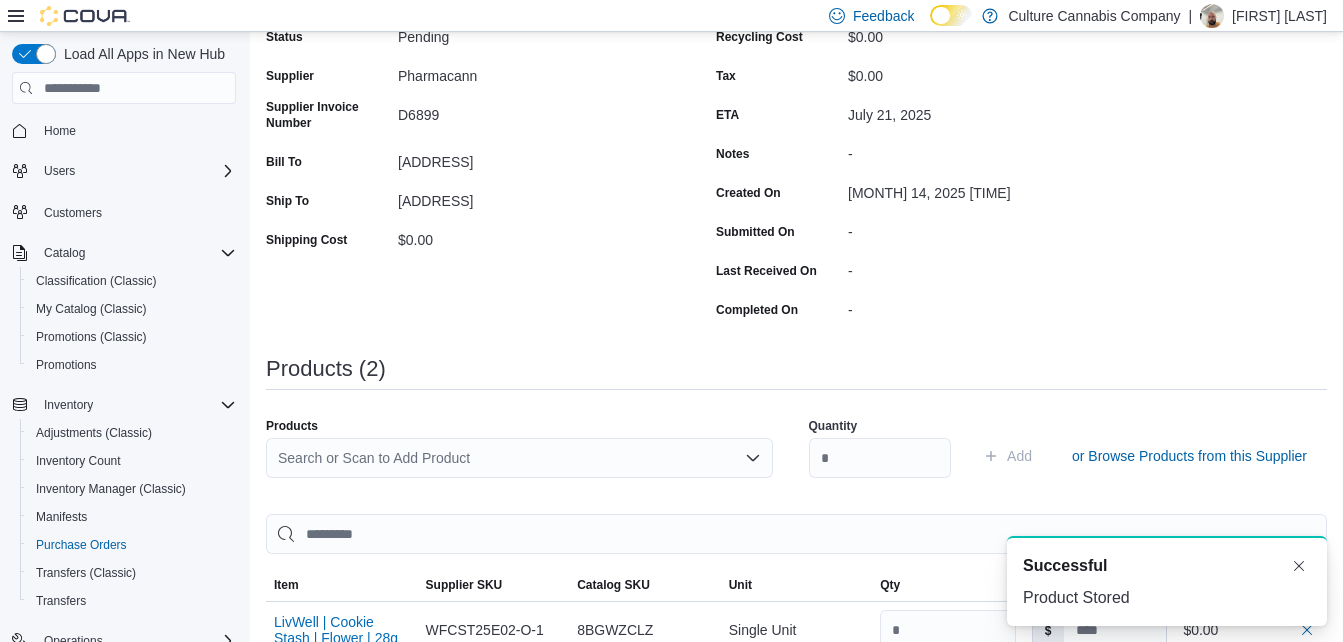 scroll, scrollTop: 0, scrollLeft: 0, axis: both 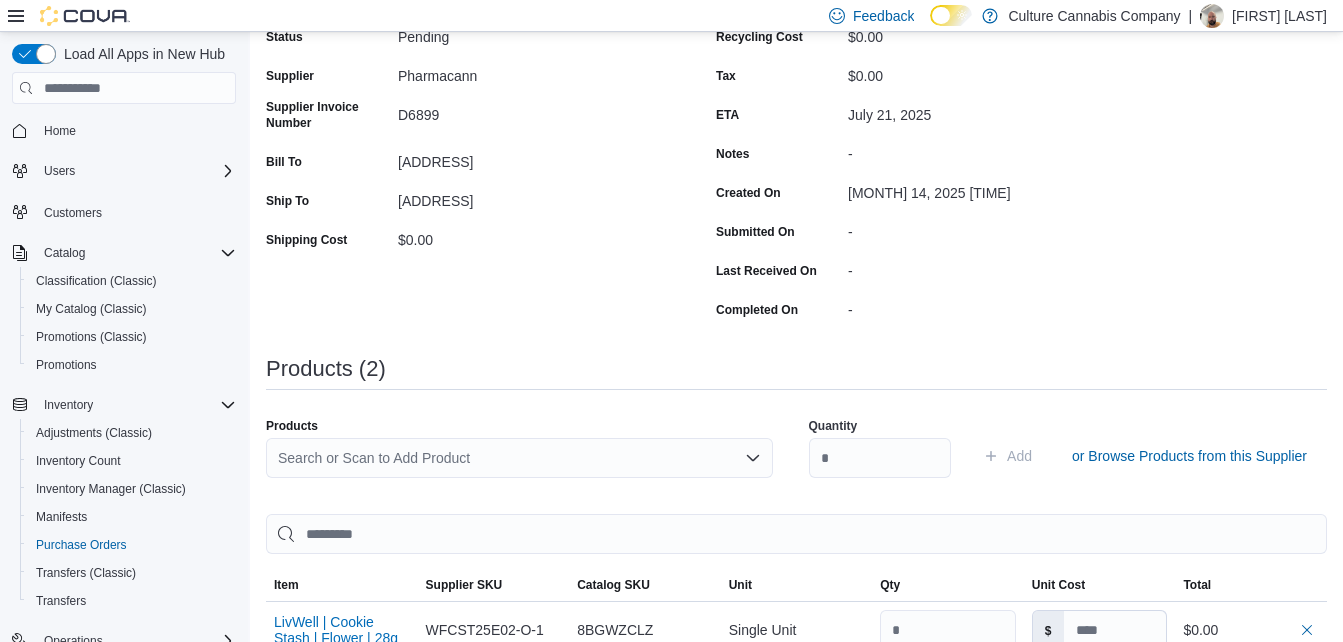 click on "Search or Scan to Add Product" at bounding box center [519, 458] 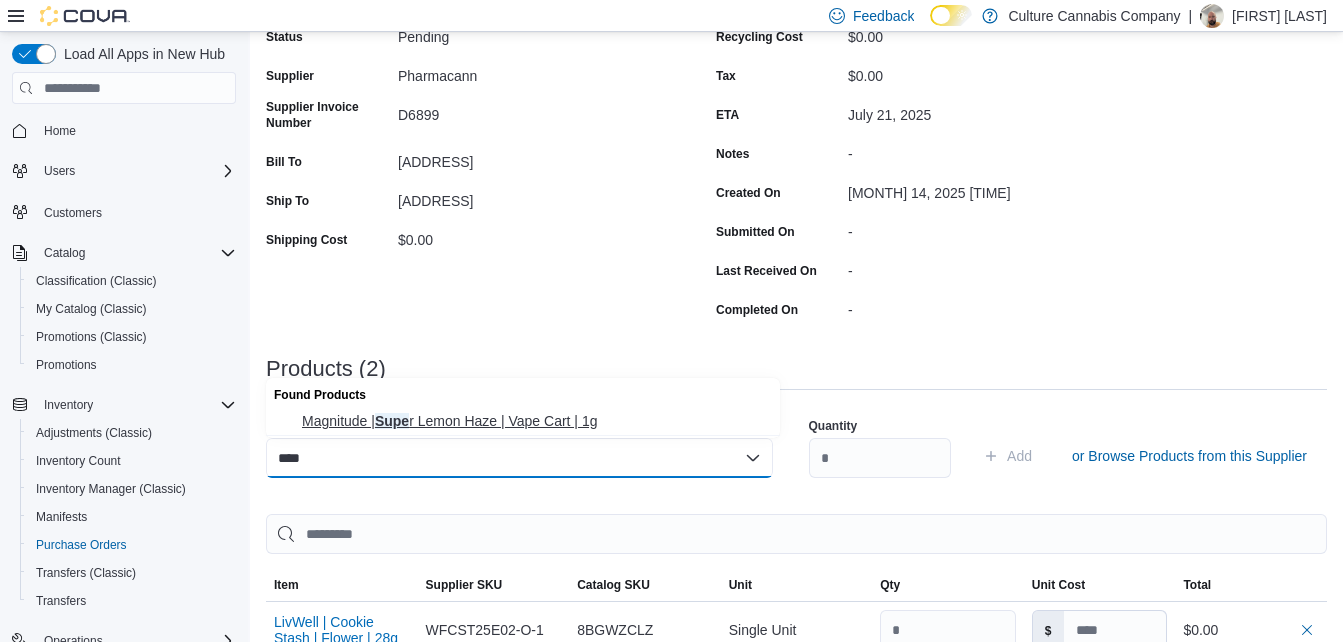 type on "****" 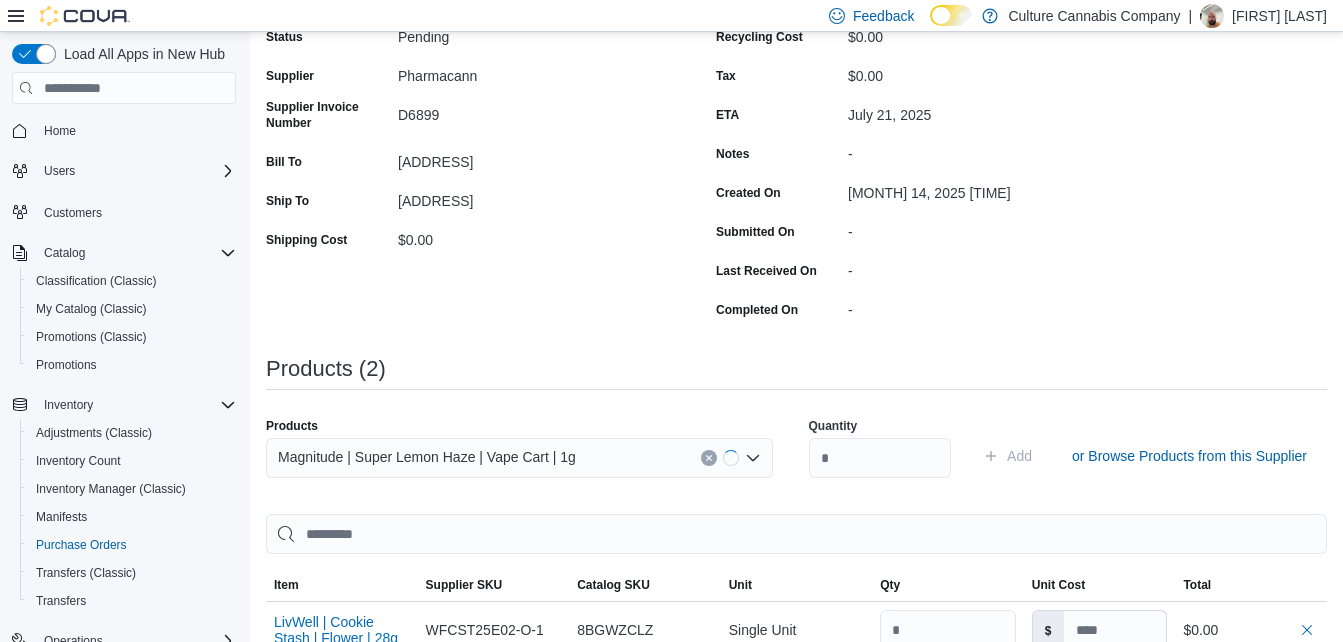 click on "Quantity" at bounding box center (880, 426) 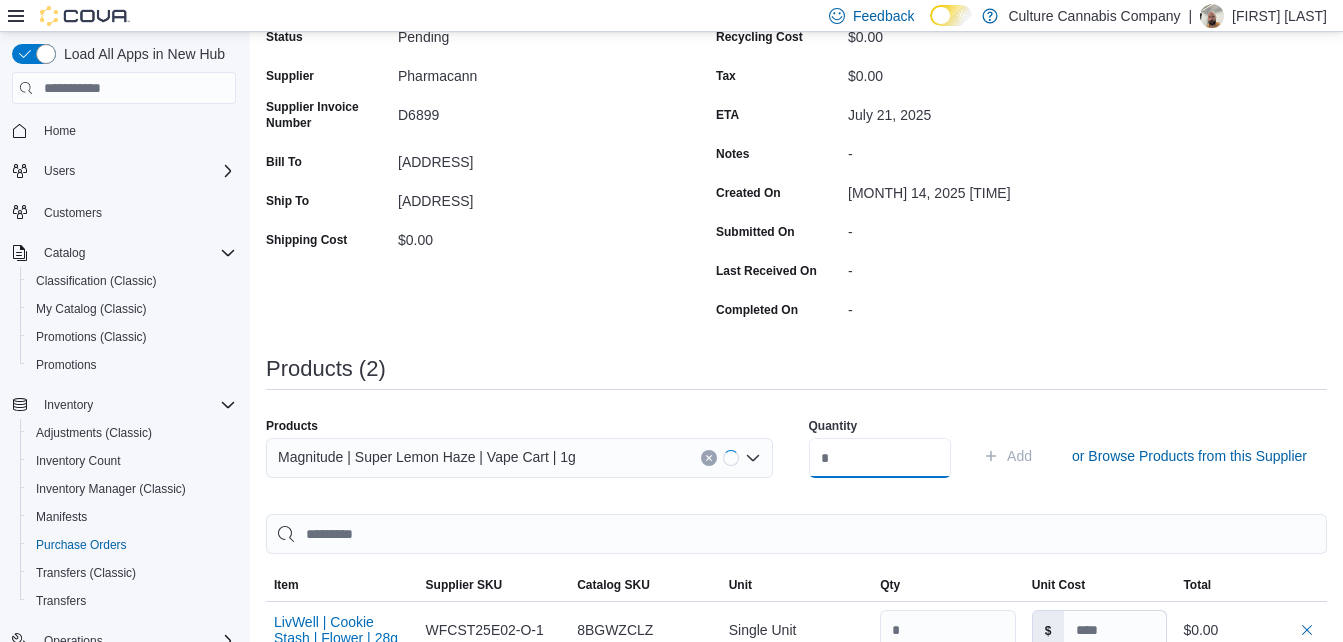 click at bounding box center (880, 458) 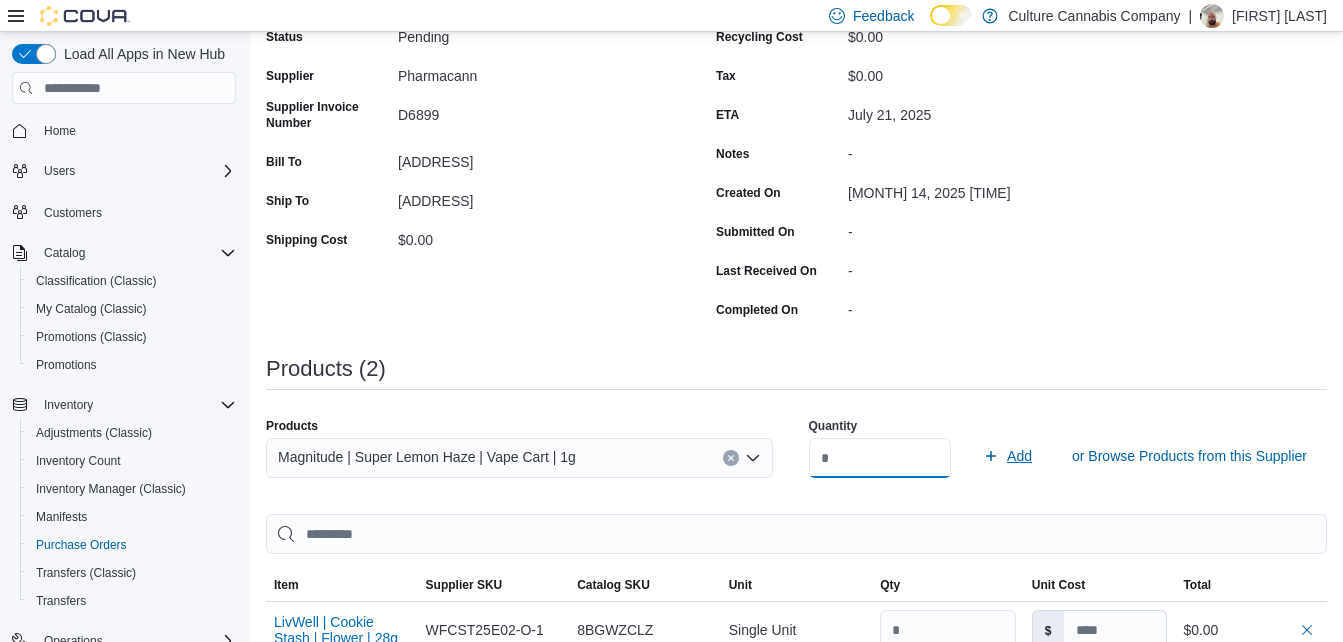 type on "*" 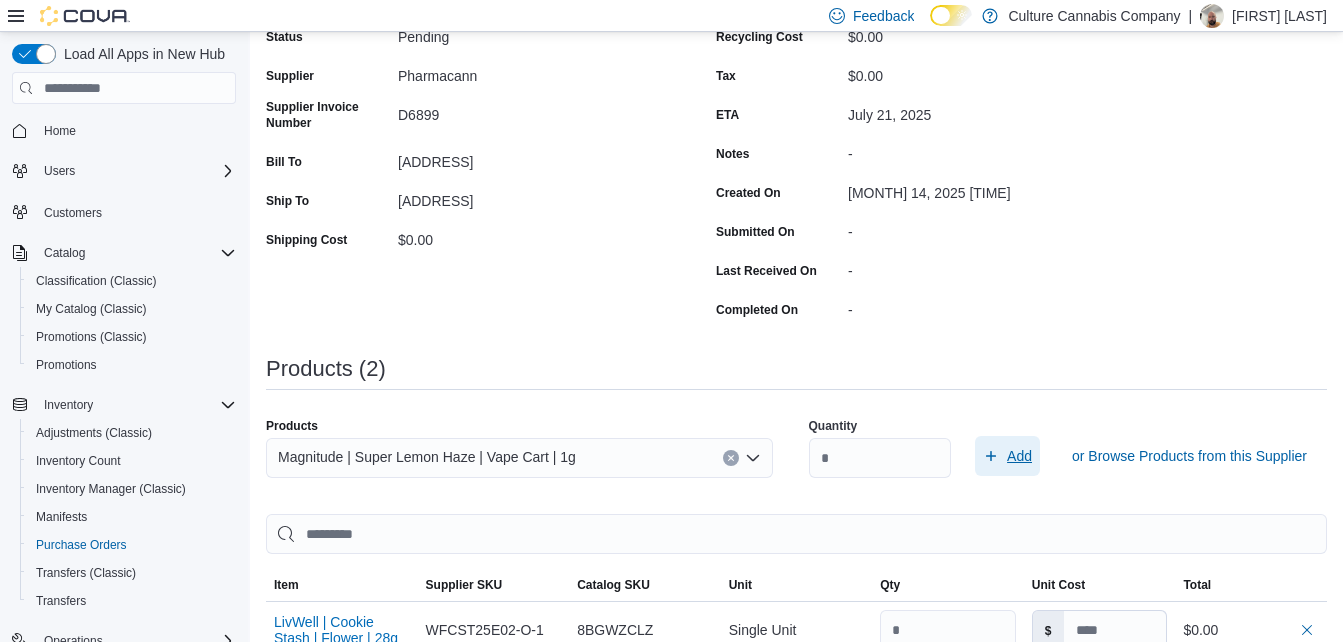click on "Add" at bounding box center [1007, 456] 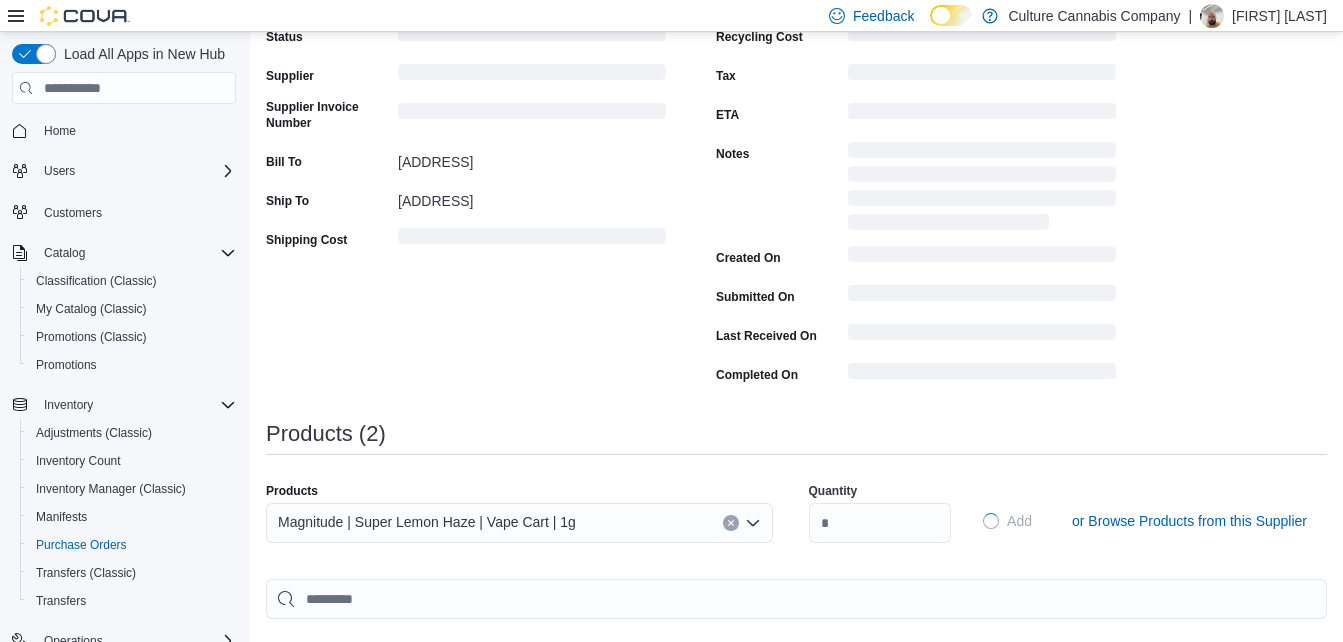 type 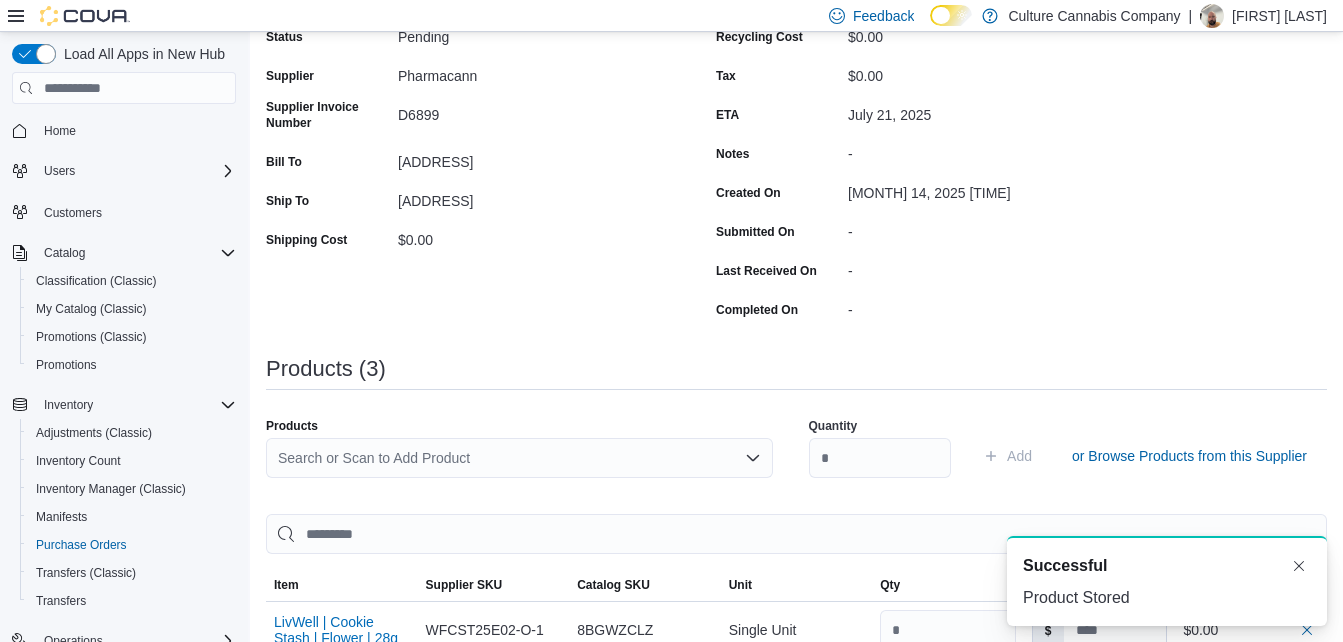 scroll, scrollTop: 0, scrollLeft: 0, axis: both 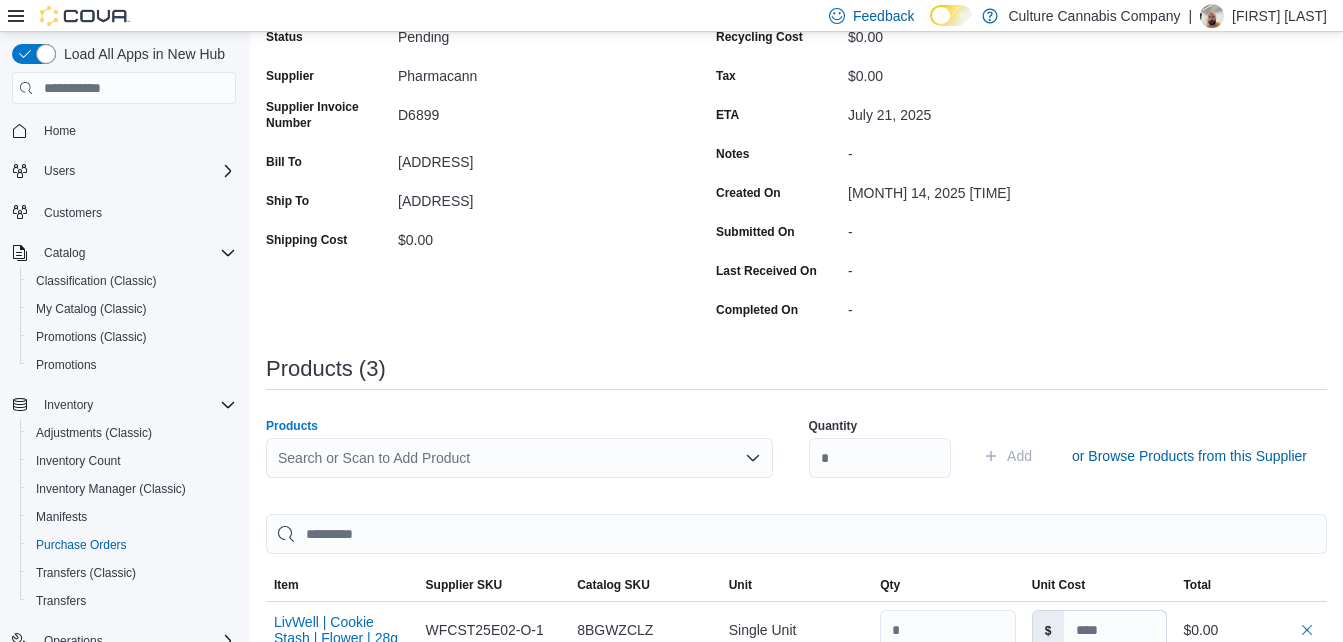 click on "Search or Scan to Add Product" at bounding box center [519, 458] 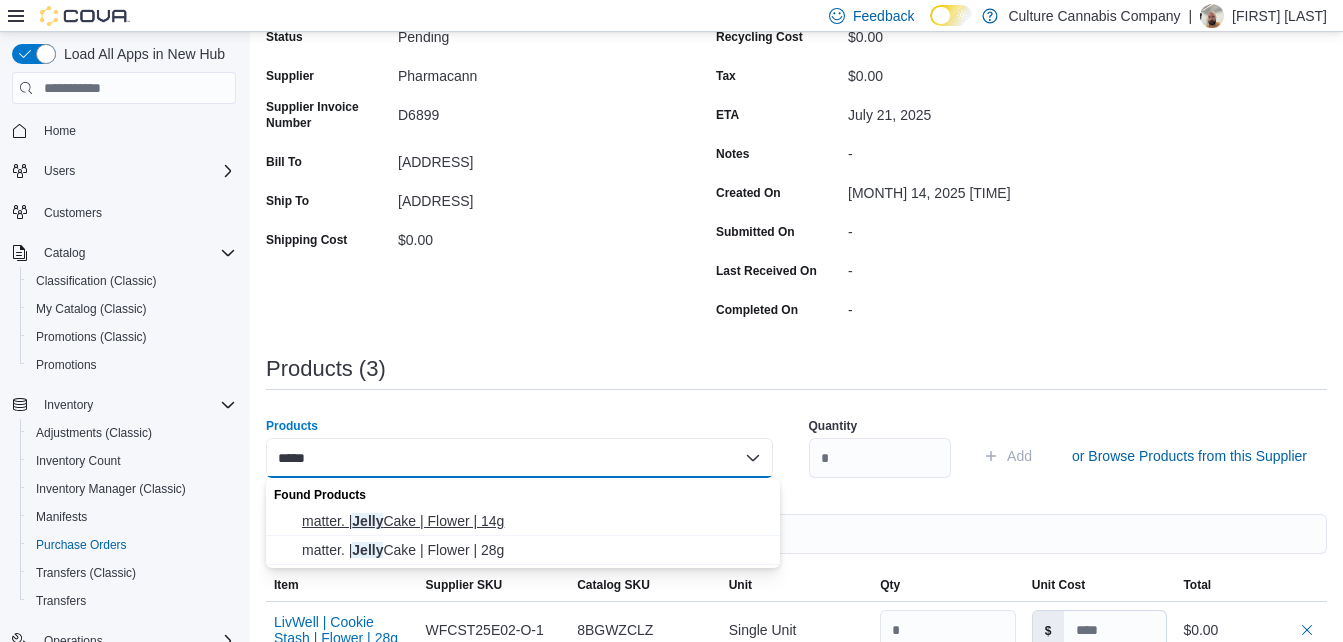 type on "*****" 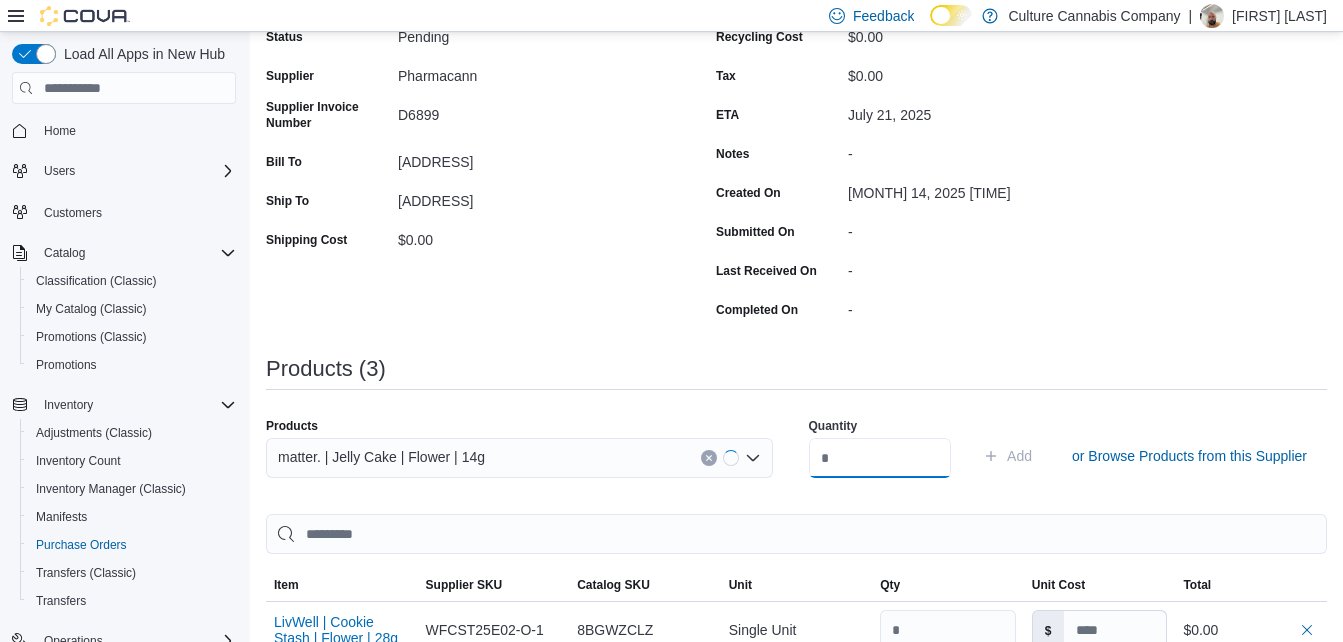 click at bounding box center (880, 458) 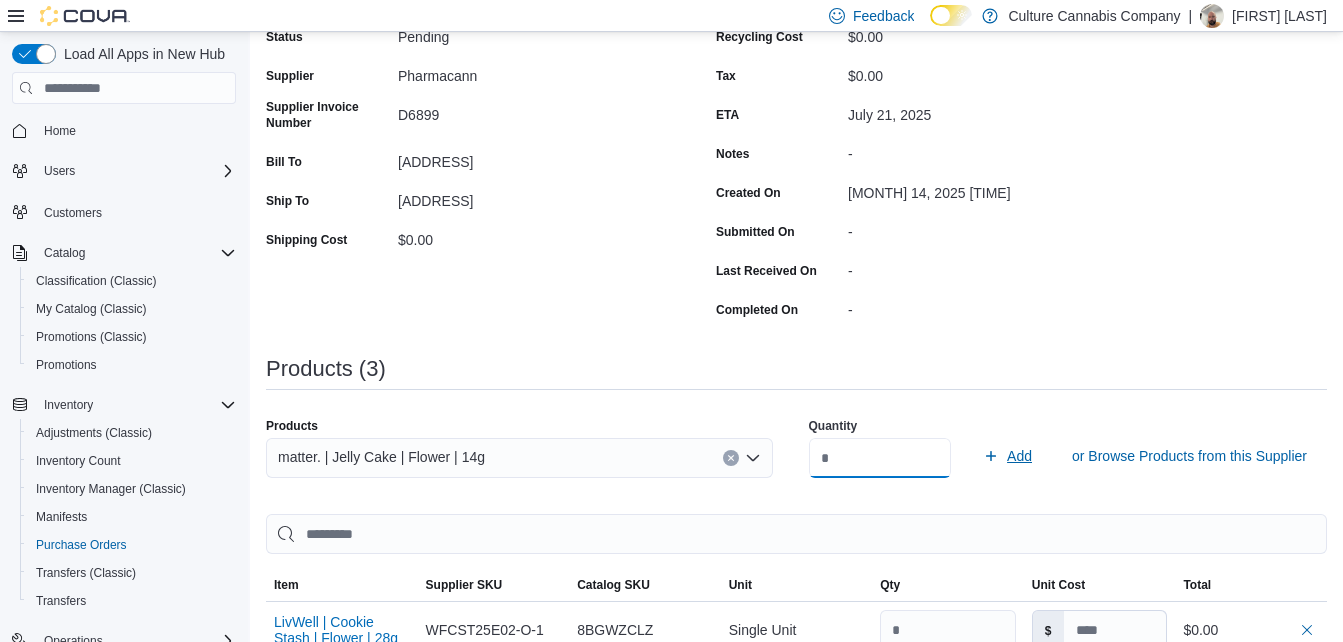type on "*" 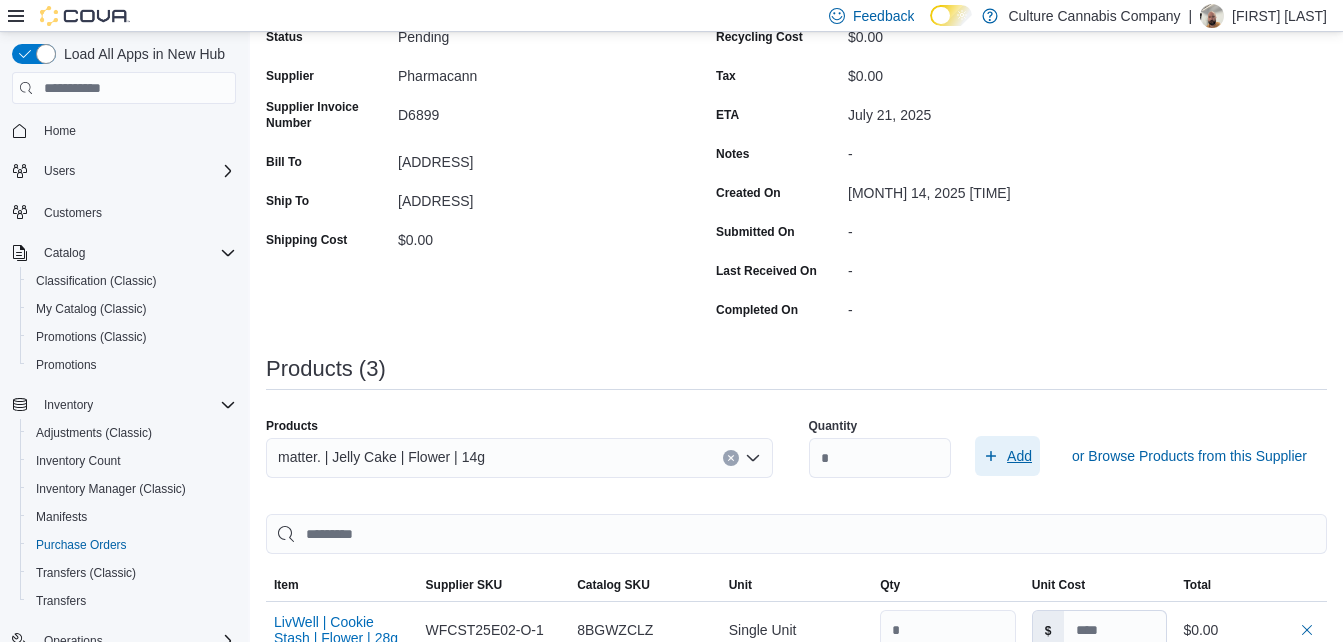 click on "Add" at bounding box center (1007, 456) 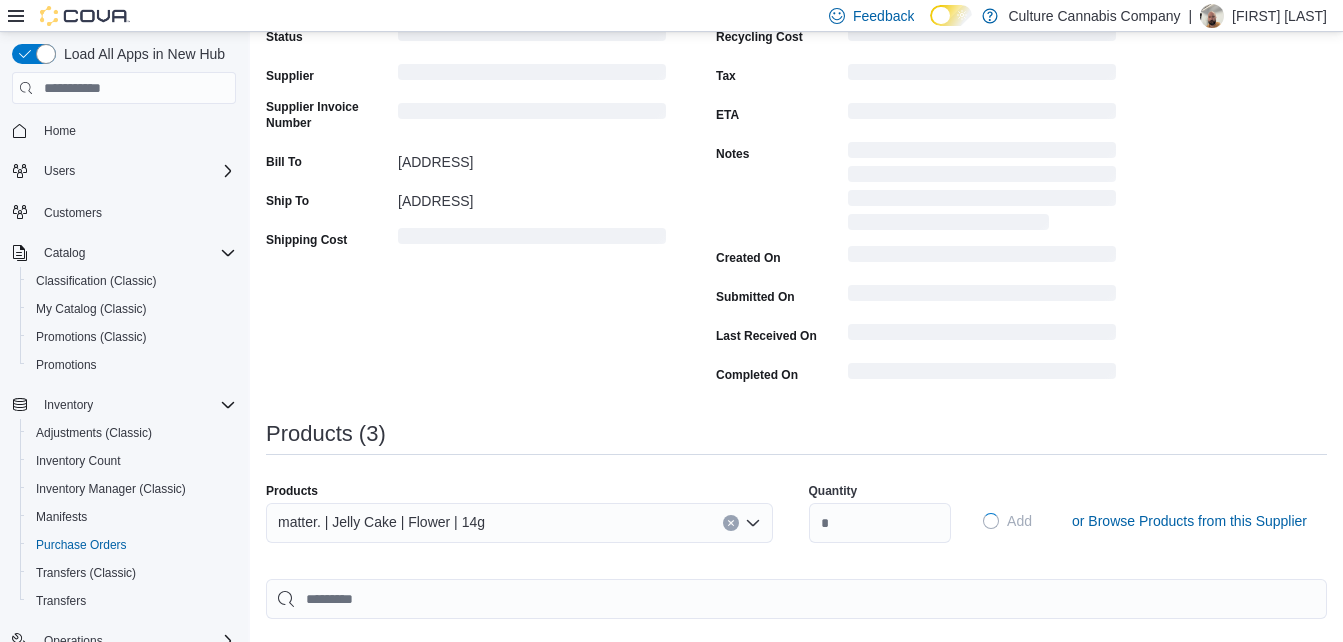 type 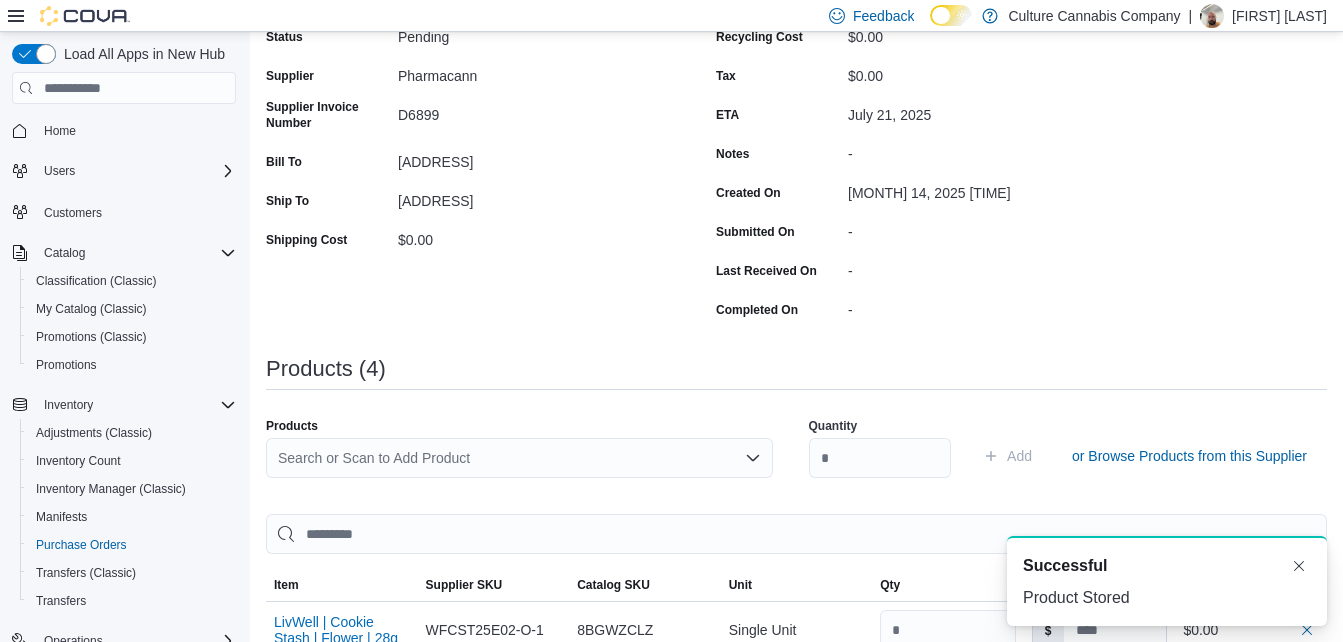 scroll, scrollTop: 0, scrollLeft: 0, axis: both 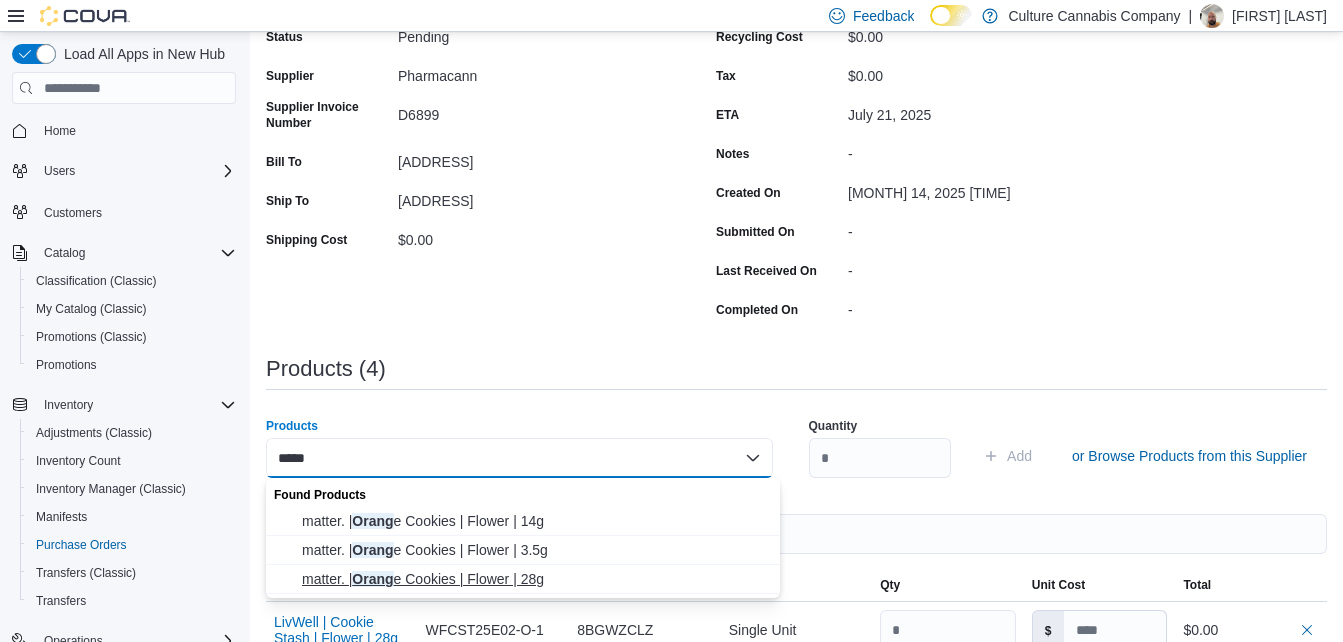 type on "*****" 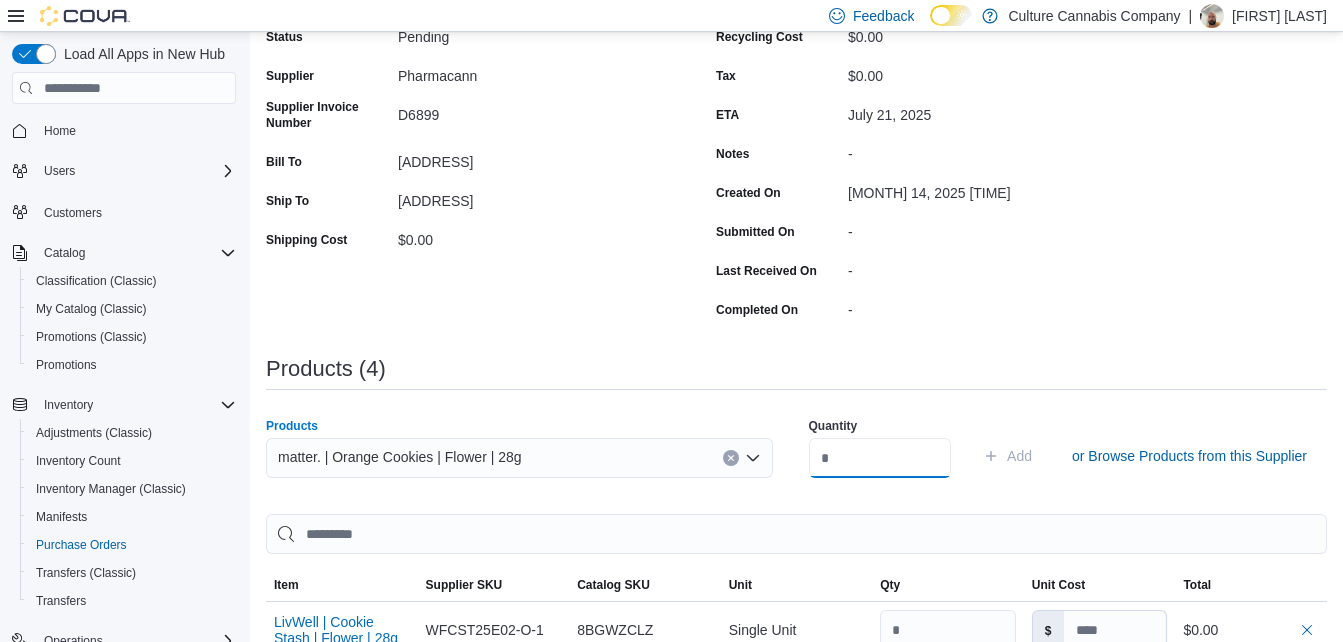 click at bounding box center (880, 458) 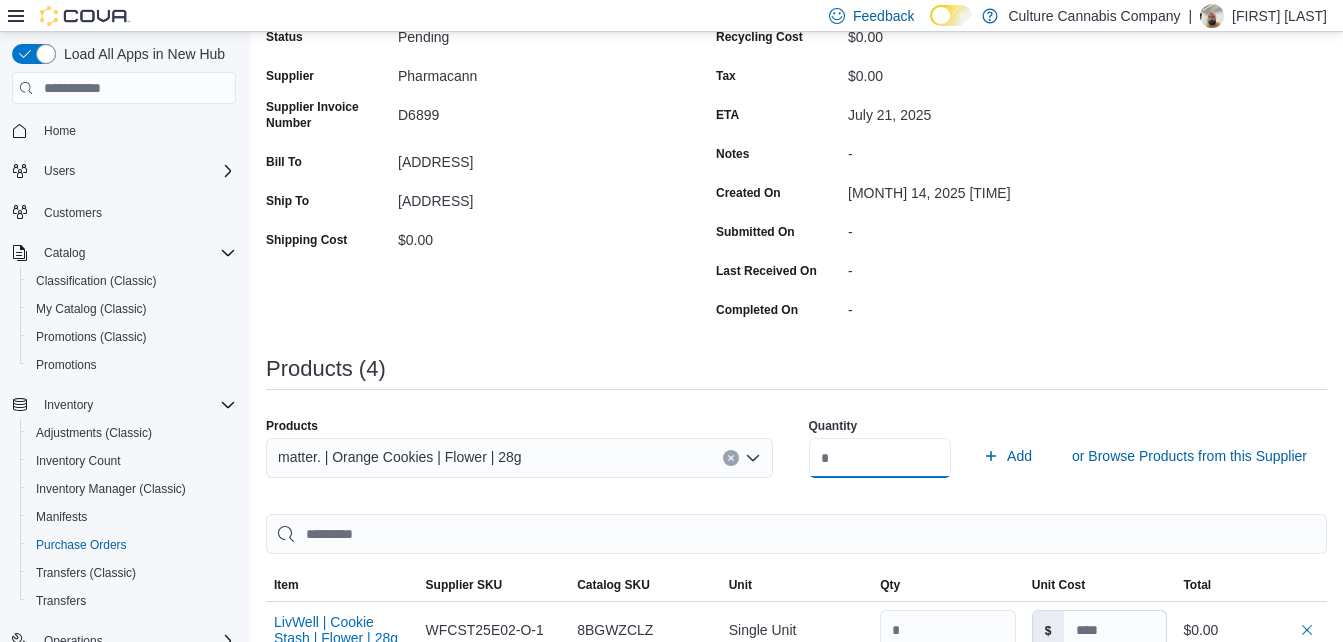 type on "*" 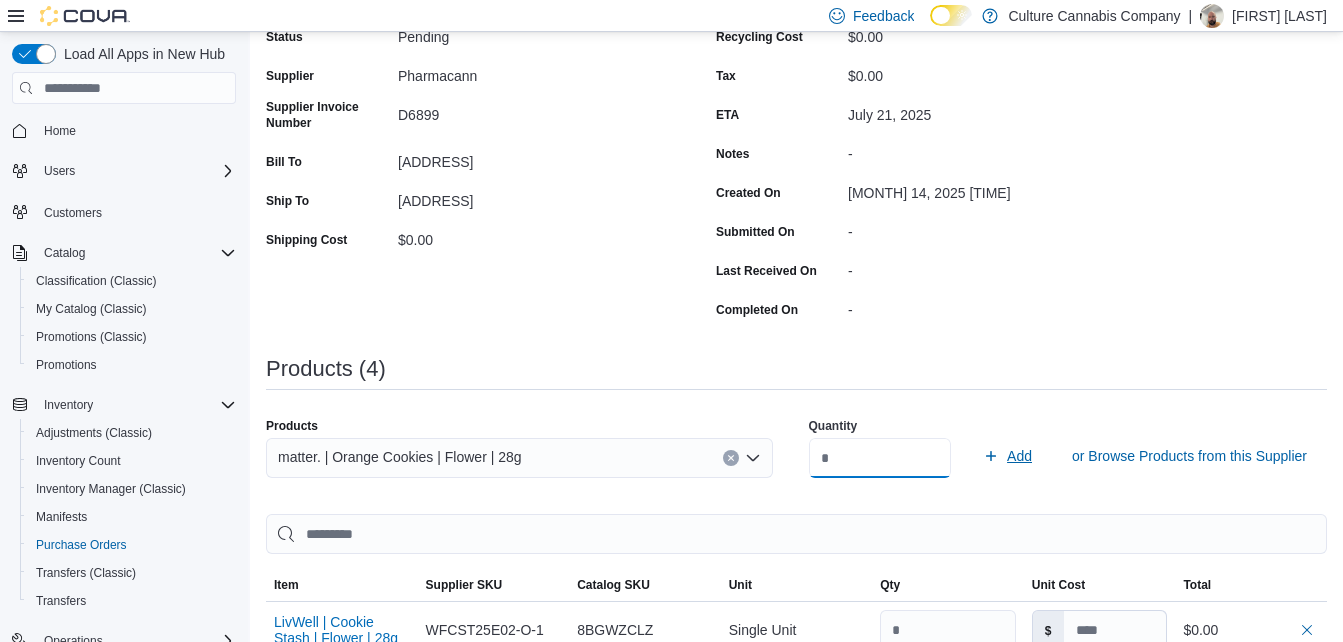 type on "*" 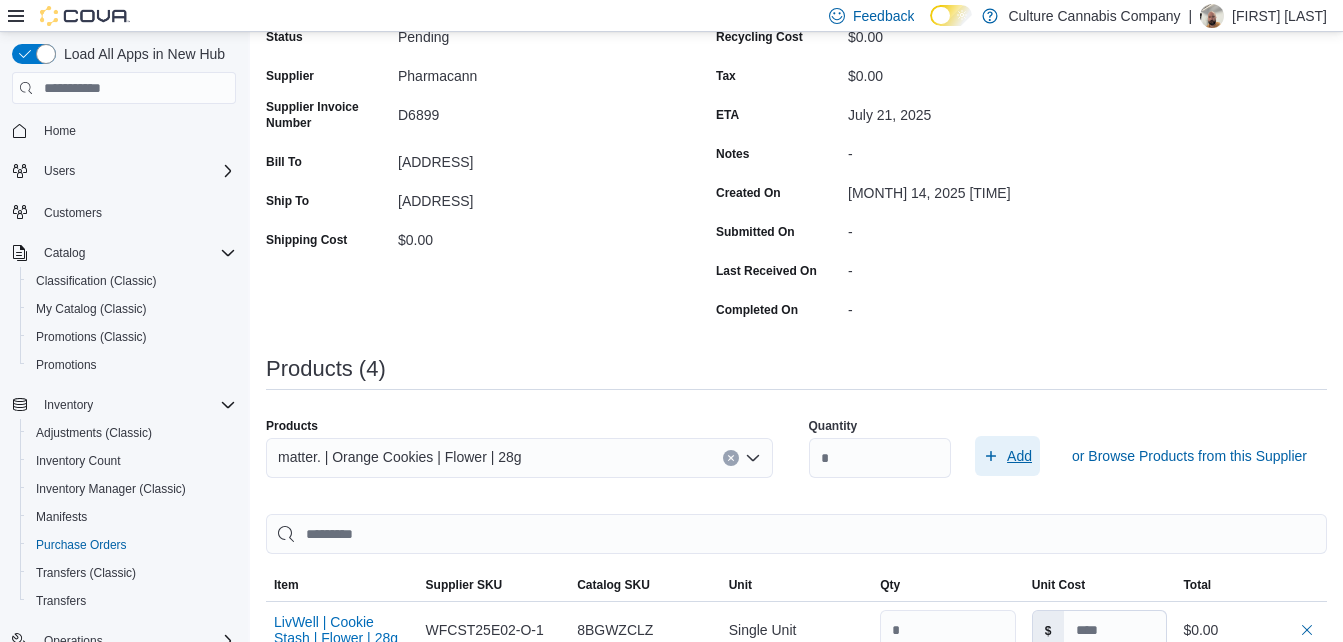 click on "Add" at bounding box center (1007, 456) 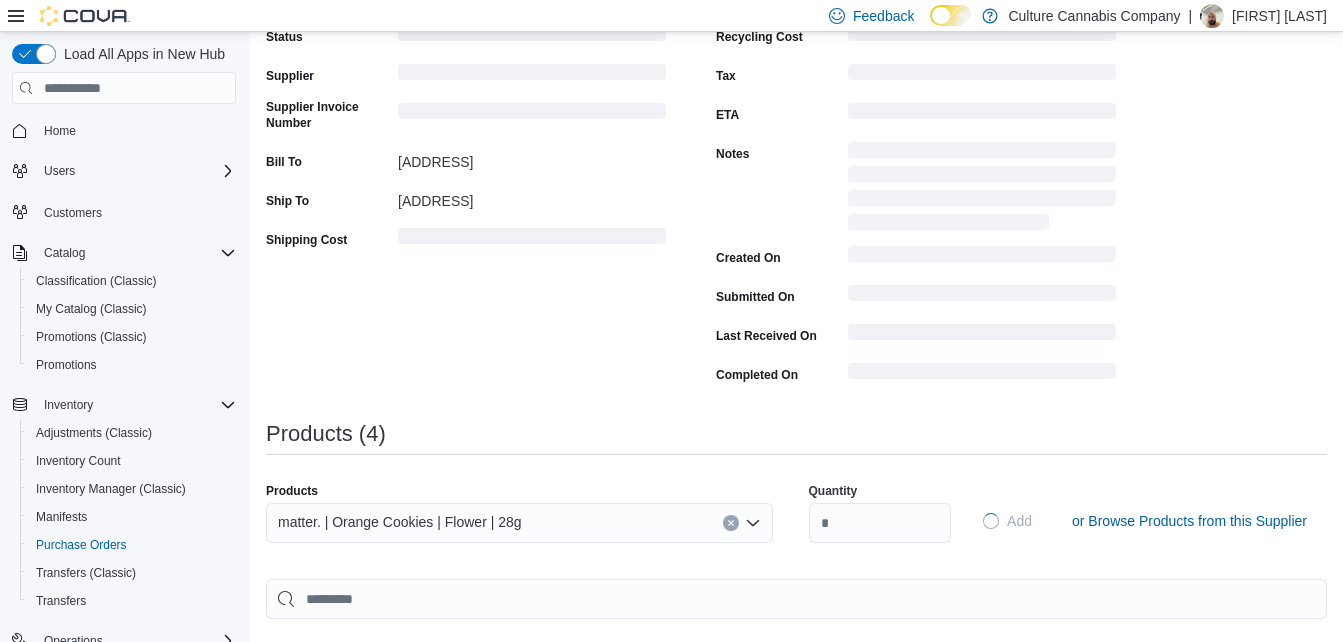type 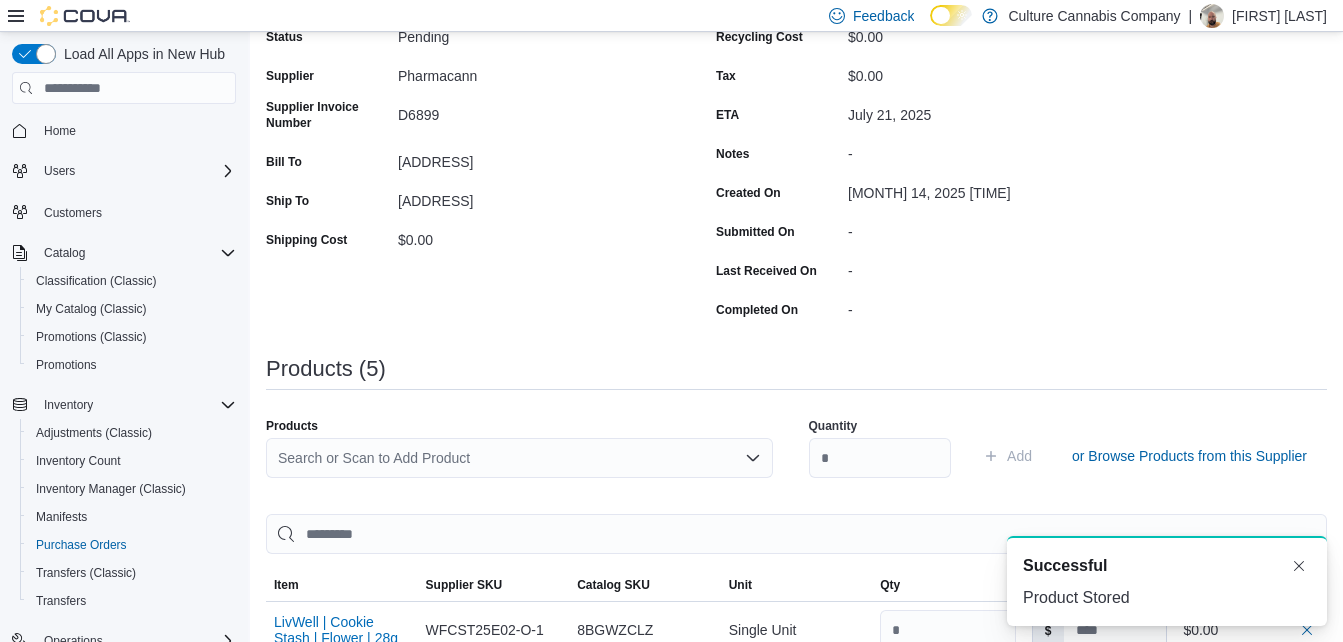 scroll, scrollTop: 0, scrollLeft: 0, axis: both 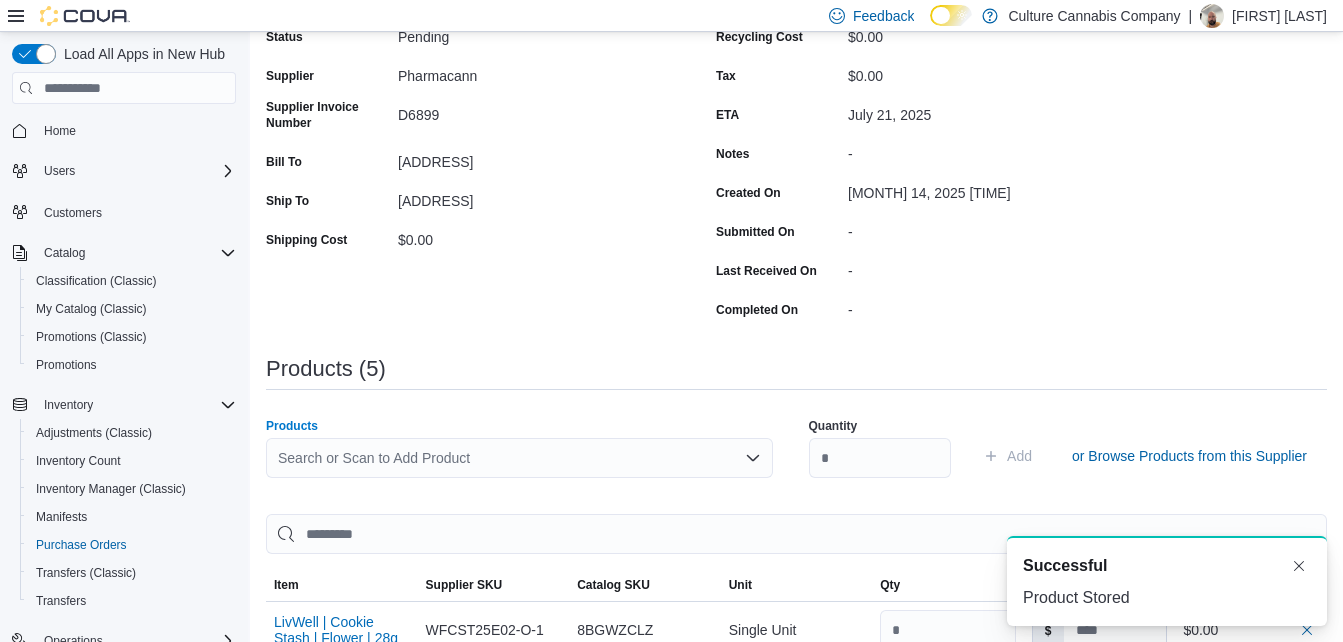 click on "Search or Scan to Add Product" at bounding box center (519, 458) 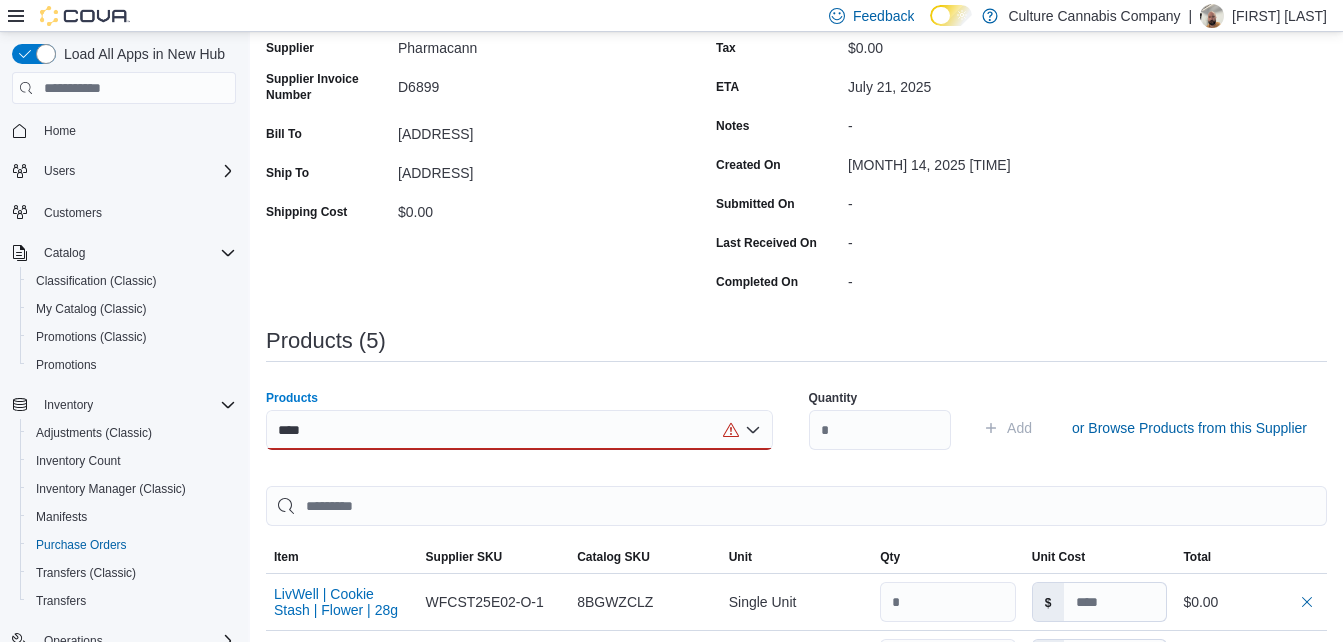 scroll, scrollTop: 200, scrollLeft: 0, axis: vertical 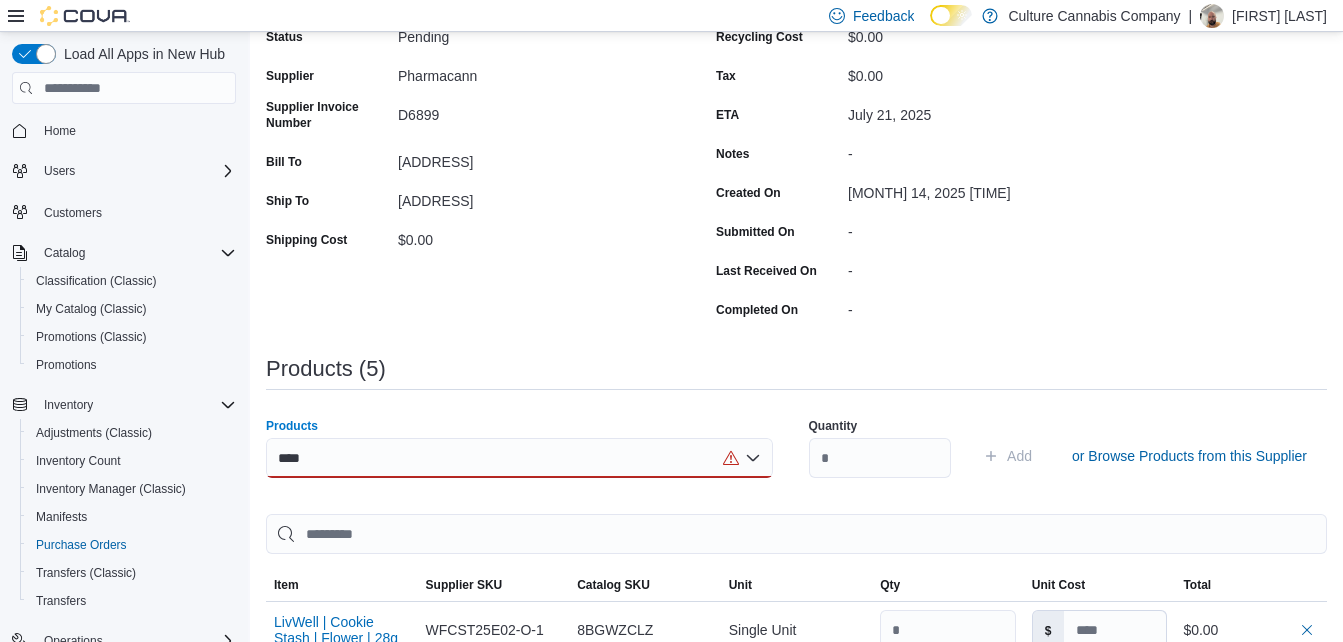 click on "****" at bounding box center (519, 458) 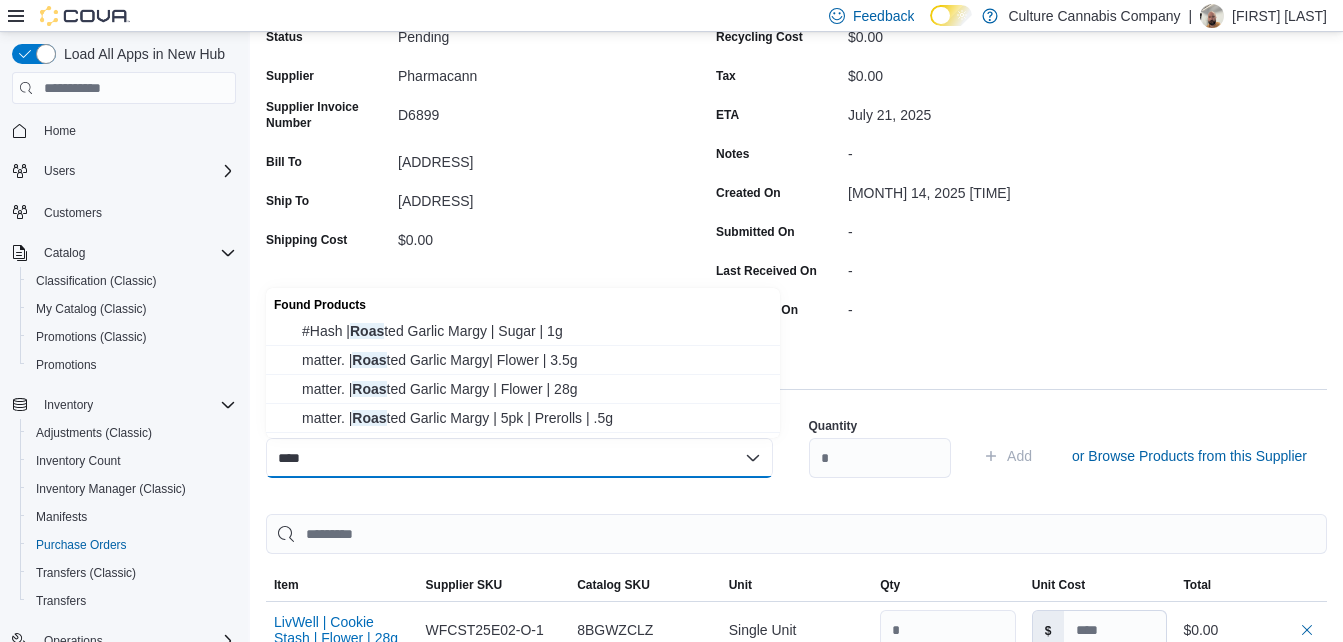 click on "****" at bounding box center [519, 458] 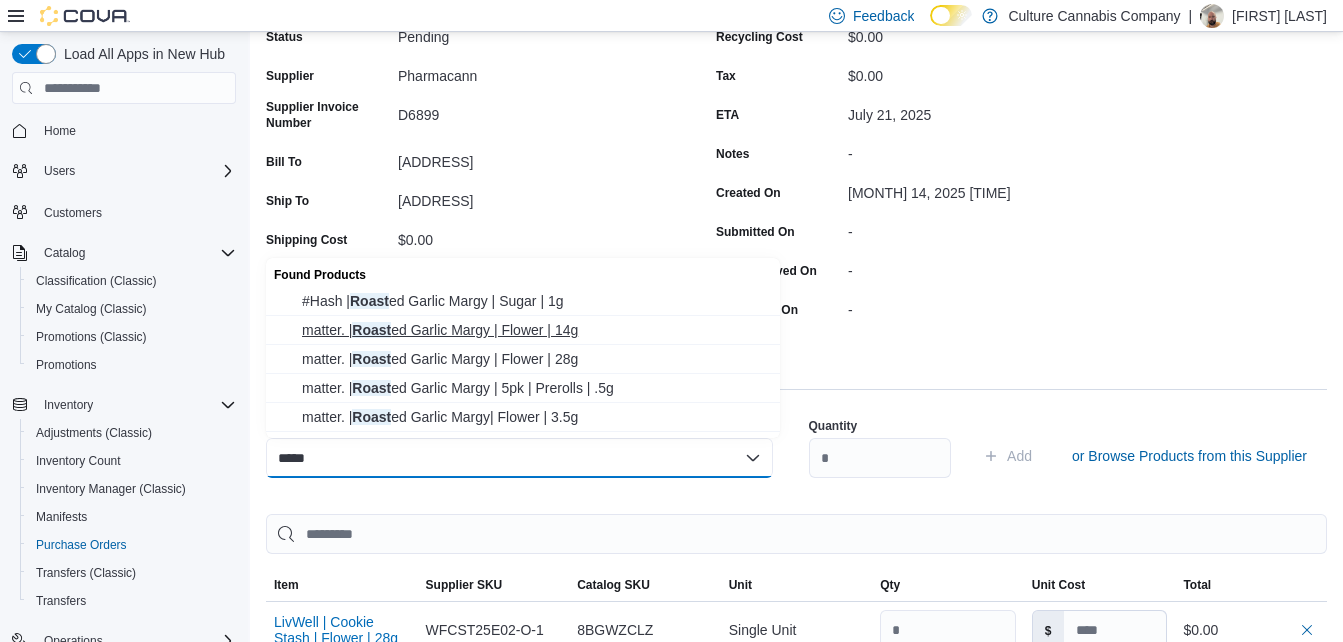 type on "*****" 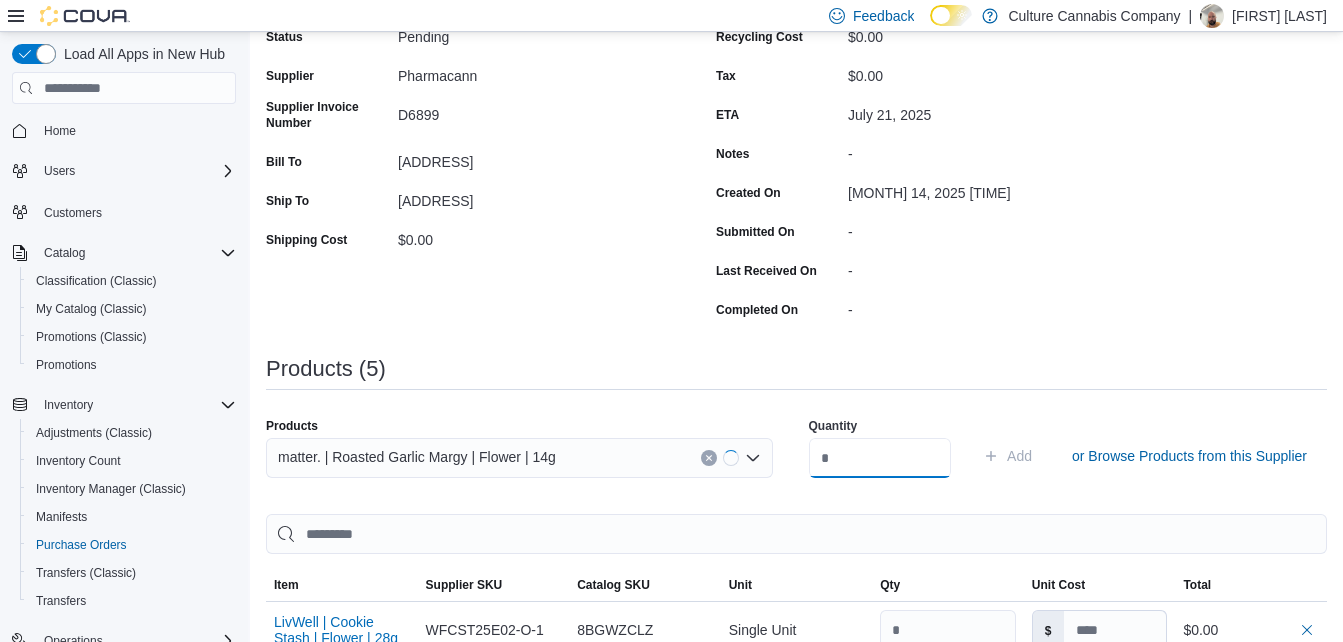 click at bounding box center (880, 458) 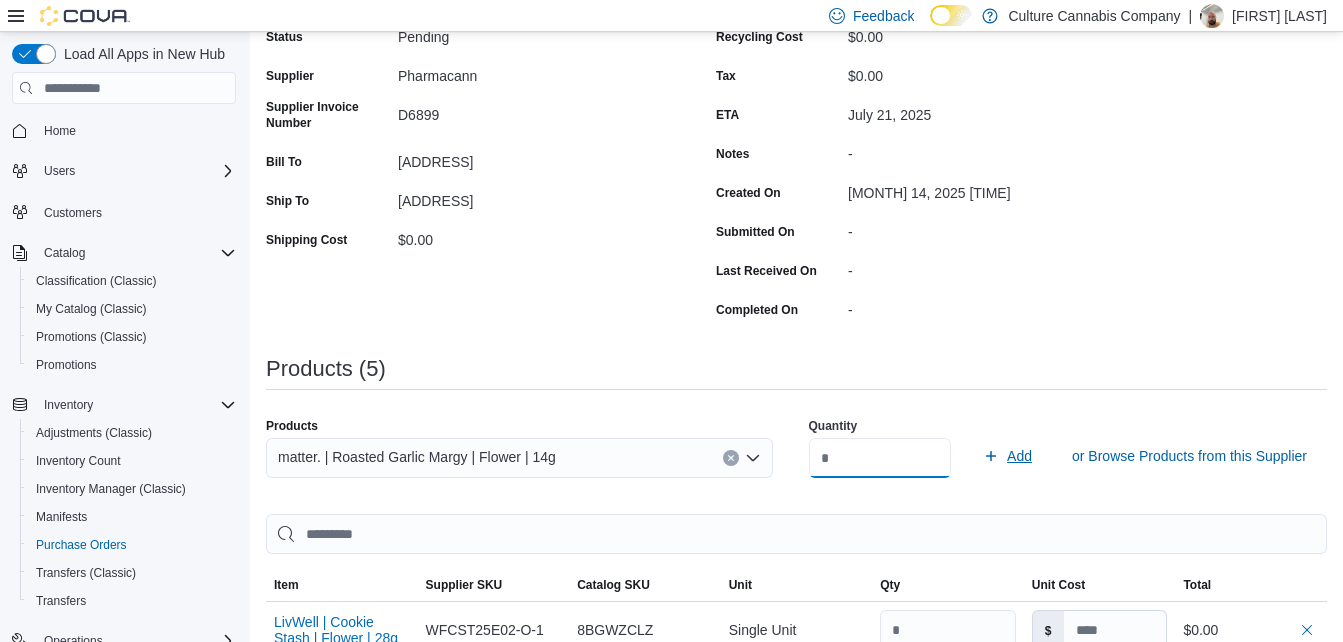 type on "*" 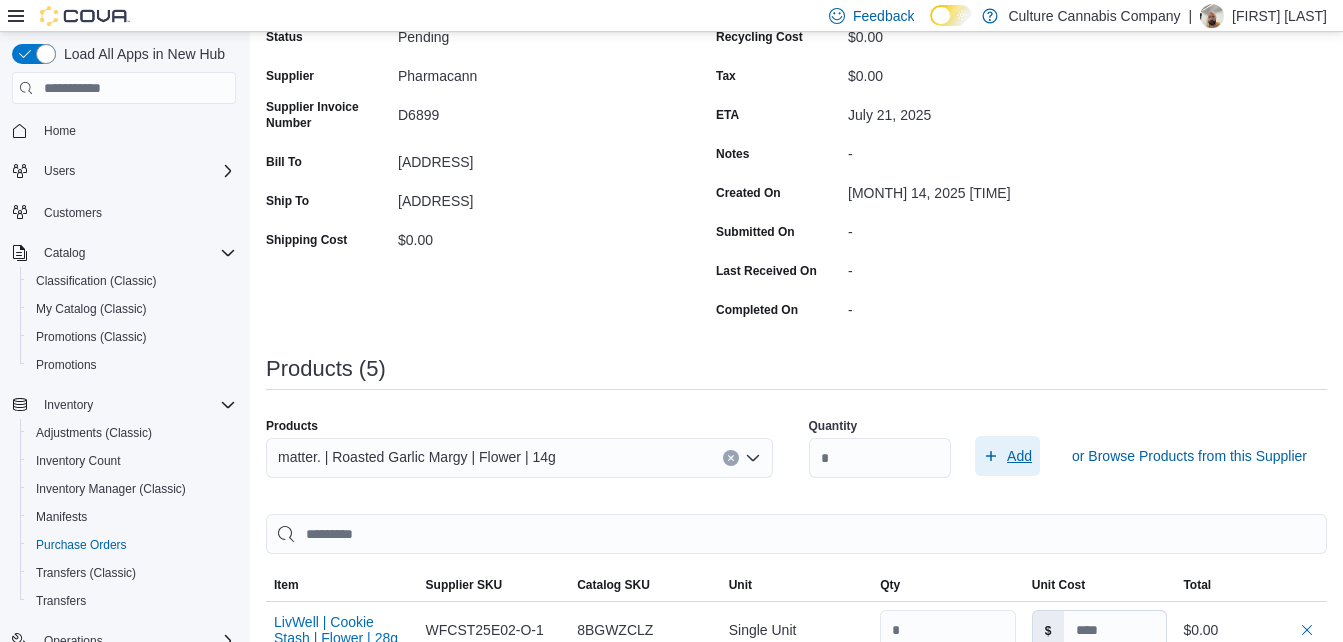 click 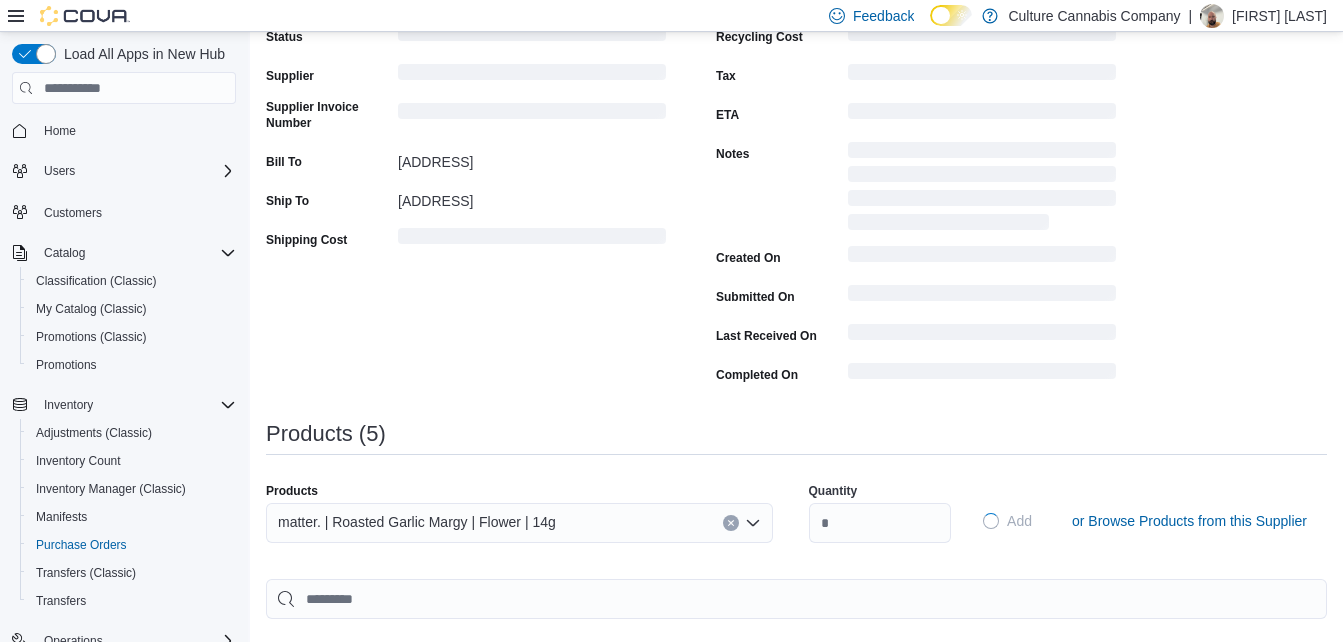 type 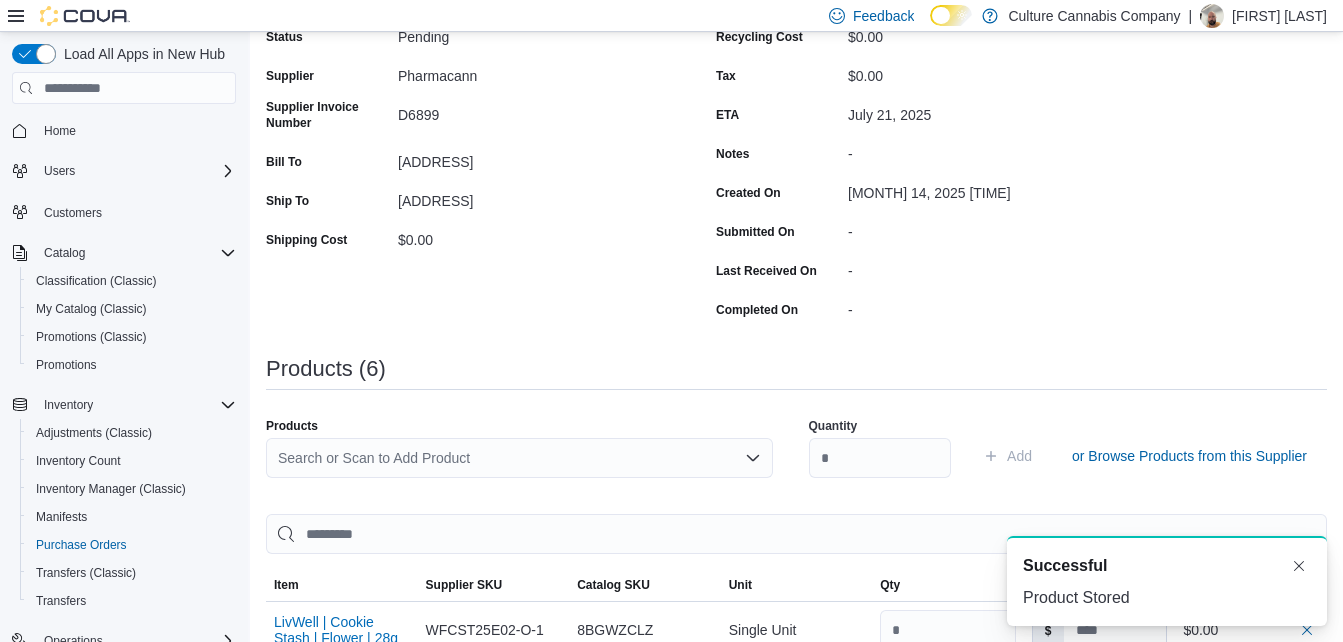 scroll, scrollTop: 0, scrollLeft: 0, axis: both 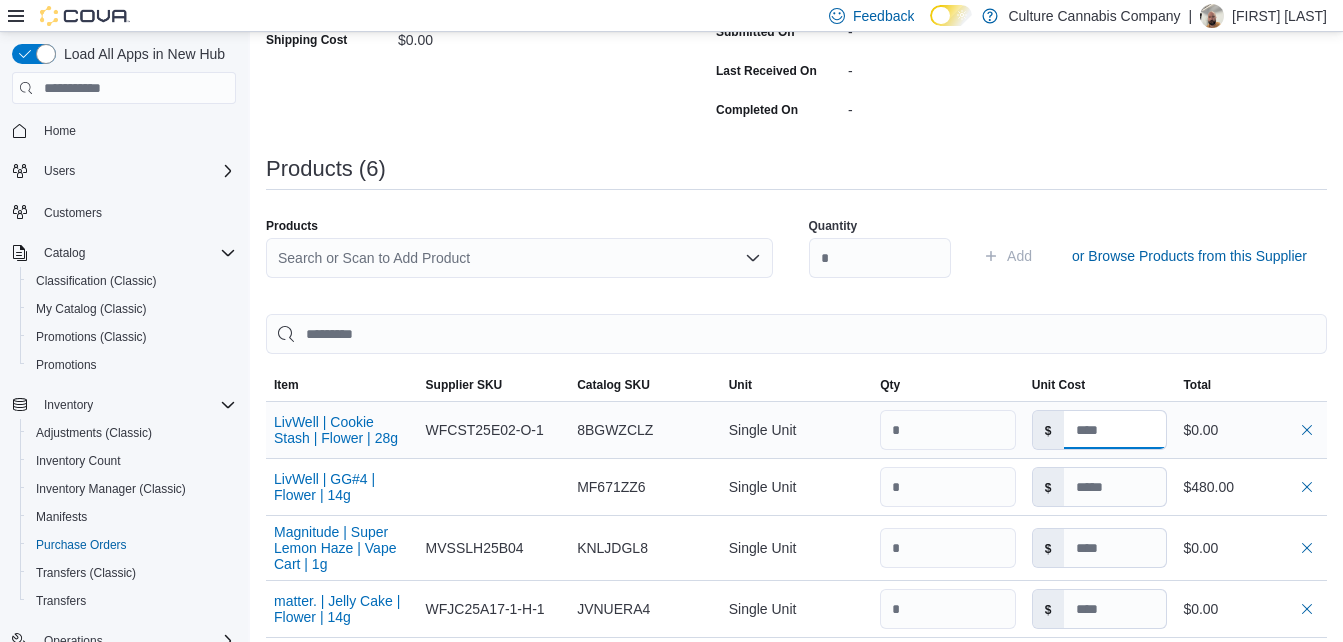 click at bounding box center (1115, 430) 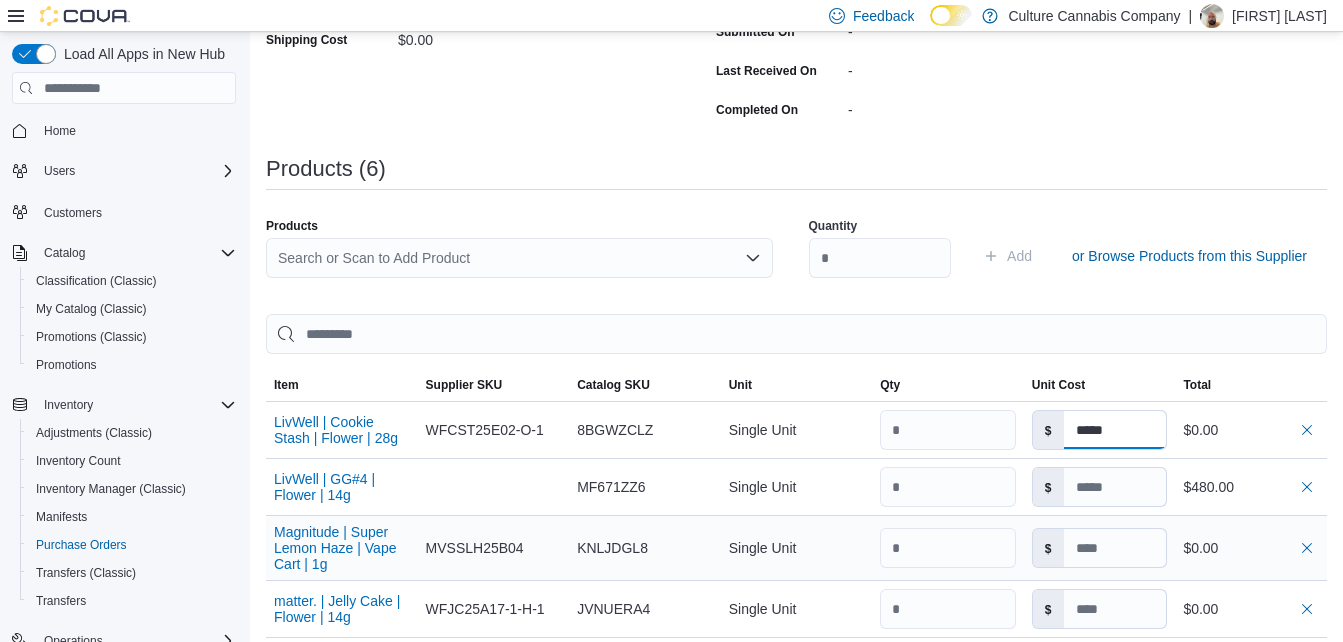 type on "*****" 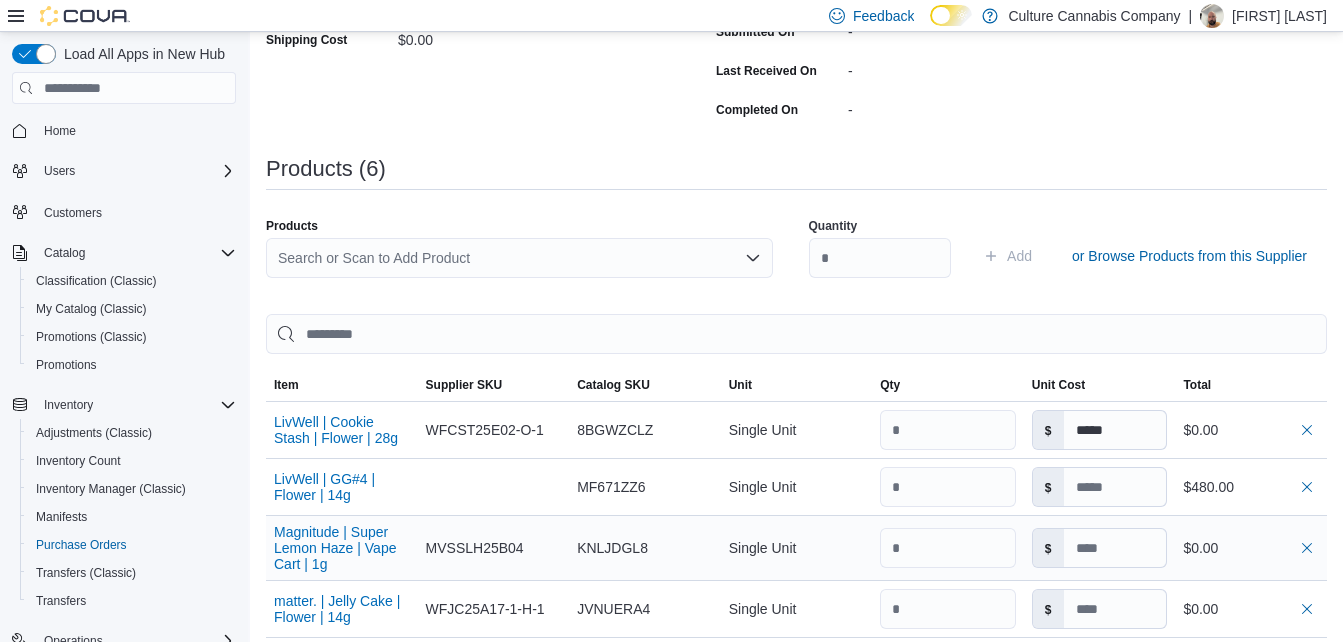 click on "$" at bounding box center [1100, 548] 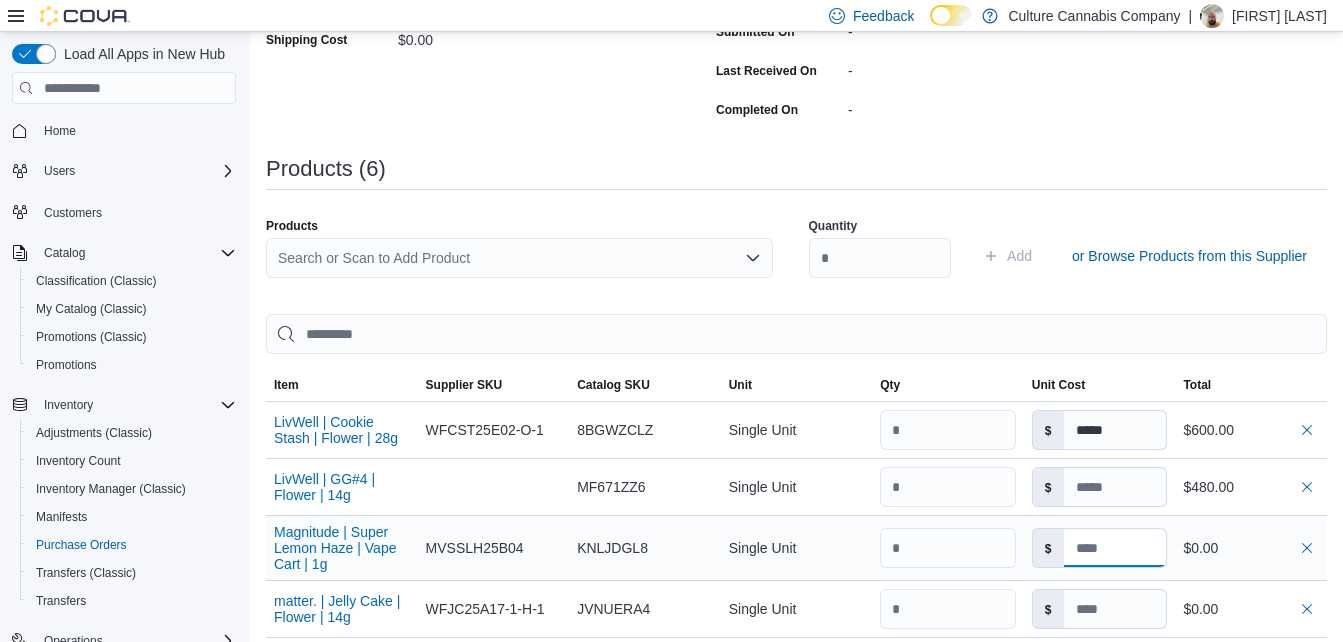 click at bounding box center (1115, 548) 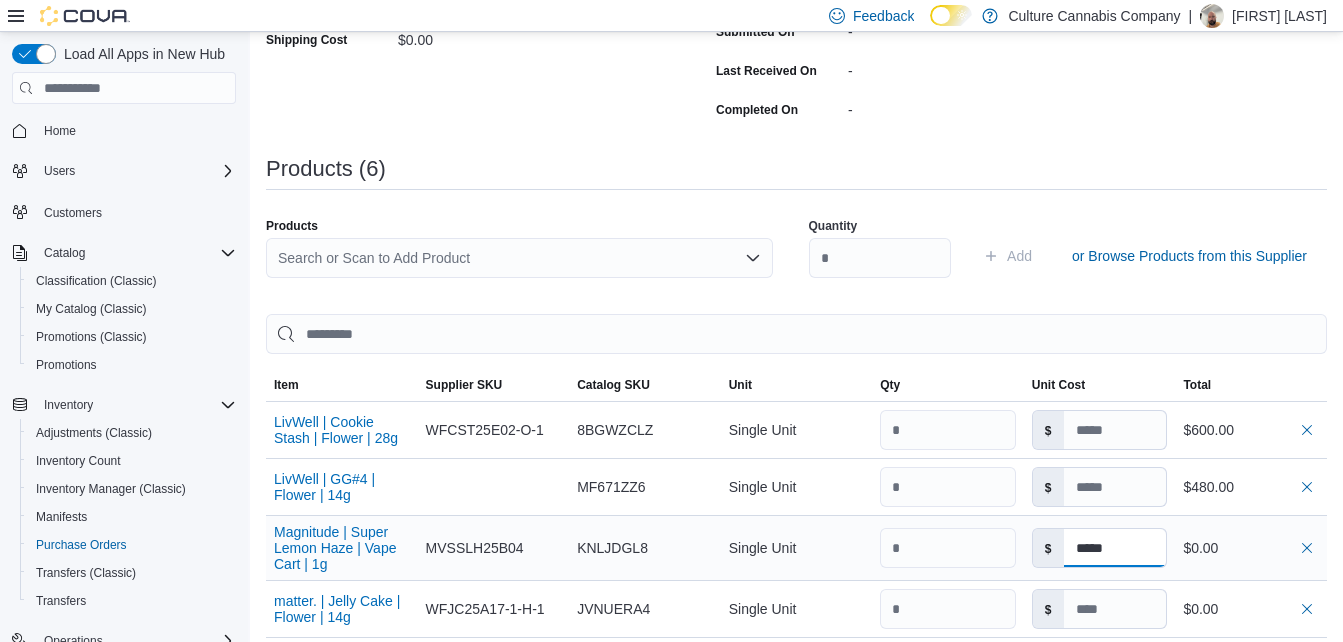 type on "*****" 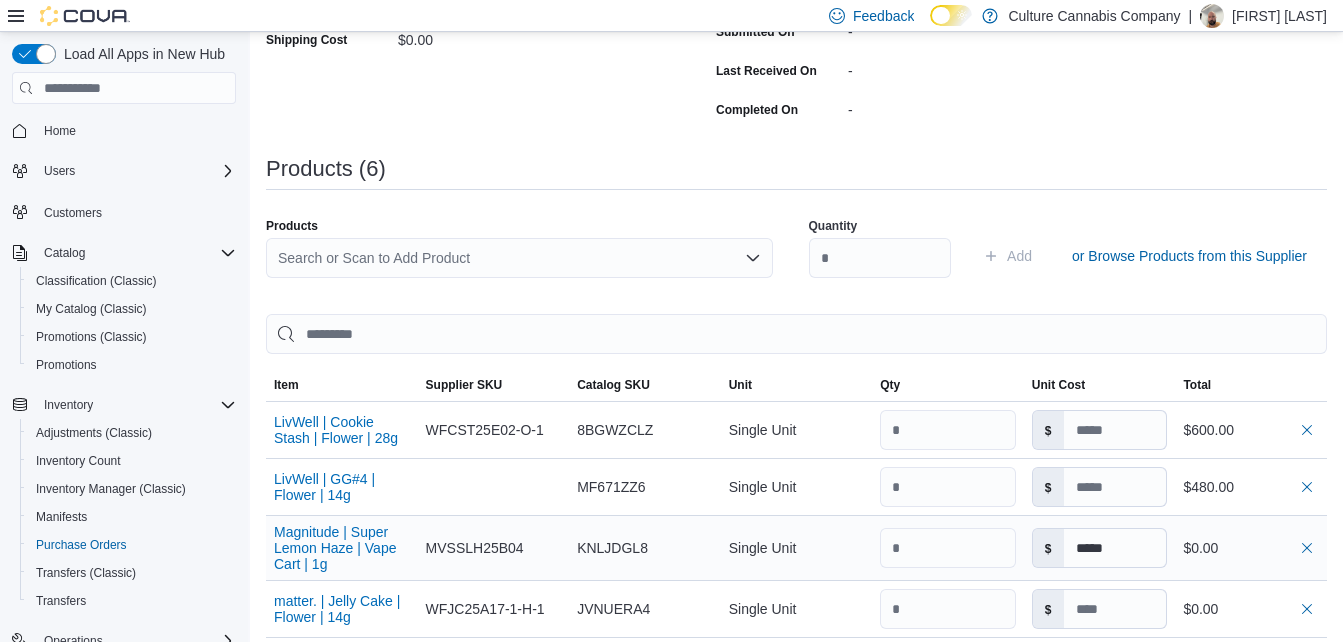 type on "*****" 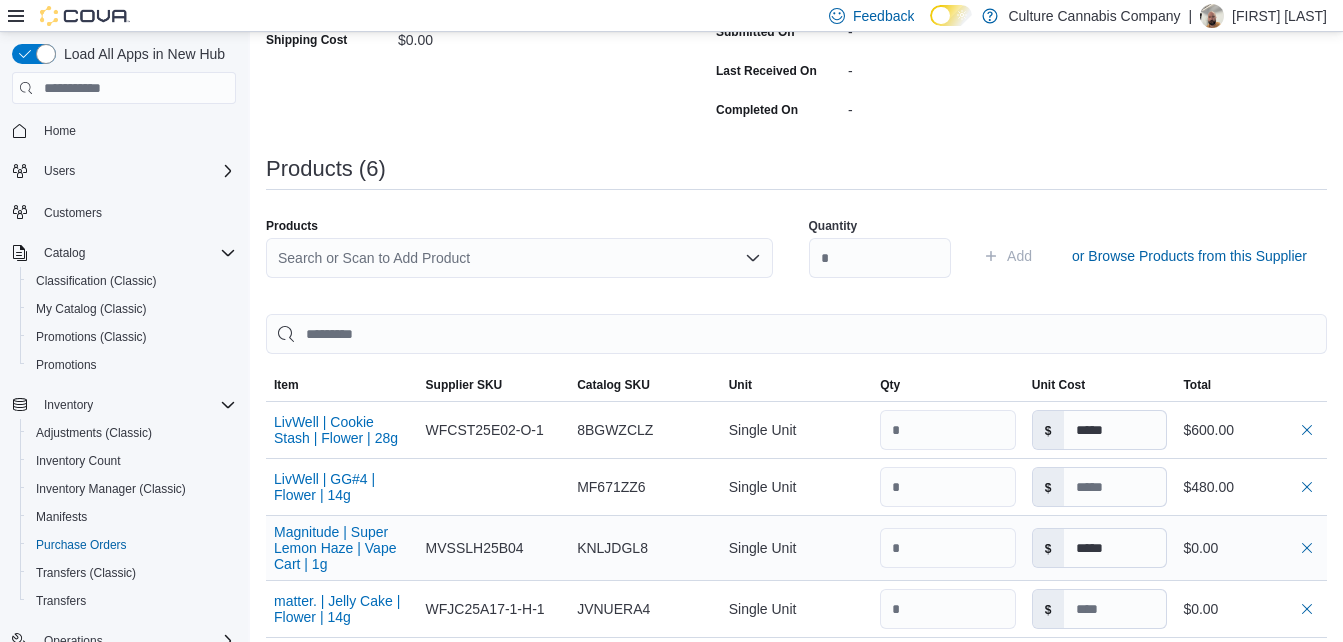 click on "Total $0.00" at bounding box center [1251, 548] 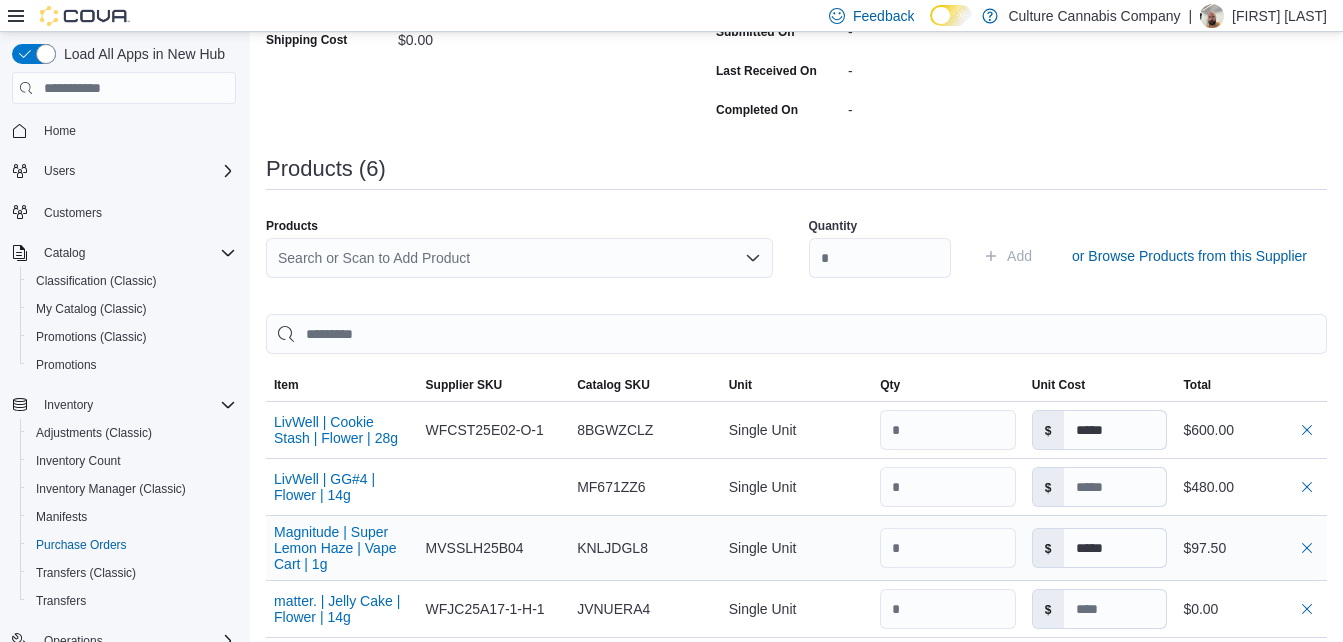 scroll, scrollTop: 500, scrollLeft: 0, axis: vertical 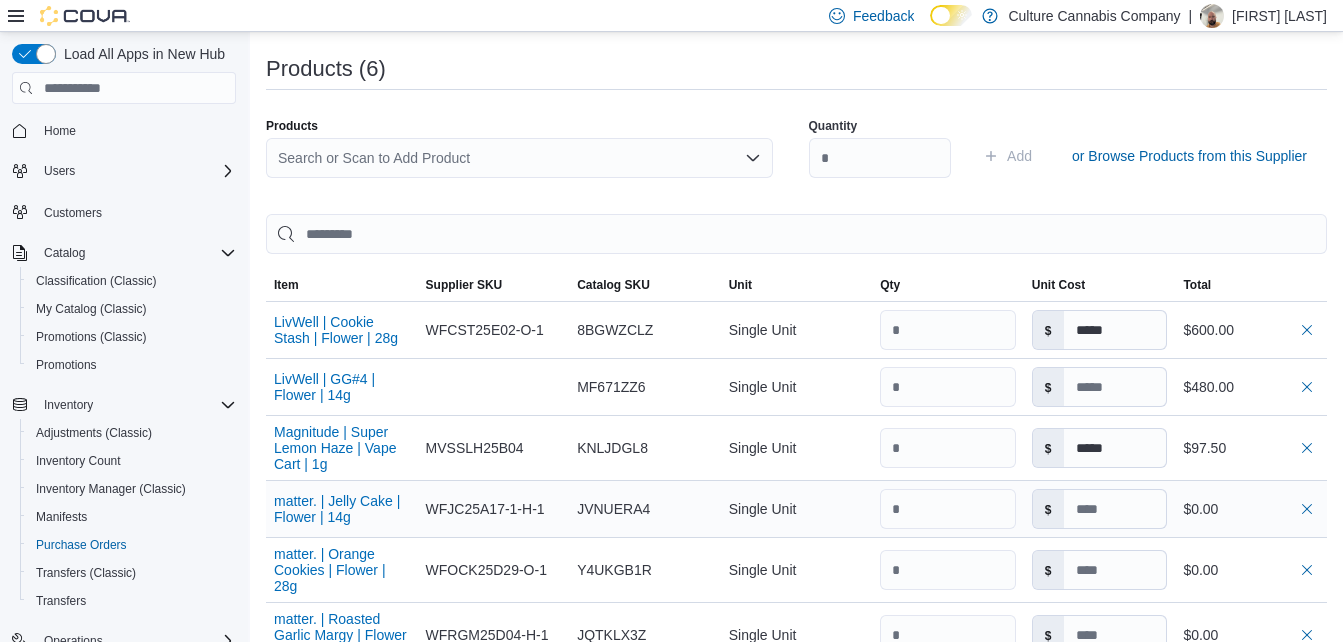 type 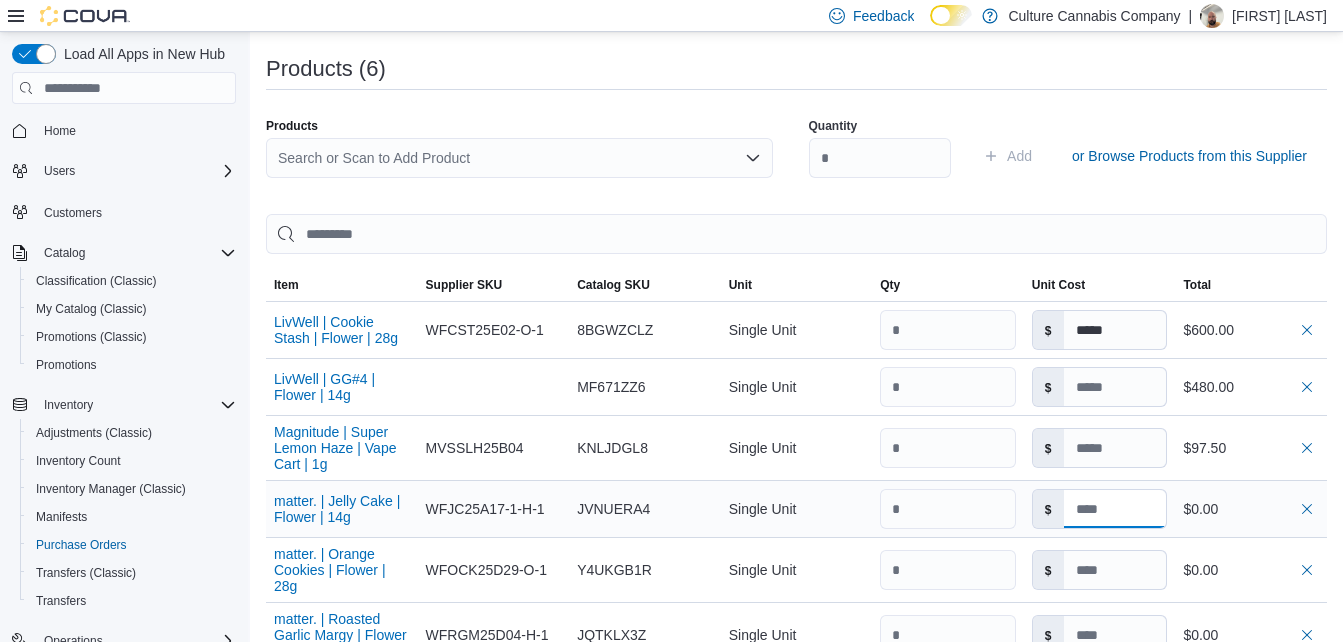click at bounding box center (1115, 509) 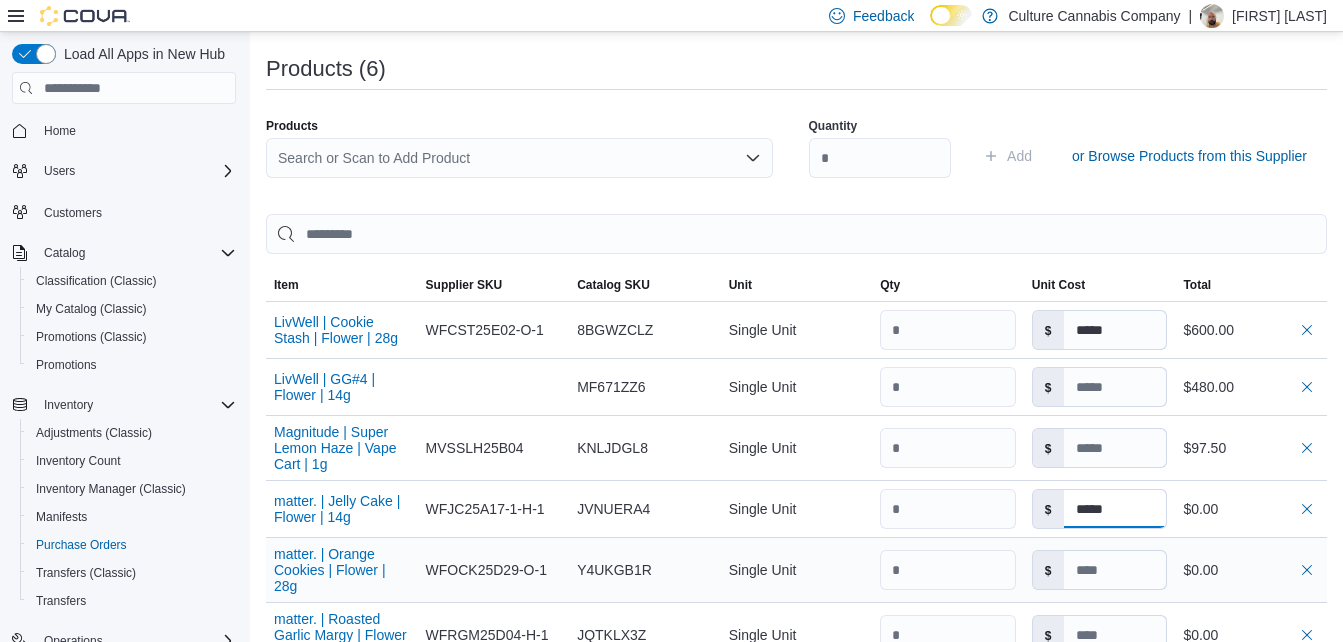 type on "*****" 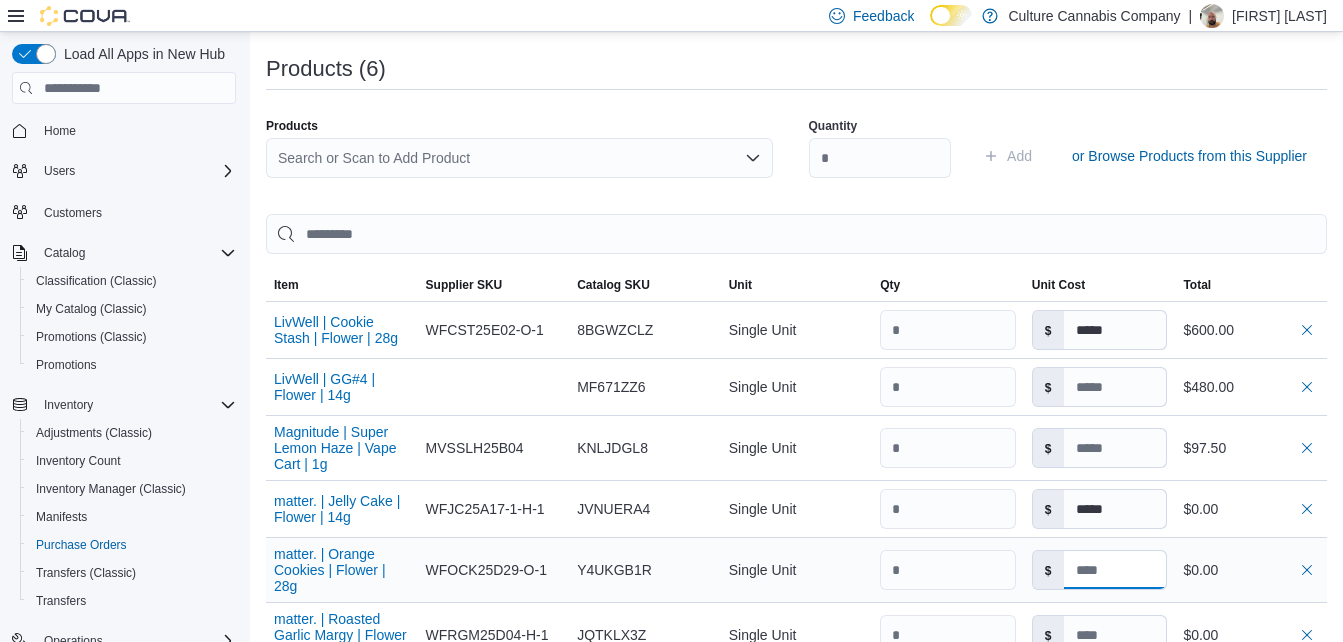 type on "*****" 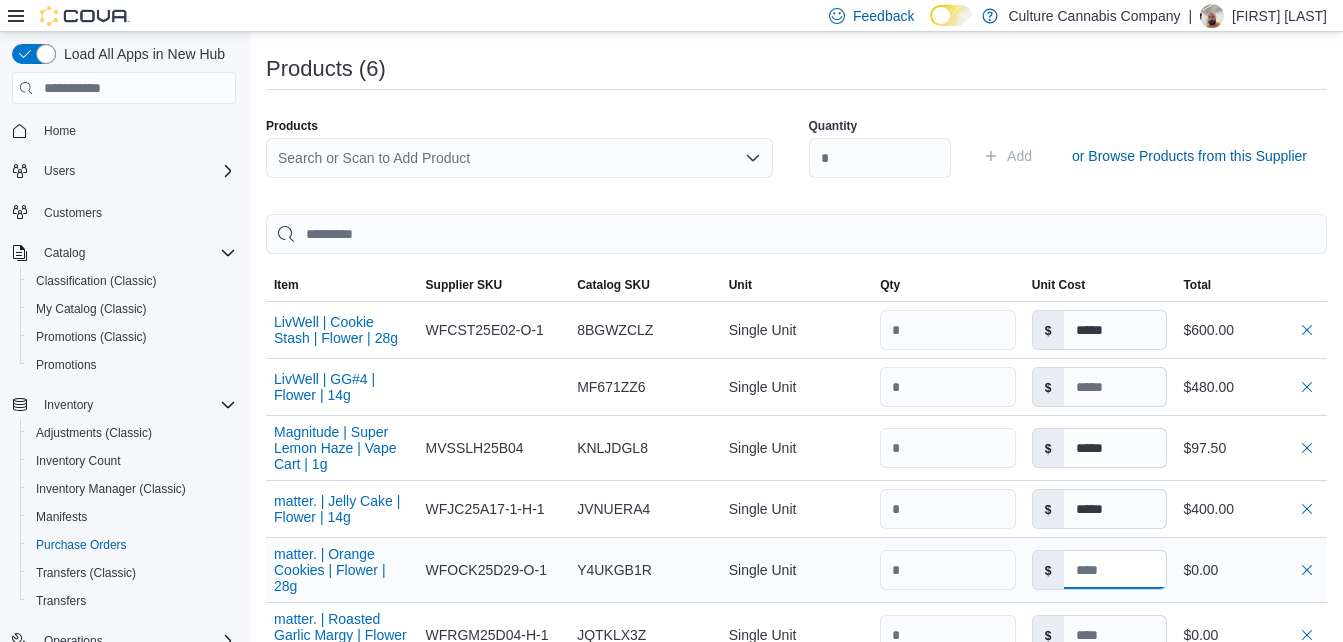 click at bounding box center [1115, 570] 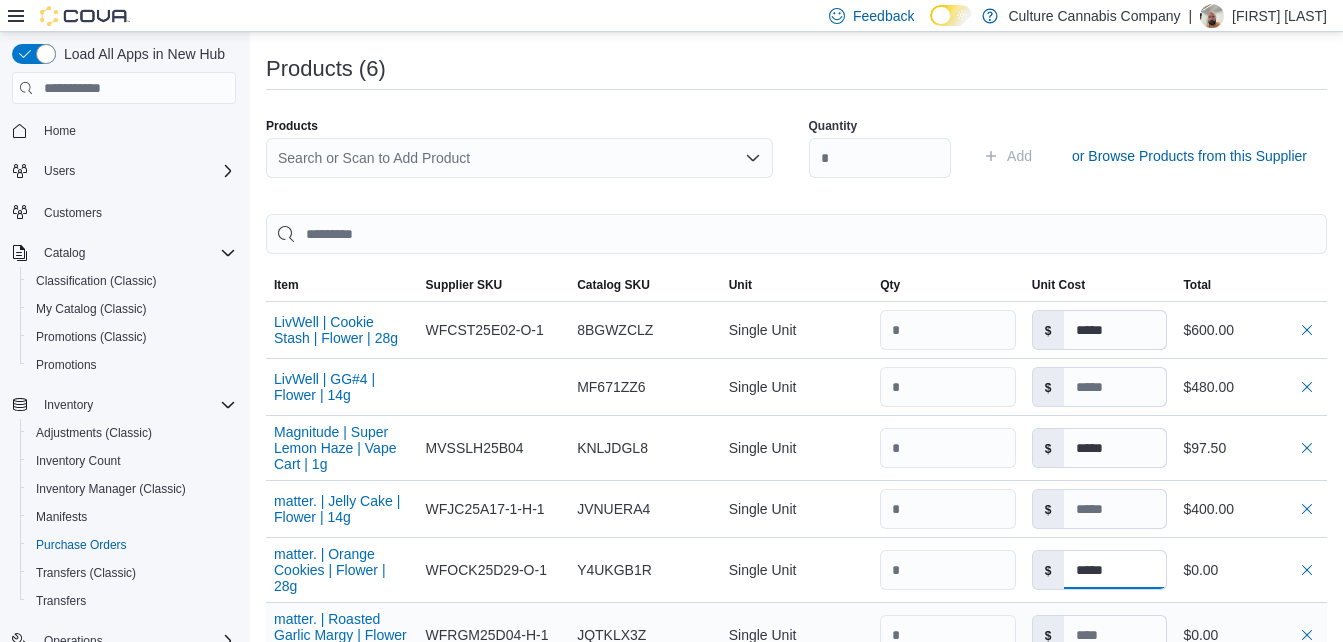 type on "*****" 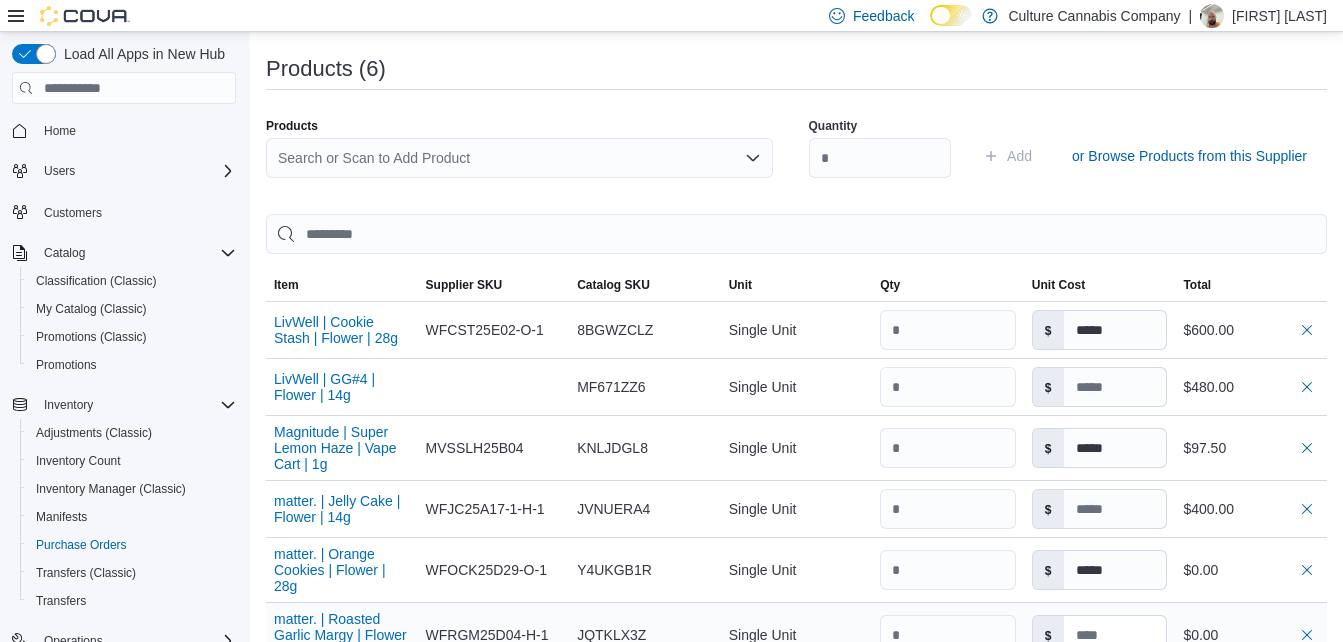 type on "*****" 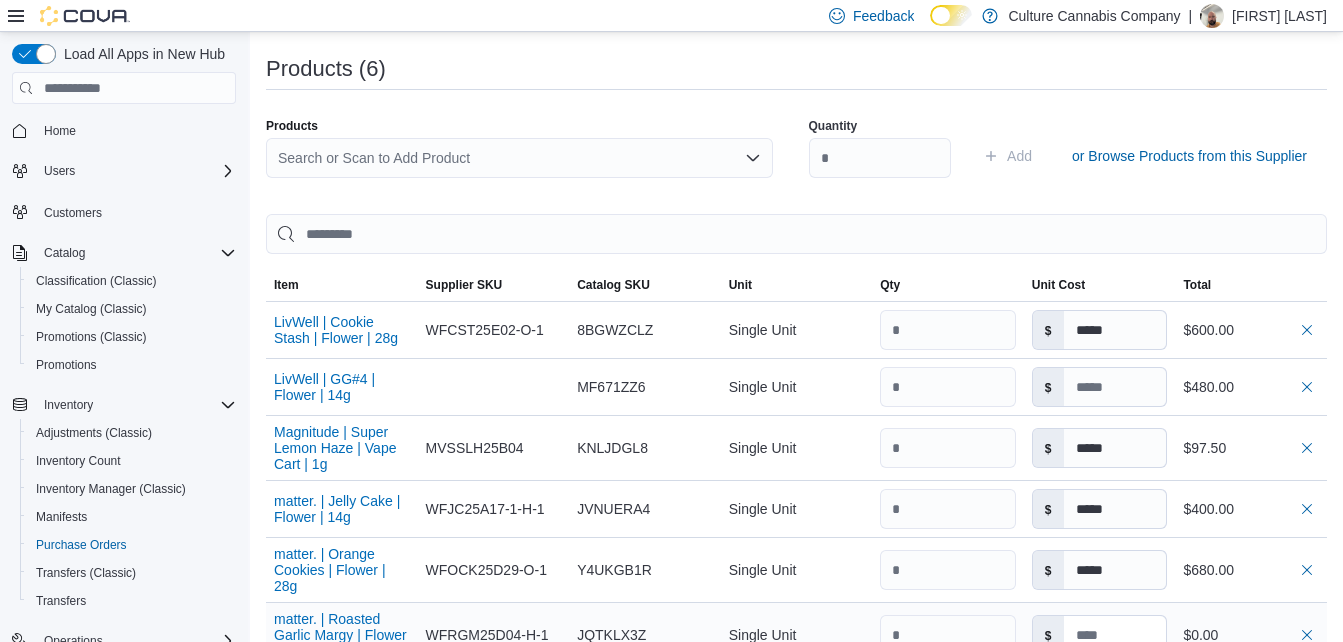 click at bounding box center (1115, 635) 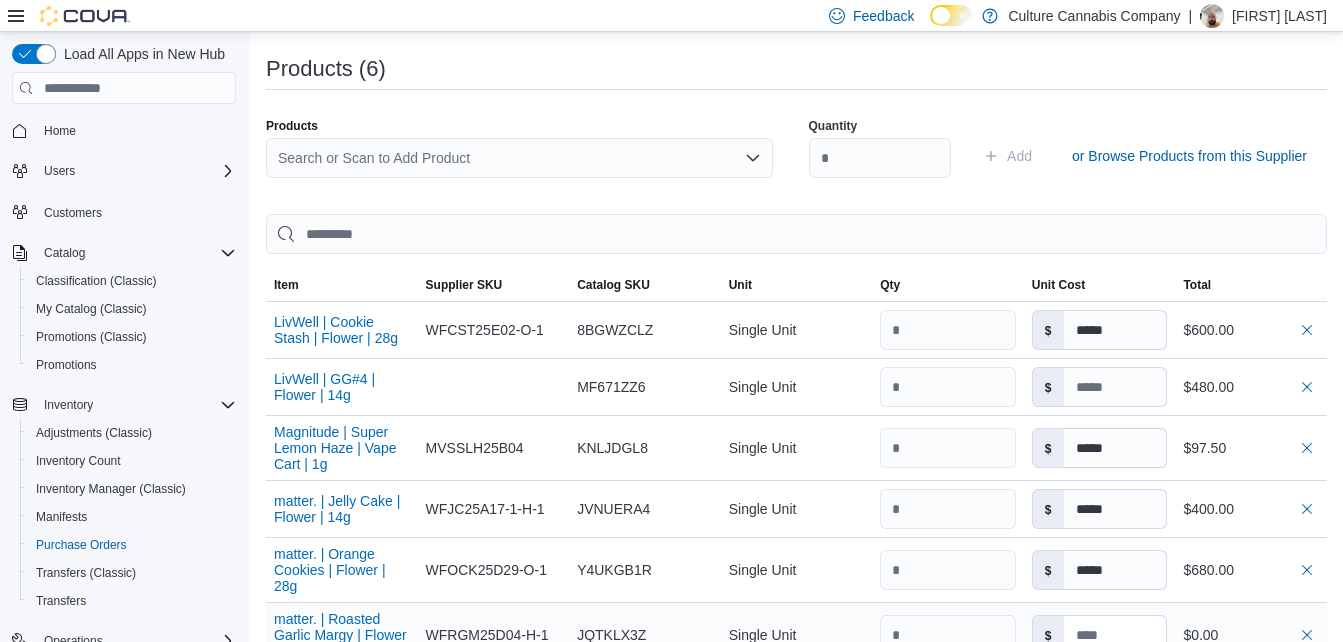 type 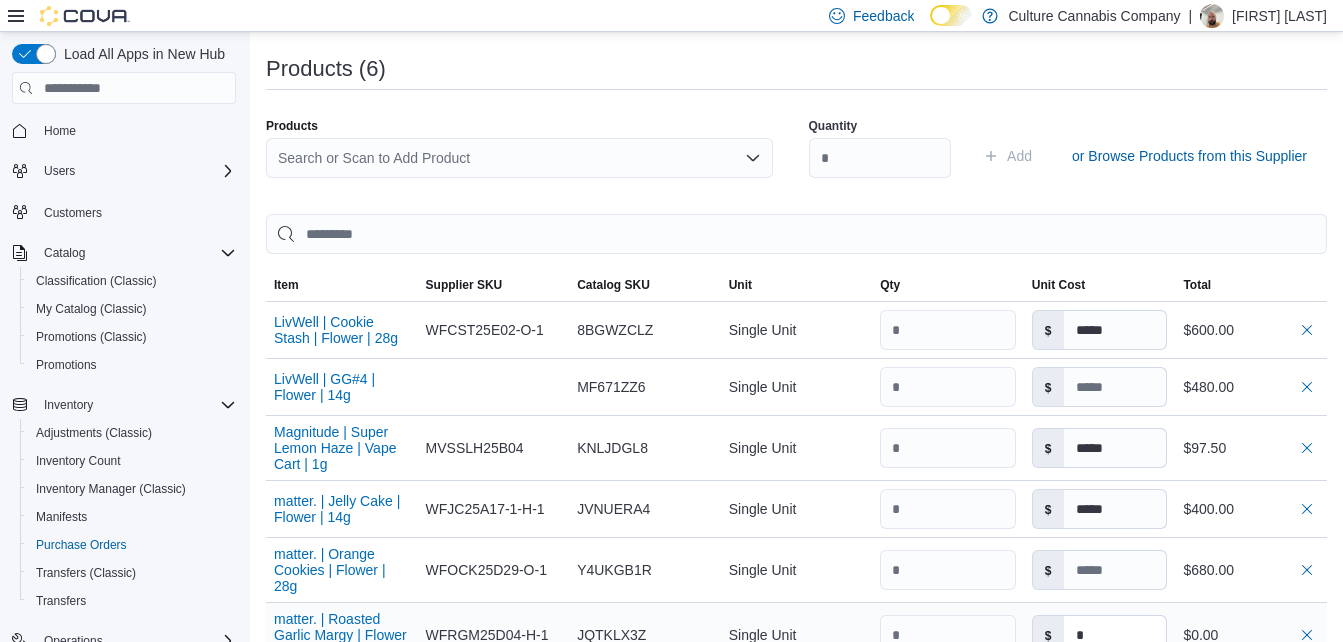 scroll, scrollTop: 503, scrollLeft: 0, axis: vertical 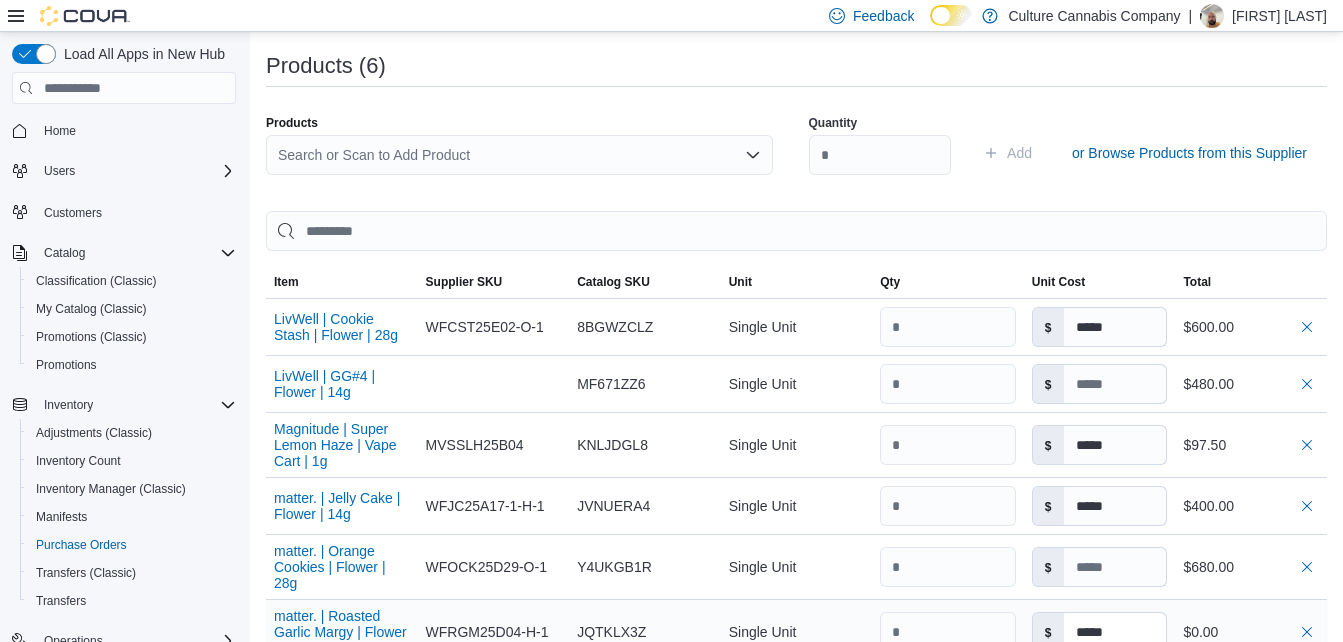 click on "*****" at bounding box center [1115, 632] 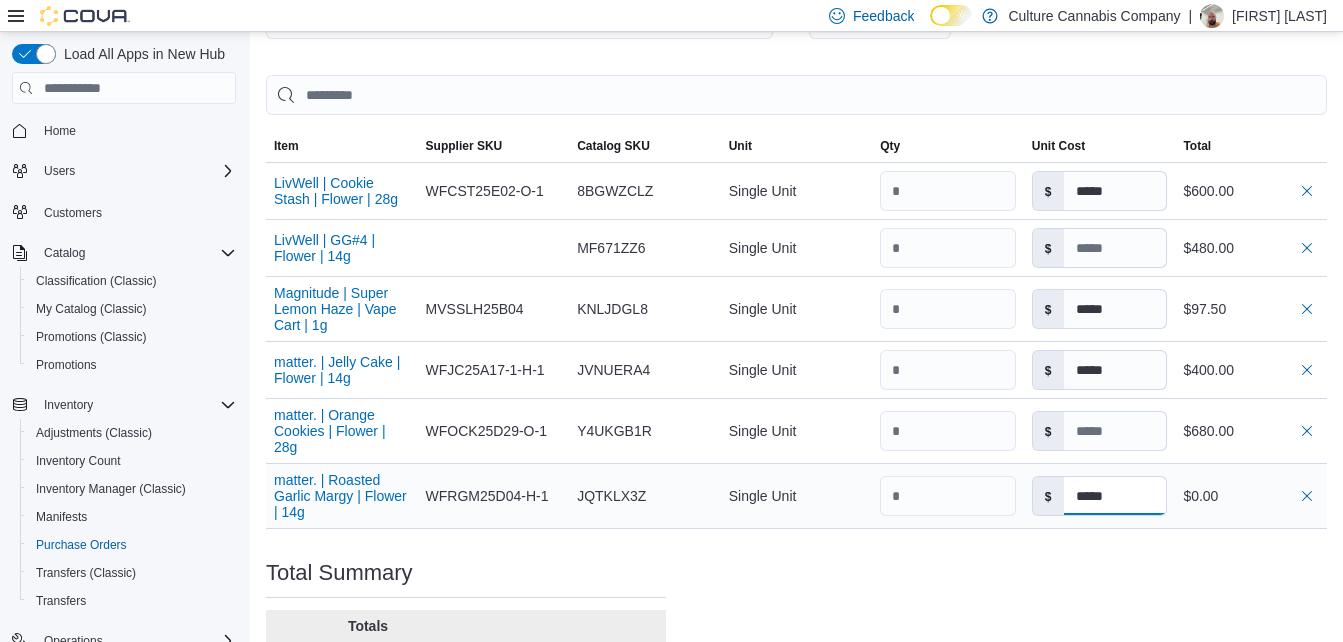 scroll, scrollTop: 803, scrollLeft: 0, axis: vertical 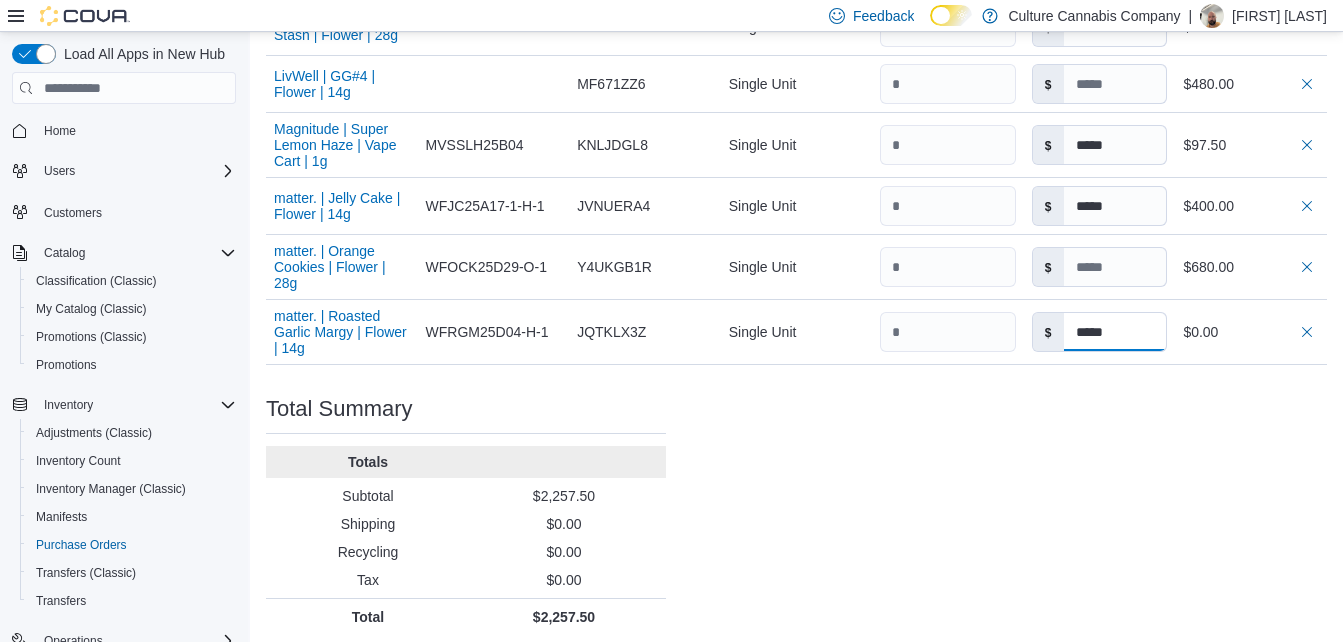type on "*****" 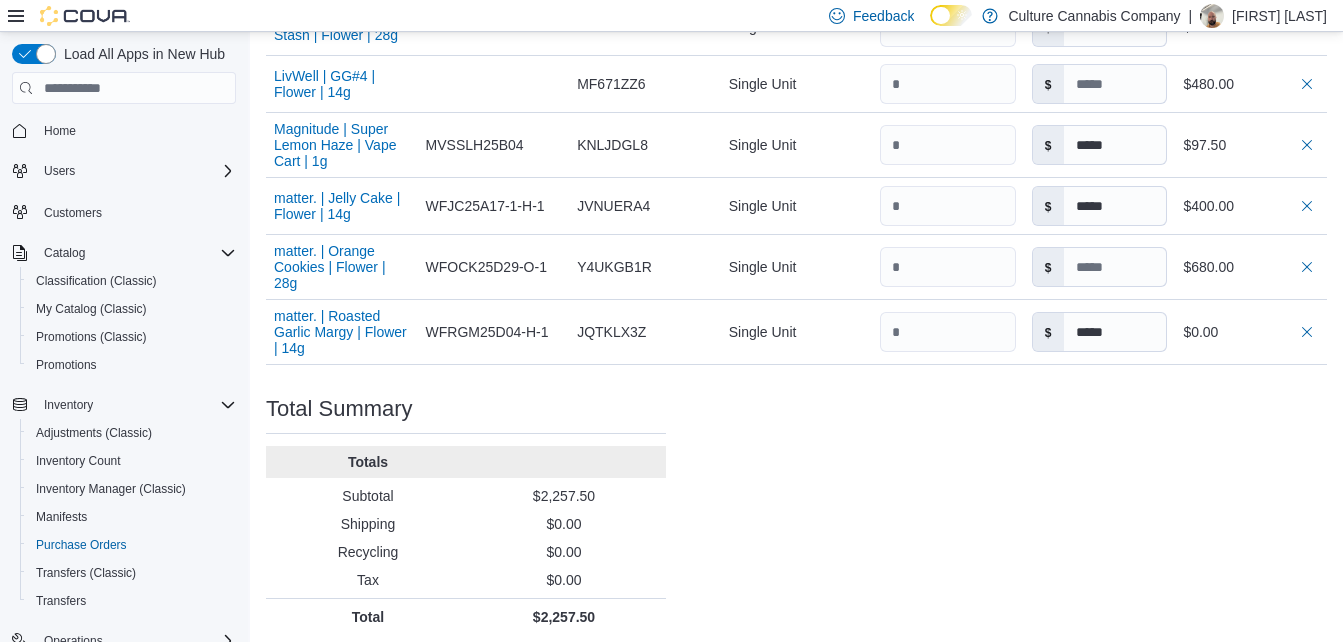 type on "*****" 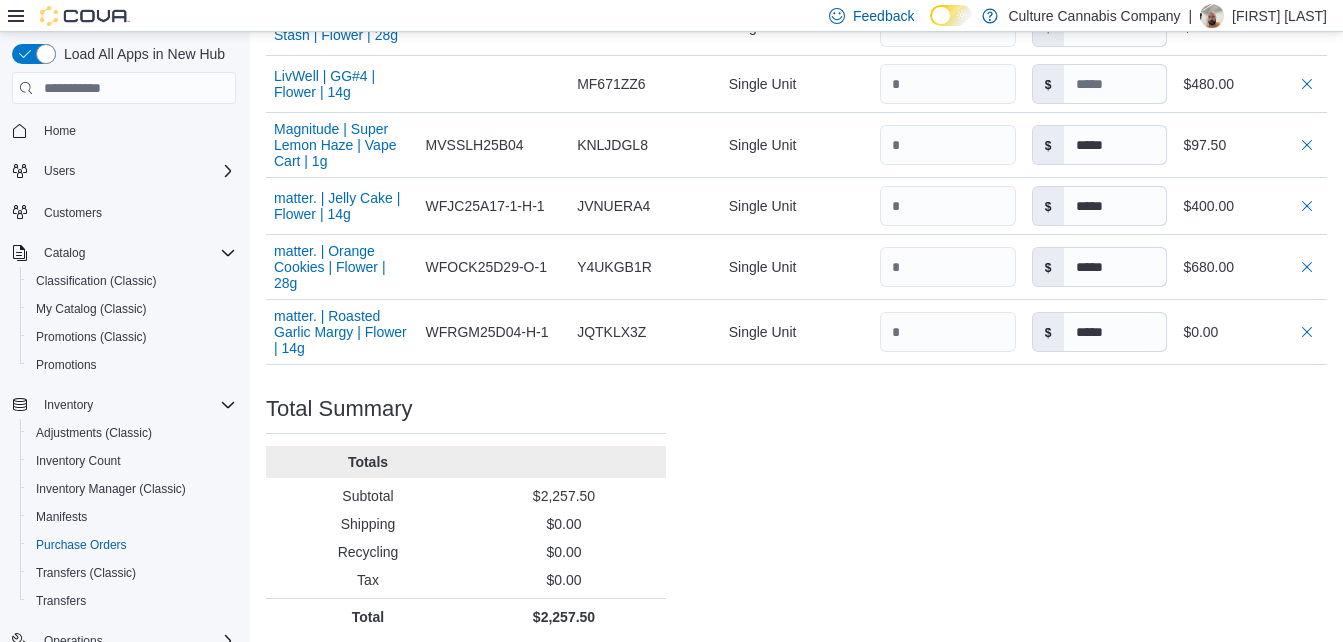 click on "Purchase Order: POFM1G-176 Feedback Purchase Order Details   Edit Status Pending Supplier Pharmacann Supplier Invoice Number D6899 Bill To 90 E Market St Unit 101 Ship To 90 E Market St Unit 101 Shipping Cost $0.00 Recycling Cost $0.00 Tax $0.00 ETA July 21, 2025 Notes - Created On July 14, 2025 11:45 AM Submitted On - Last Received On - Completed On - Products (6)     Products Search or Scan to Add Product Quantity  Add or Browse Products from this Supplier Sorting EuiBasicTable with search callback Item Supplier SKU Catalog SKU Unit Qty Unit Cost Total LivWell | Cookie Stash | Flower | 28g Supplier SKU WFCST25E02-O-1 Catalog SKU 8BGWZCLZ Unit Single Unit Qty Unit Cost $ ***** Total $600.00 LivWell | GG#4 | Flower | 14g Supplier SKU Catalog SKU MF671ZZ6 Unit Single Unit Qty Unit Cost $ Total $480.00 Magnitude | Super Lemon Haze | Vape Cart | 1g Supplier SKU MVSSLH25B04 Catalog SKU KNLJDGL8 Unit Single Unit Qty Unit Cost $ ***** Total $97.50 matter. | Jelly Cake | Flower | 14g Supplier SKU WFJC25A17-1-H-1 Qty" at bounding box center (796, -2) 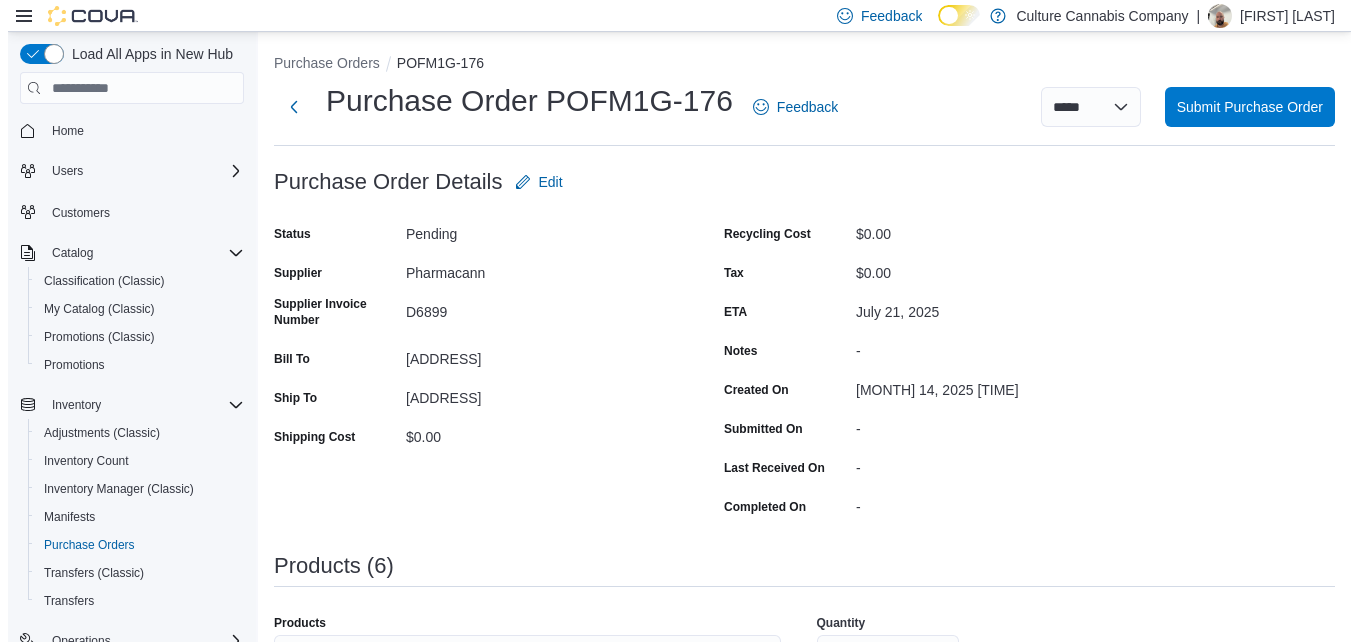 scroll, scrollTop: 0, scrollLeft: 0, axis: both 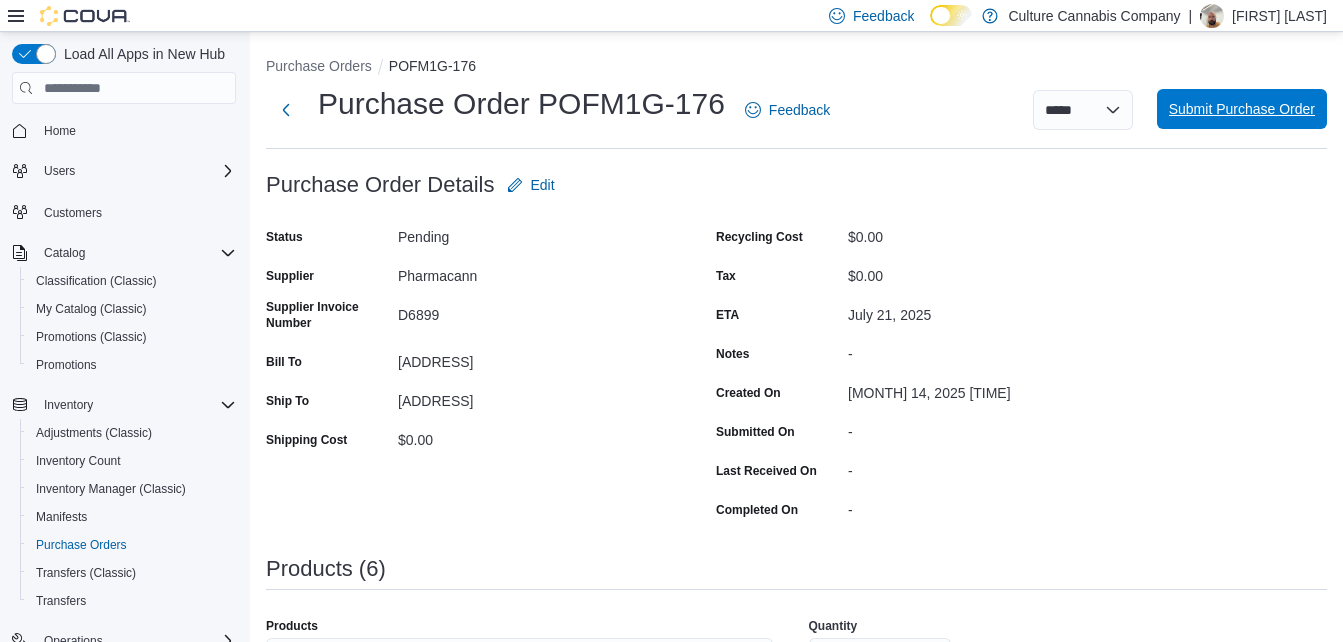 click on "Submit Purchase Order" at bounding box center [1242, 109] 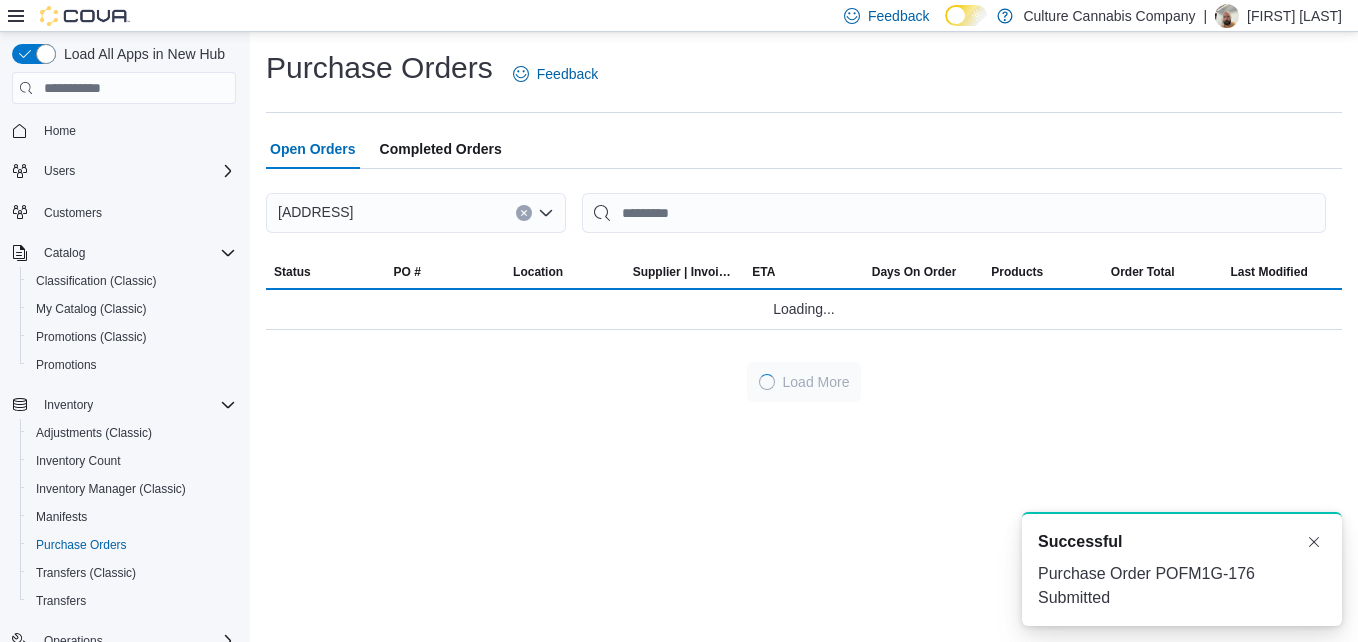 scroll, scrollTop: 0, scrollLeft: 0, axis: both 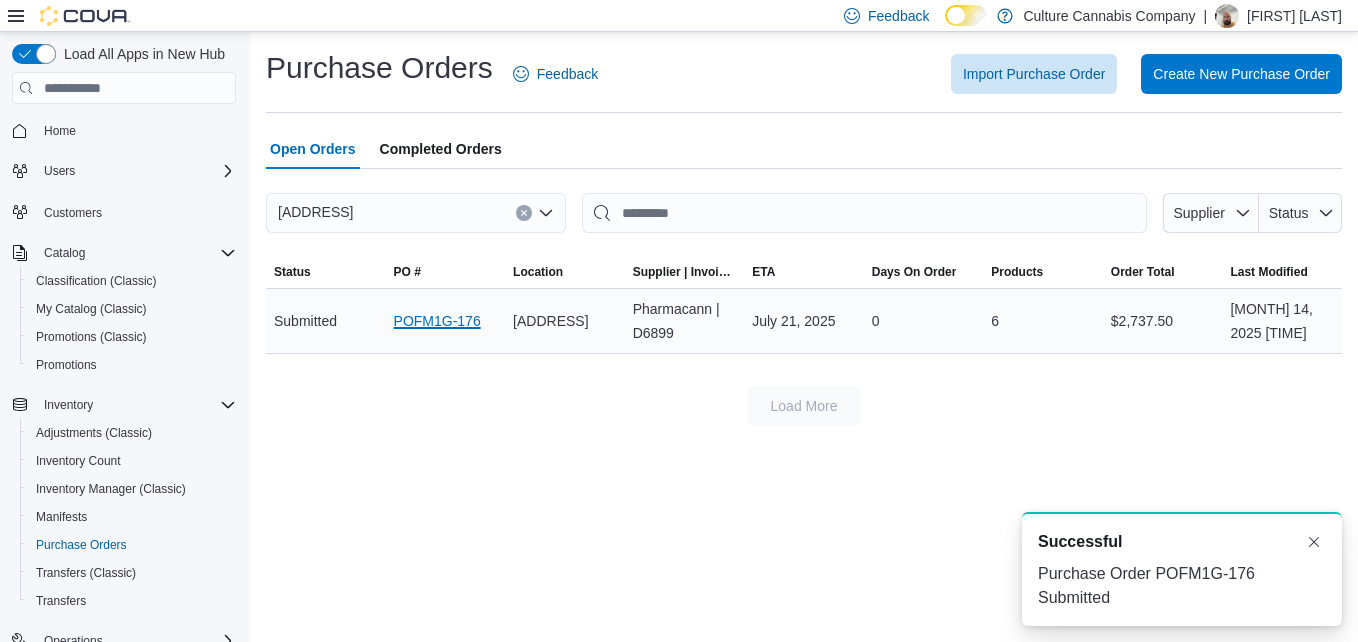 click on "POFM1G-176" at bounding box center [437, 321] 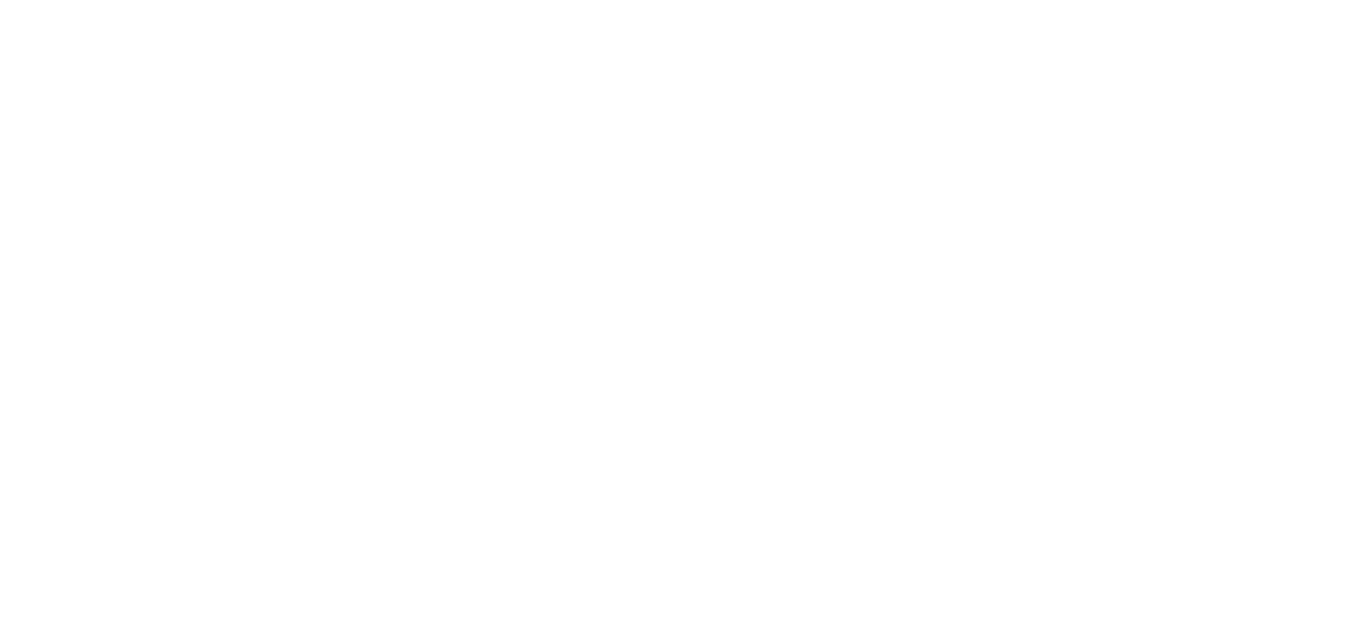 scroll, scrollTop: 0, scrollLeft: 0, axis: both 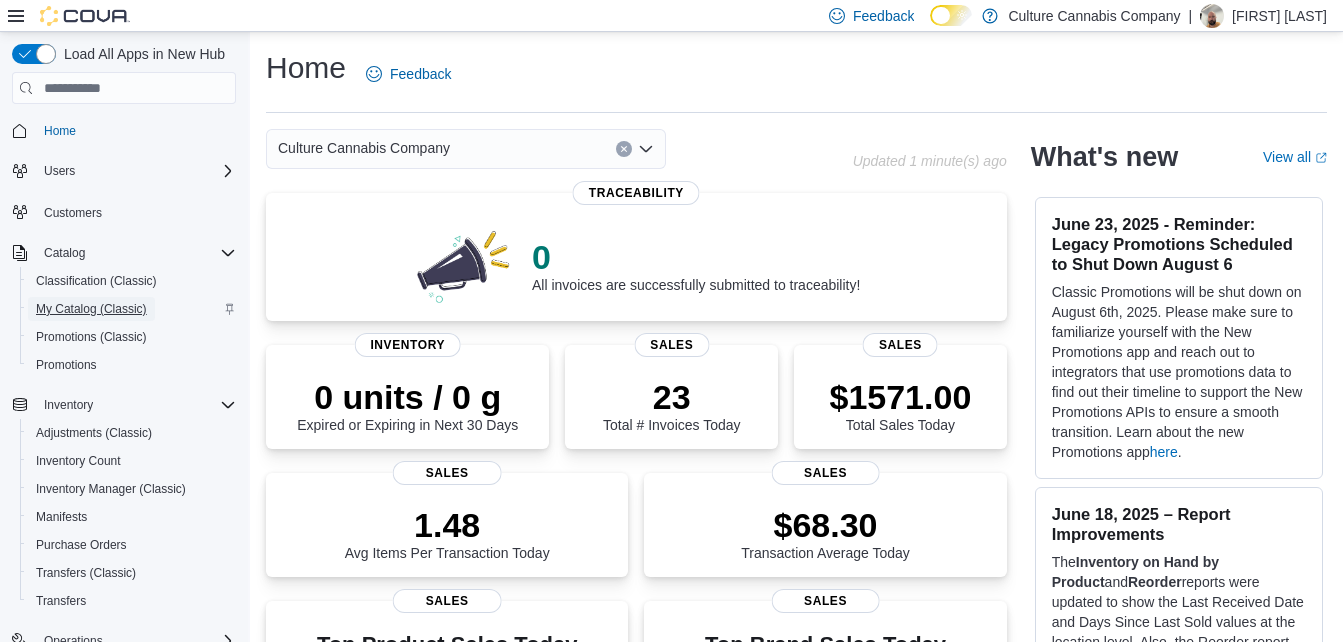 click on "My Catalog (Classic)" at bounding box center [91, 309] 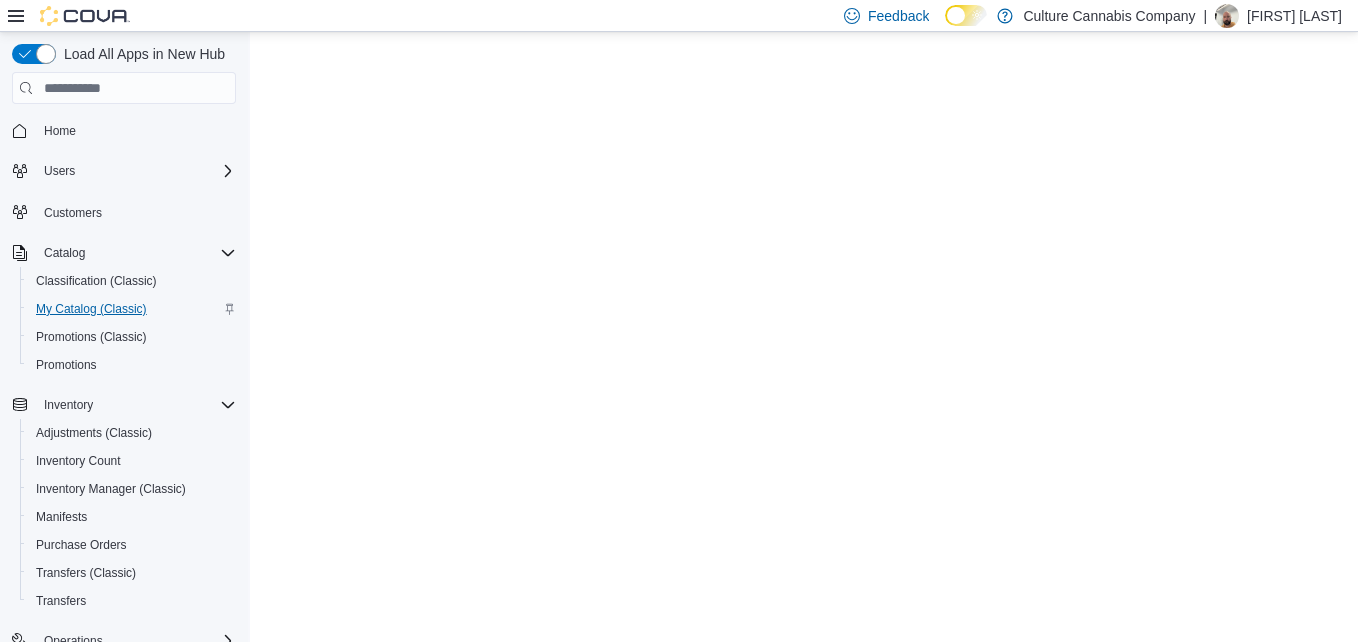 scroll, scrollTop: 0, scrollLeft: 0, axis: both 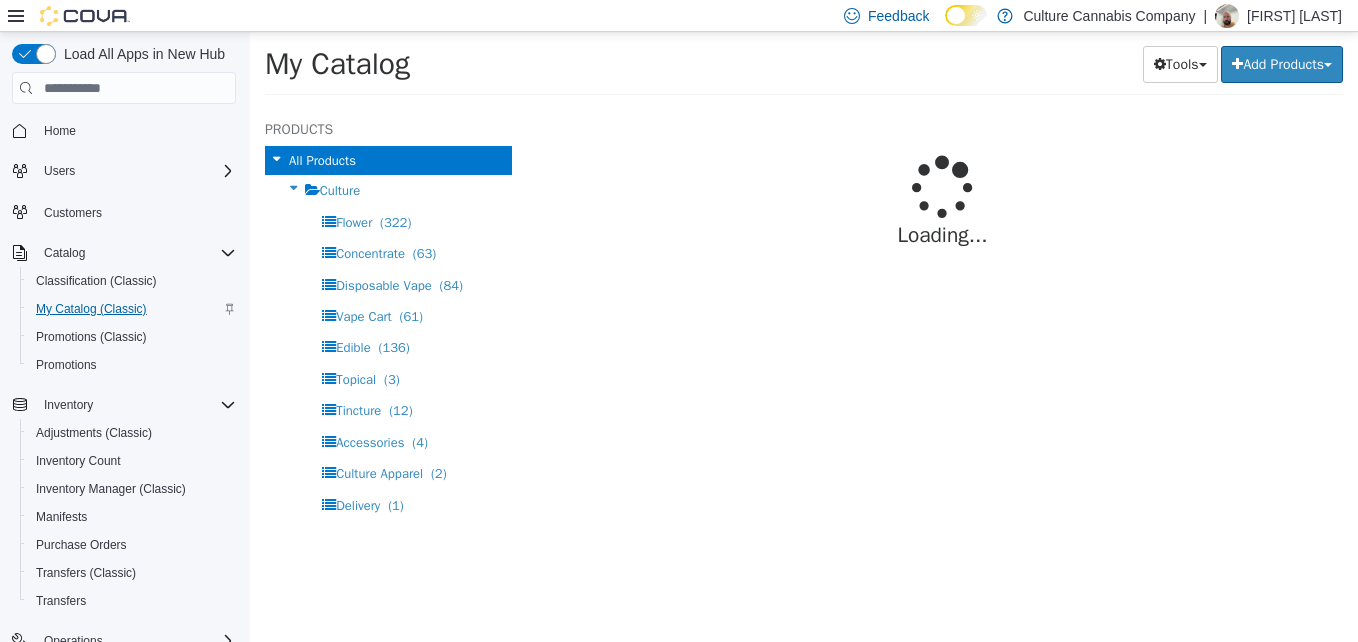 select on "**********" 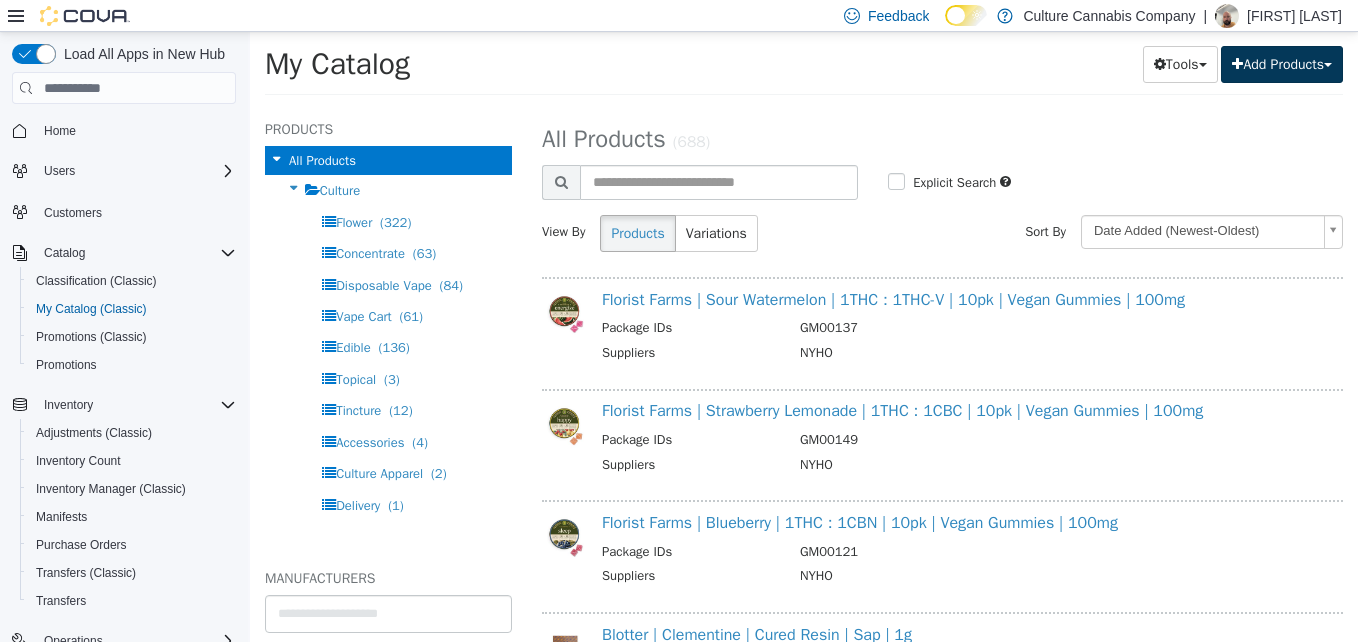 click on "Add Products" at bounding box center (1282, 64) 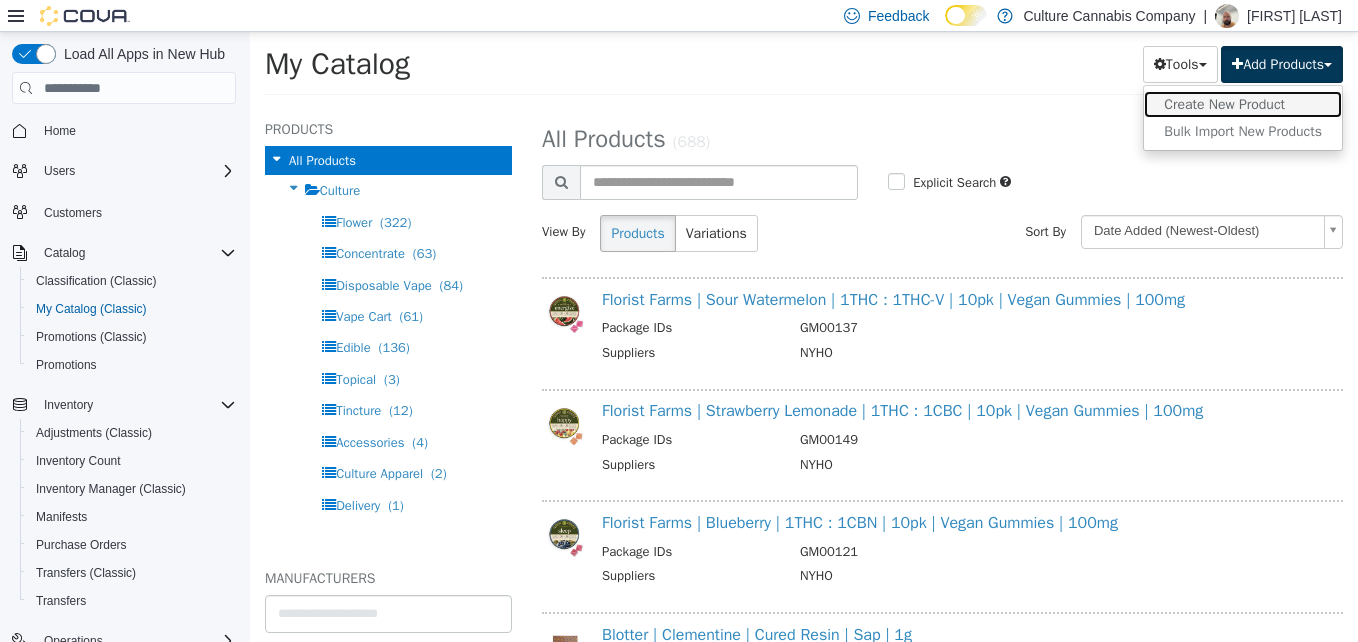 click on "Create New Product" at bounding box center [1243, 104] 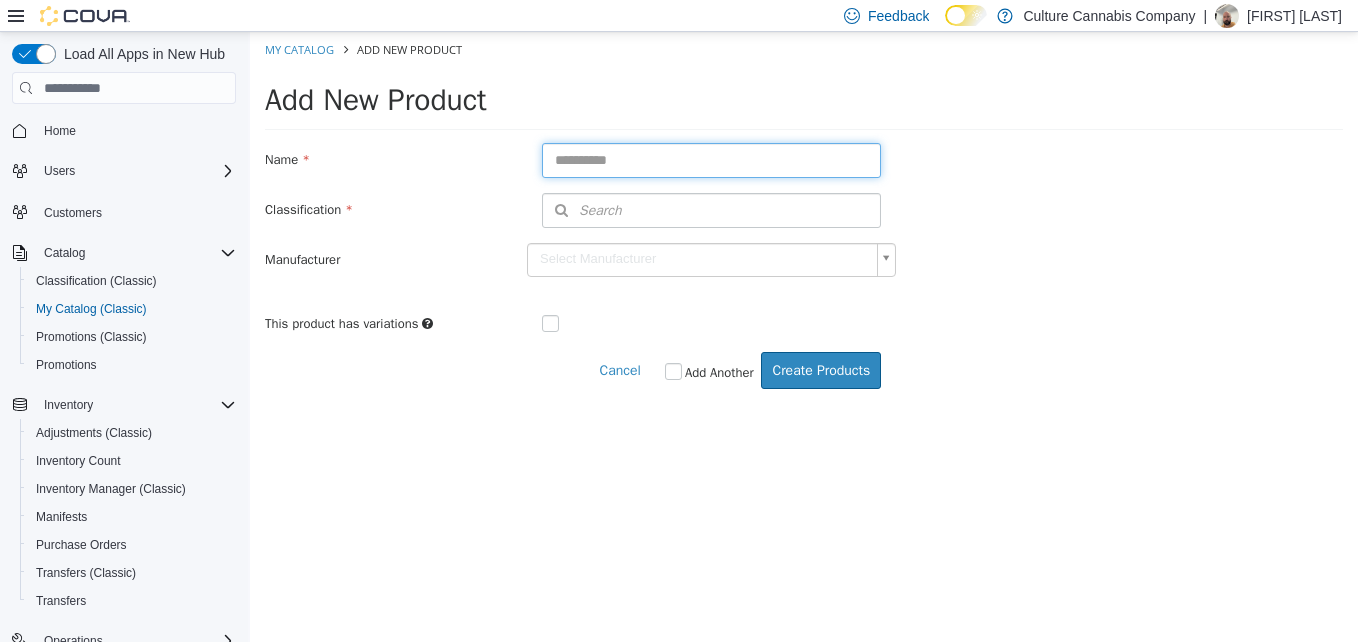 click at bounding box center [711, 160] 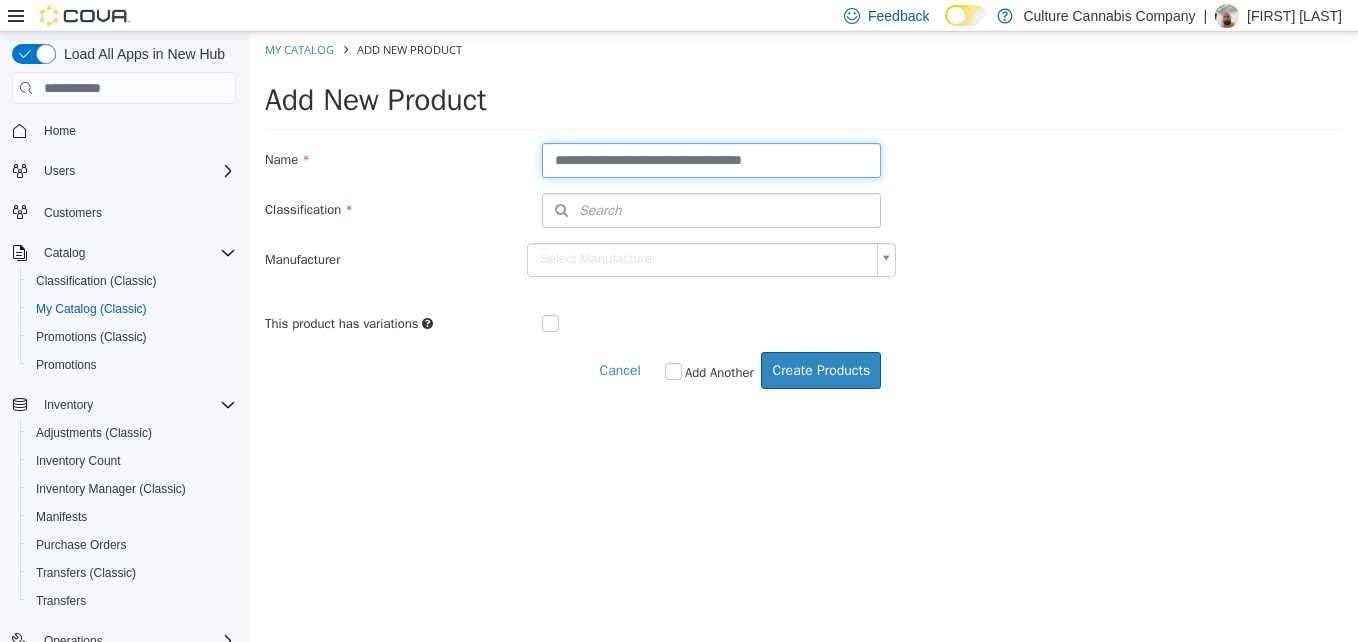 type on "**********" 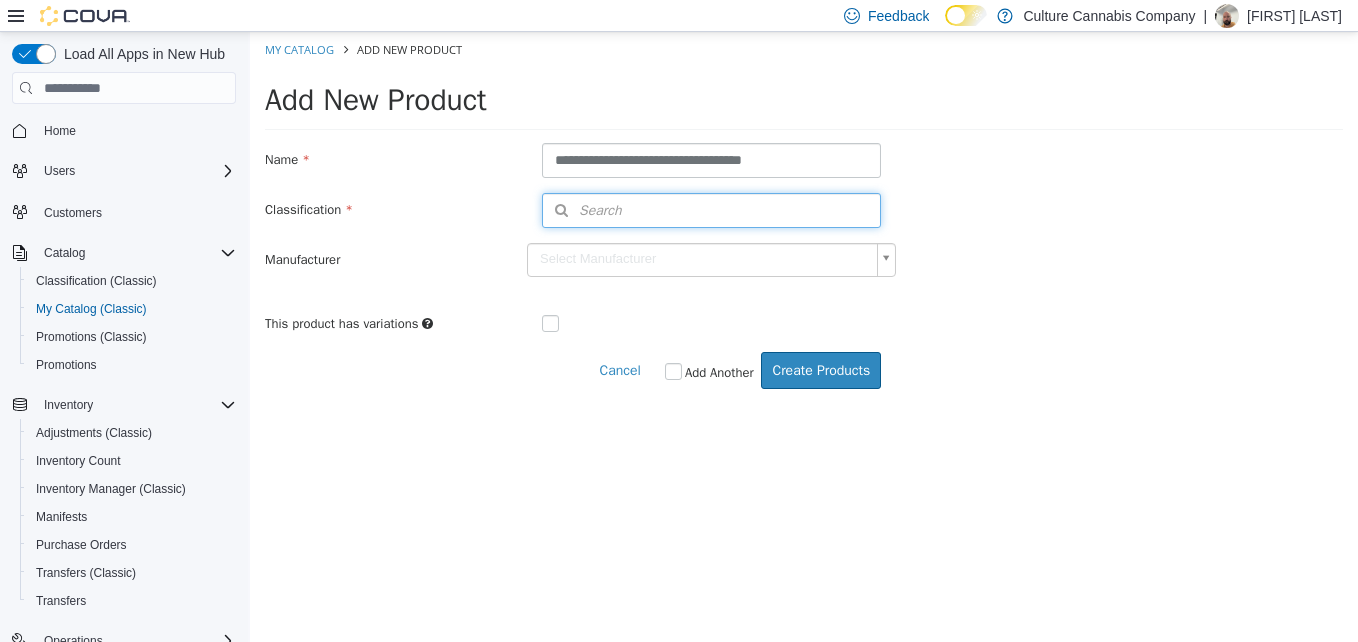click on "Search" at bounding box center (582, 210) 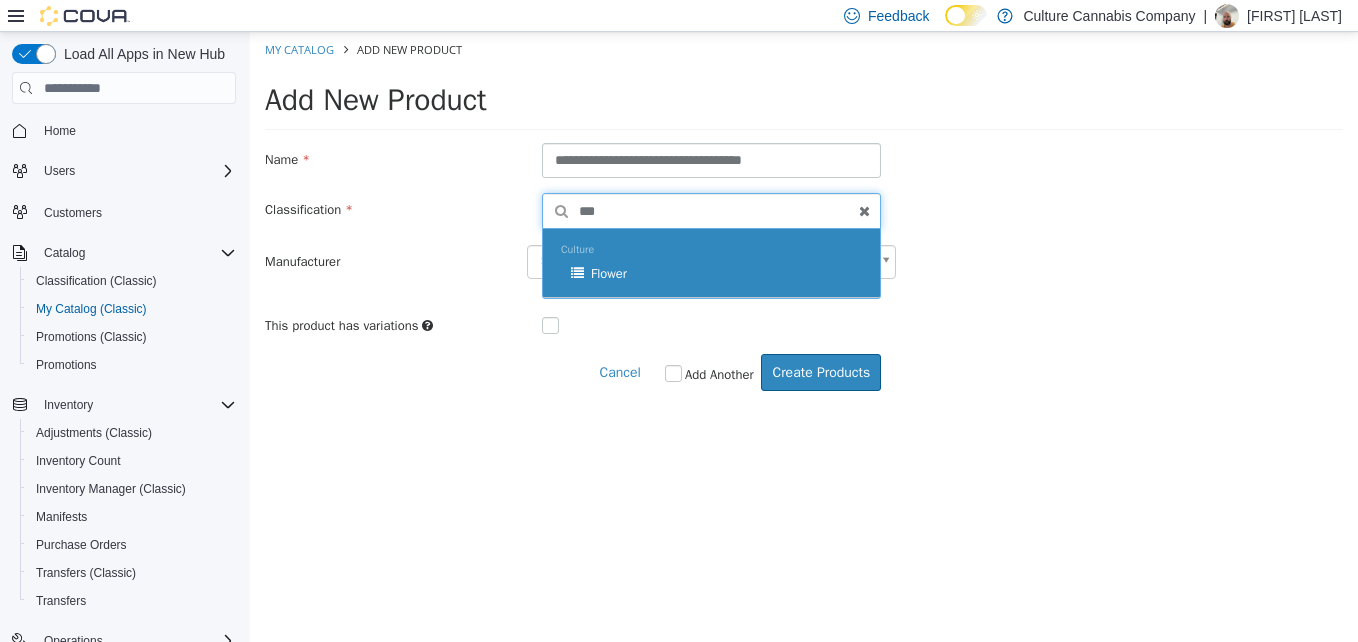 type on "***" 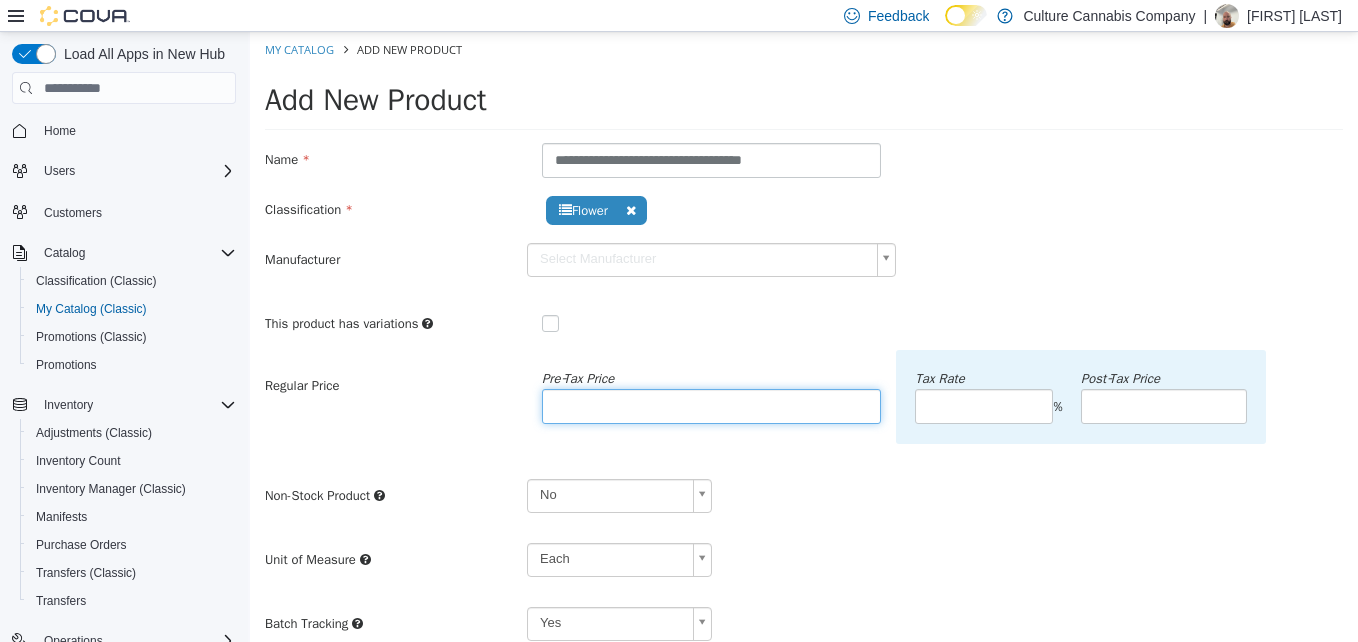 click at bounding box center [711, 406] 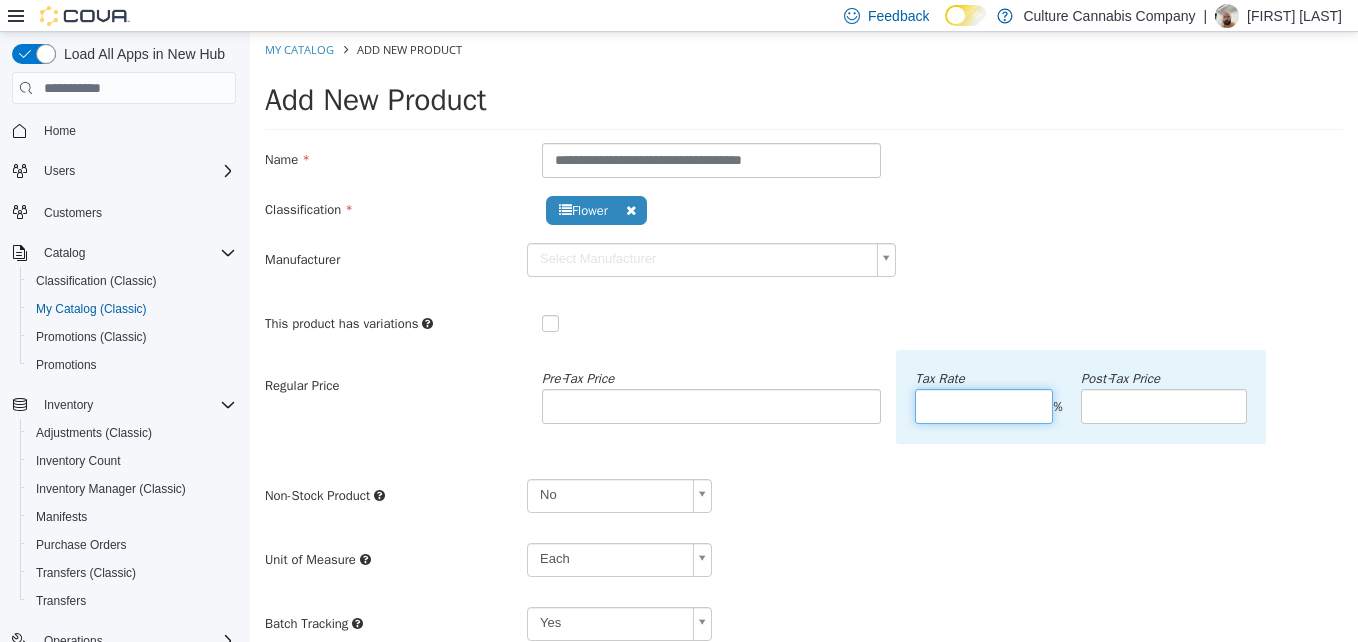 type on "**" 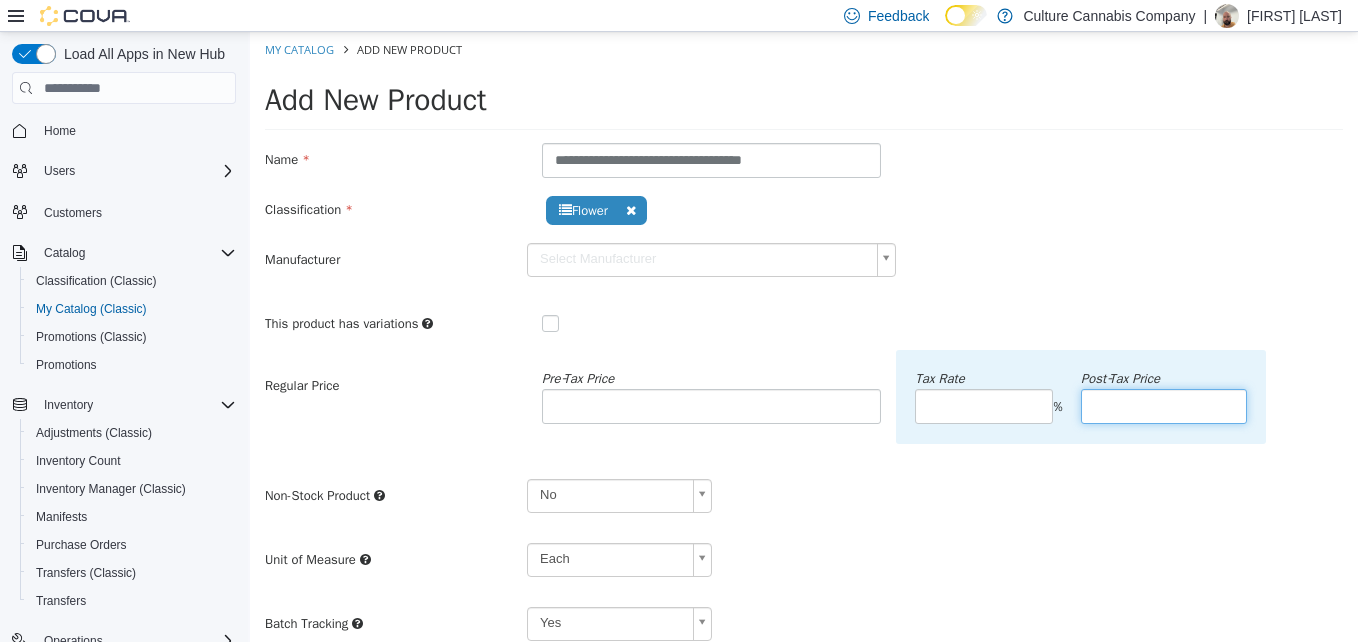 type on "******" 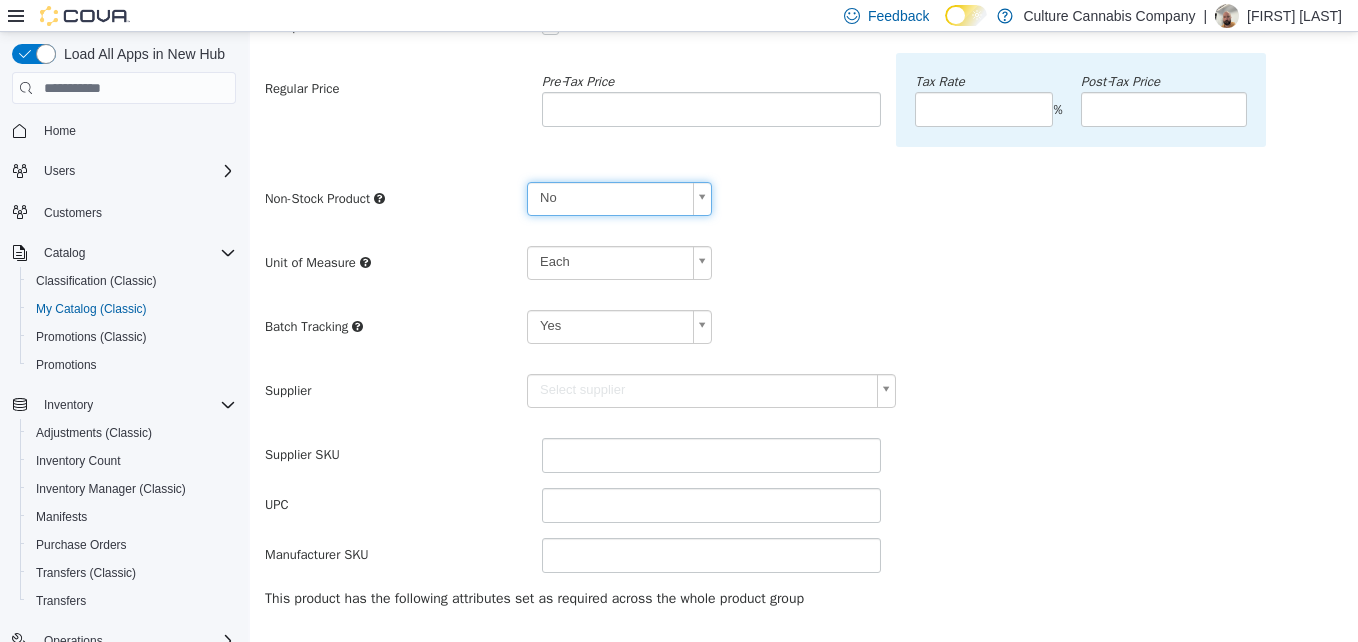 scroll, scrollTop: 400, scrollLeft: 0, axis: vertical 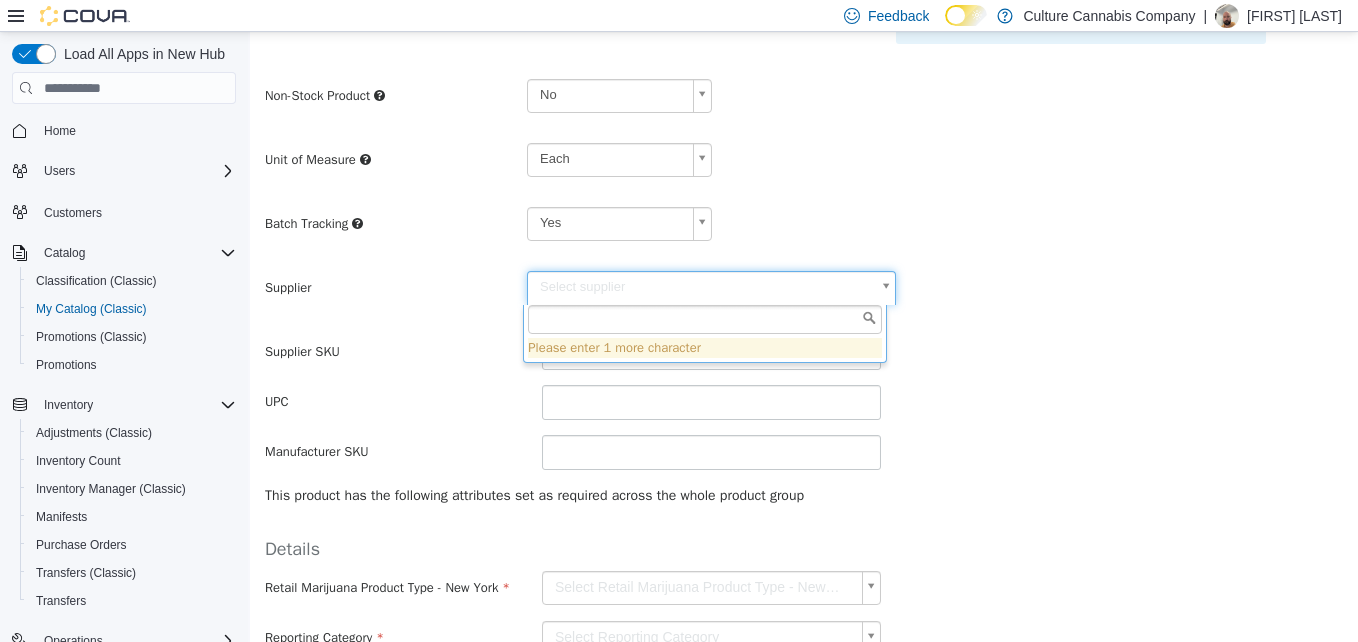 click on "**********" at bounding box center [804, 205] 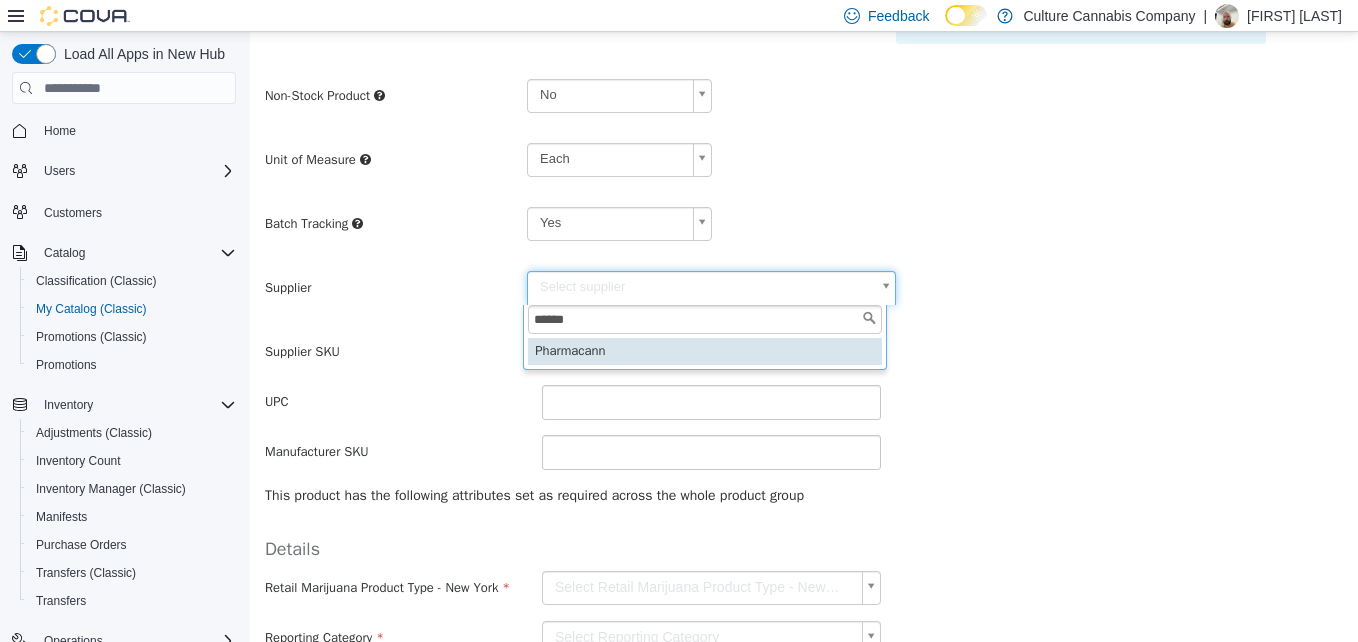 type on "******" 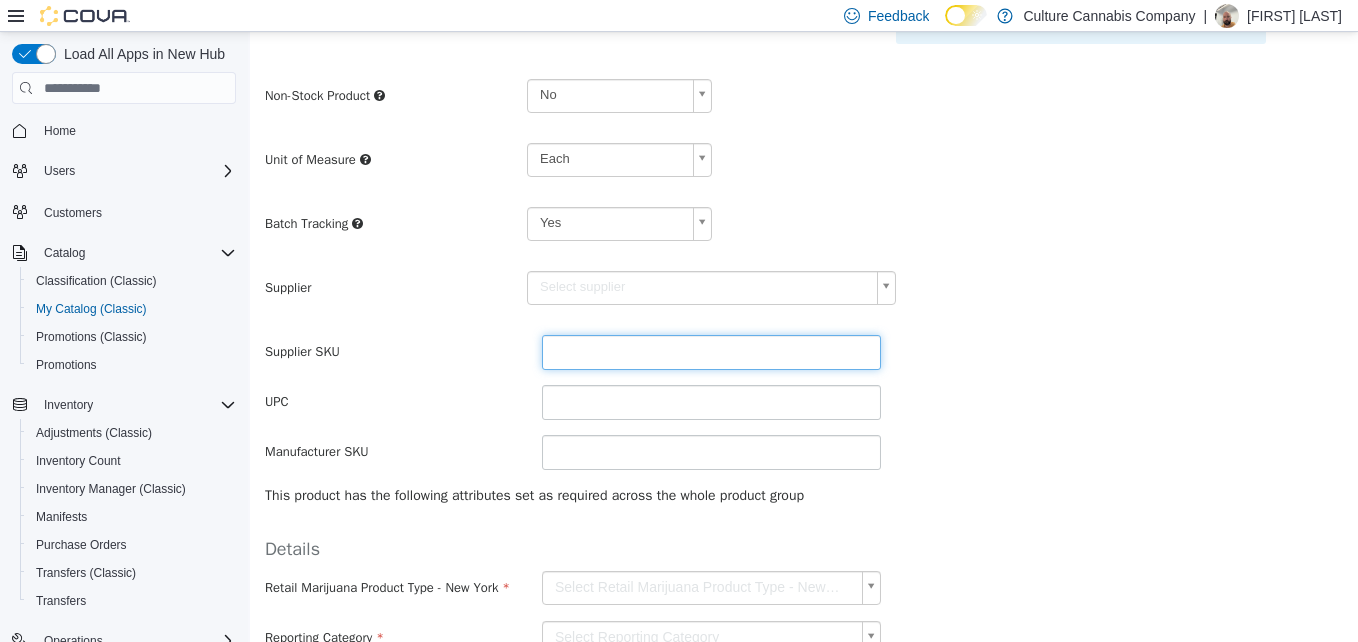 click at bounding box center [711, 352] 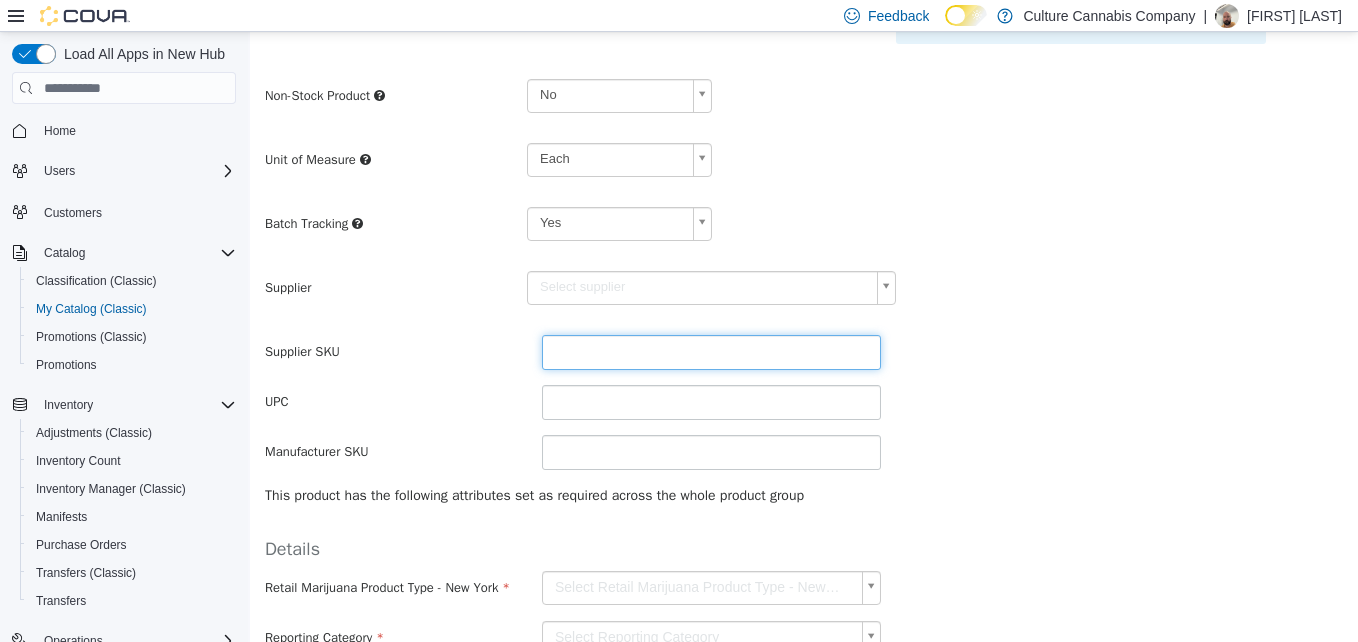 type on "******" 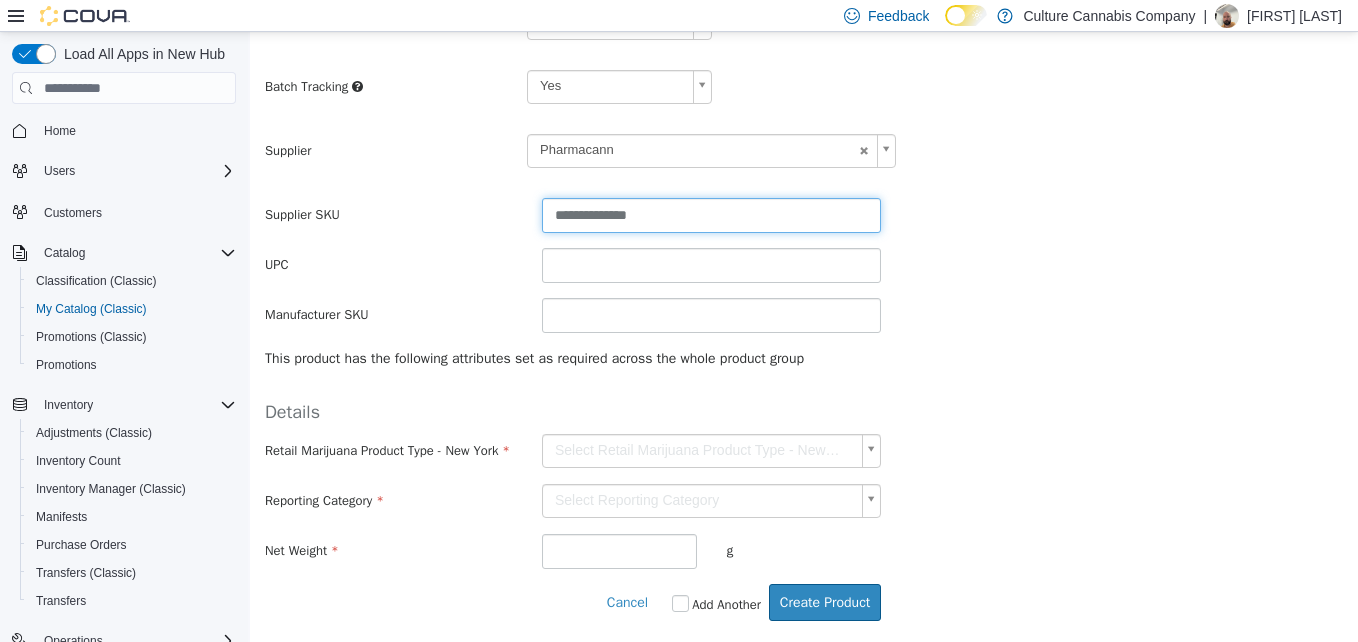 scroll, scrollTop: 549, scrollLeft: 0, axis: vertical 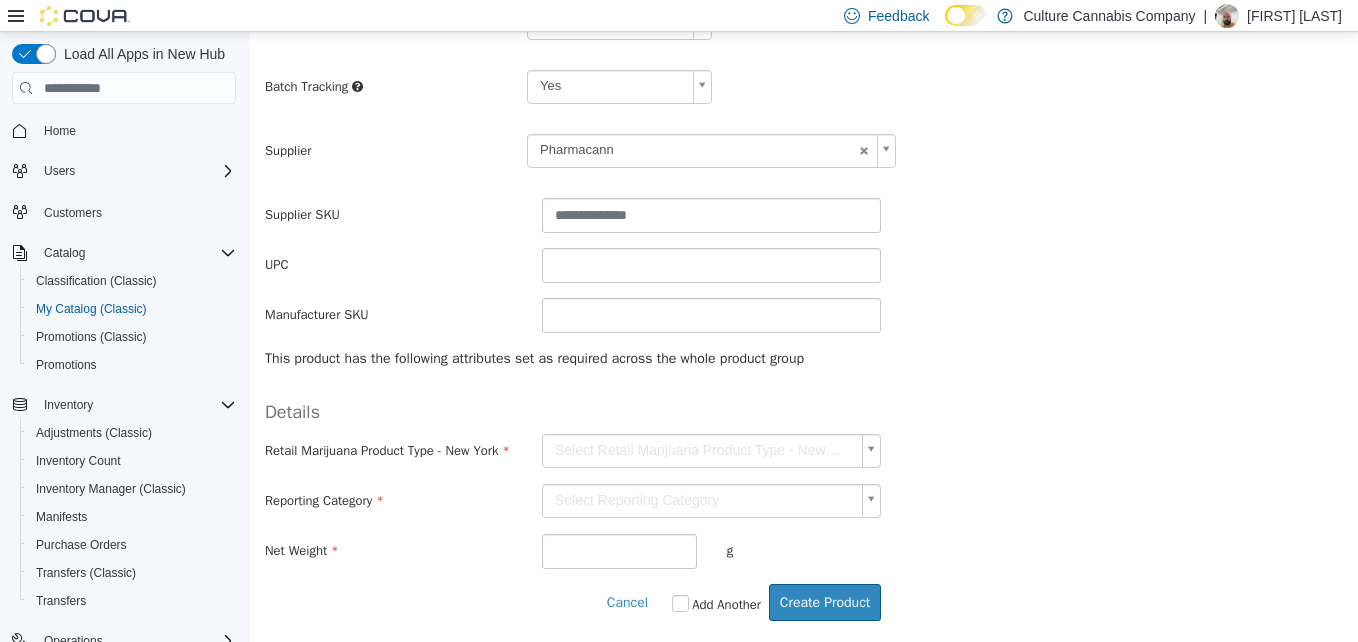 click on "**********" at bounding box center (804, 68) 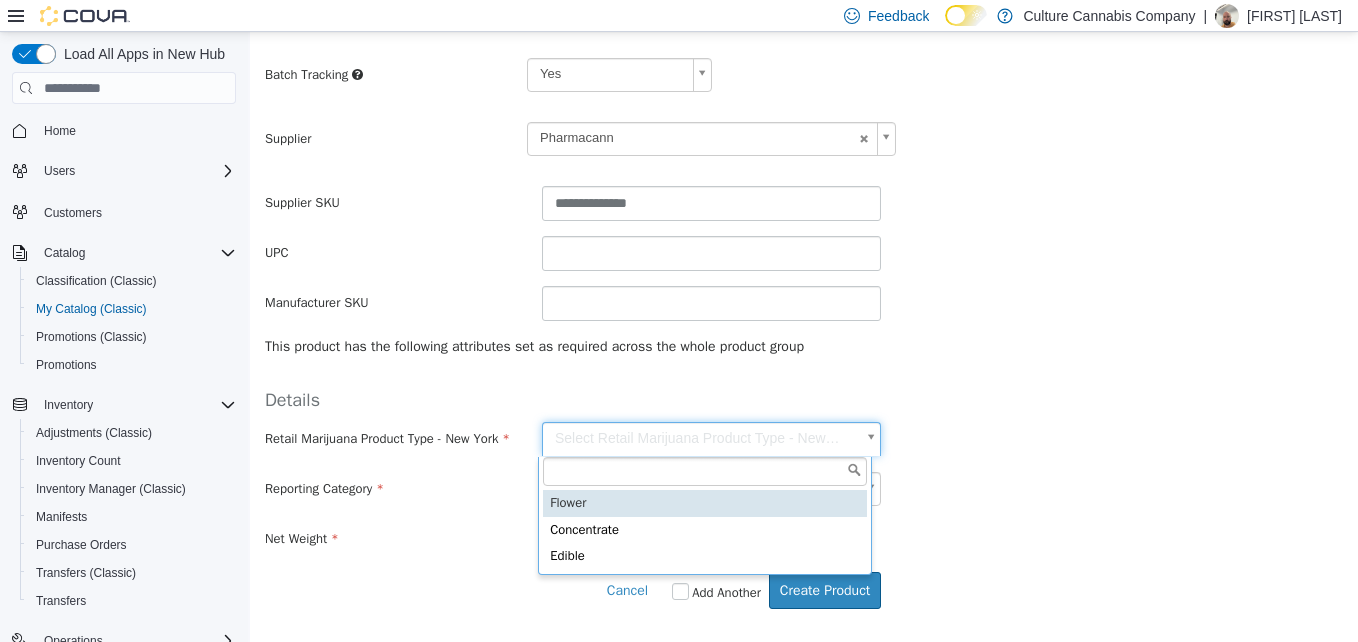 type on "******" 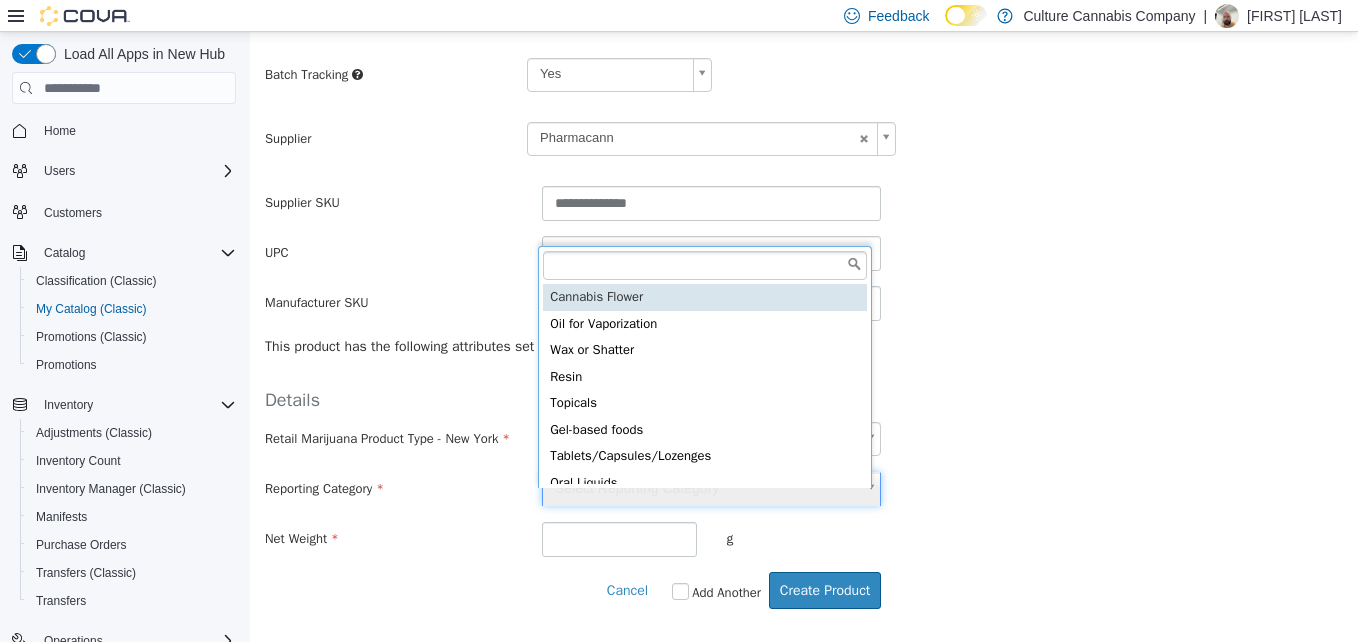 click on "**********" at bounding box center [804, 56] 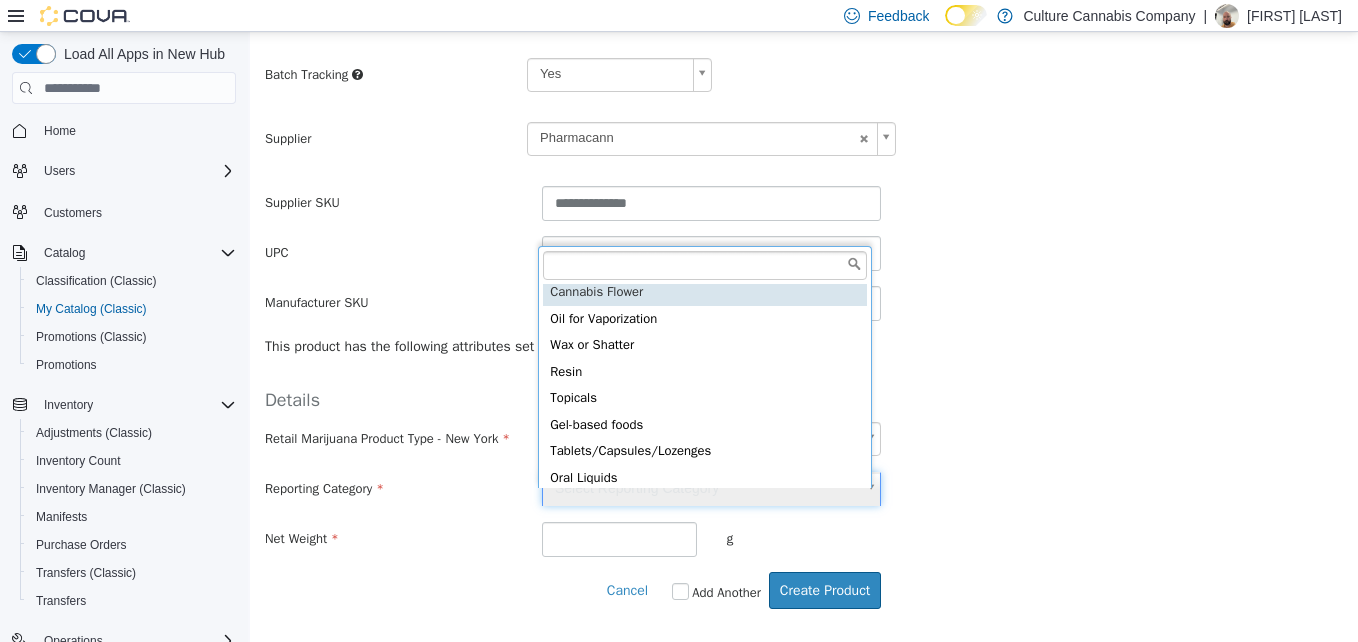 type on "**********" 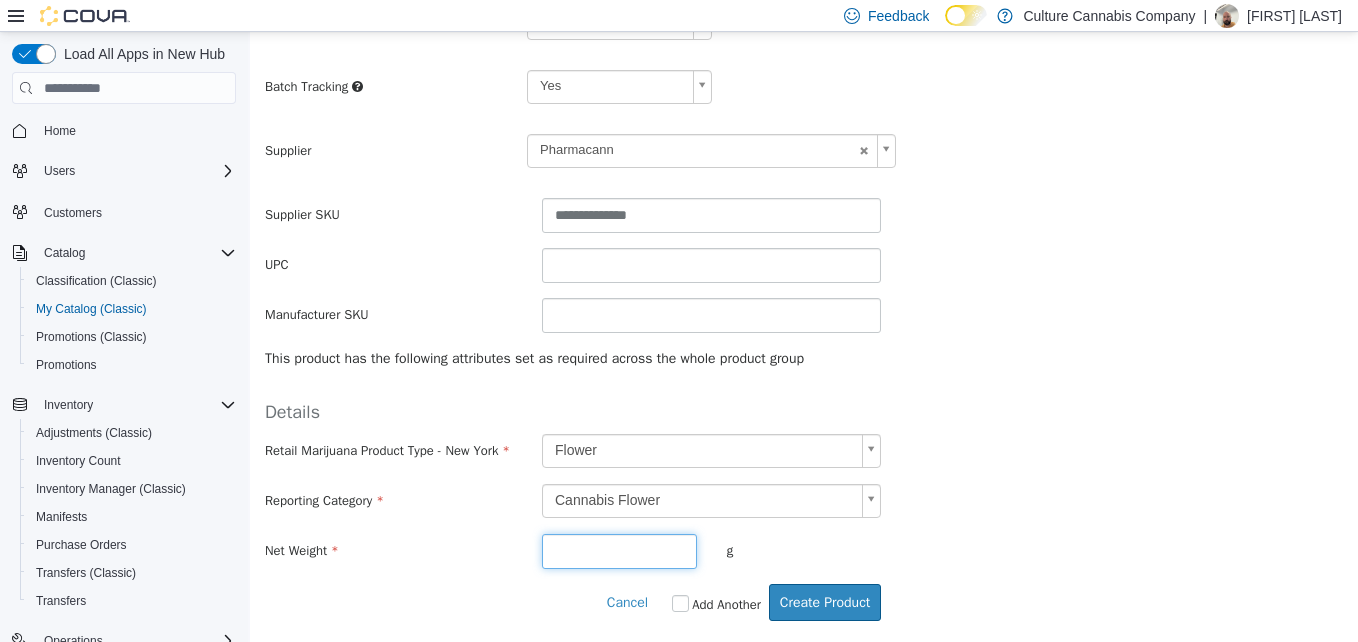 click at bounding box center [619, 551] 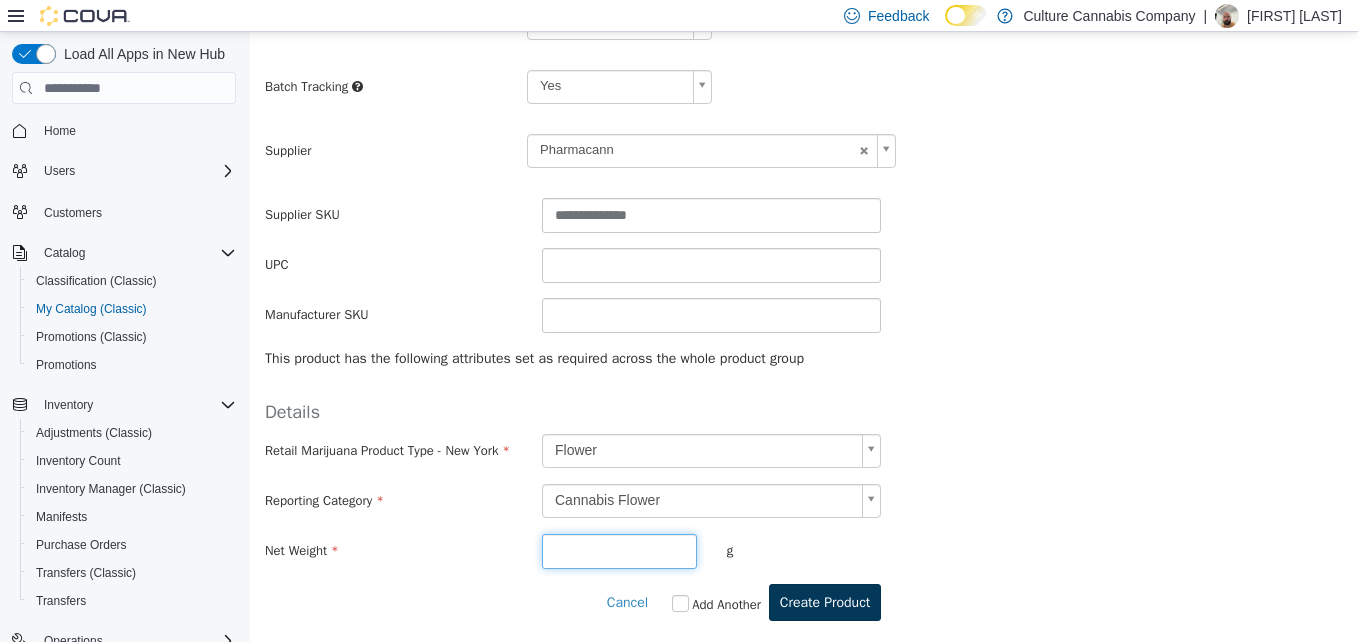 type on "**" 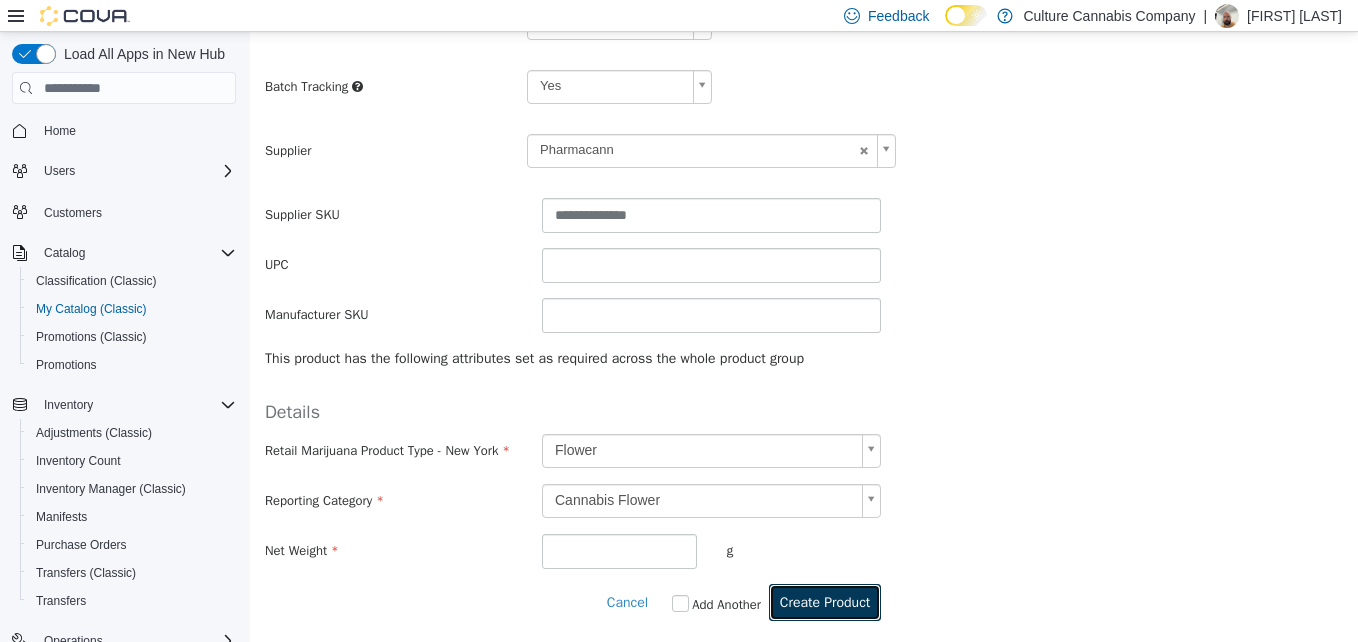 click on "Create Product" at bounding box center (825, 602) 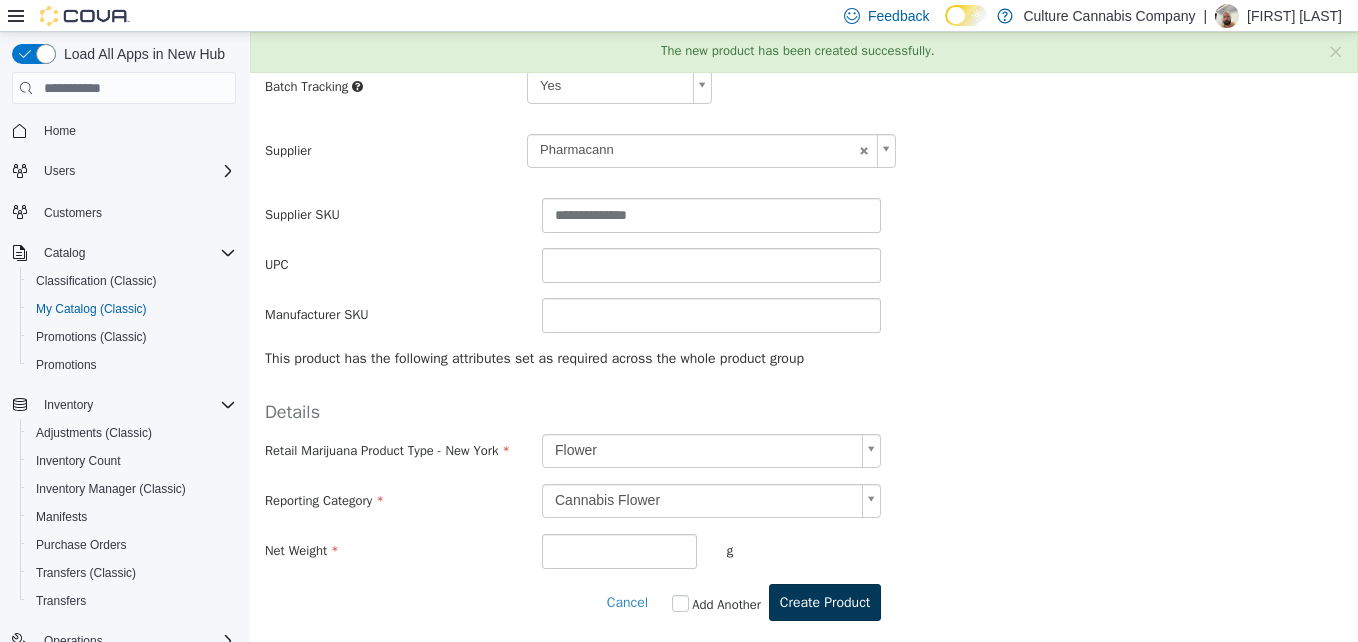 scroll, scrollTop: 0, scrollLeft: 0, axis: both 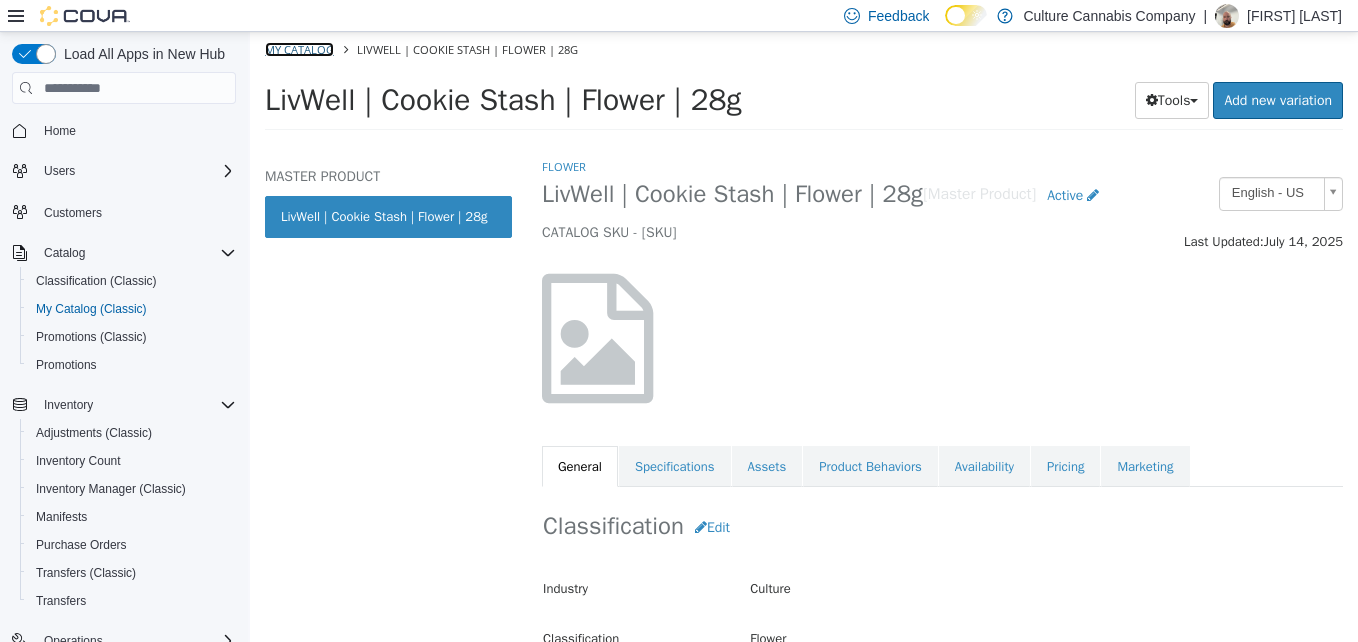 click on "My Catalog" at bounding box center [299, 49] 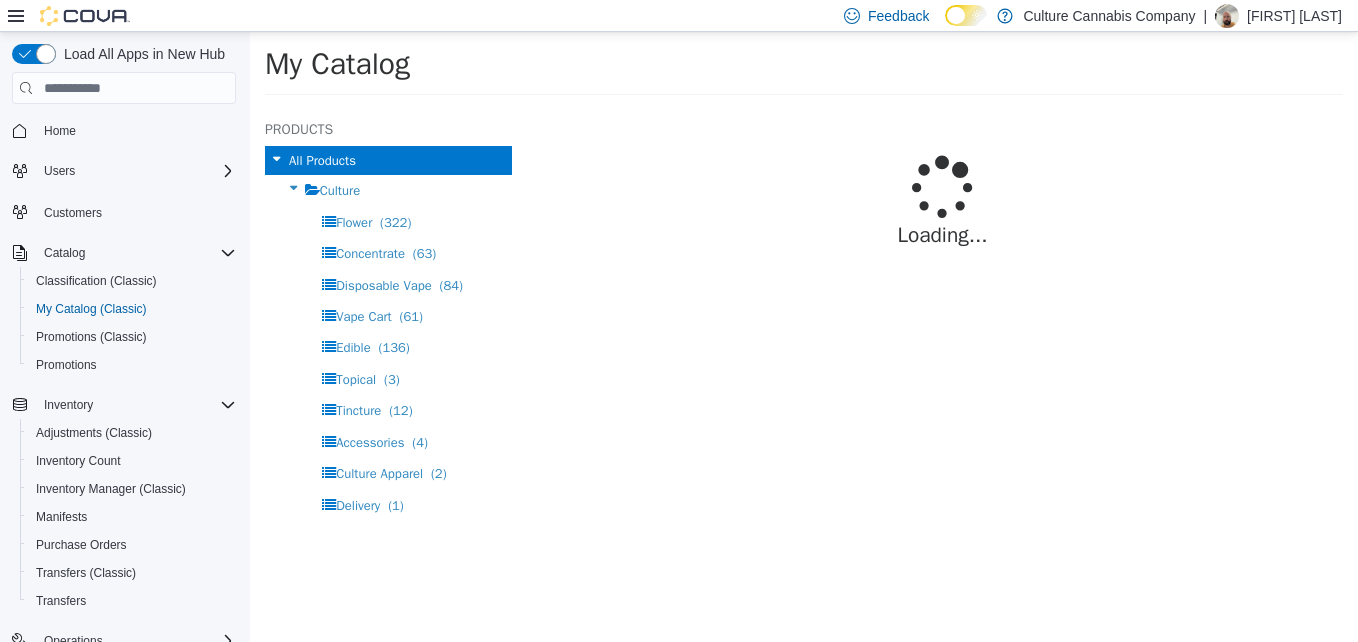 select on "**********" 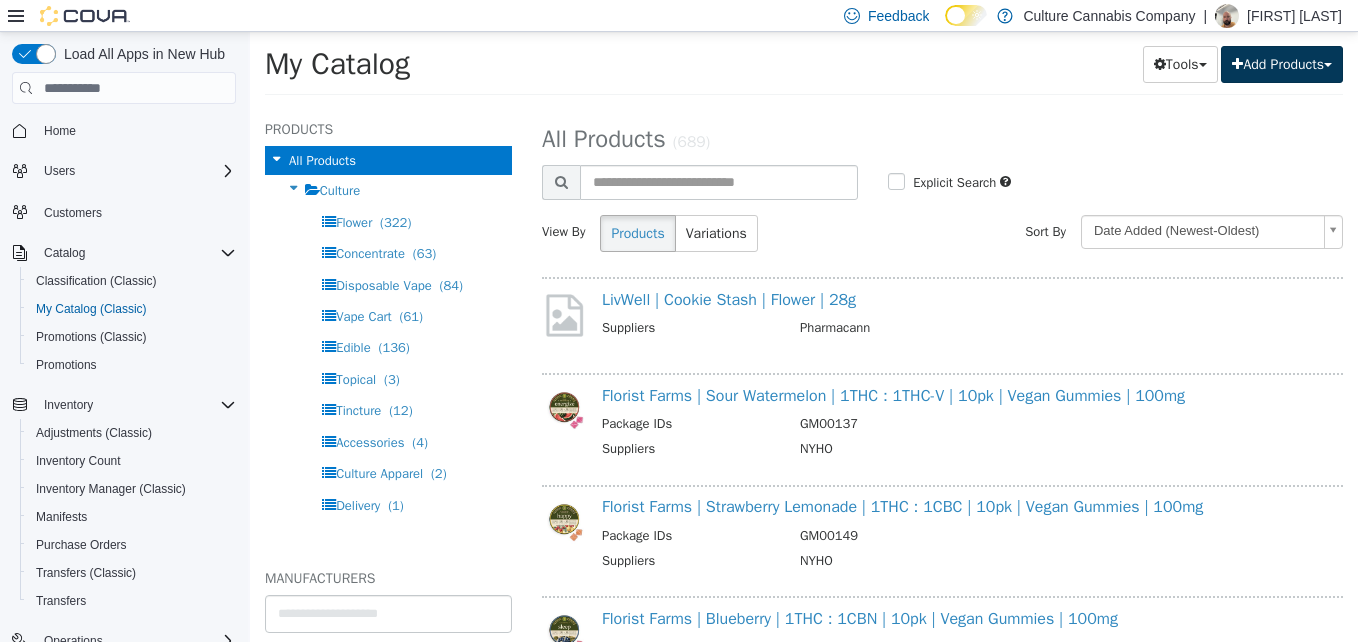 click on "Add Products" at bounding box center (1282, 64) 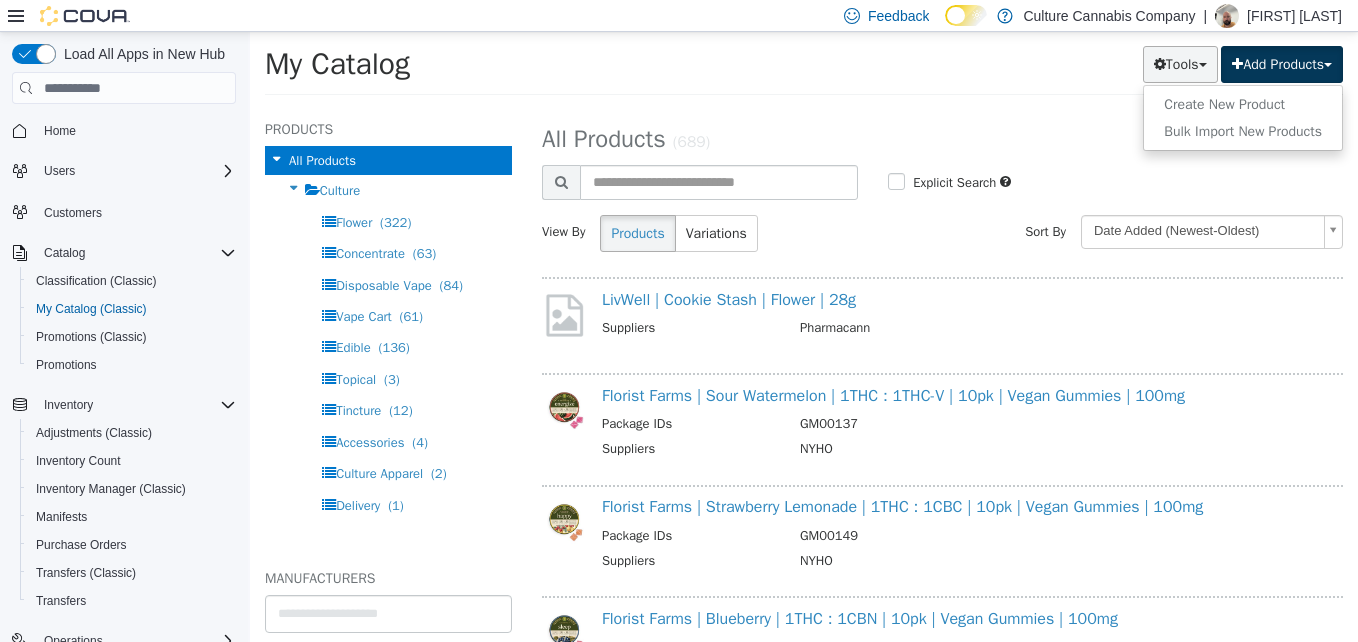 click on "Tools" at bounding box center (1180, 64) 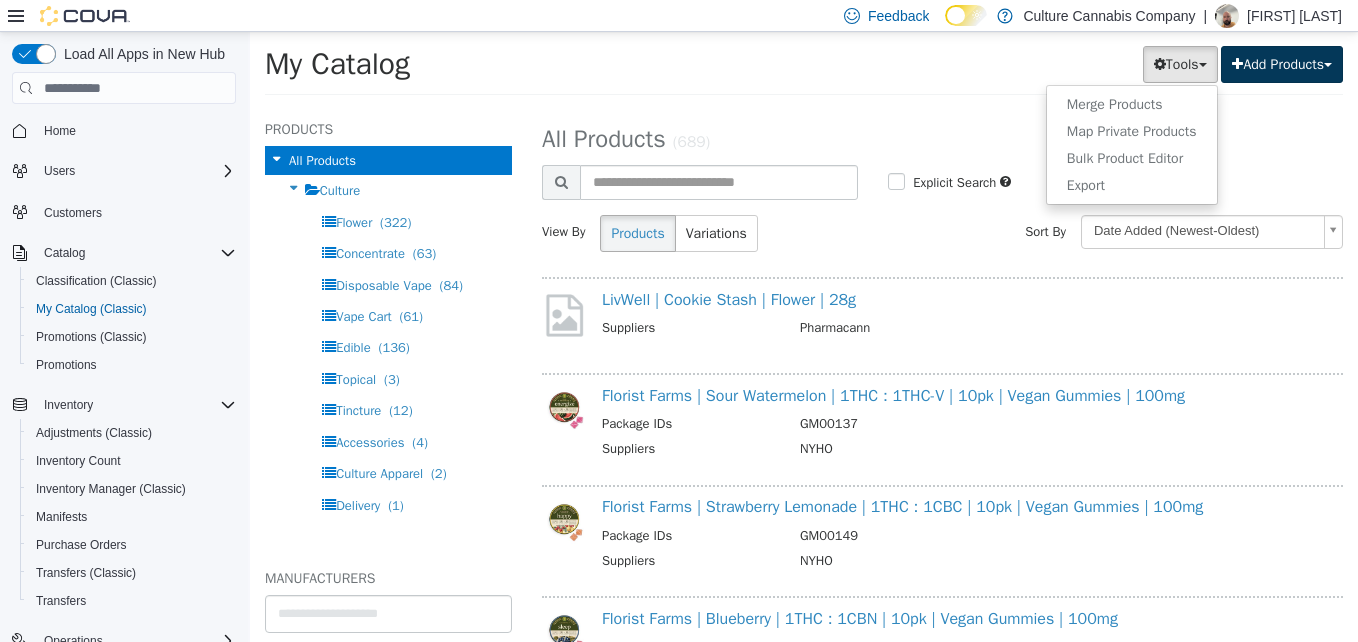 click on "Add Products" at bounding box center [1282, 64] 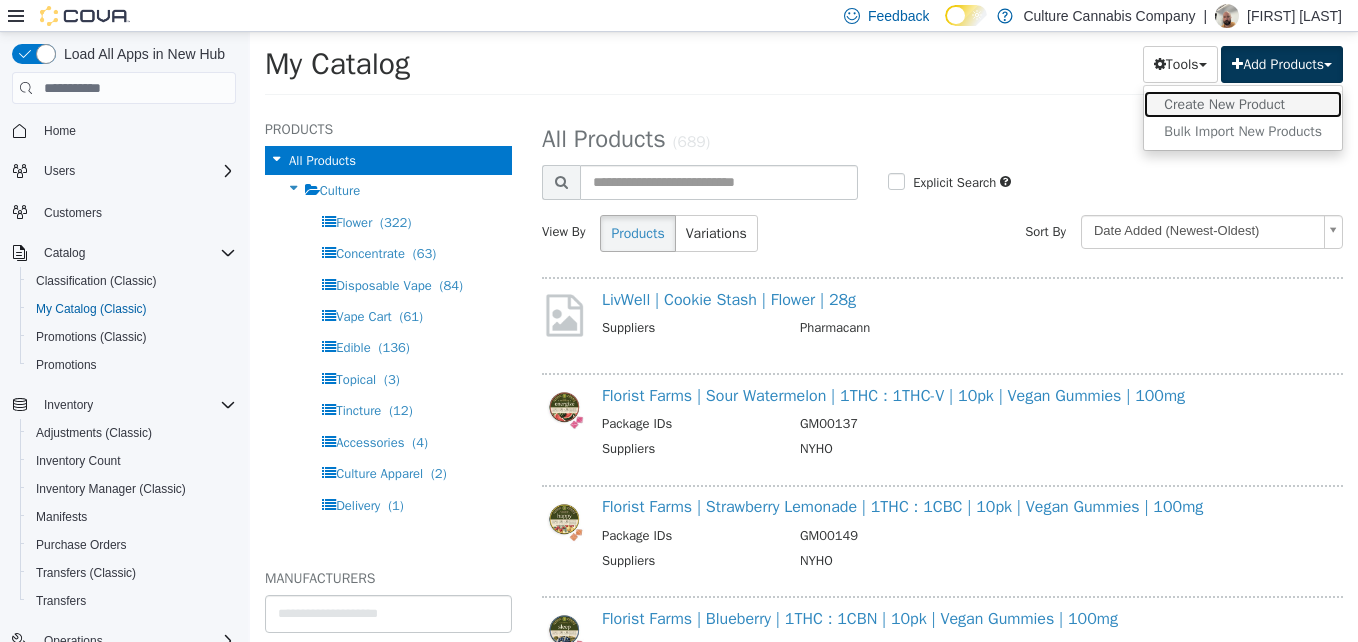 click on "Create New Product" at bounding box center (1243, 104) 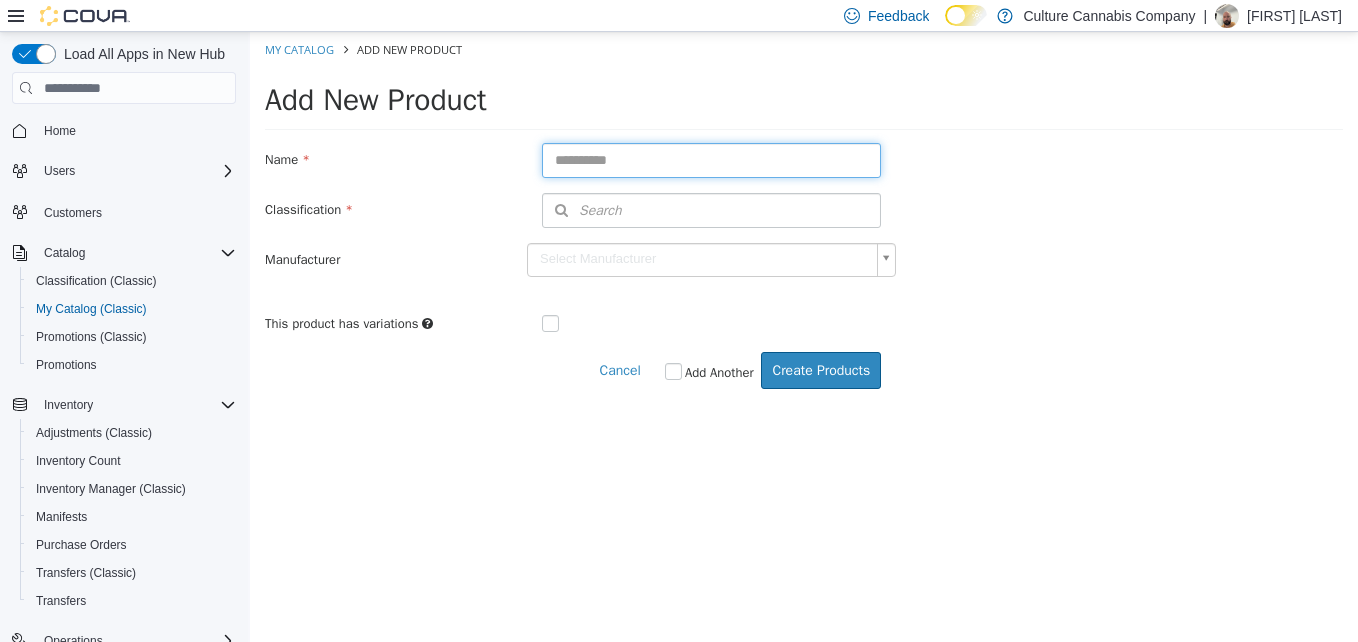 click at bounding box center [711, 160] 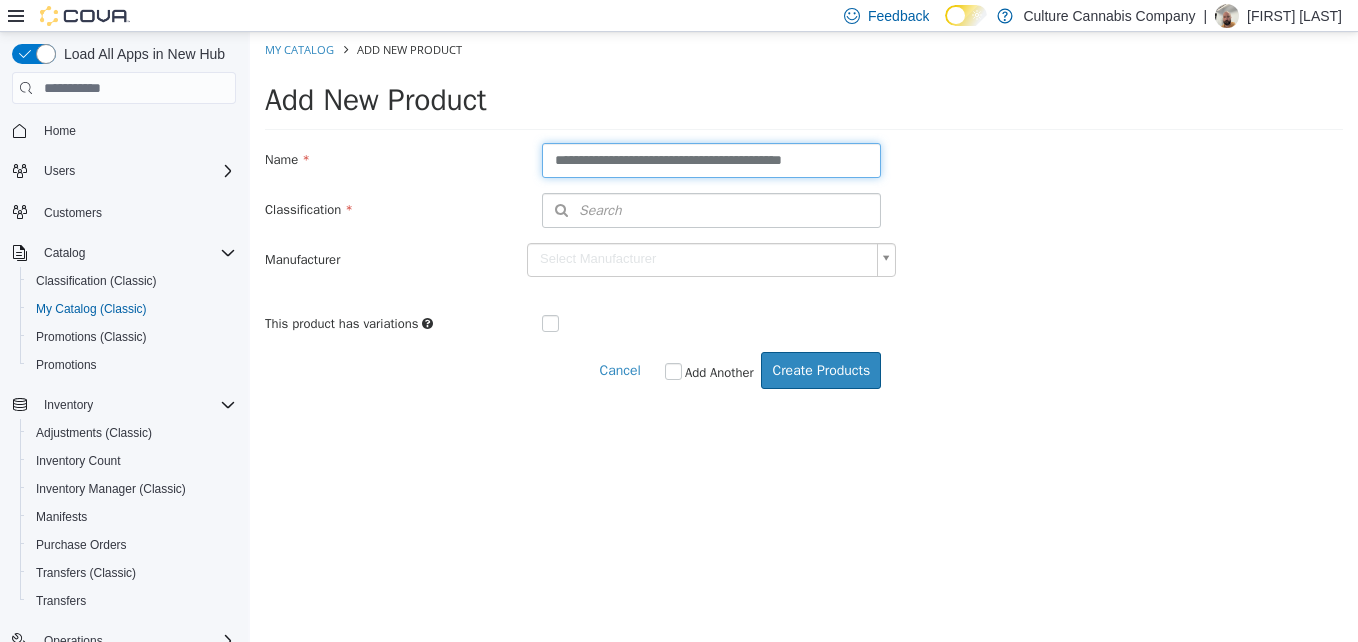 type on "**********" 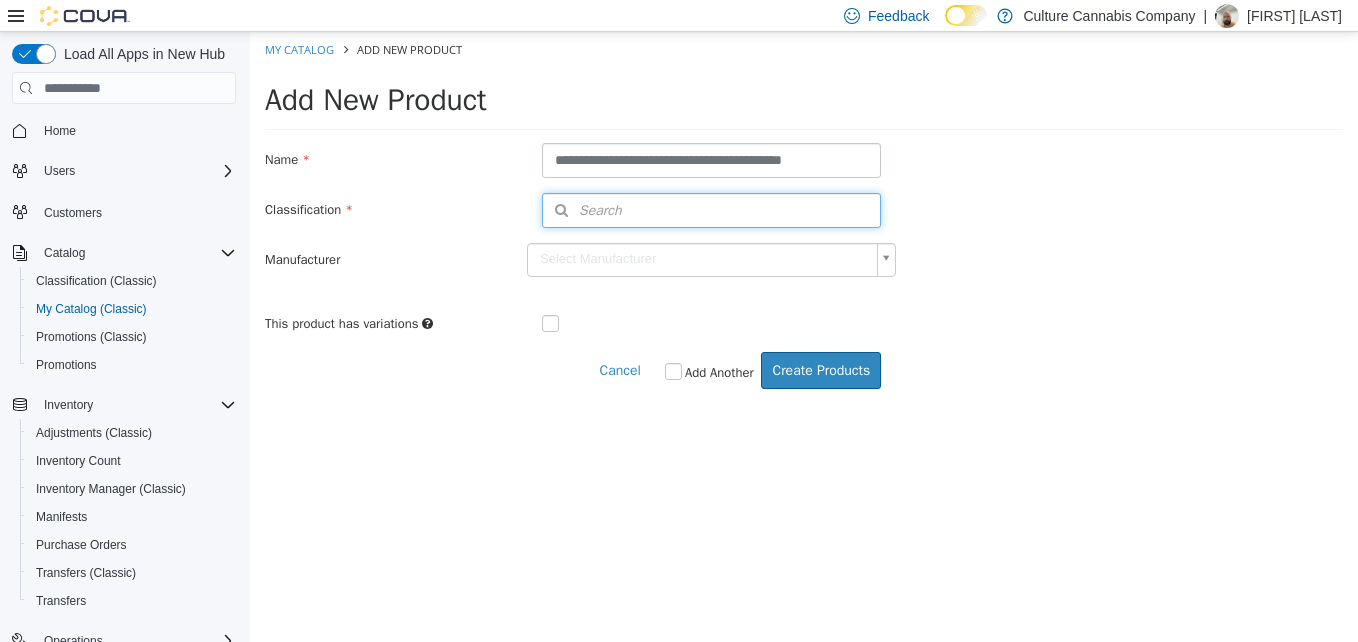 type 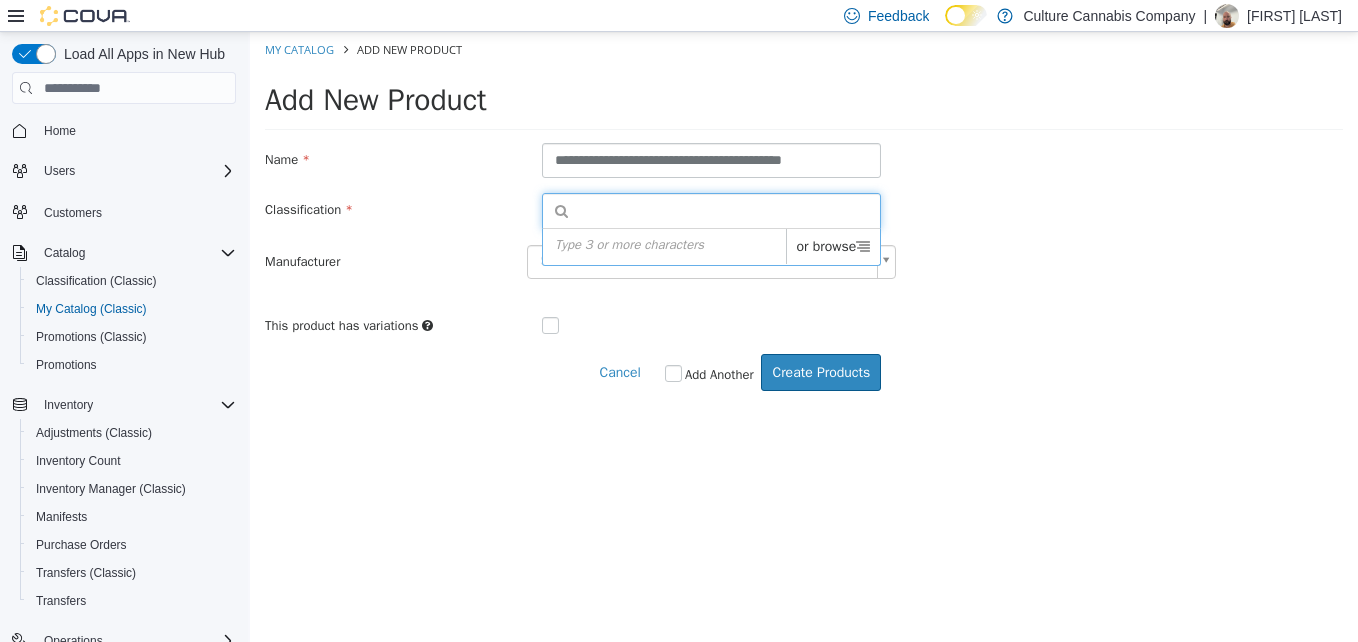 type on "*" 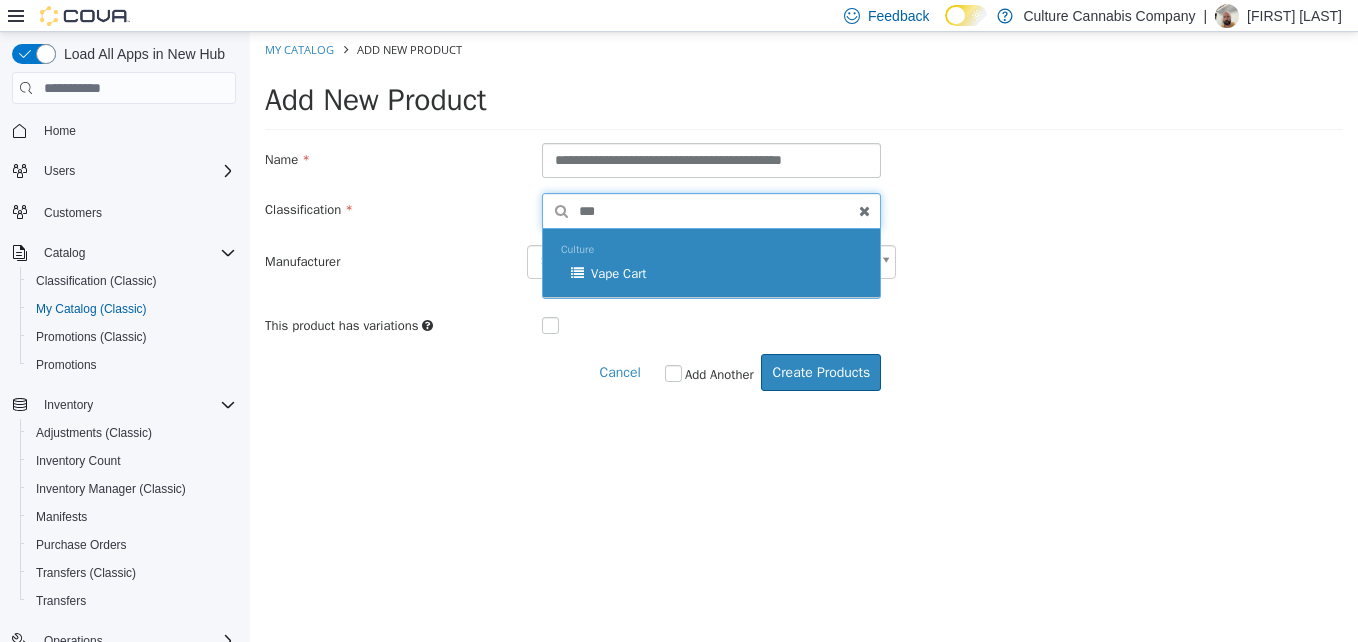 type on "***" 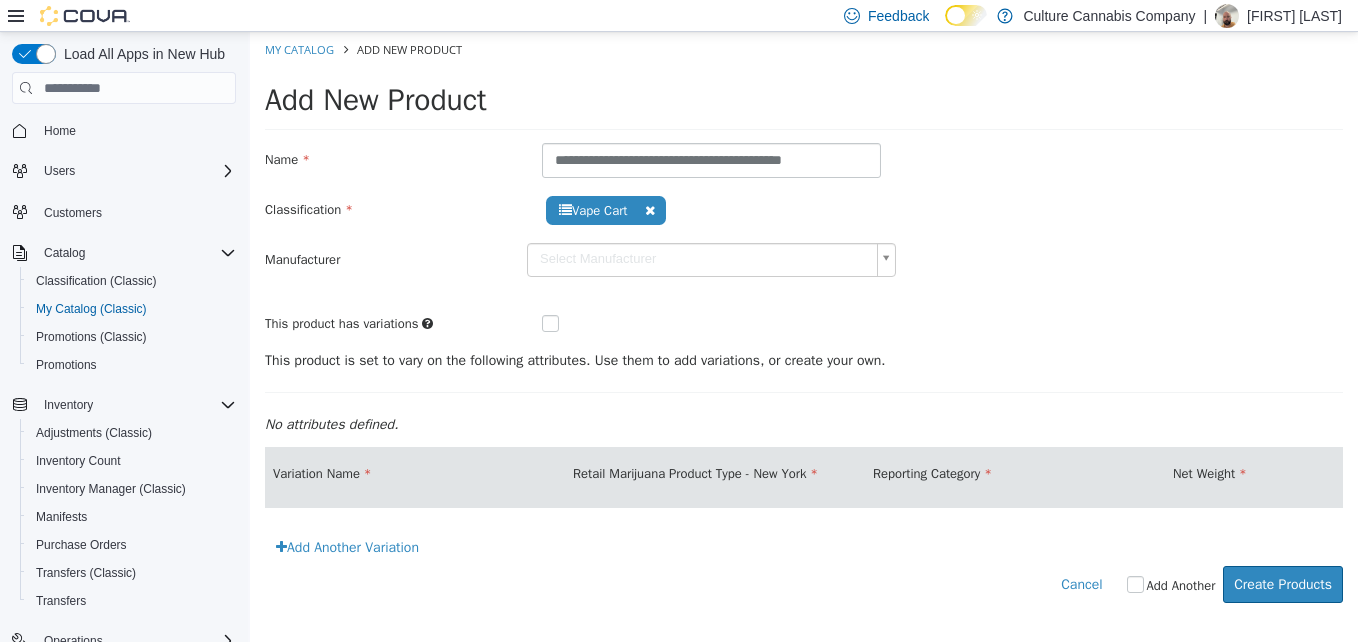 click at bounding box center (566, 325) 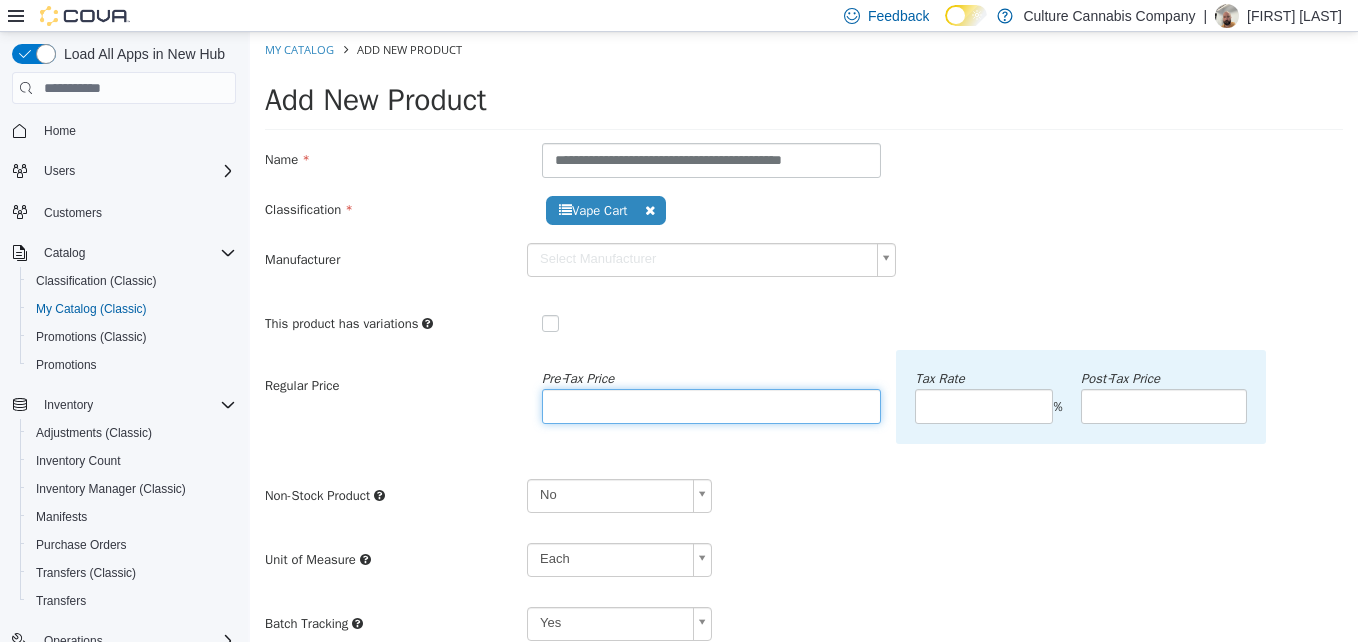 click at bounding box center (711, 406) 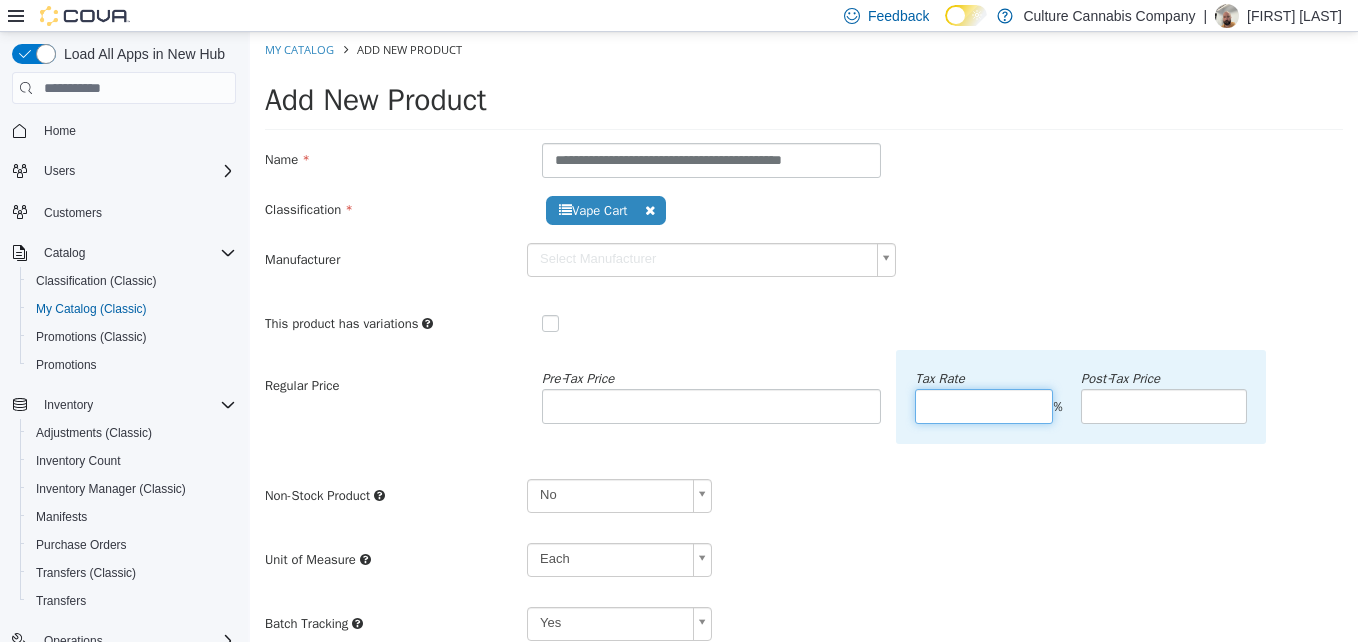 type on "**" 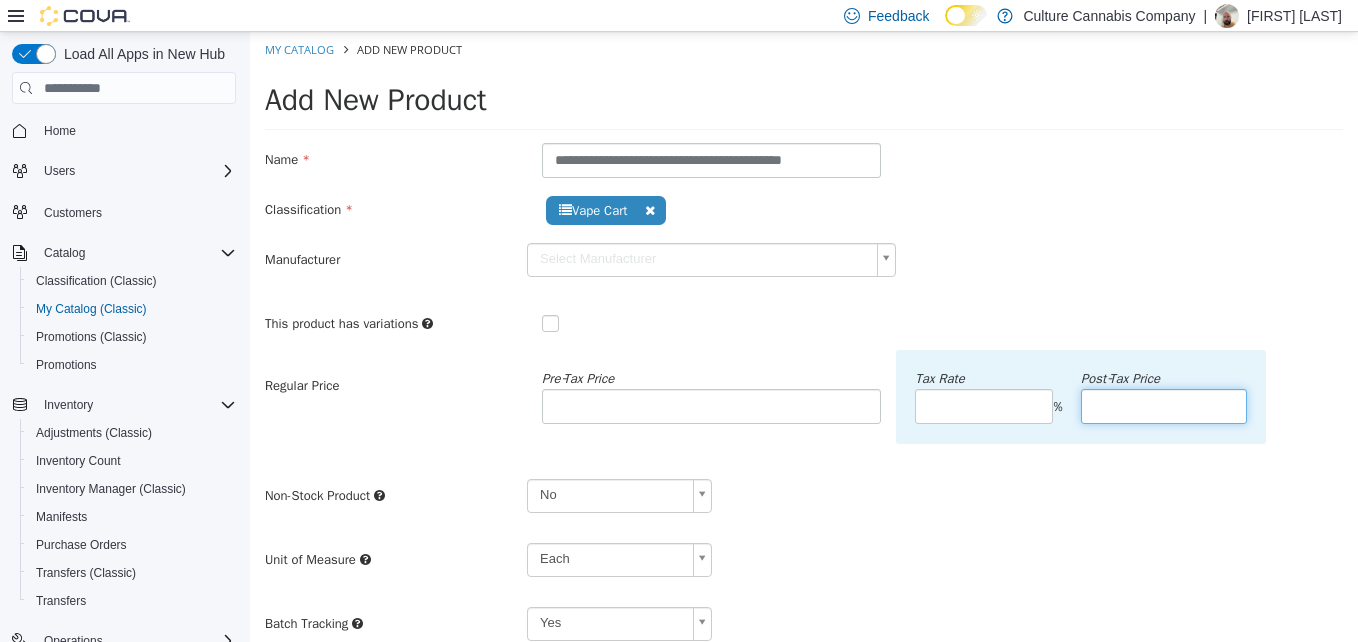 type on "*****" 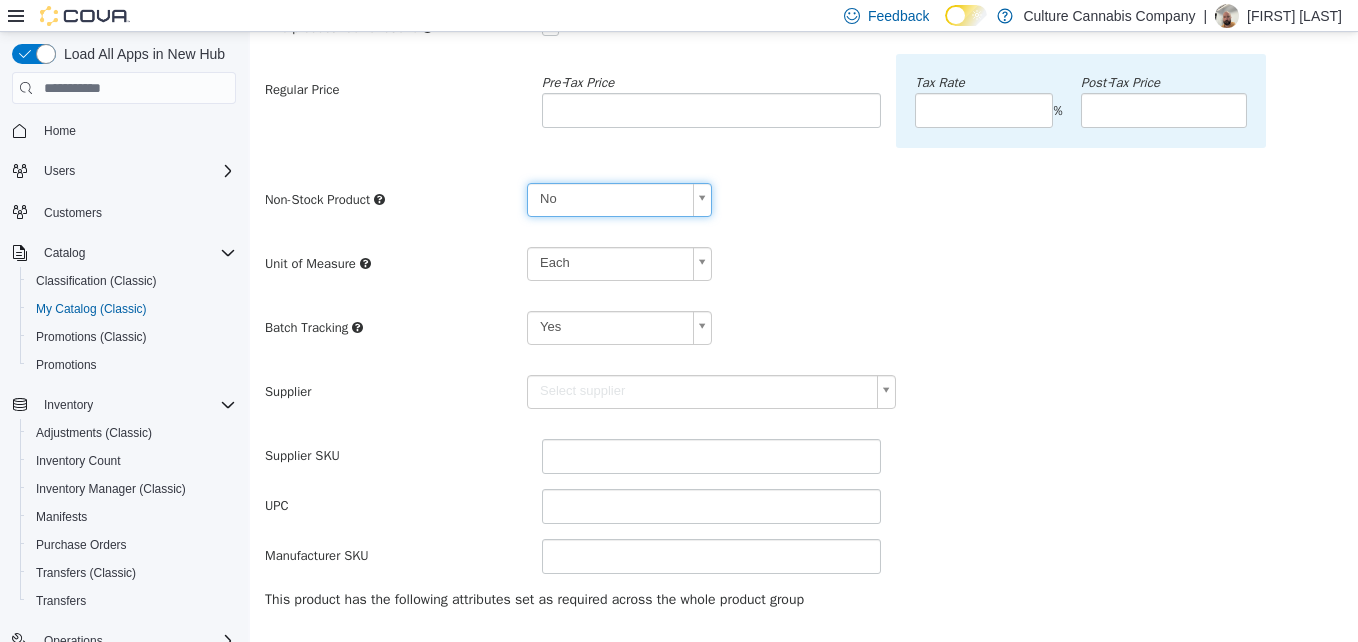 scroll, scrollTop: 300, scrollLeft: 0, axis: vertical 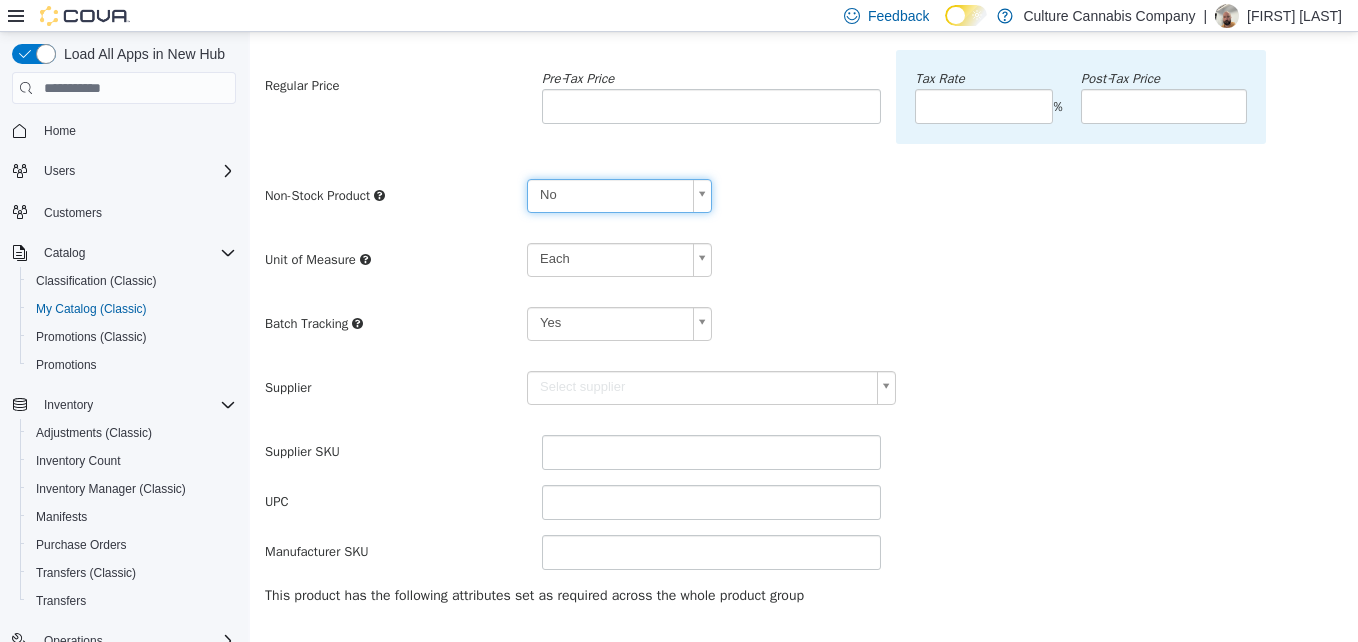 click on "**********" at bounding box center [804, 305] 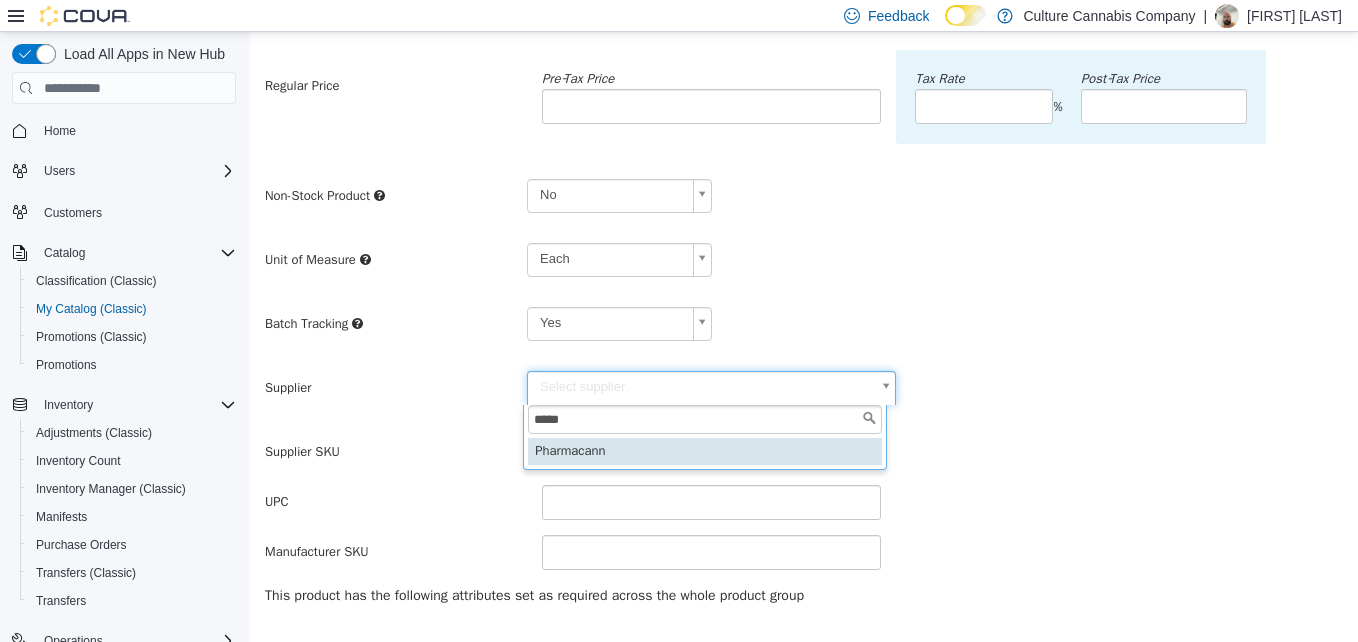 type on "*****" 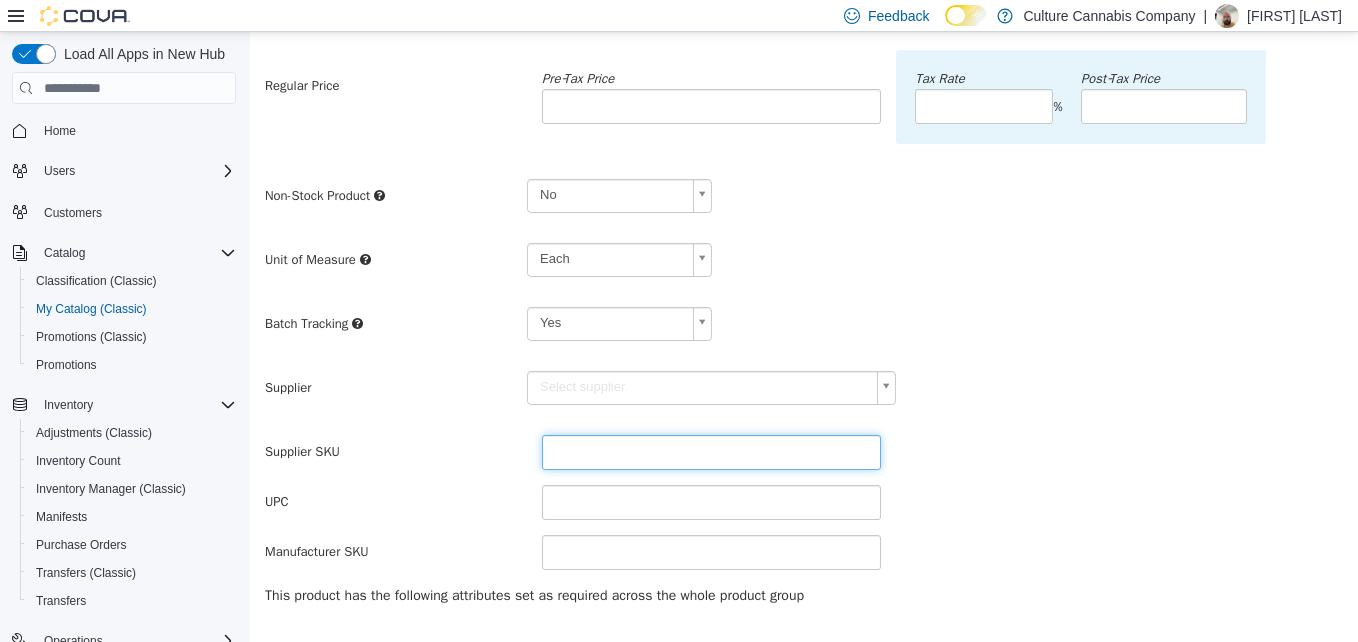 click at bounding box center [711, 452] 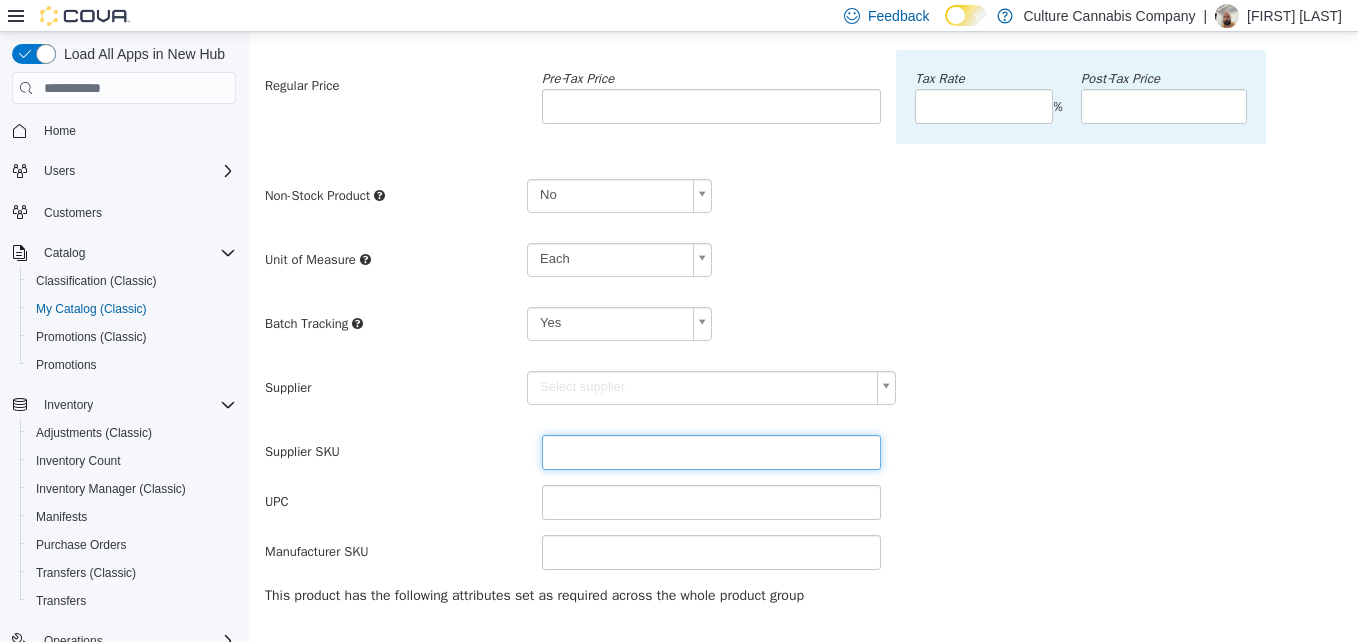 type on "******" 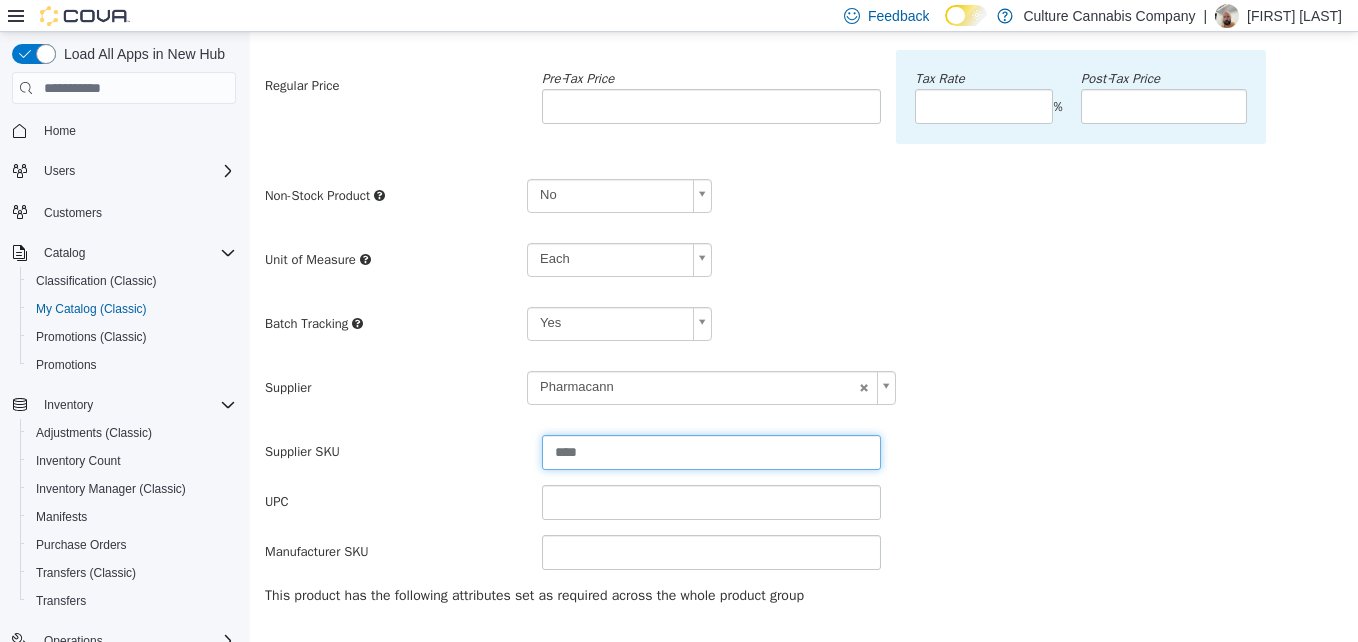 click on "****" at bounding box center (711, 452) 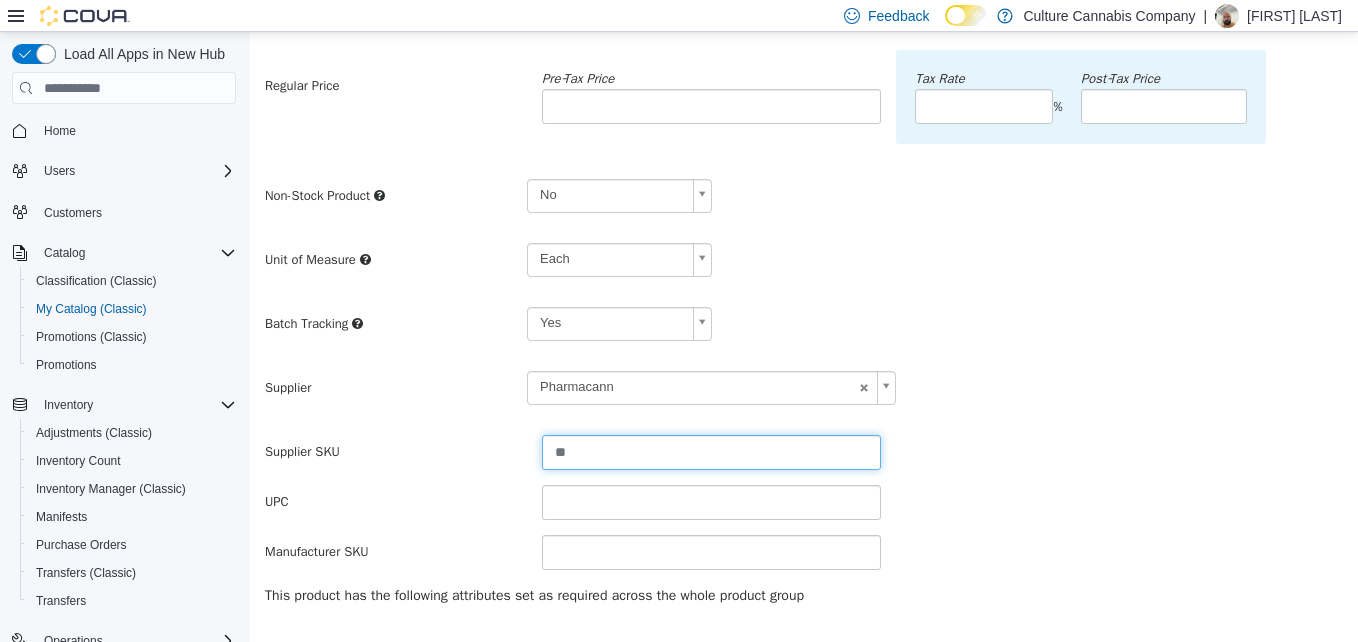 type on "*" 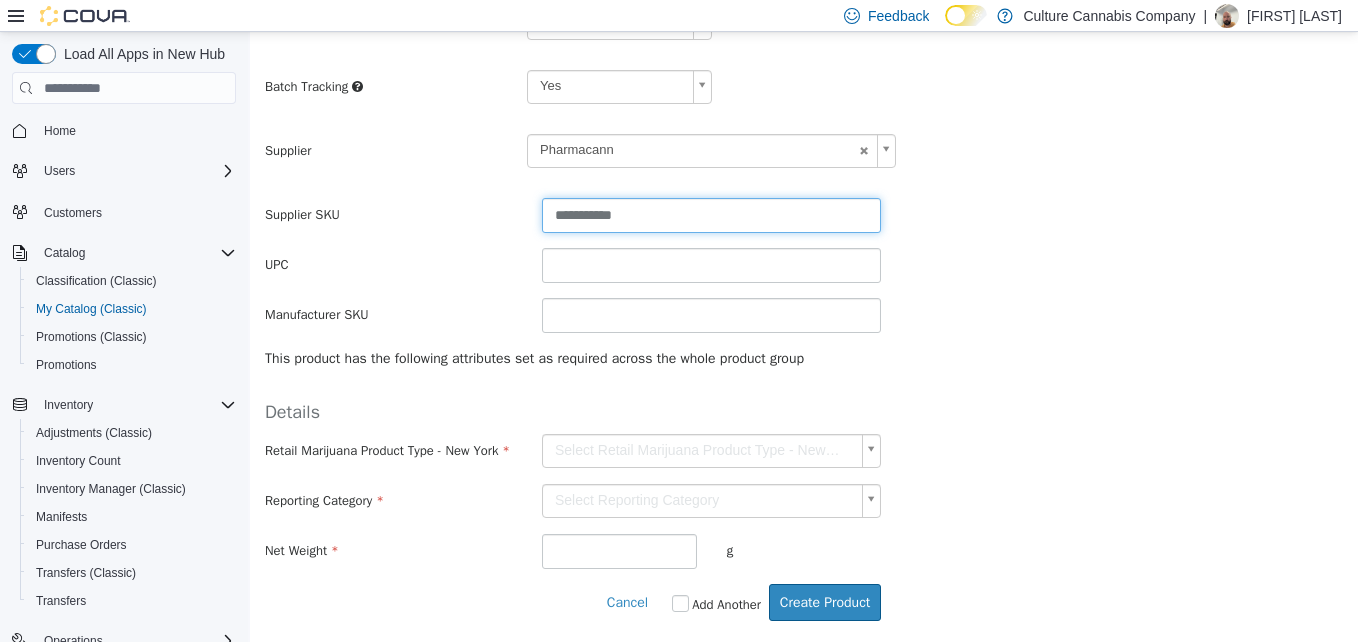 scroll, scrollTop: 549, scrollLeft: 0, axis: vertical 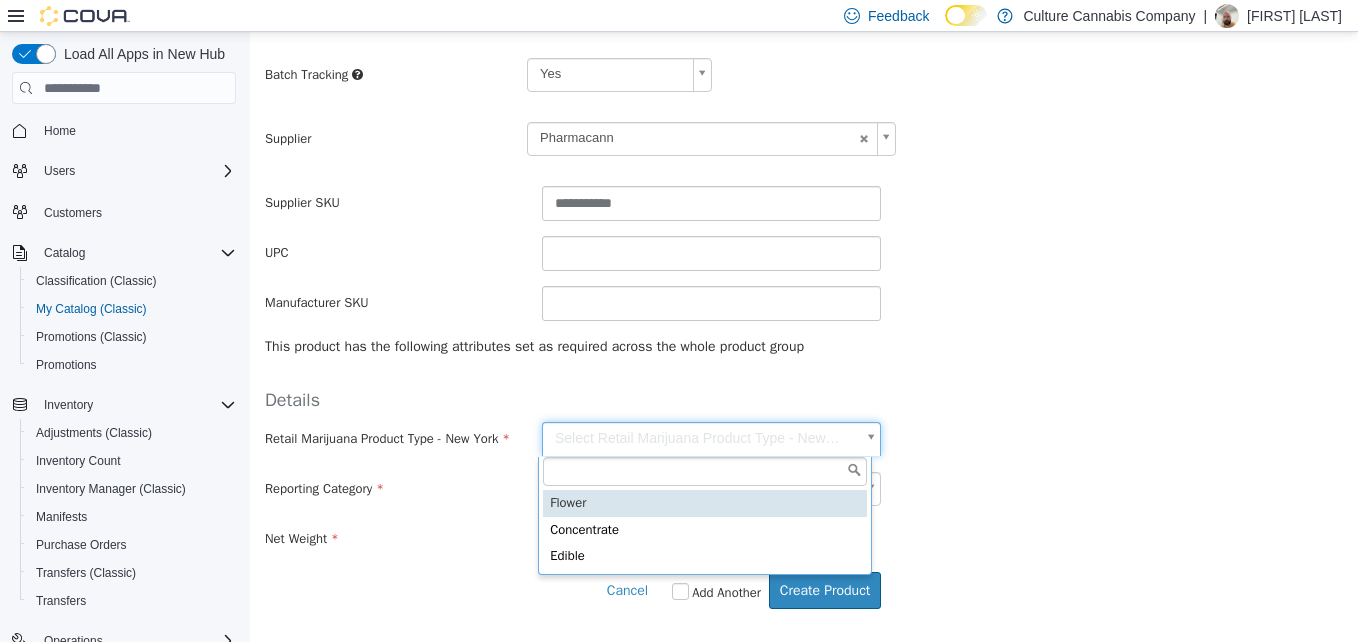 click on "**********" at bounding box center (804, 56) 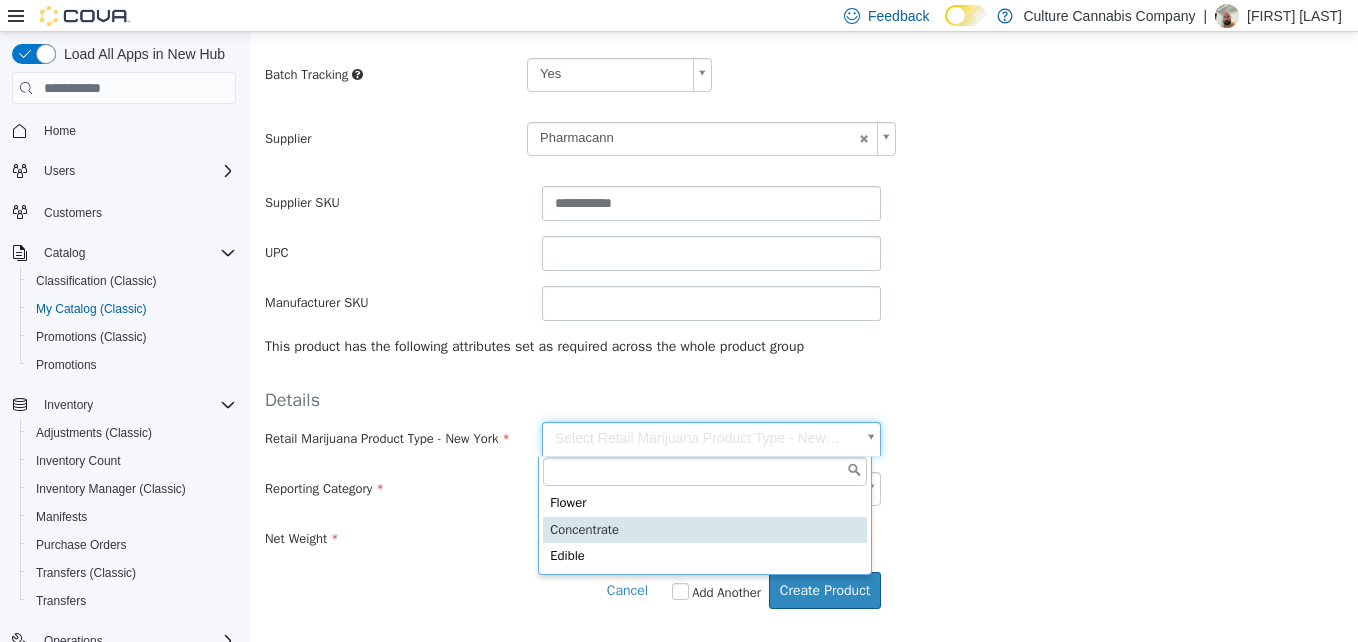 type on "**********" 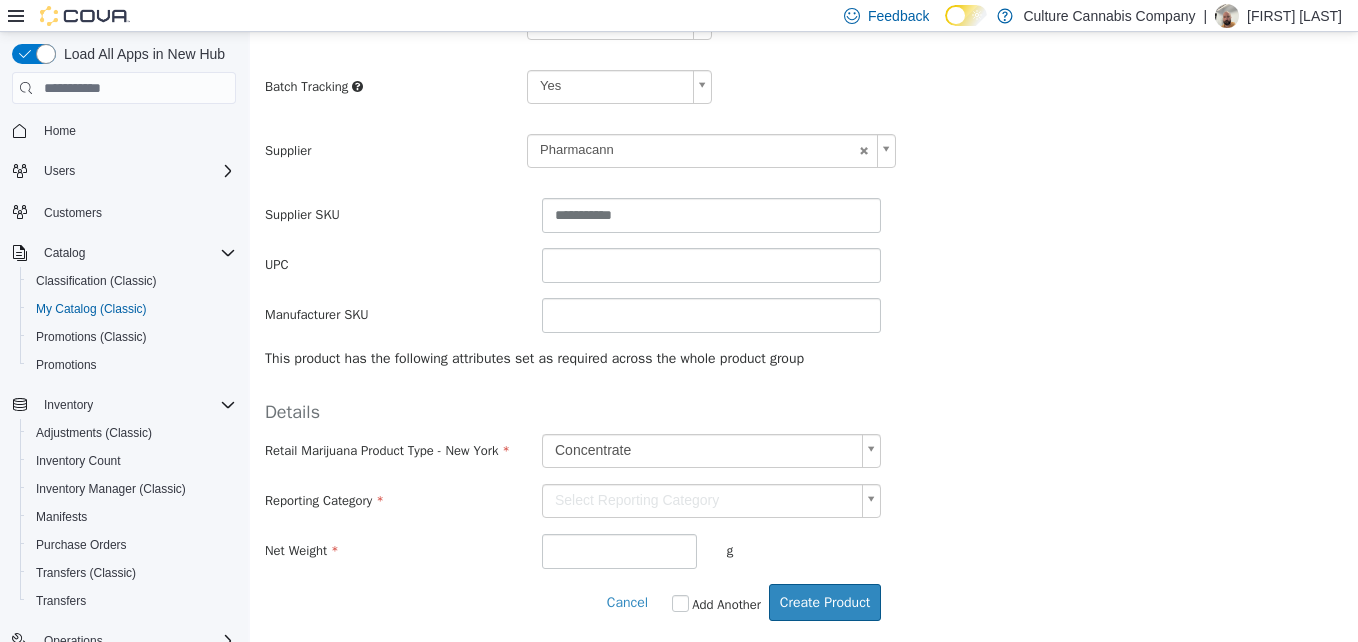 click on "**********" at bounding box center [804, 68] 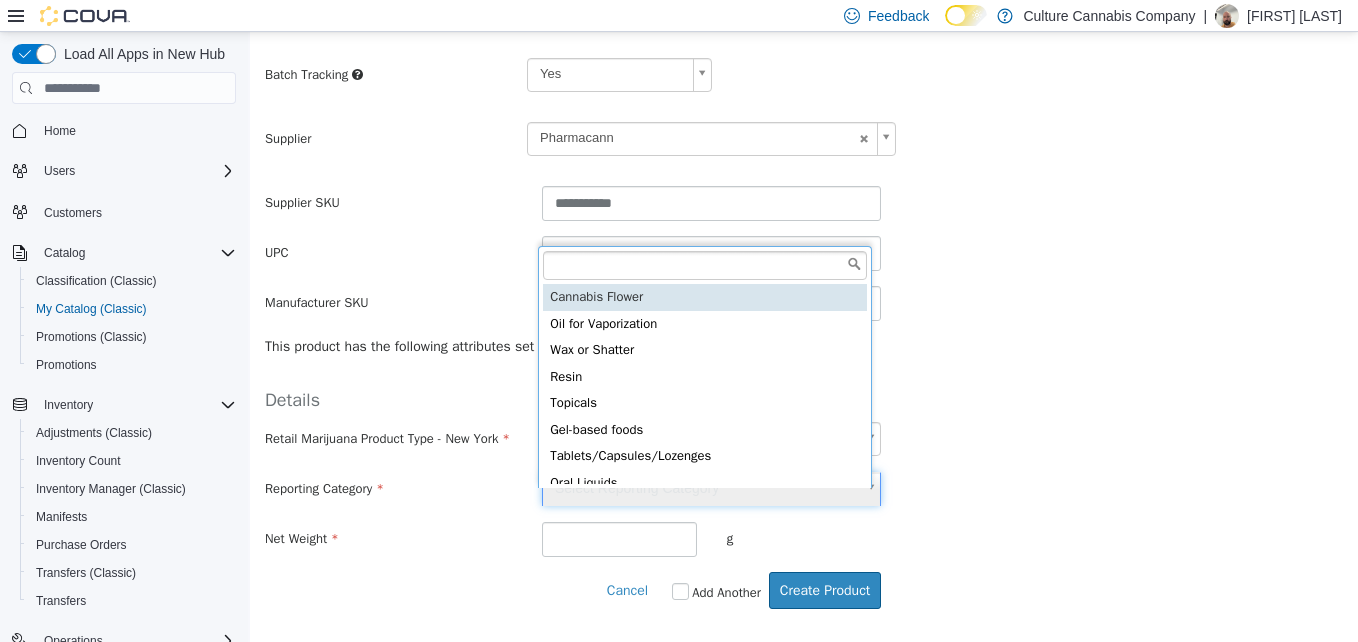 scroll, scrollTop: 5, scrollLeft: 0, axis: vertical 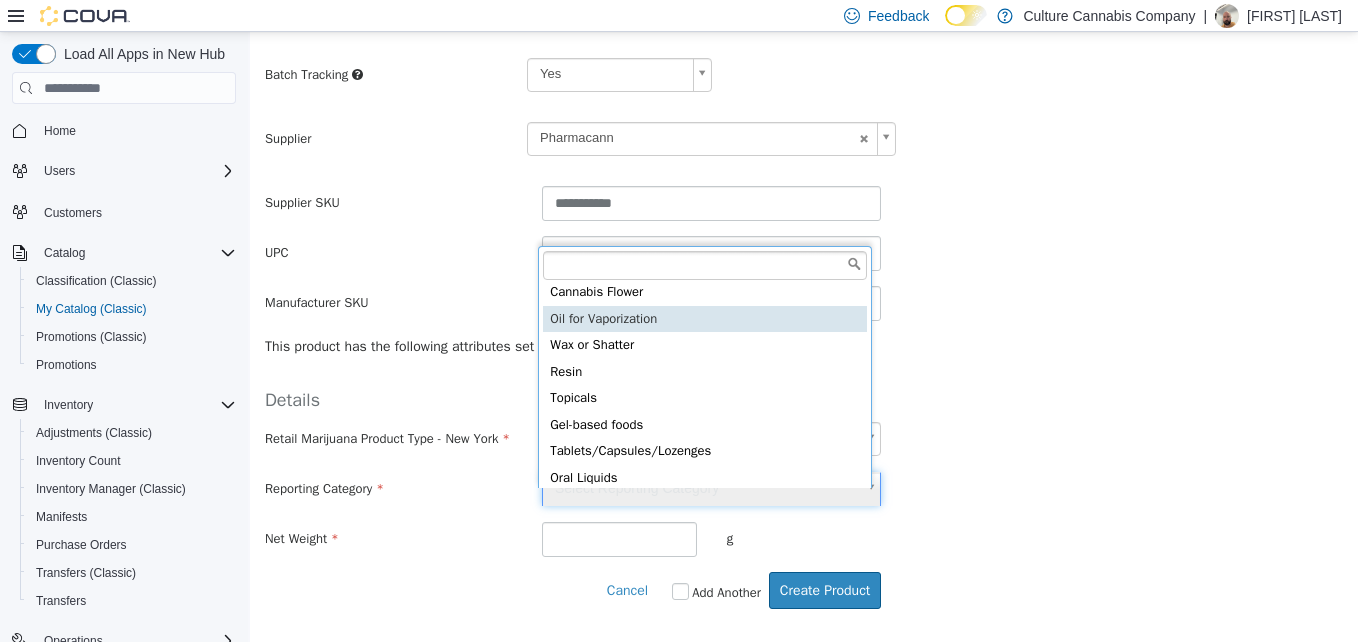 type on "**********" 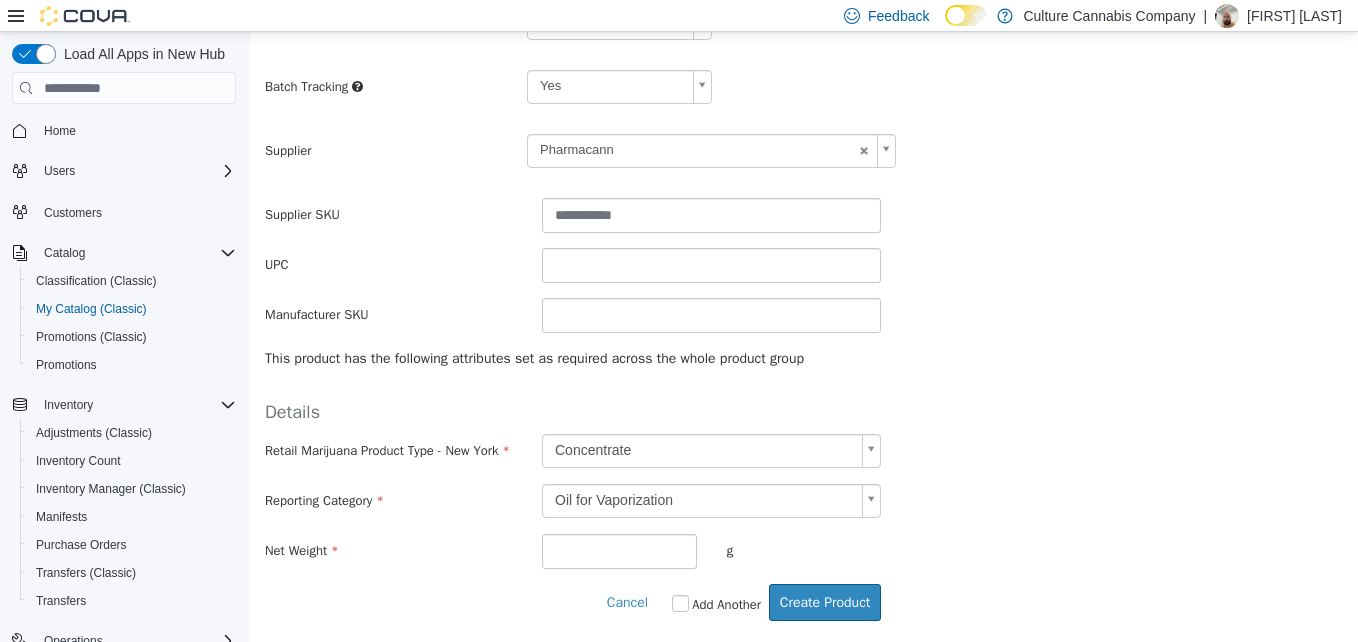 click on "**********" at bounding box center (804, 482) 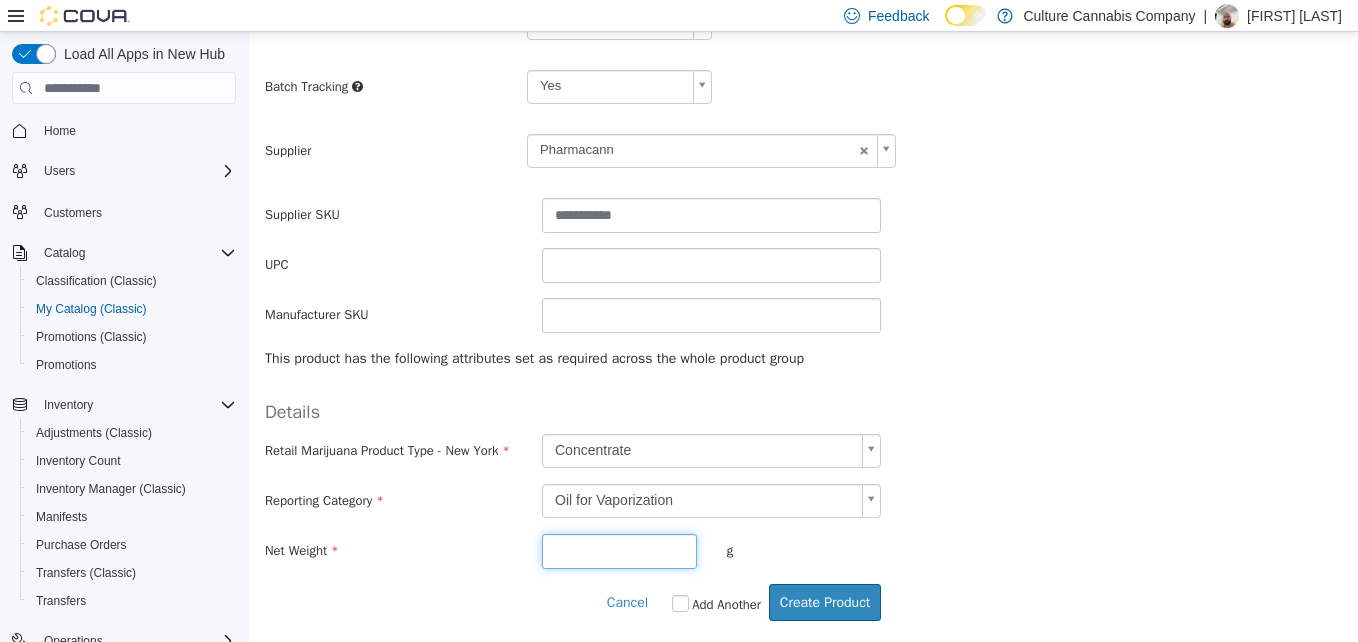 click at bounding box center (619, 551) 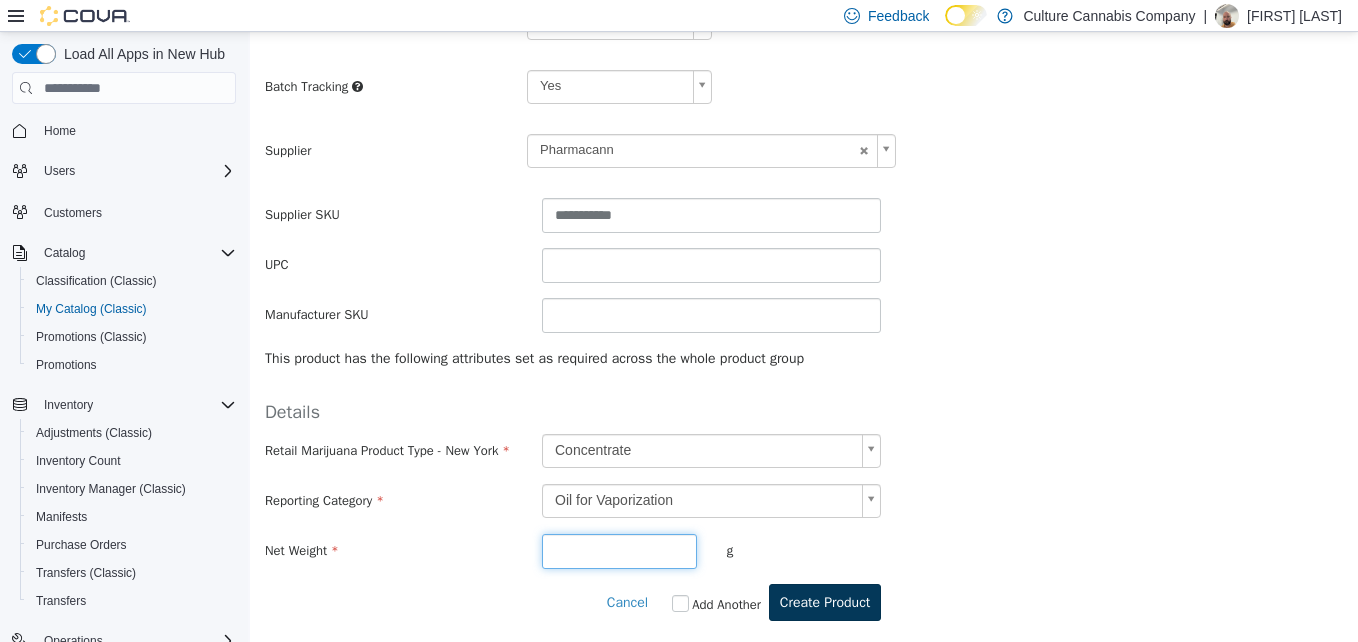 type on "*" 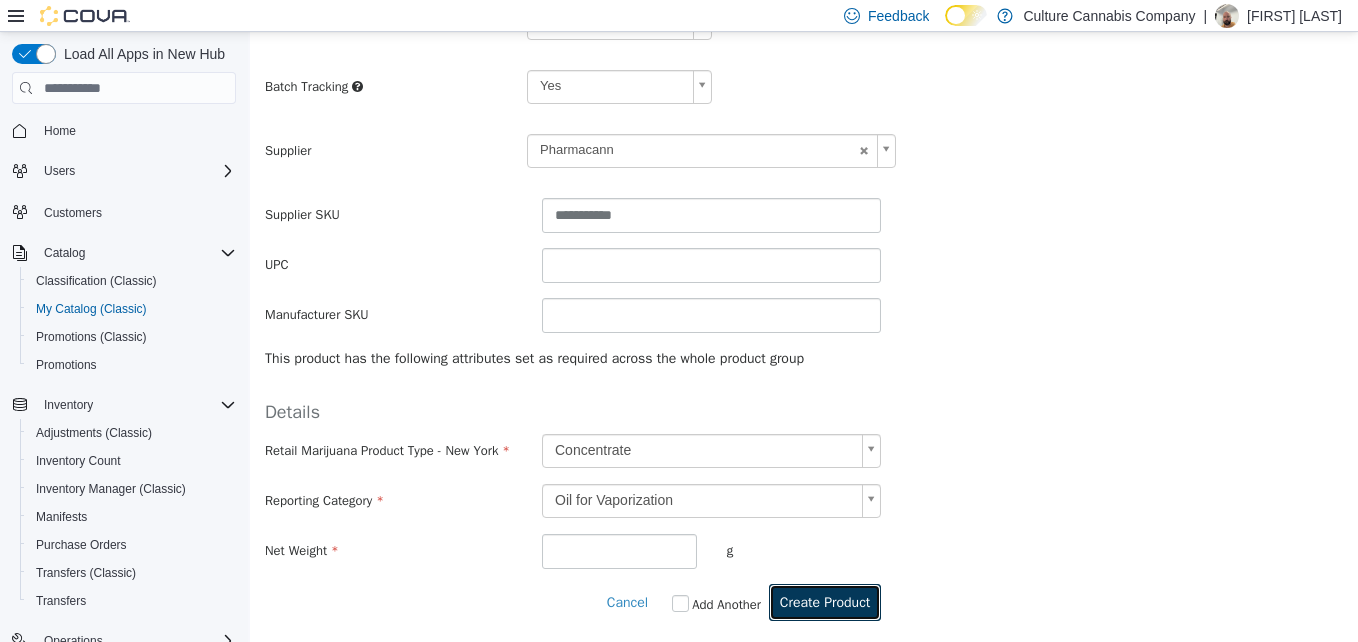 click on "Create Product" at bounding box center [825, 602] 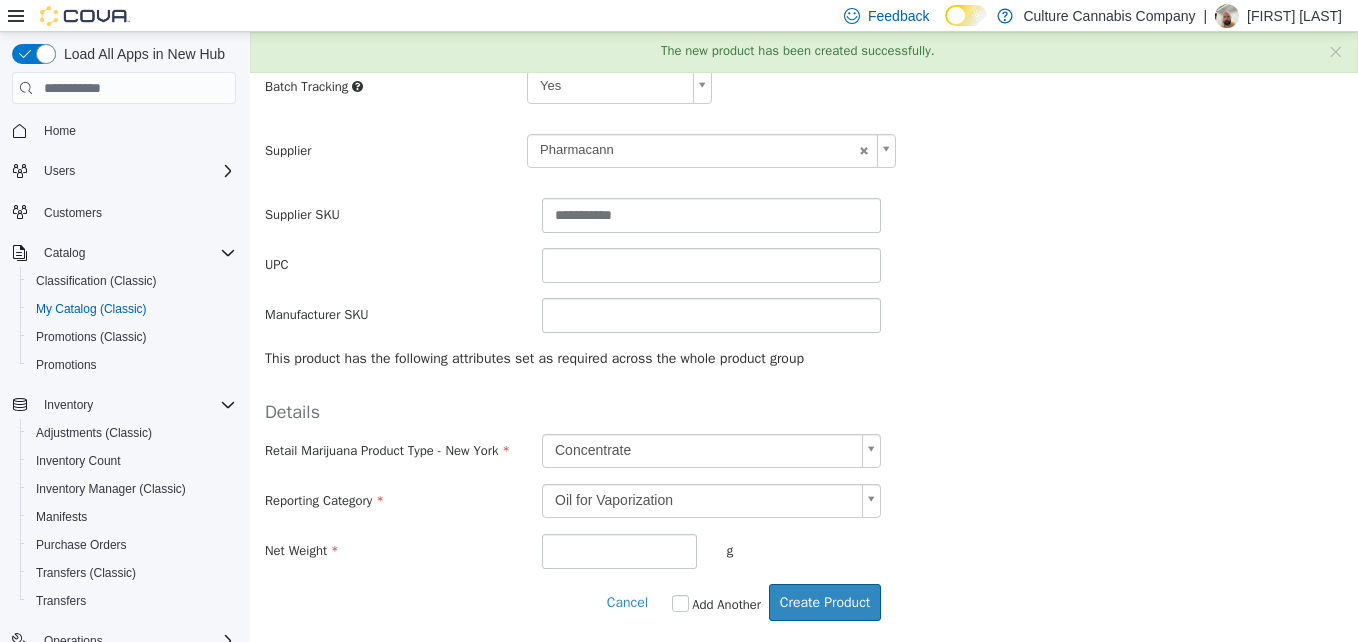 scroll, scrollTop: 0, scrollLeft: 0, axis: both 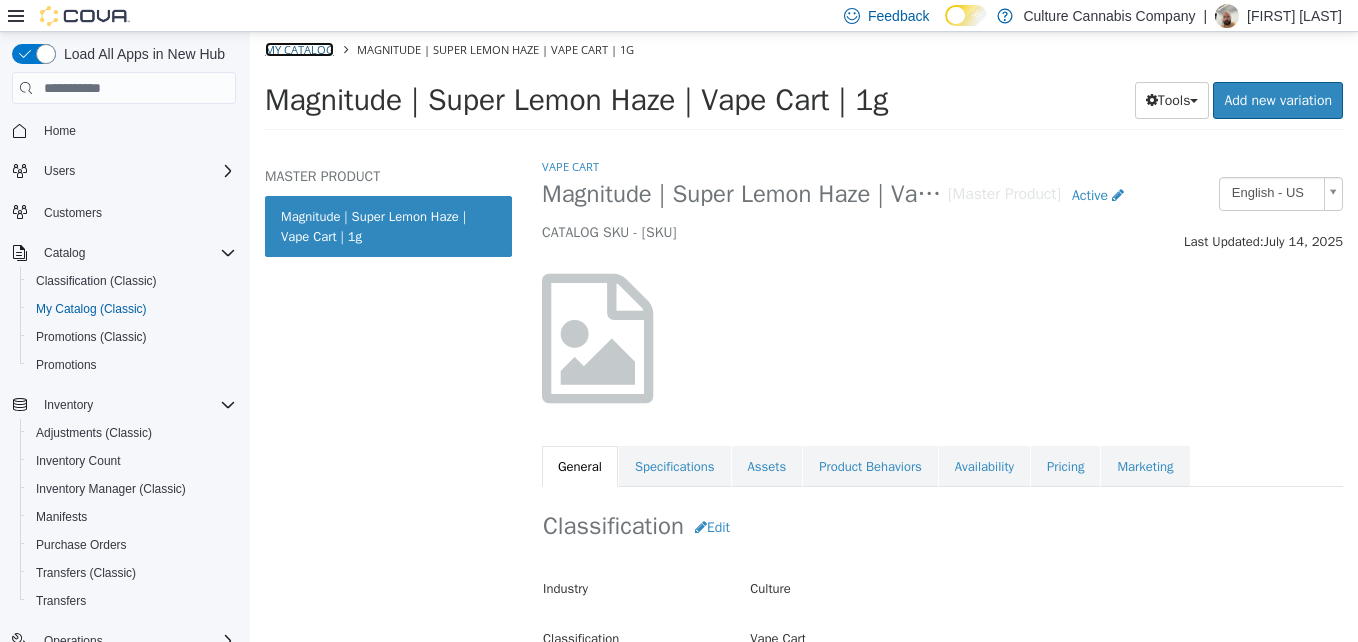 click on "My Catalog" at bounding box center (299, 49) 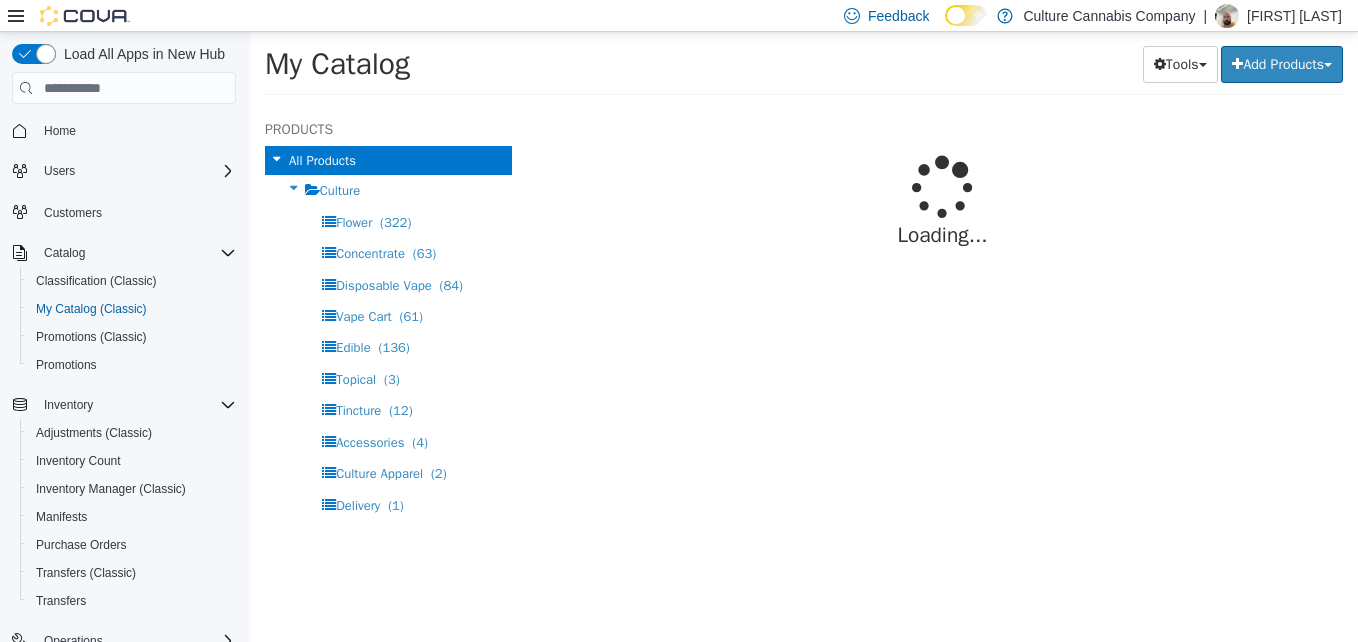 select on "**********" 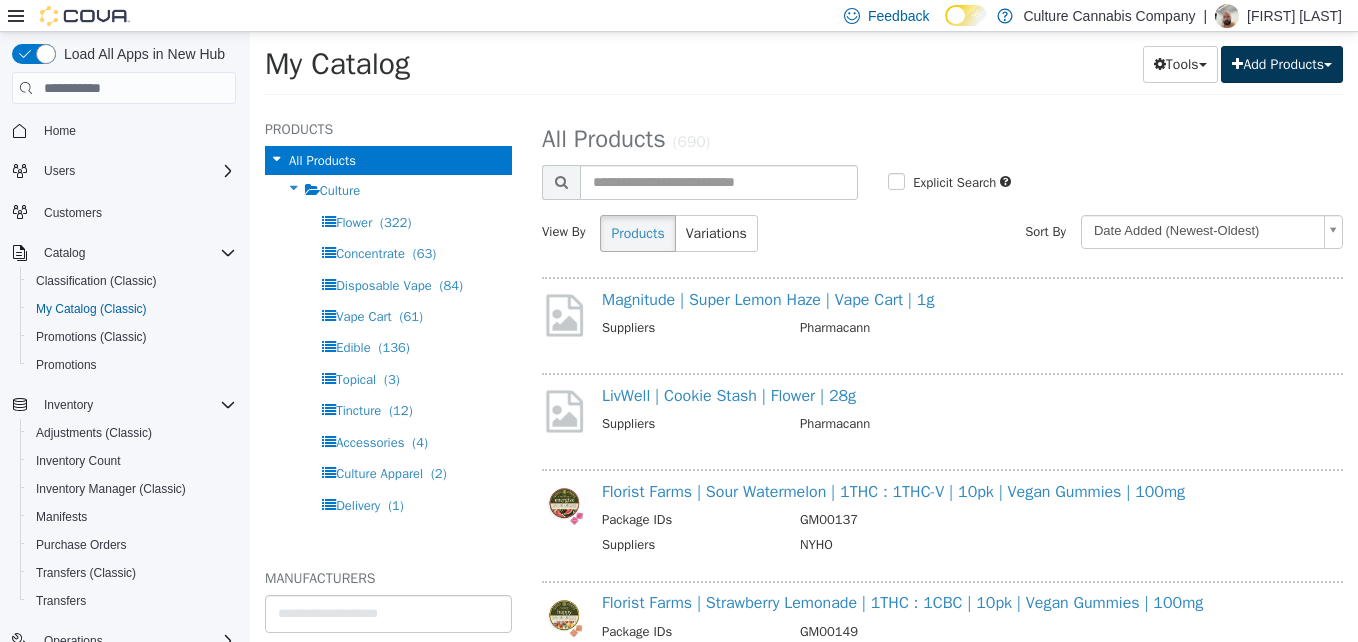 click on "Add Products" at bounding box center (1282, 64) 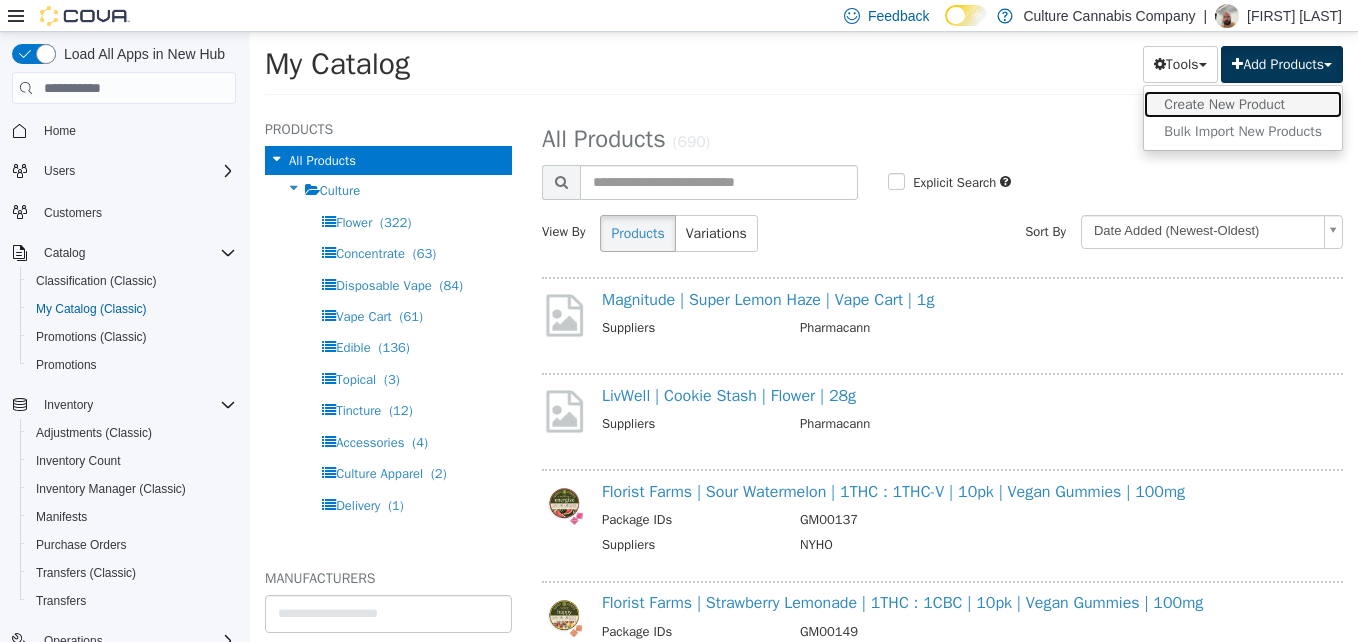 click on "Create New Product" at bounding box center (1243, 104) 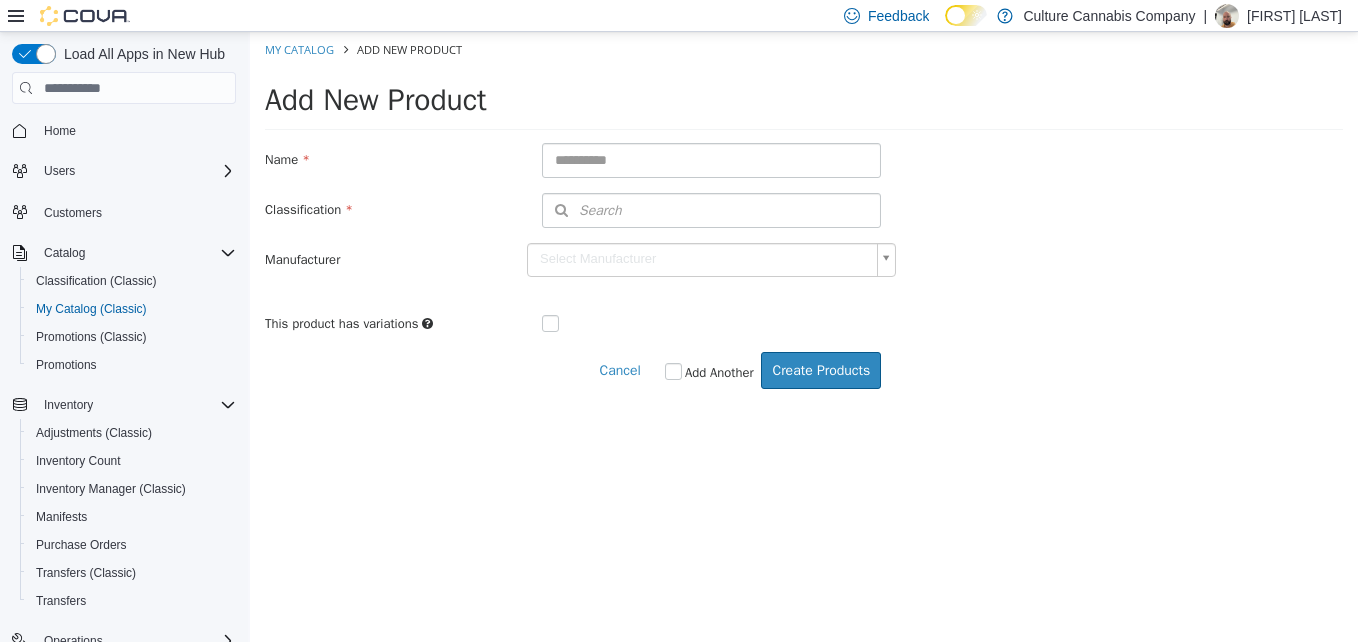 click on "Name Classification Search Type 3 or more characters or browse                   Culture             Apparel             Flower             Concentrate             Disposable Vape             Vape Cart             Edible             Topical             Tincture             Accessories             Integrations             Samples             Culture Apparel             Delivery         Manufacturer     Select Manufacturer                             This product has variations" at bounding box center [804, 239] 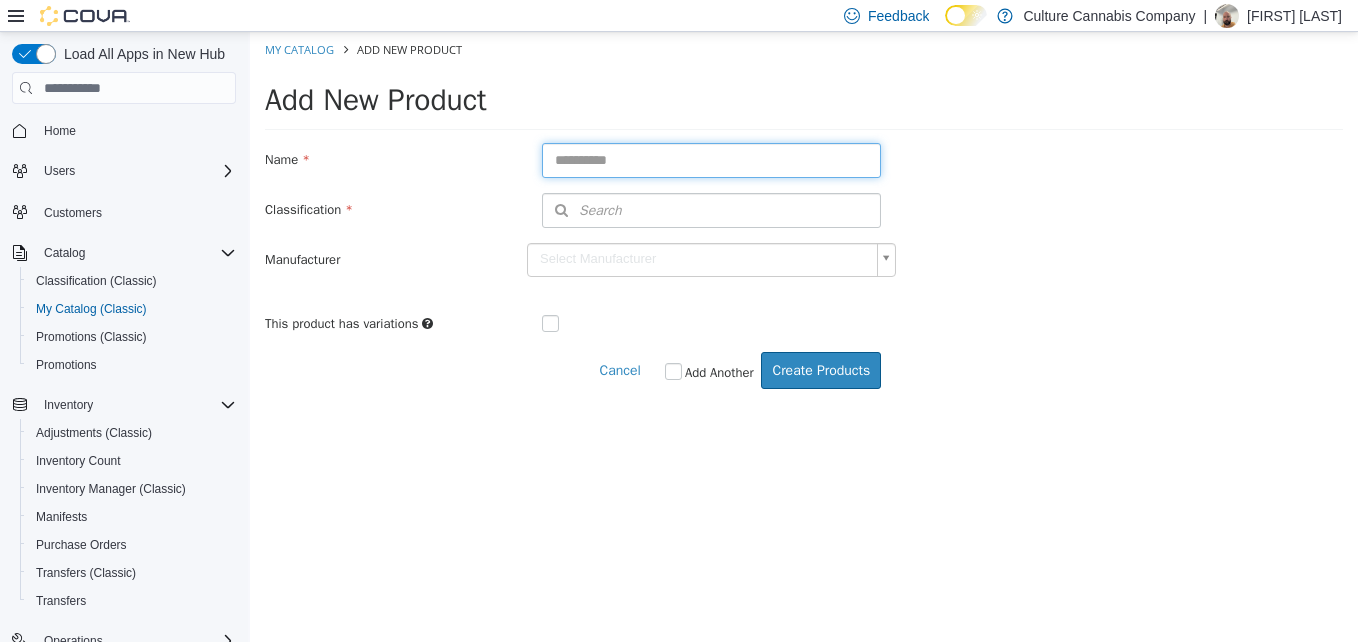 click at bounding box center (711, 160) 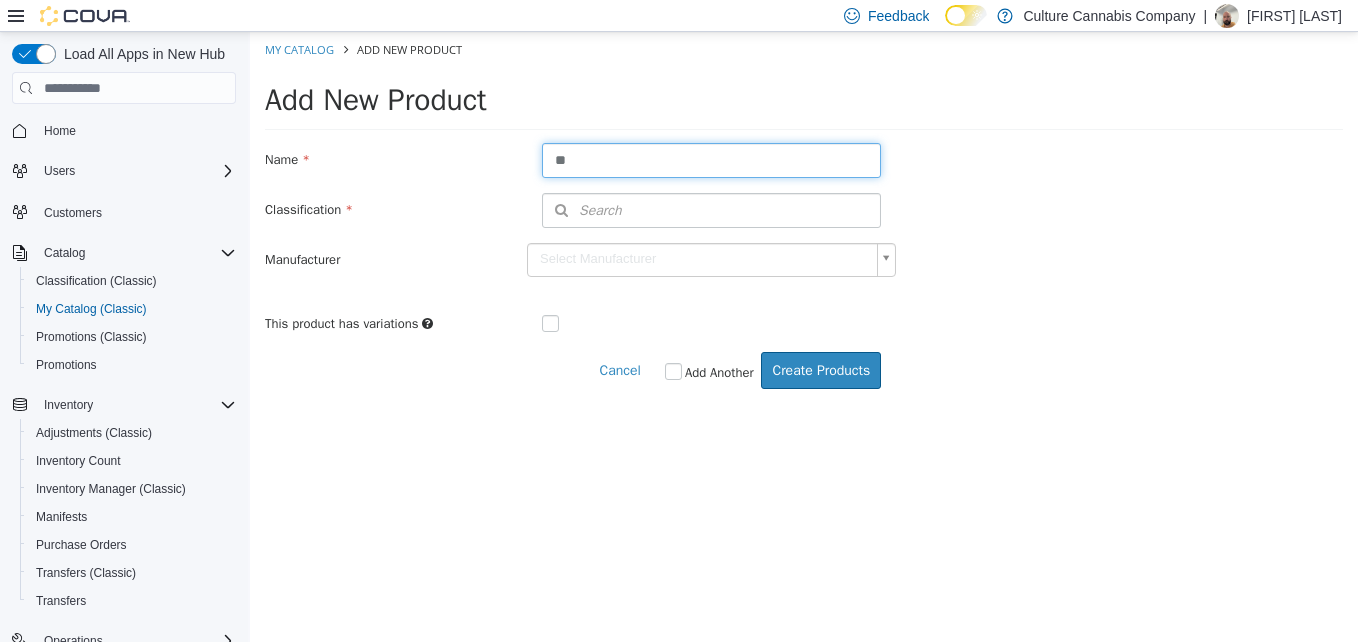 type on "*" 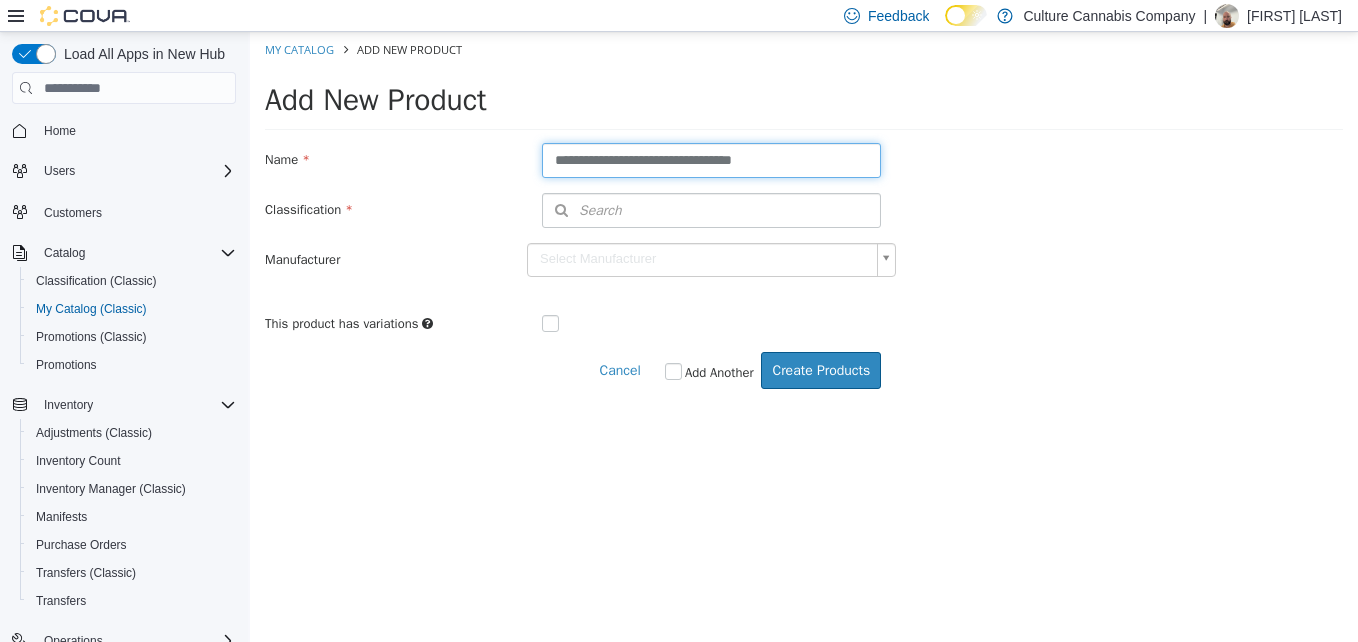 type on "**********" 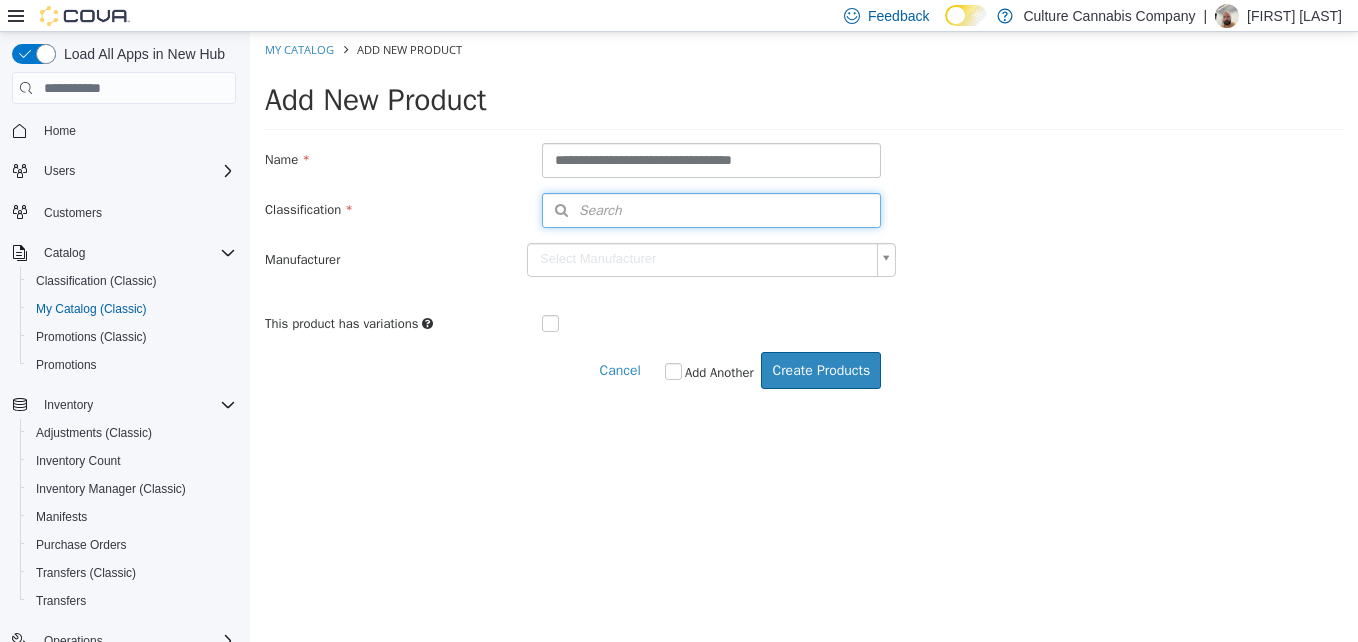 type 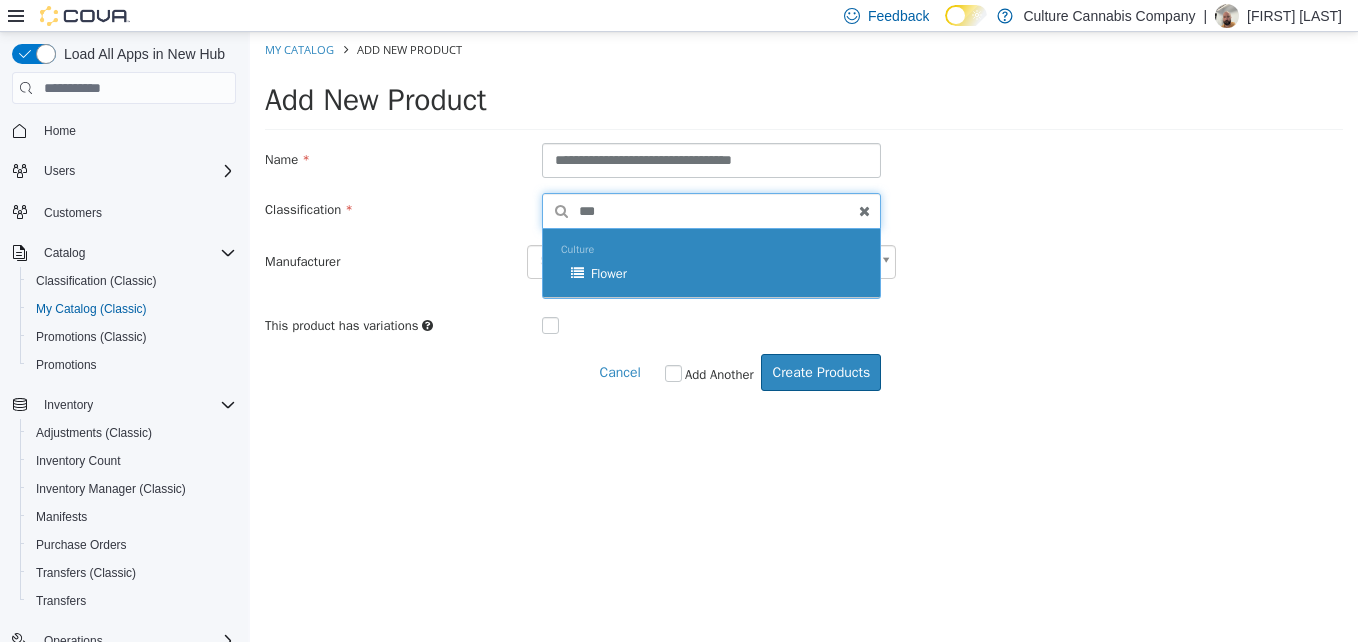 type on "***" 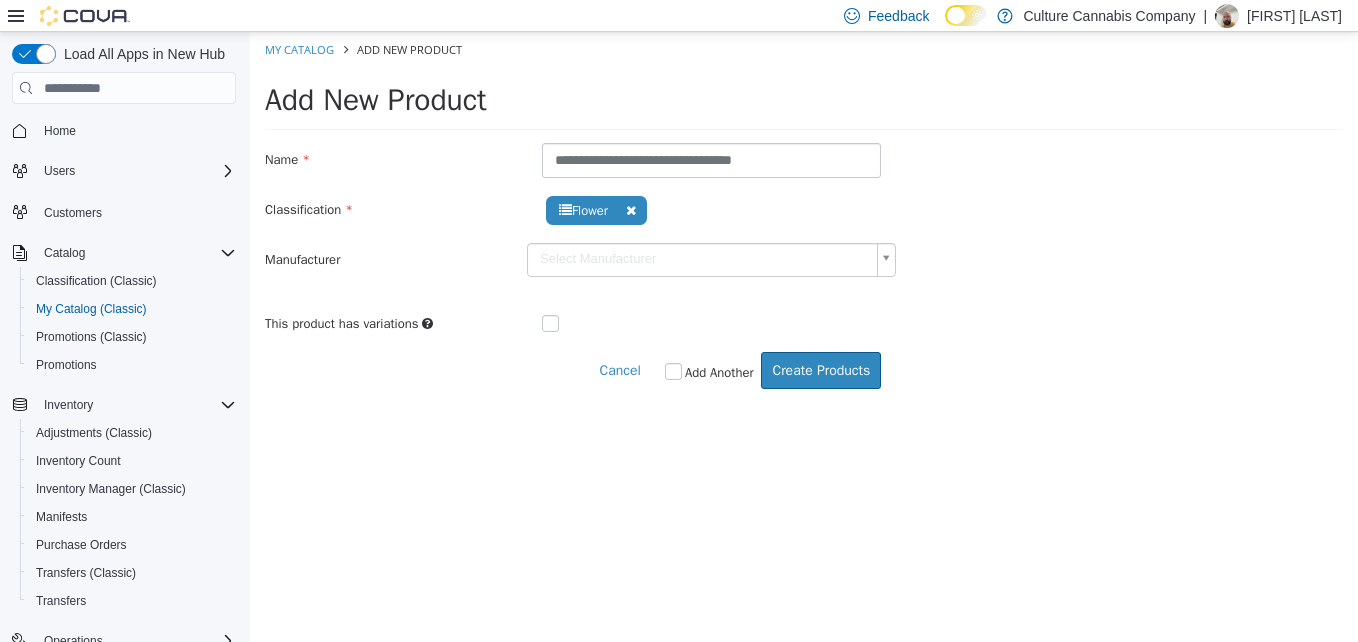 click at bounding box center [619, 321] 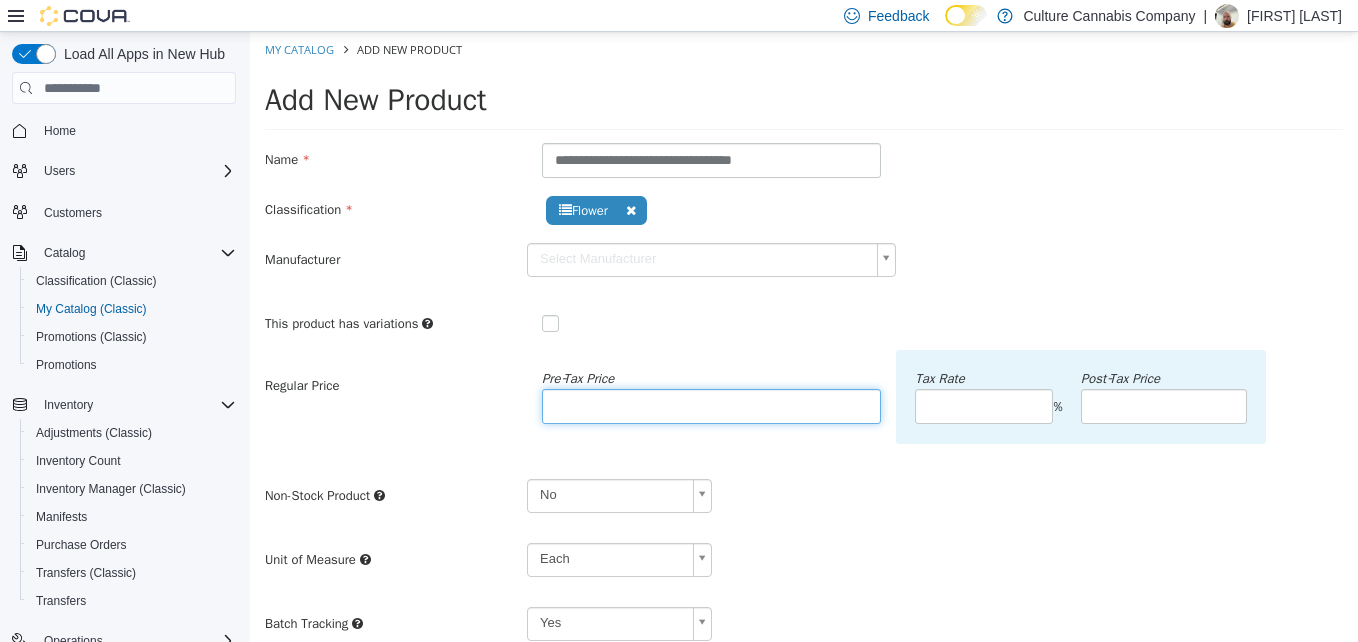 click at bounding box center (711, 406) 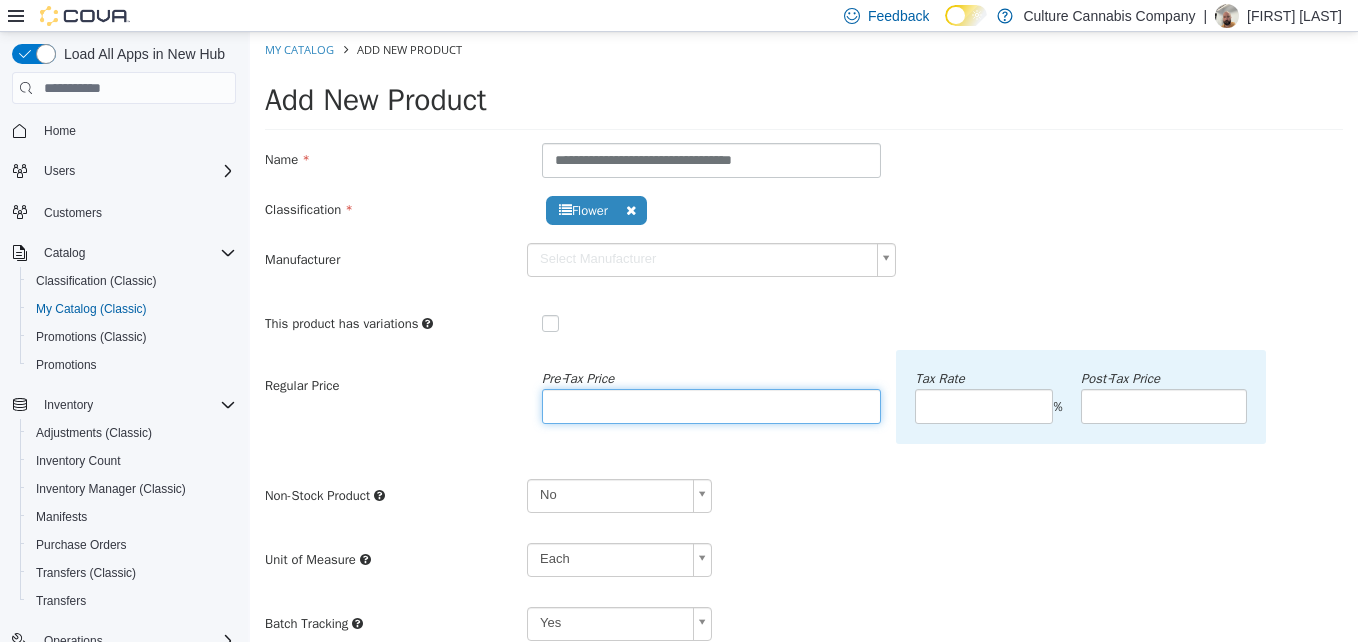 type on "***" 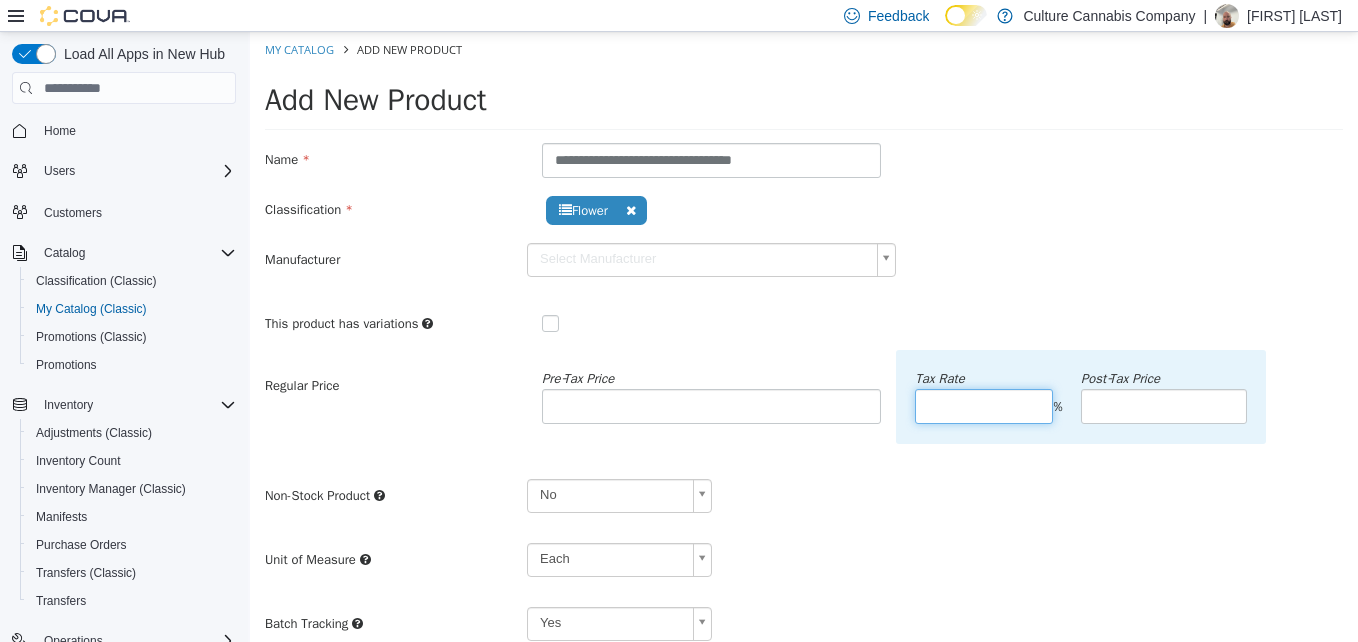 type on "**" 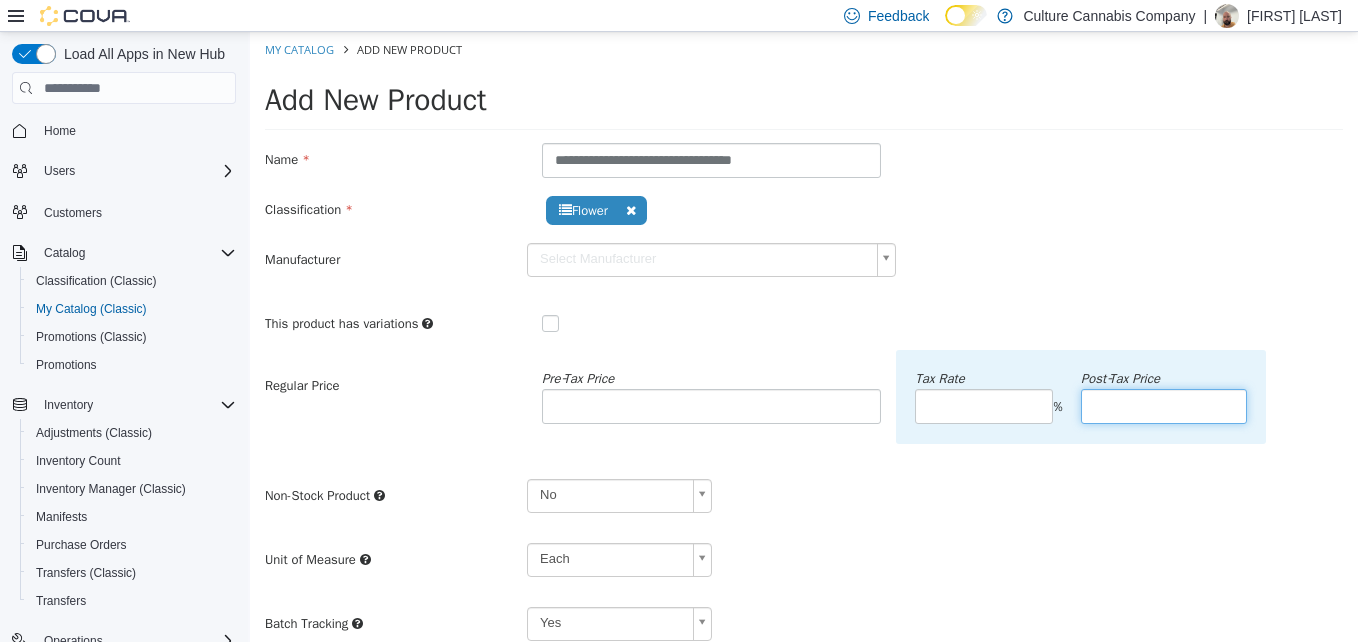 type on "******" 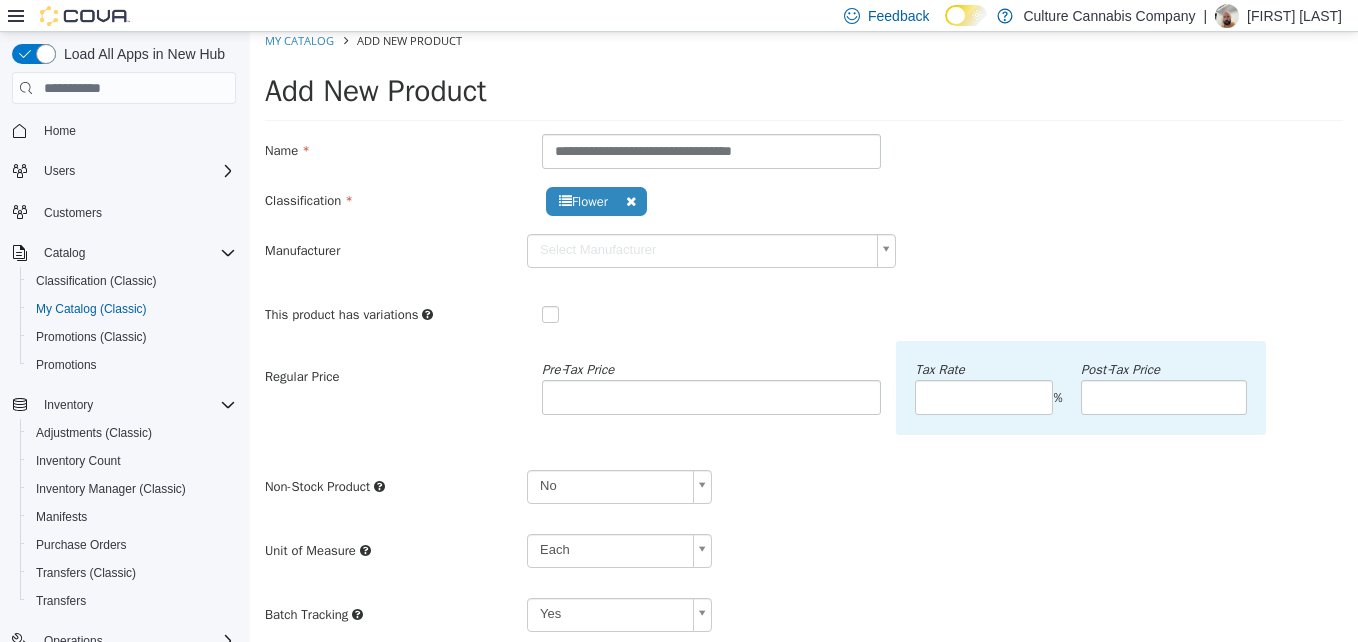 scroll, scrollTop: 369, scrollLeft: 0, axis: vertical 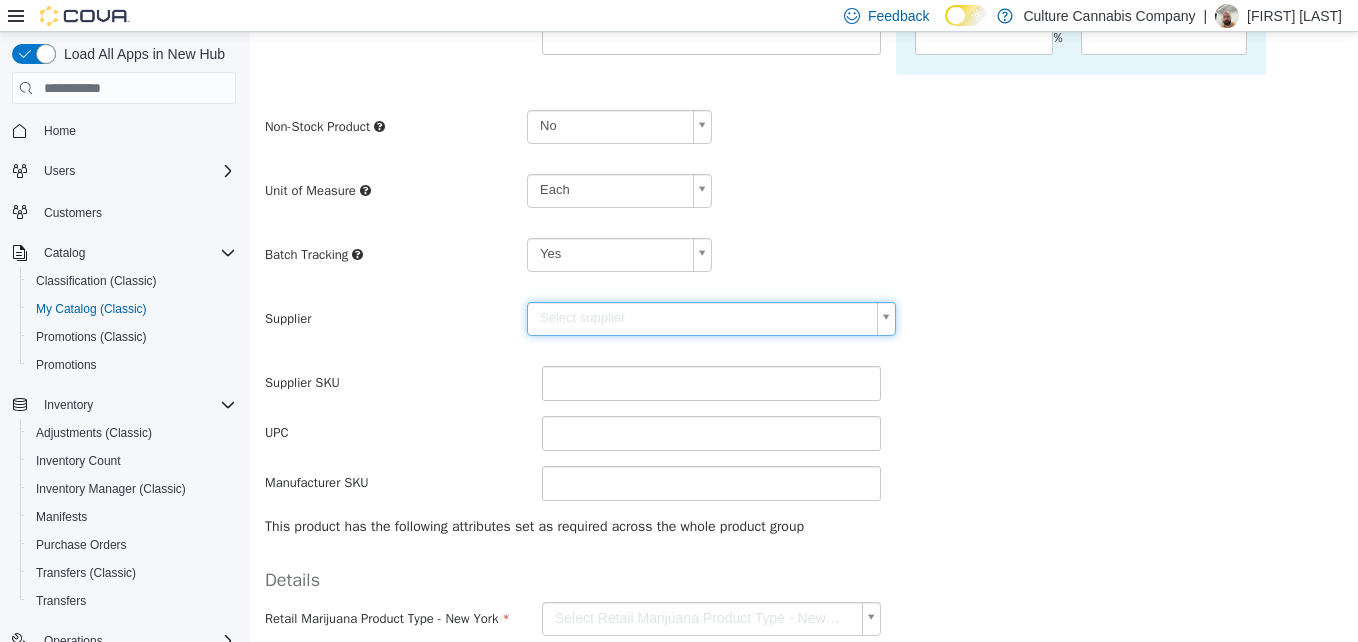 type on "*" 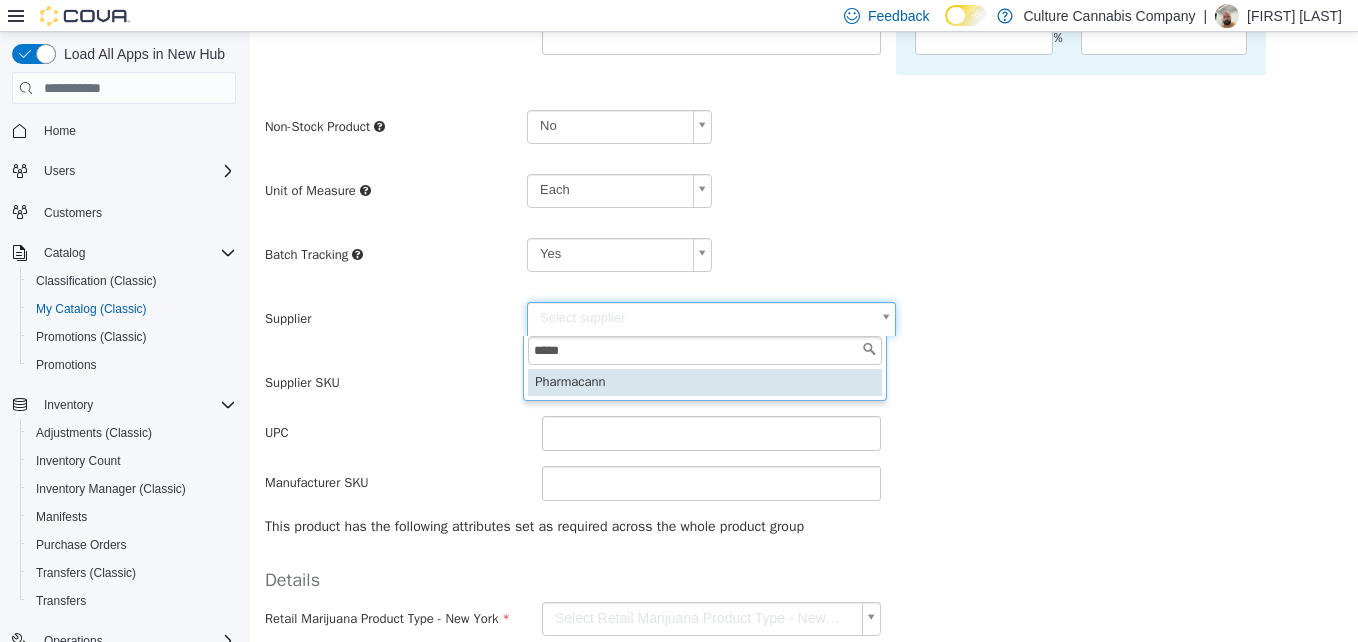 type on "*****" 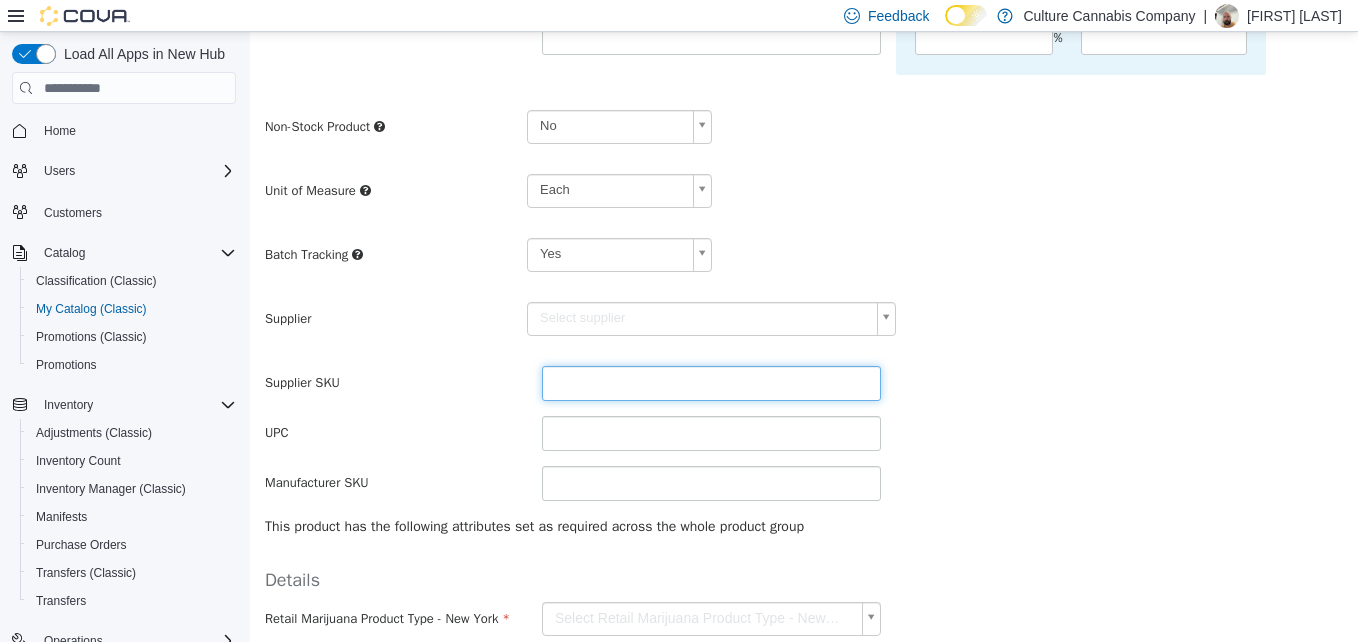 click at bounding box center (711, 383) 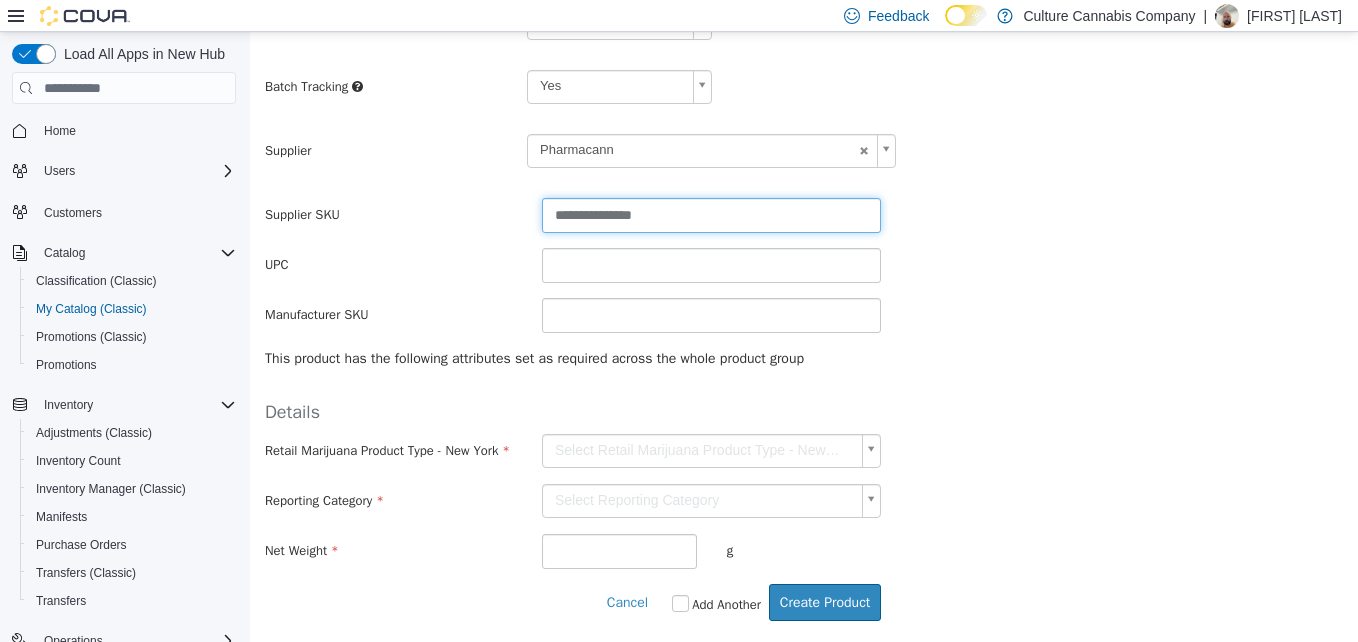 scroll, scrollTop: 549, scrollLeft: 0, axis: vertical 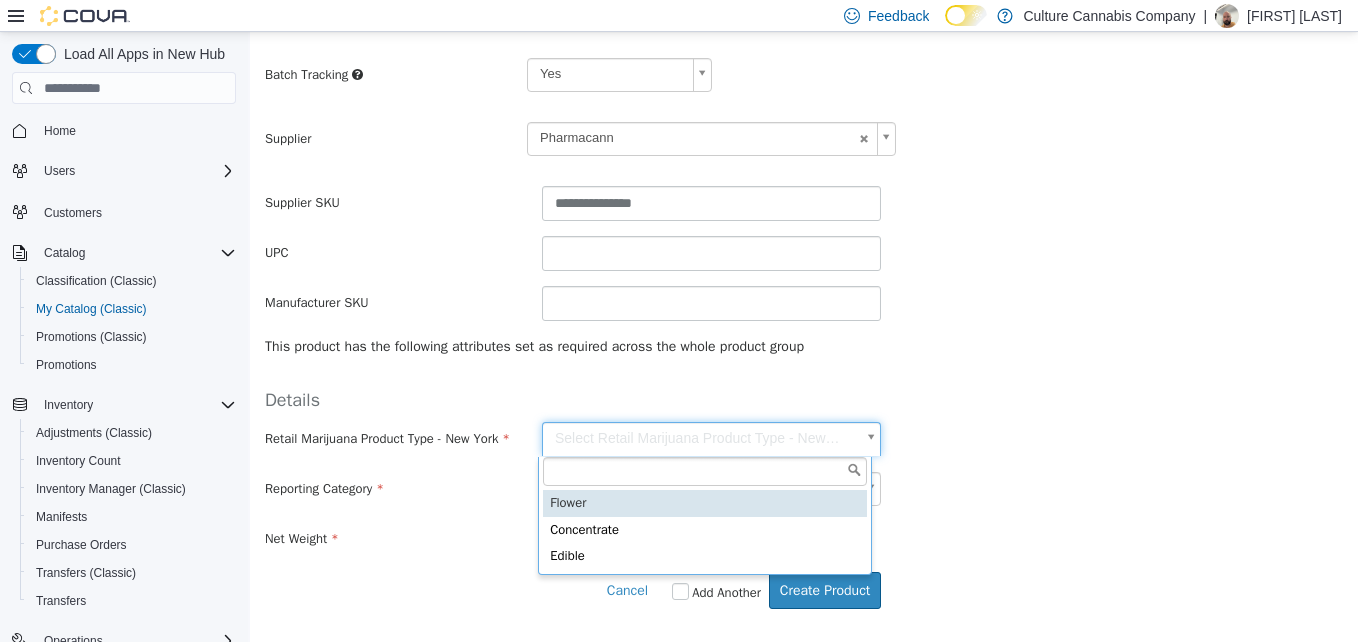 click on "**********" at bounding box center [804, 56] 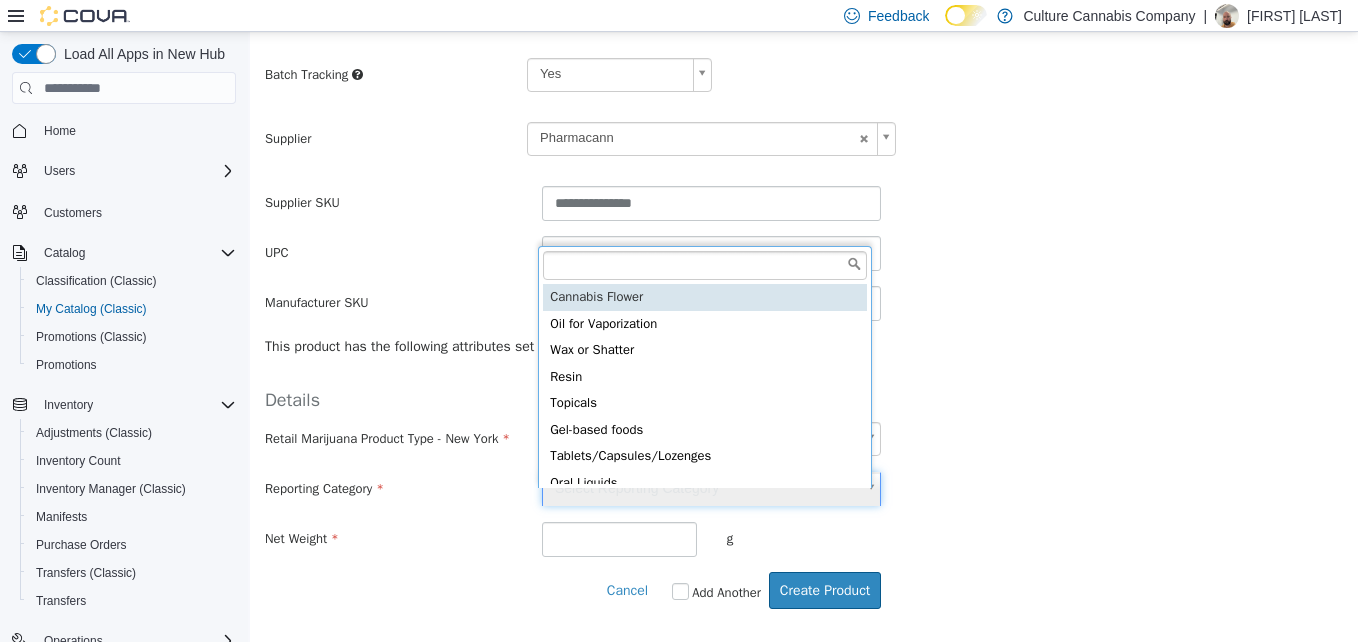 click on "**********" at bounding box center (804, 56) 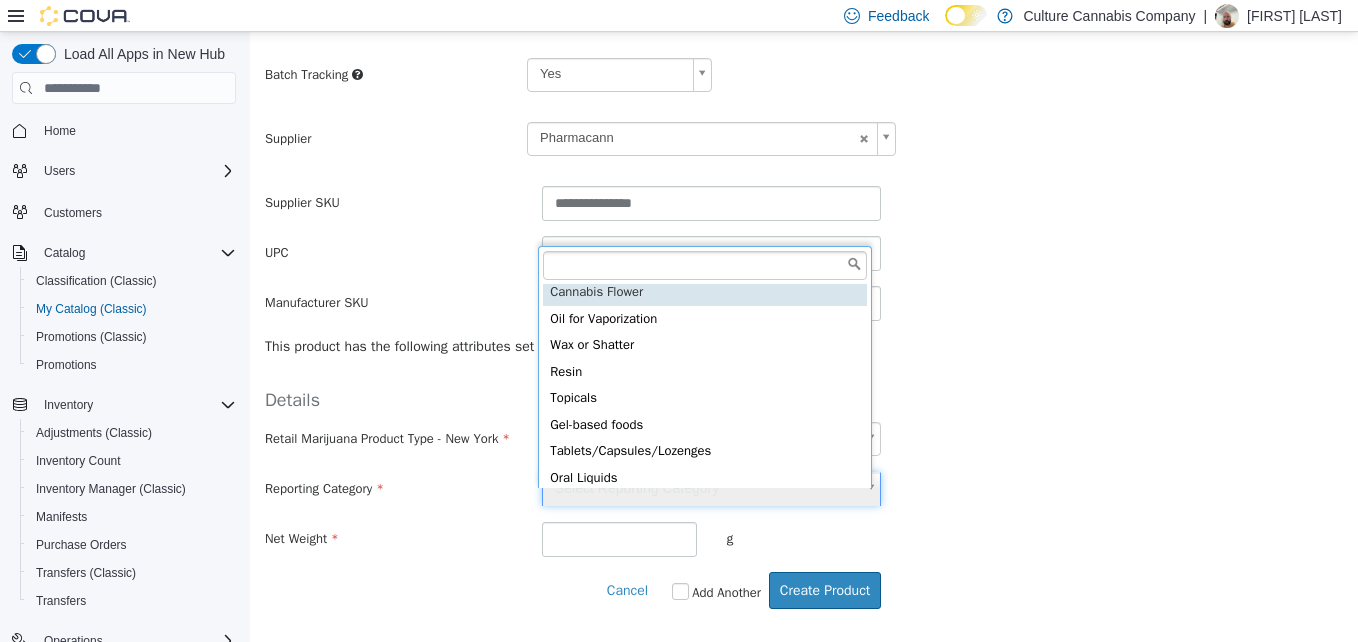 drag, startPoint x: 588, startPoint y: 307, endPoint x: 592, endPoint y: 293, distance: 14.56022 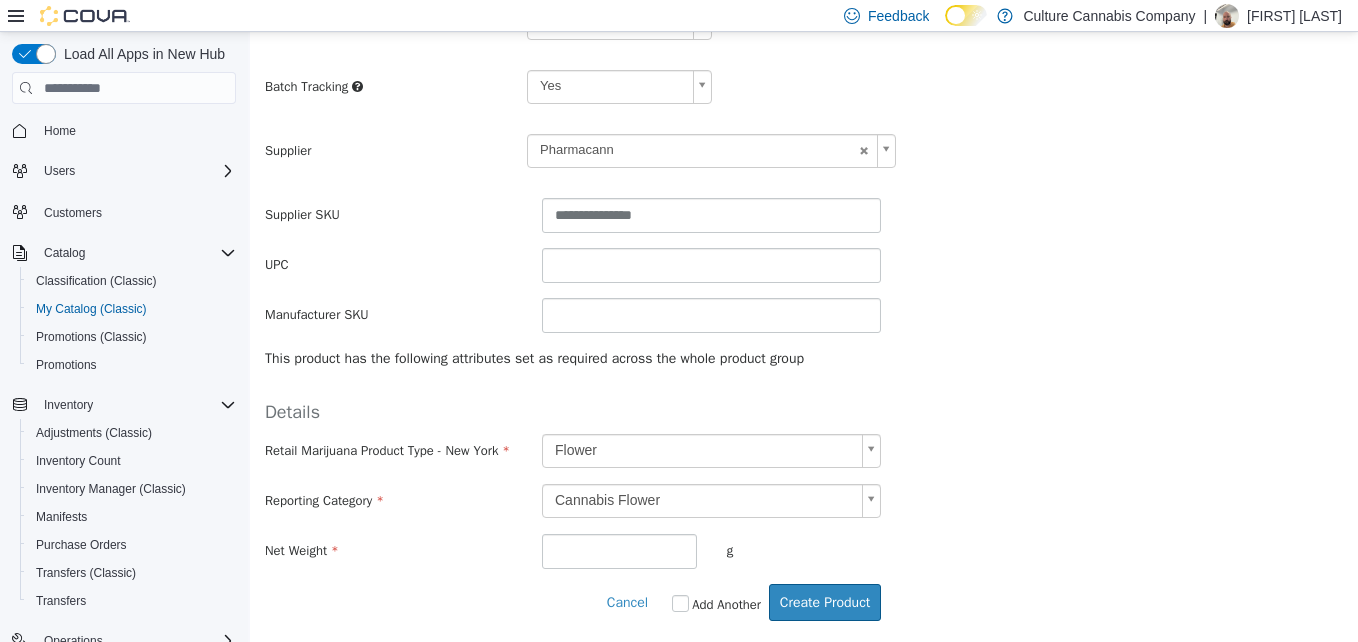 click on "**********" at bounding box center [804, 501] 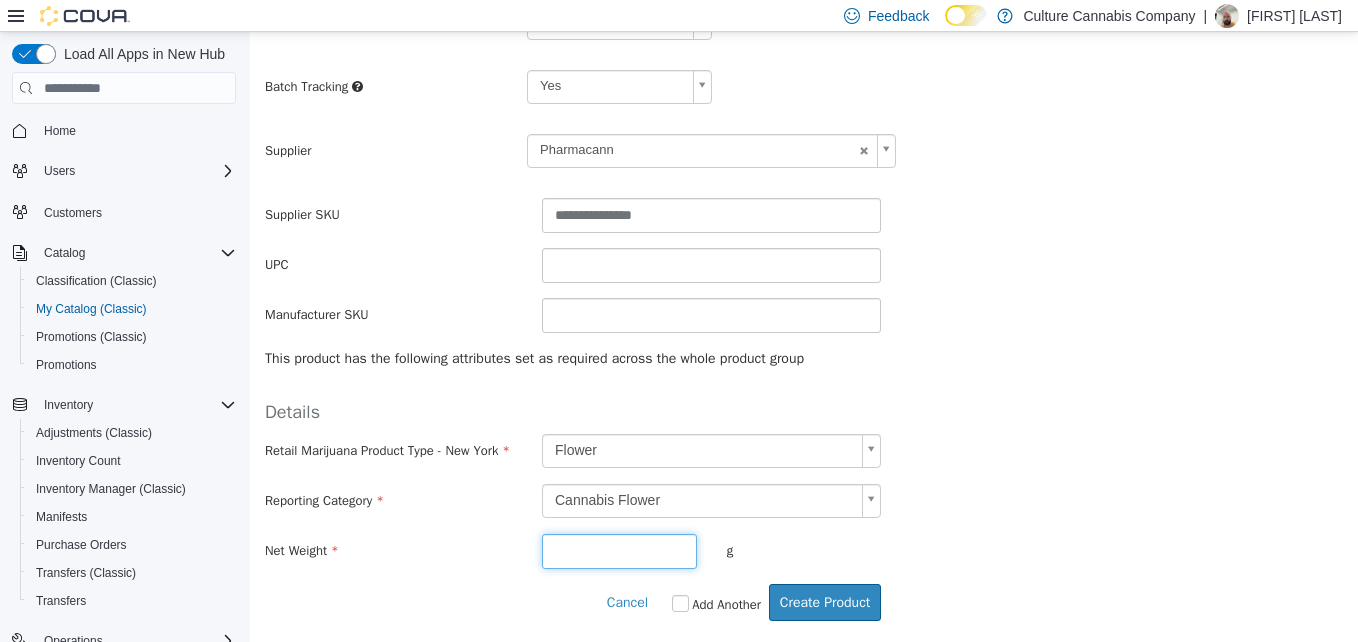 click at bounding box center [619, 551] 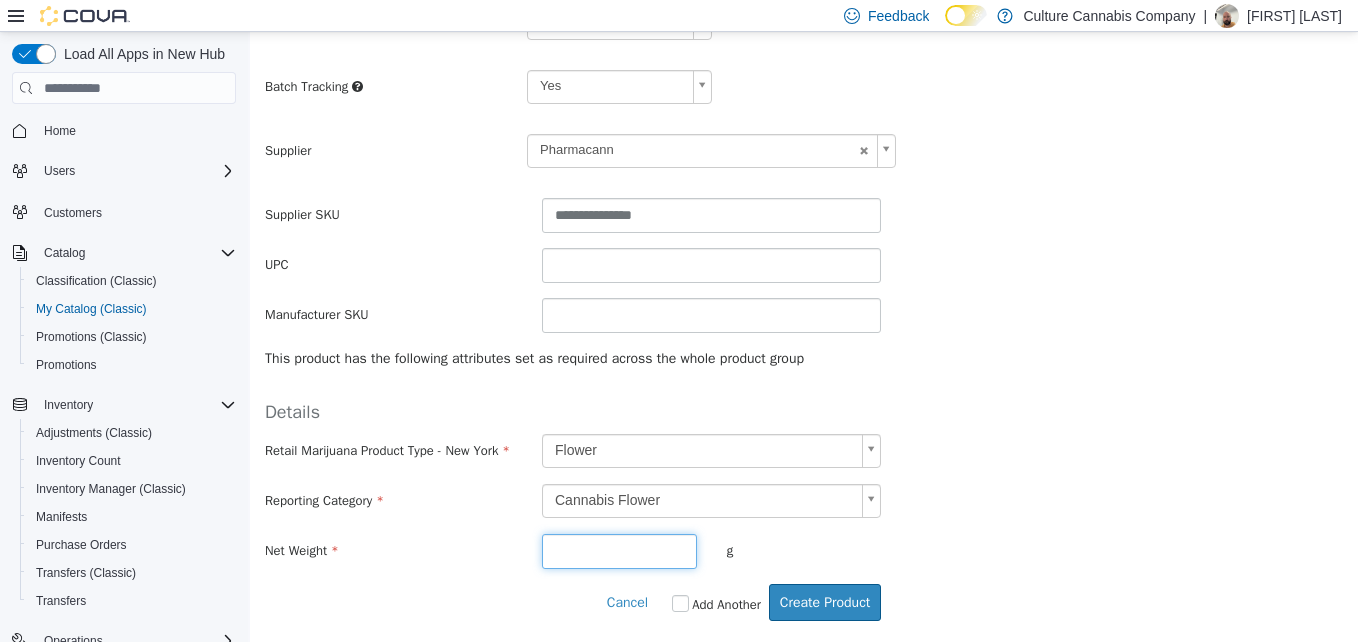 type on "**" 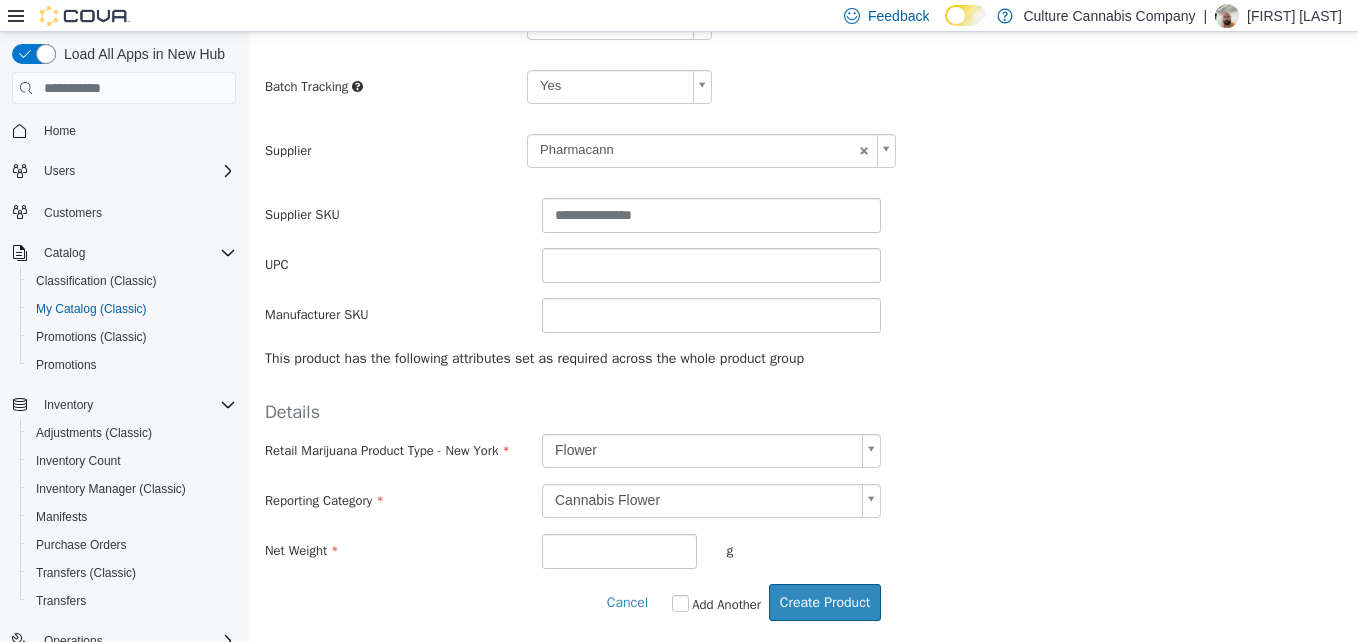 click on "Cancel Add Another    Create Product" at bounding box center [573, 602] 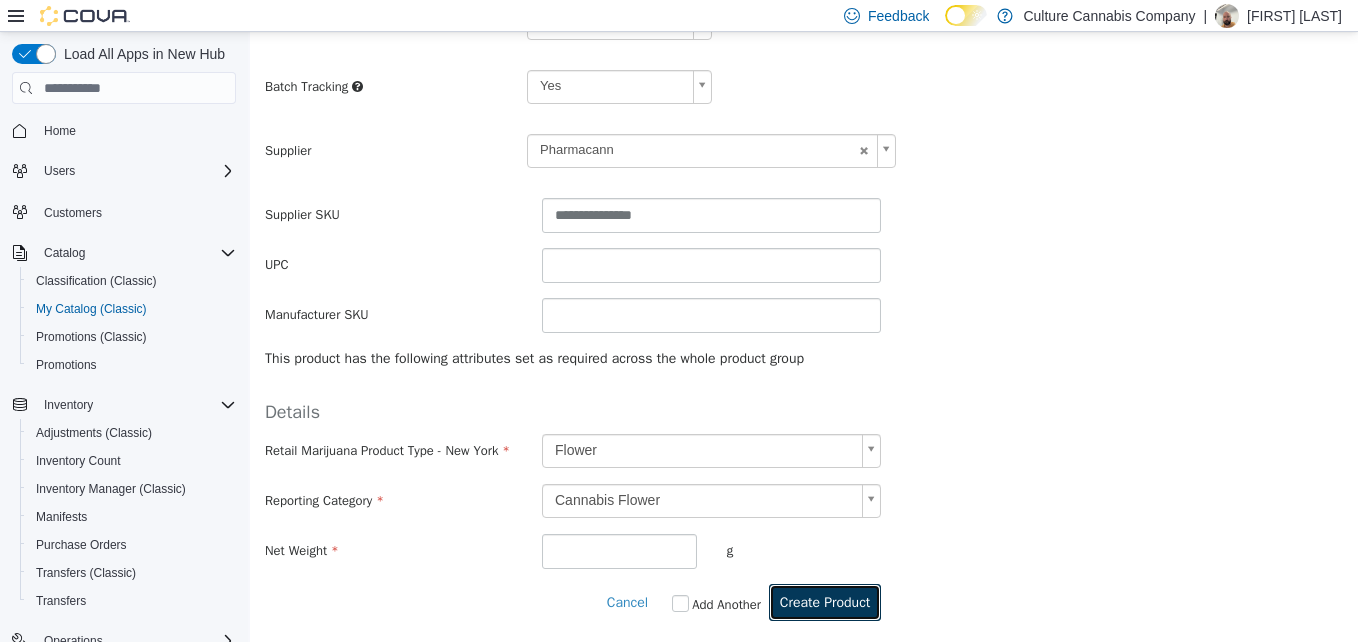 click on "Create Product" at bounding box center (825, 602) 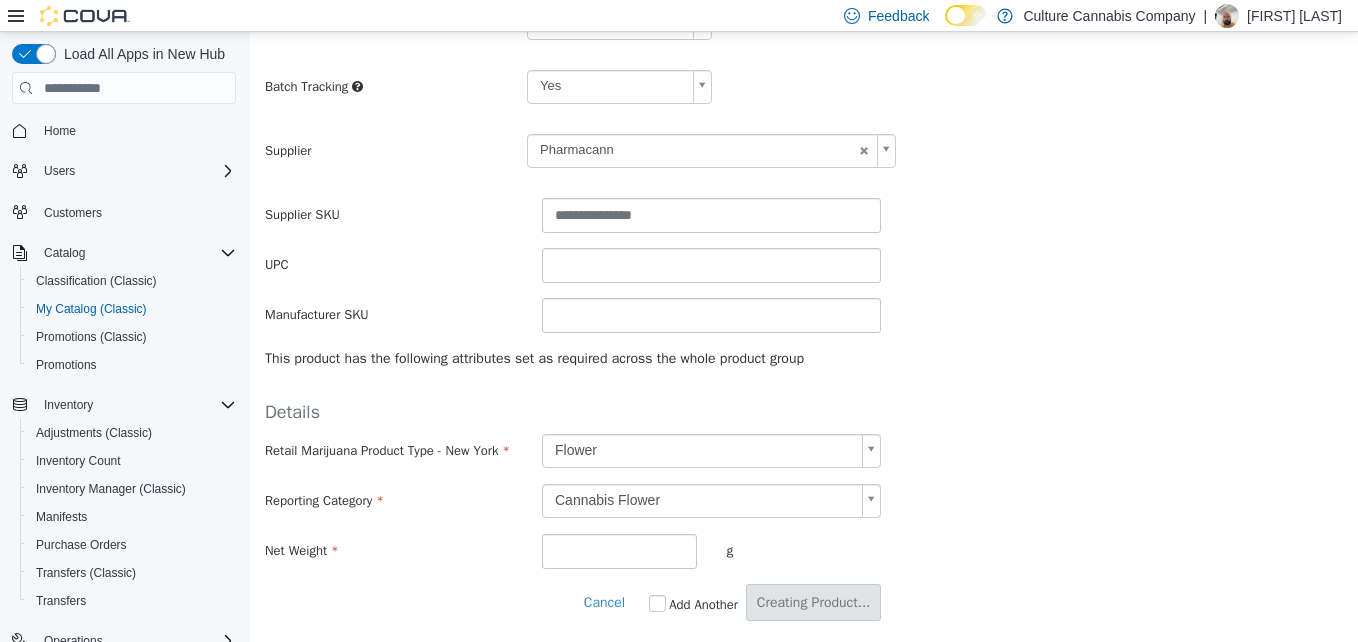 scroll, scrollTop: 0, scrollLeft: 0, axis: both 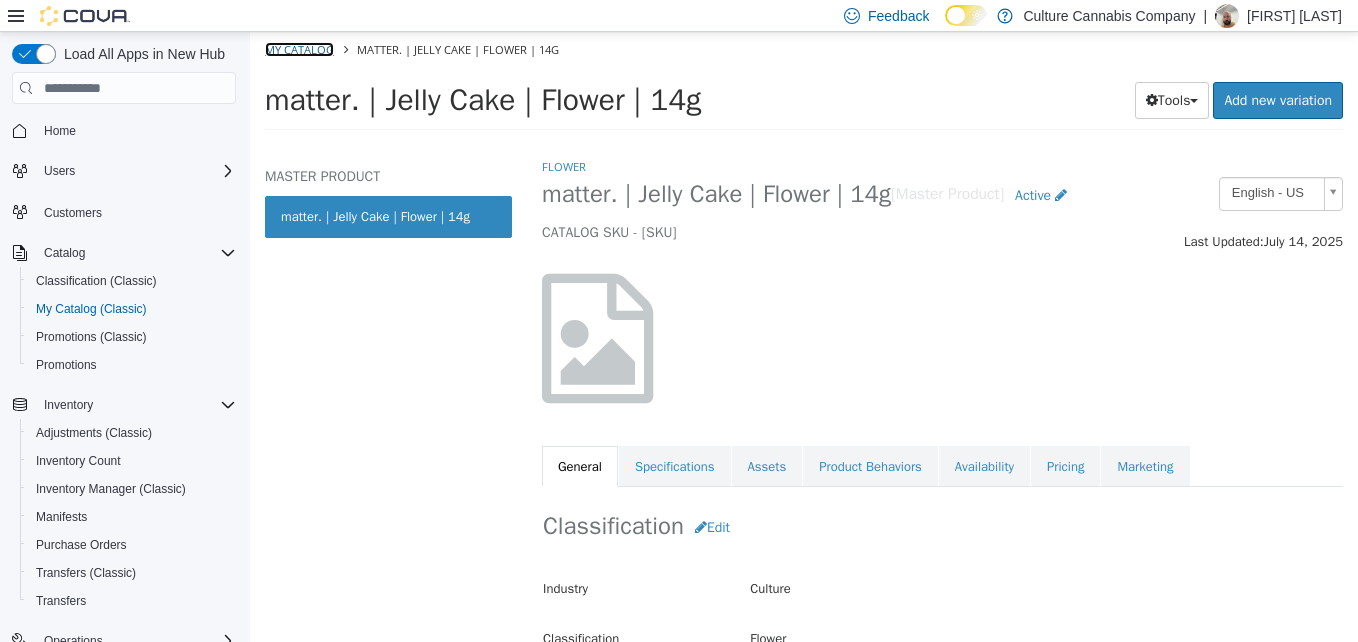 click on "My Catalog" at bounding box center (299, 49) 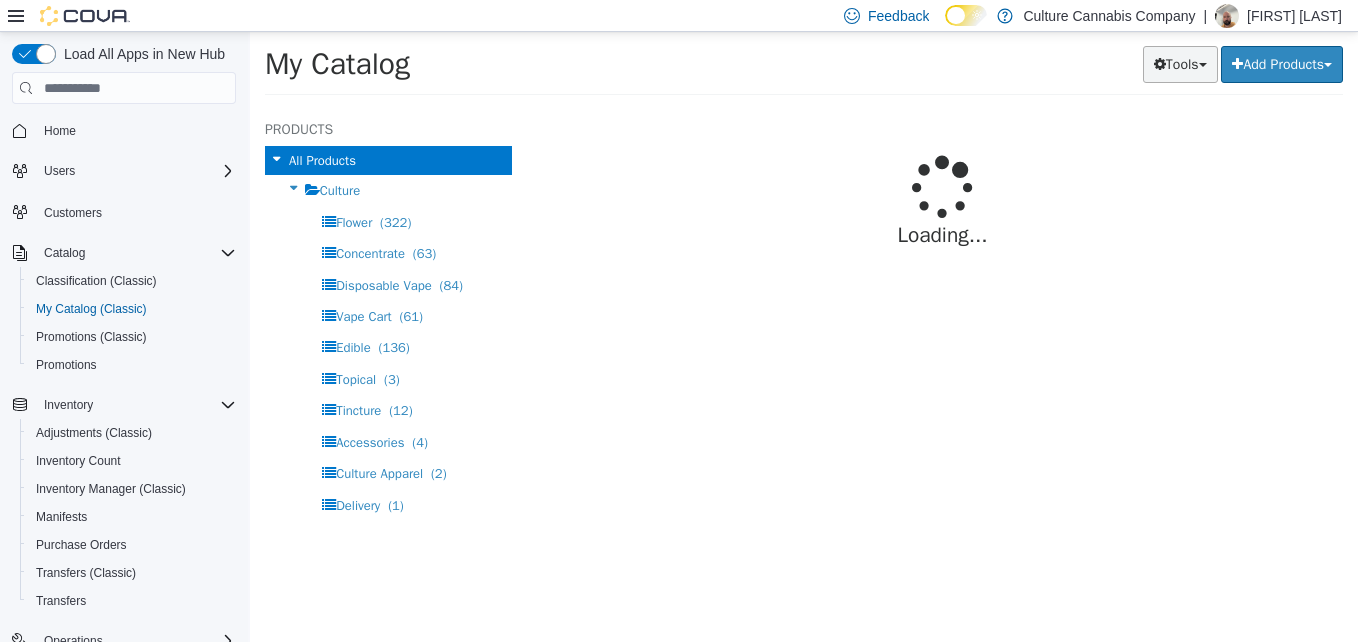 select on "**********" 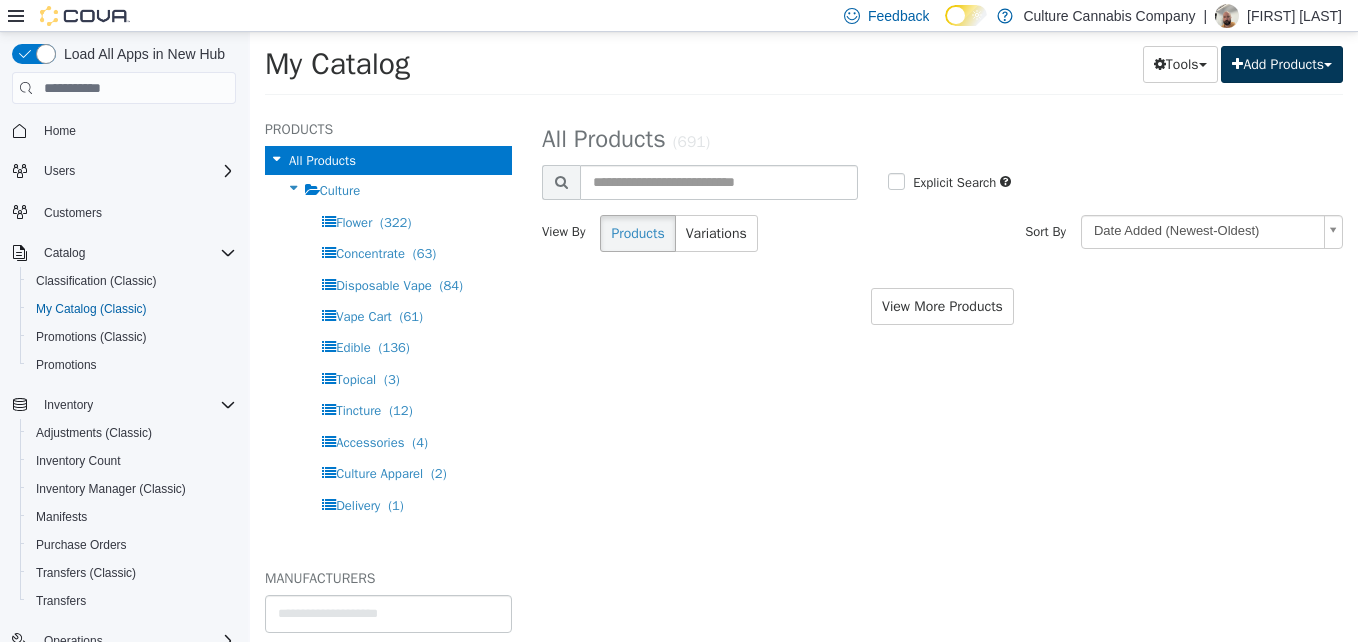 click on "Add Products" at bounding box center (1282, 64) 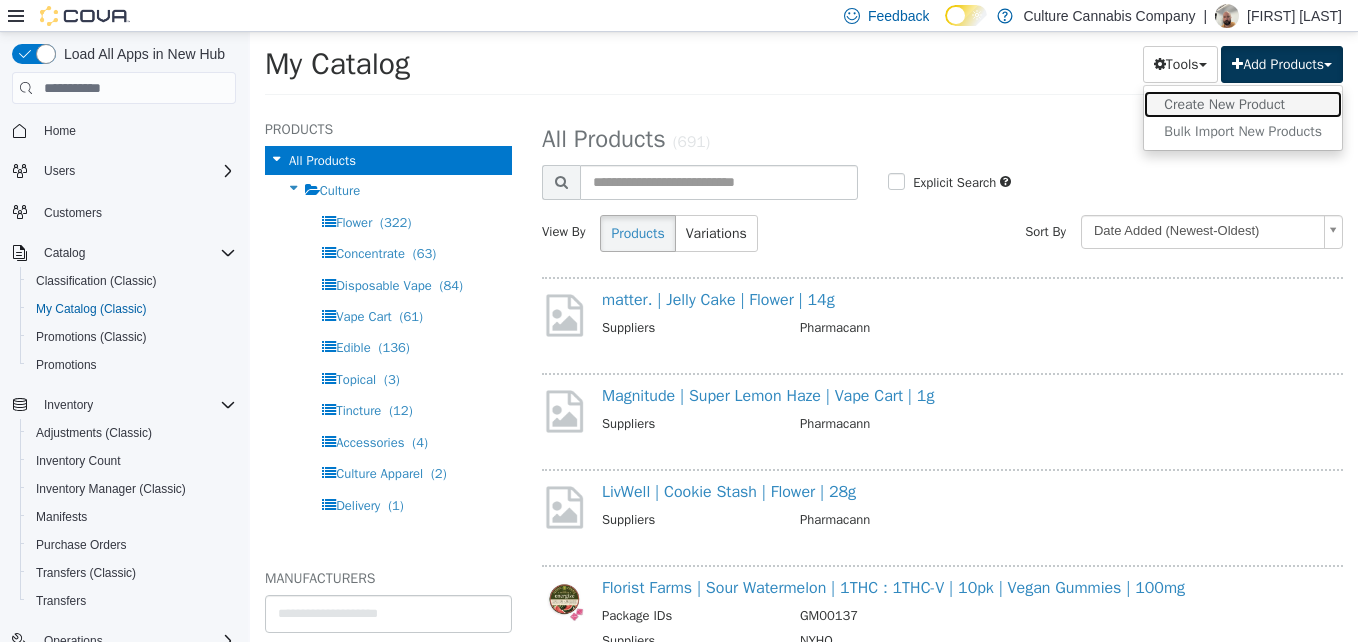 click on "Create New Product" at bounding box center (1243, 104) 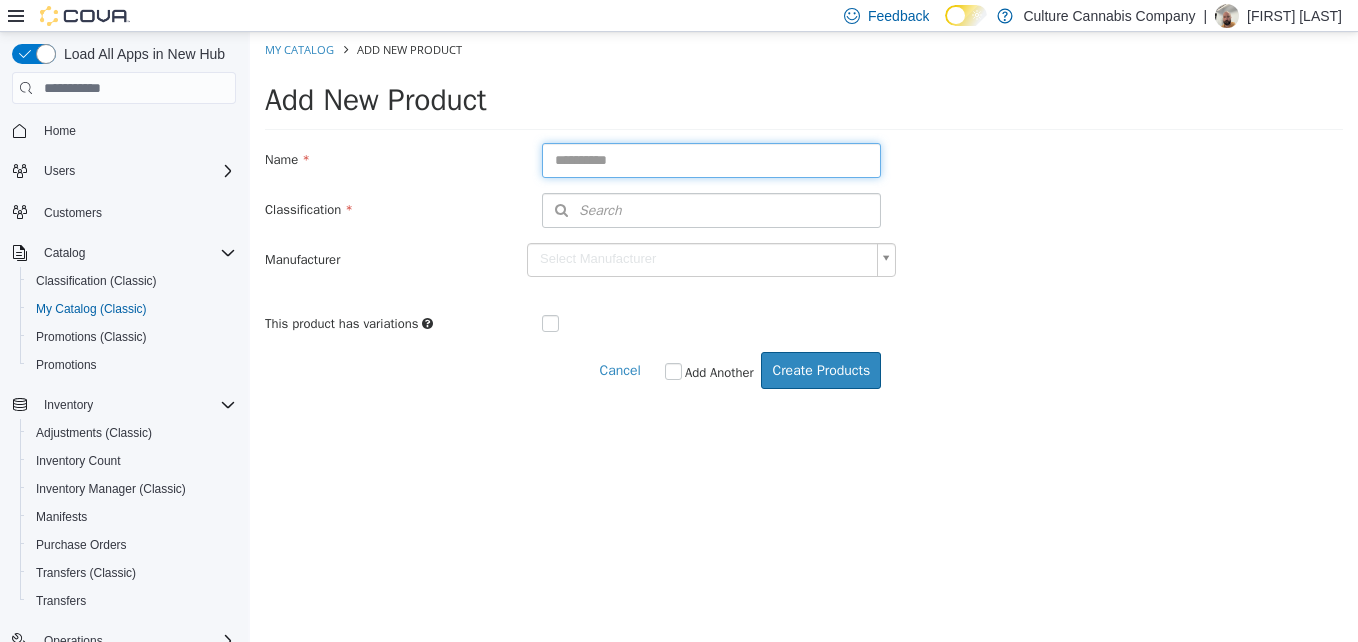 click at bounding box center [711, 160] 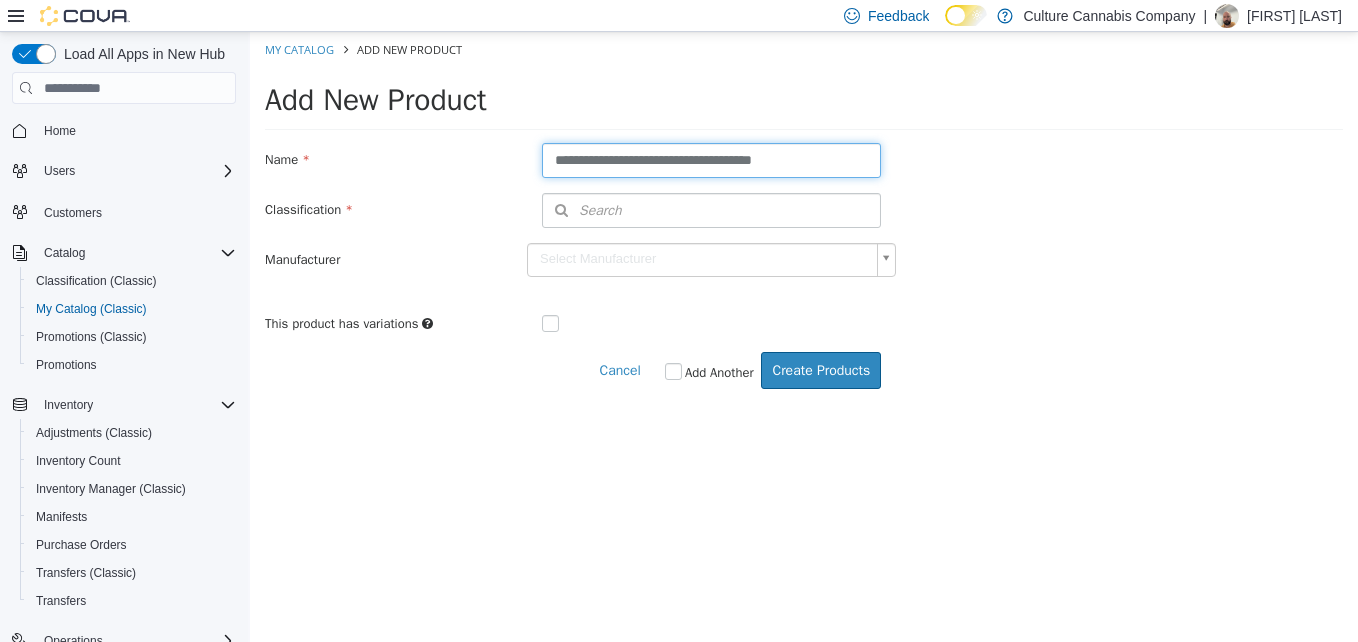 type on "**********" 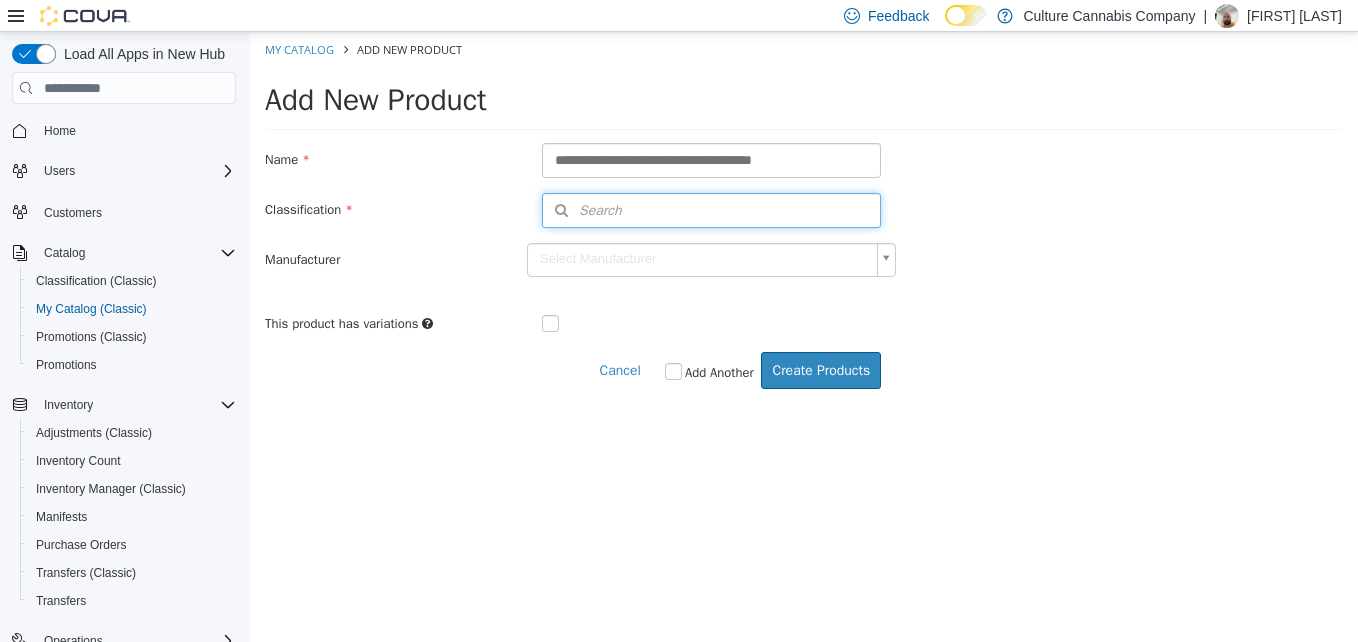 type 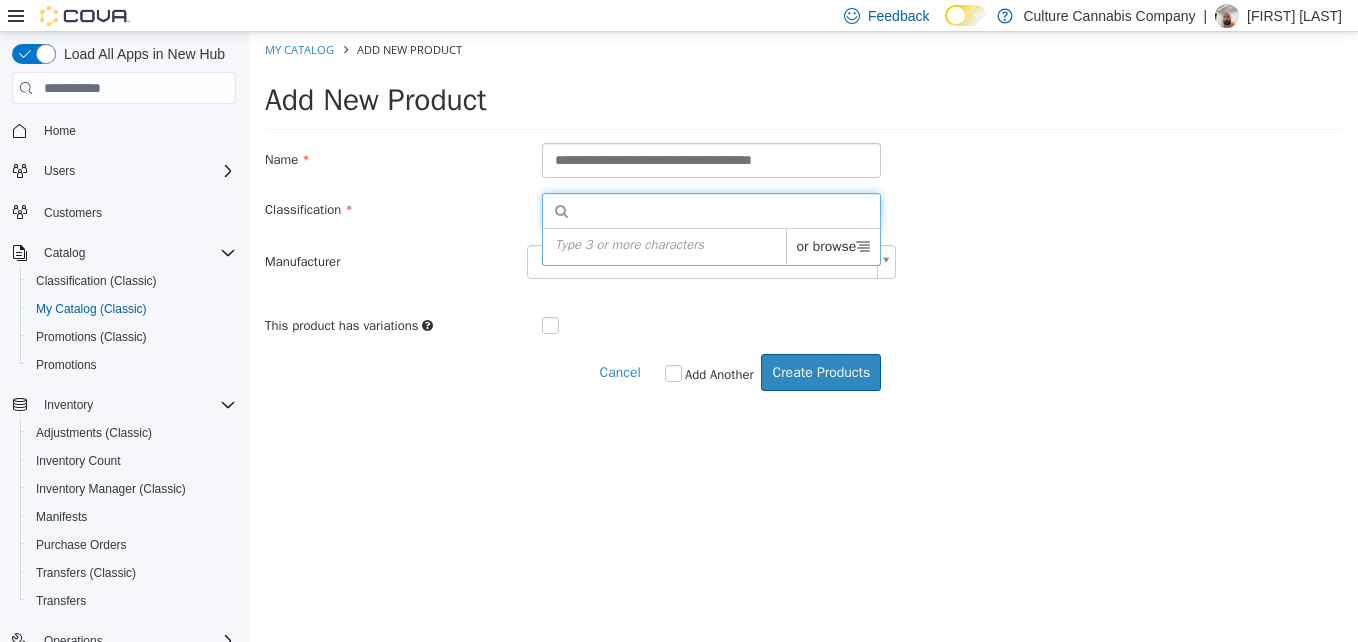 type on "*" 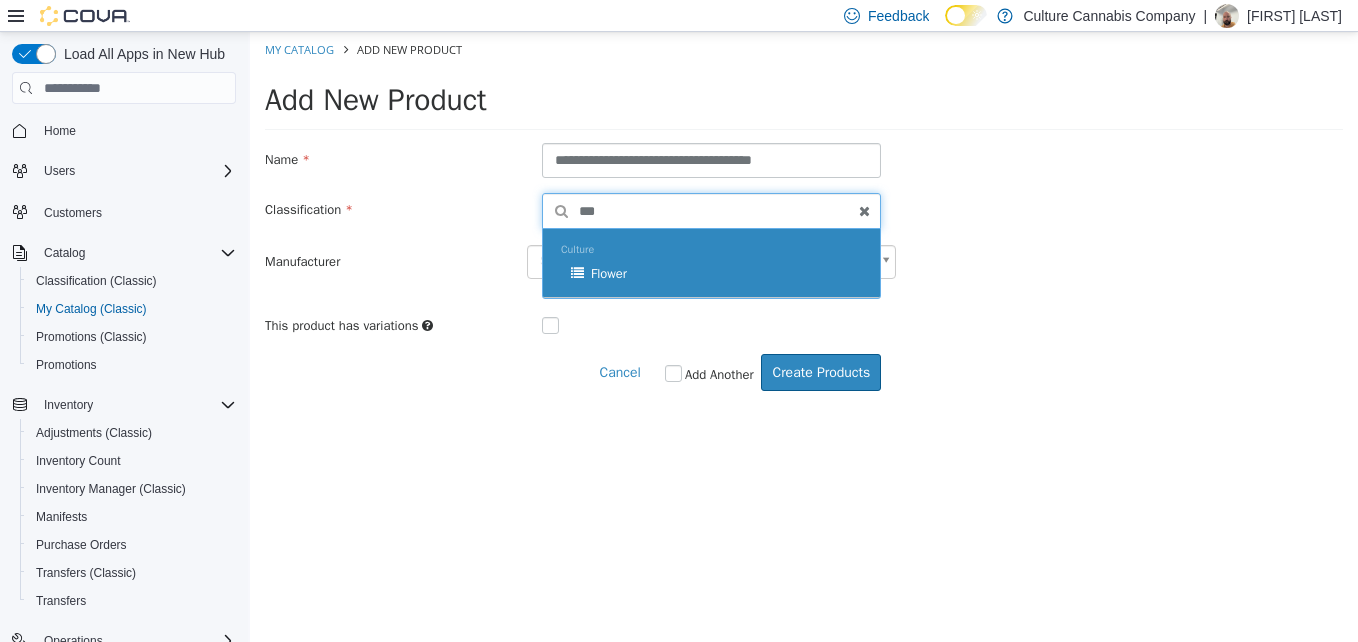 type on "***" 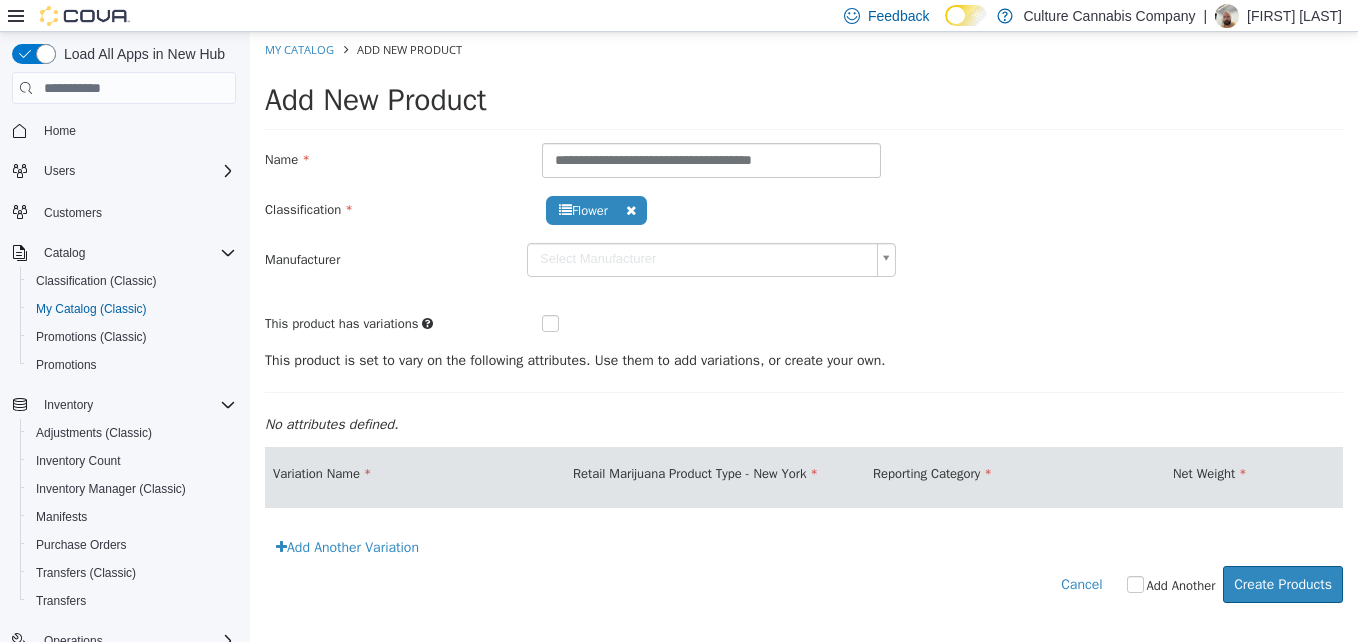 click at bounding box center [566, 325] 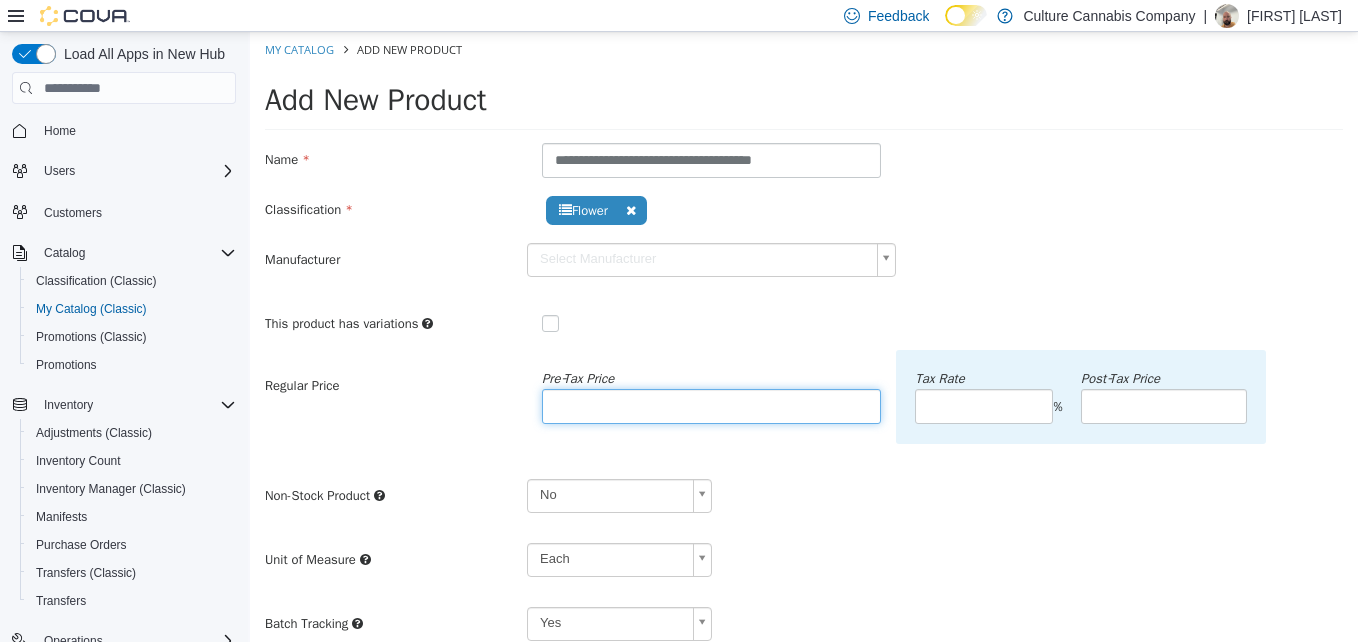 click at bounding box center (711, 406) 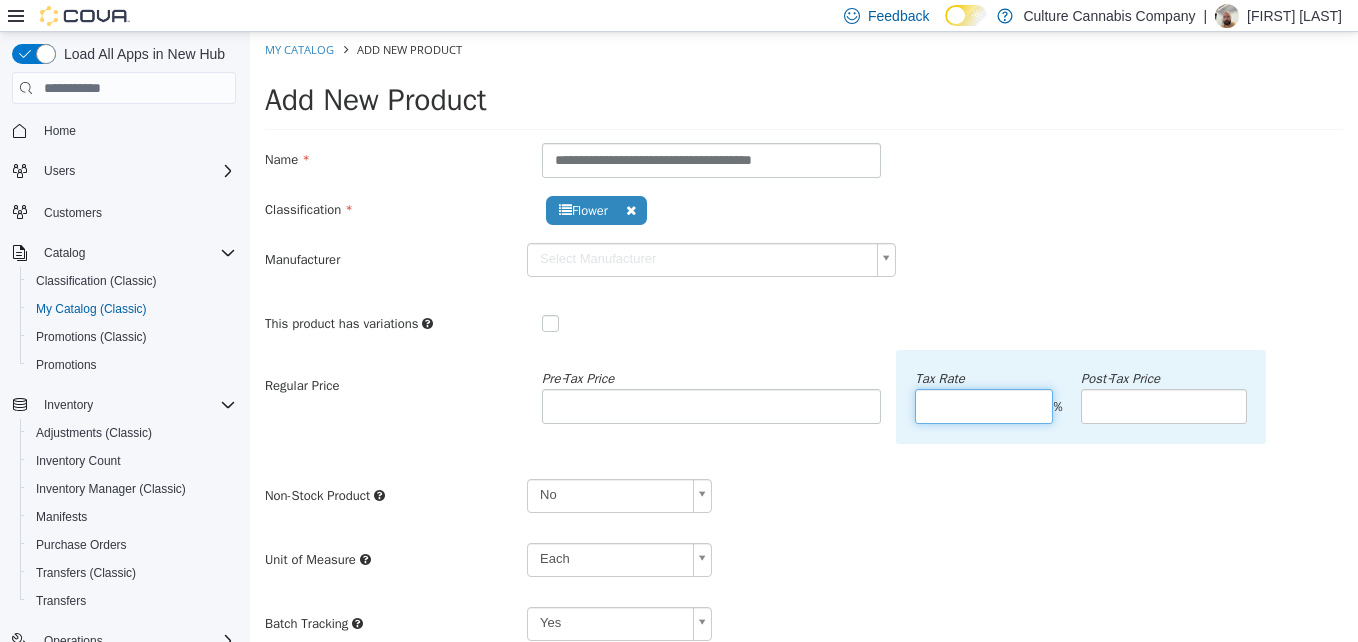 type on "**" 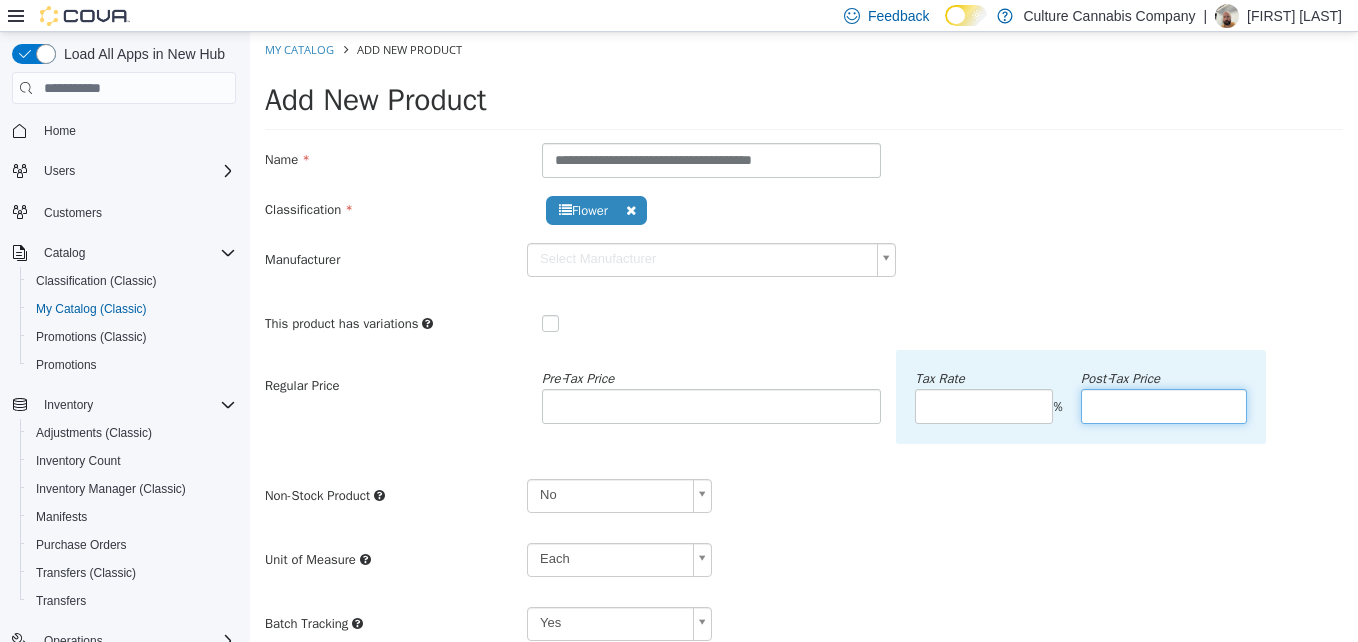 type on "******" 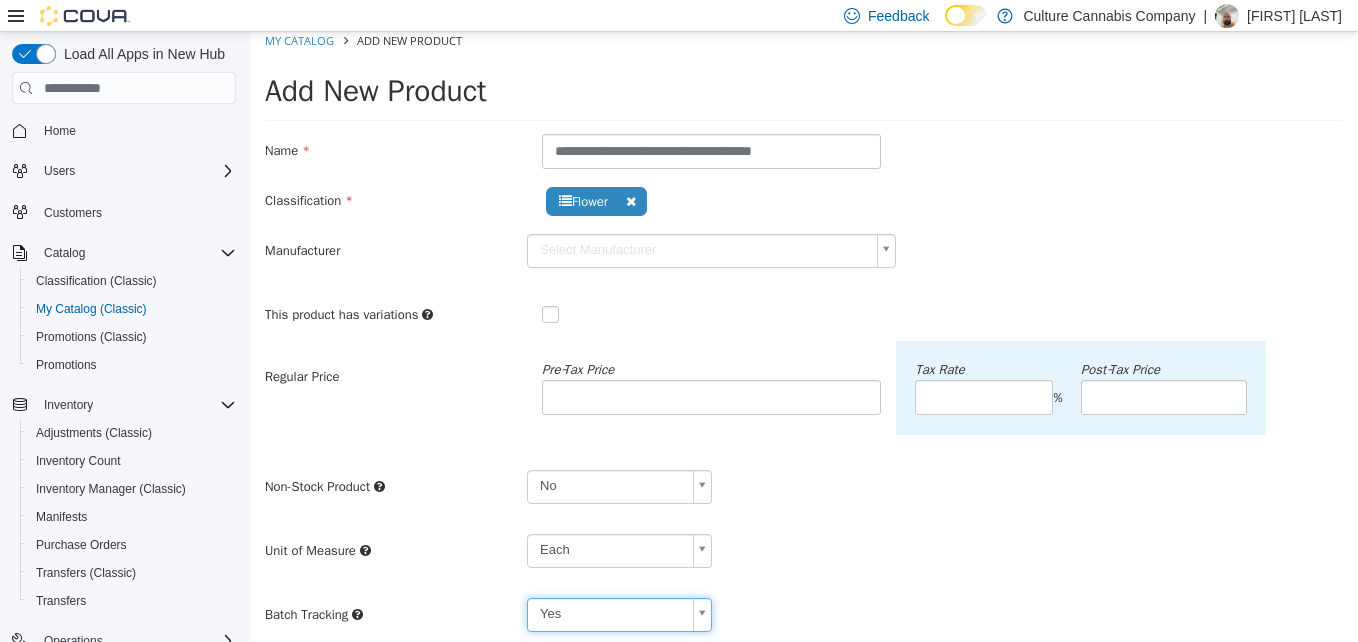 scroll, scrollTop: 369, scrollLeft: 0, axis: vertical 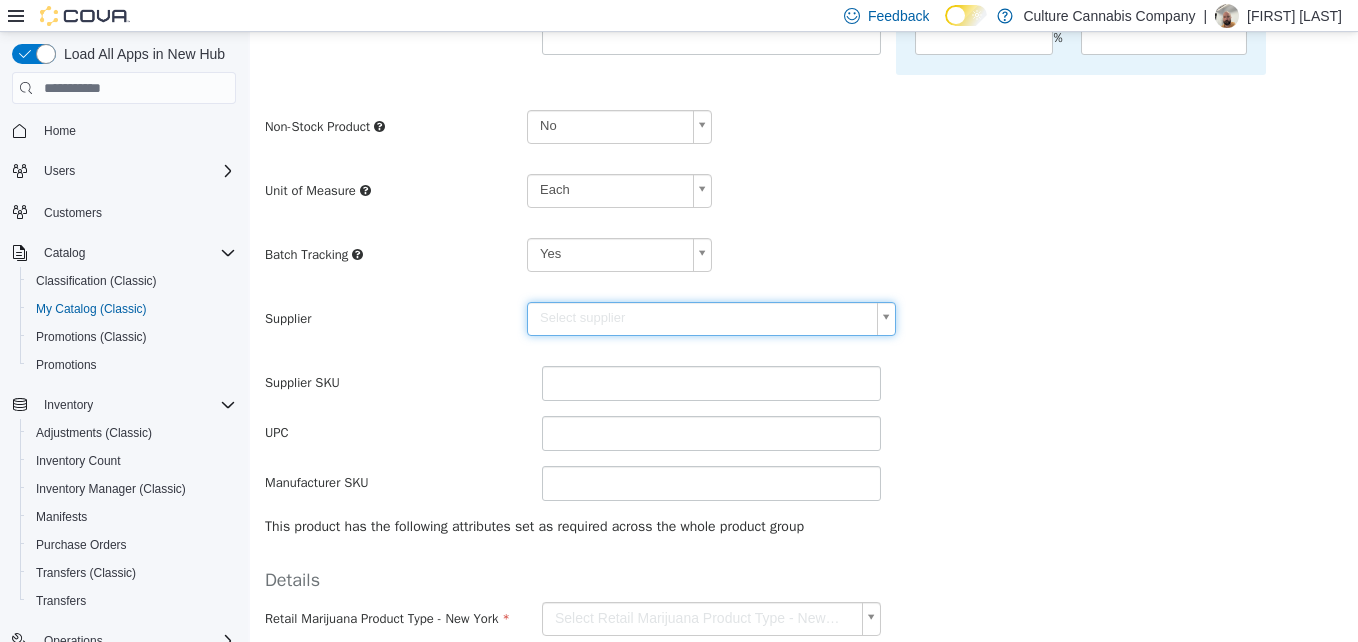 type on "*" 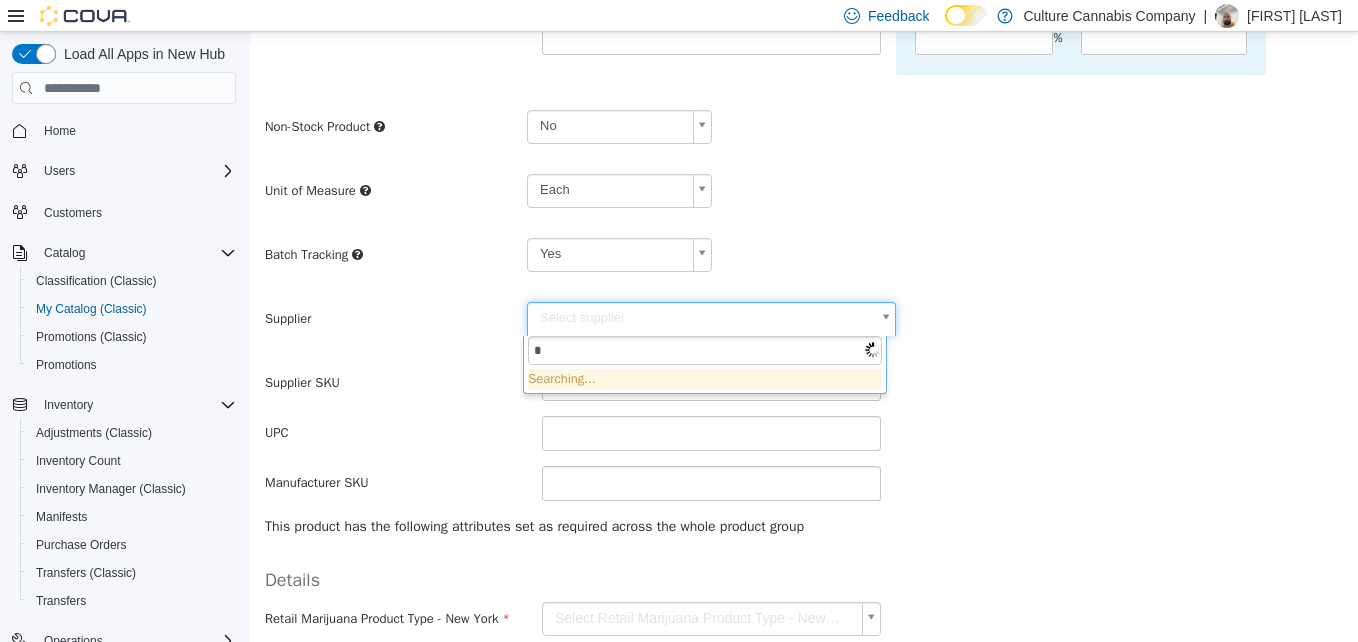 type 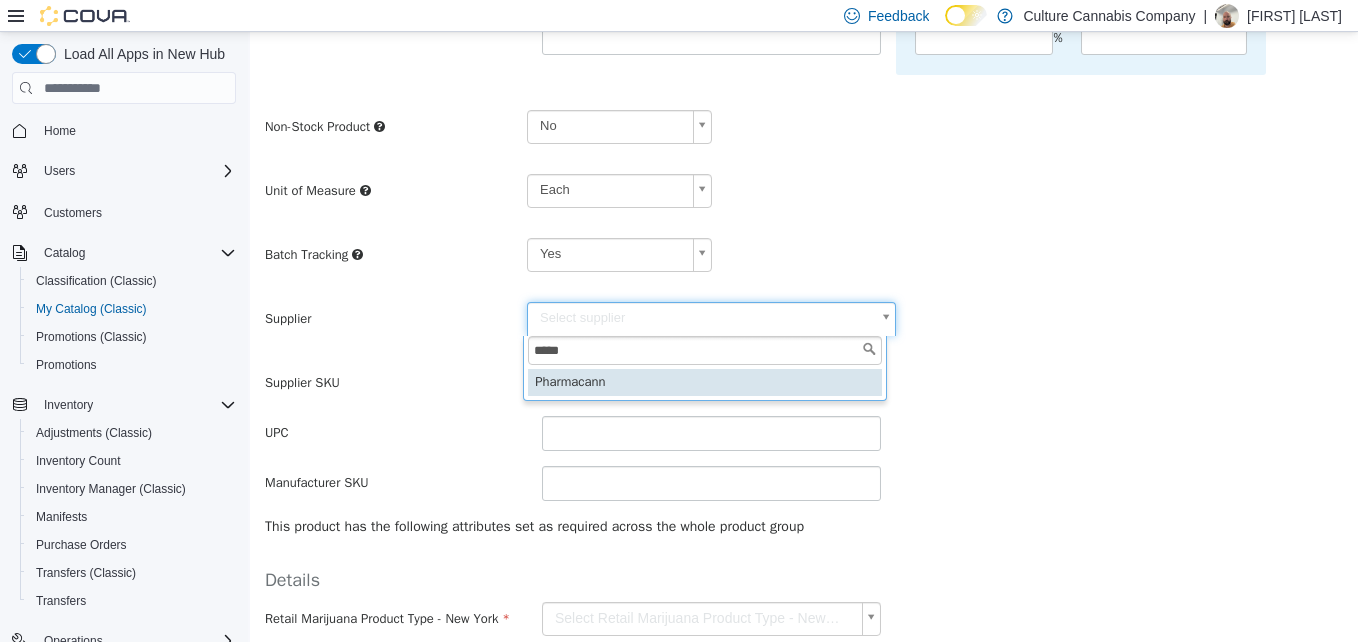 type on "*****" 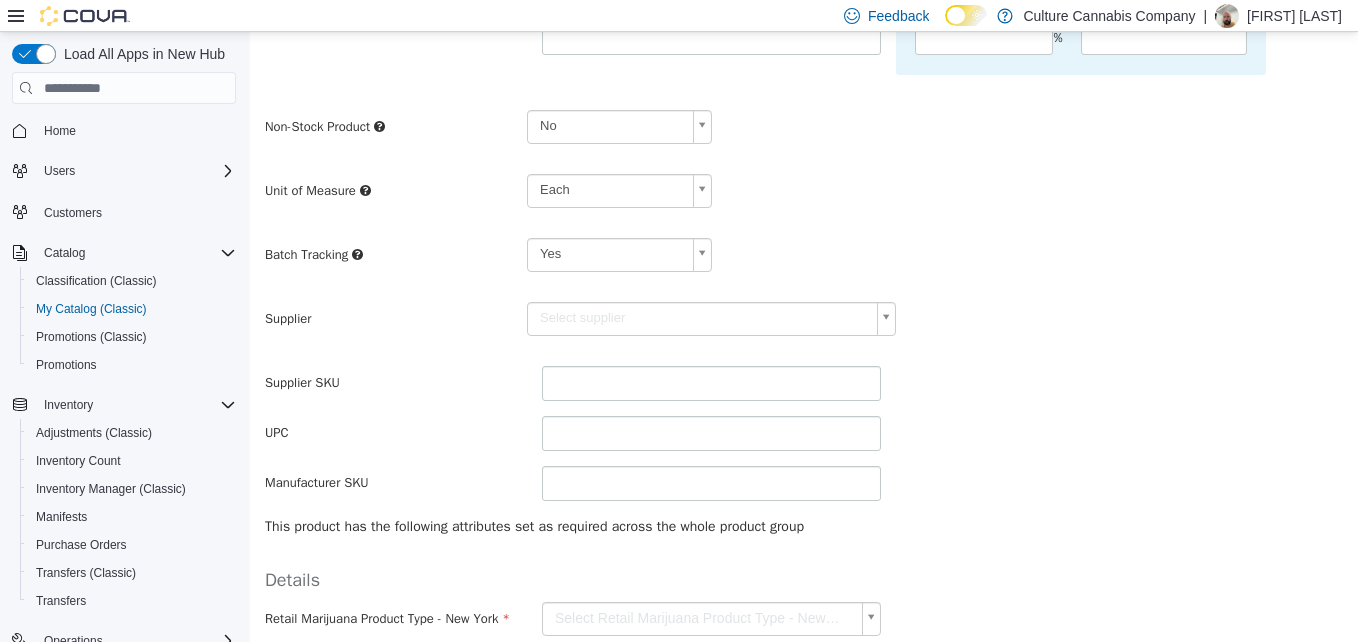type on "******" 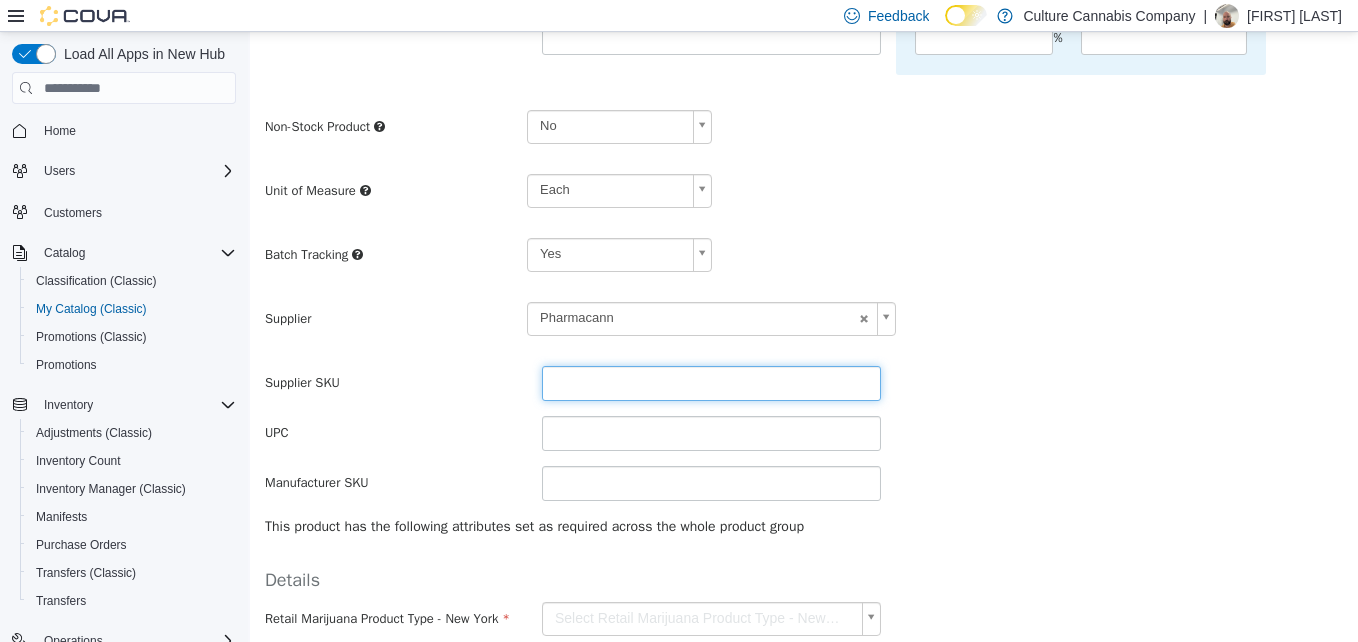 click at bounding box center (711, 383) 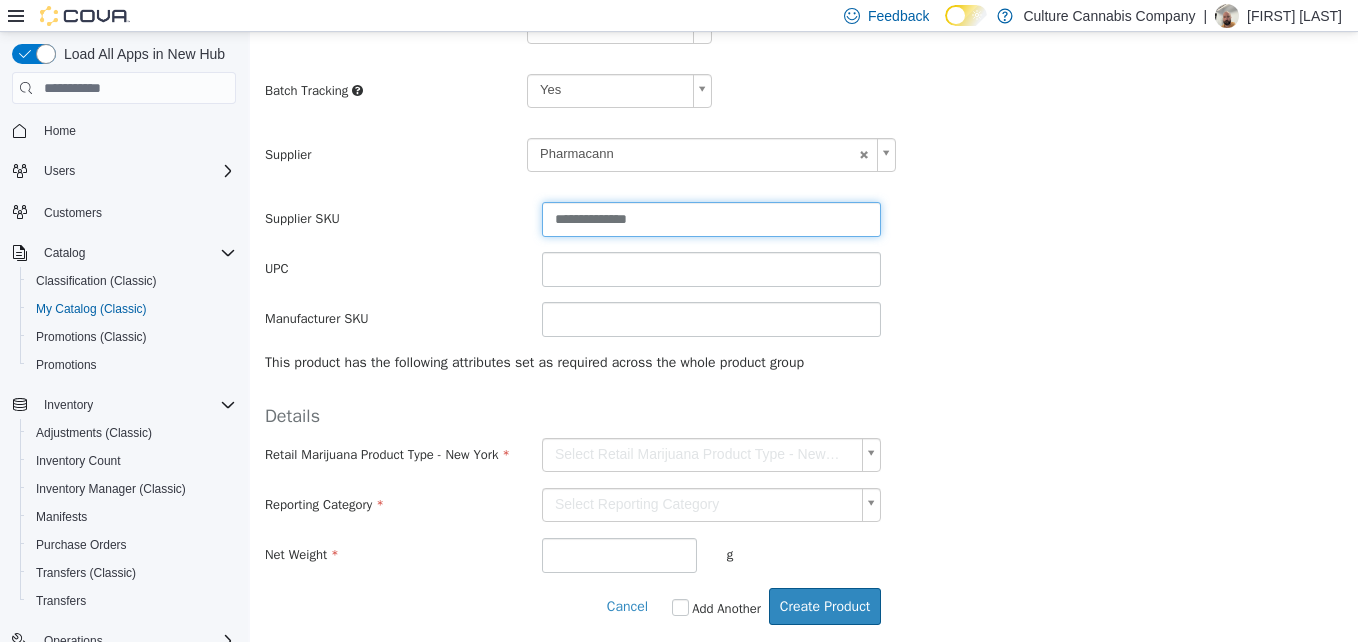 scroll, scrollTop: 549, scrollLeft: 0, axis: vertical 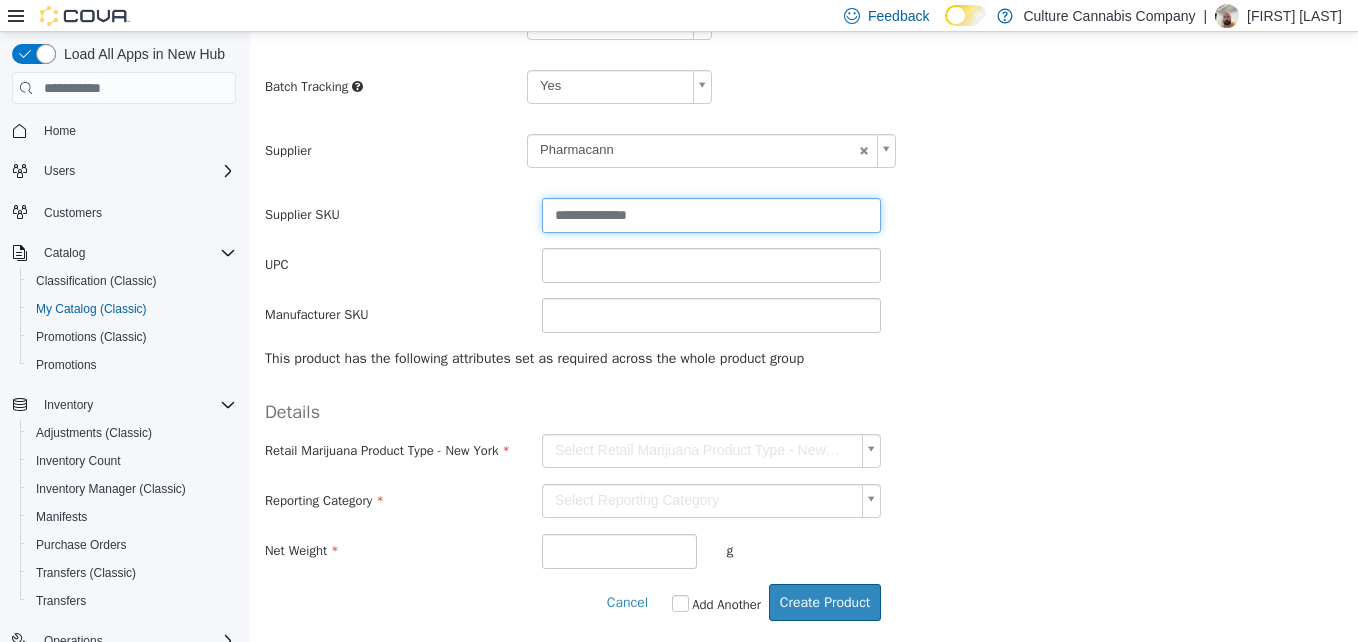 type on "**********" 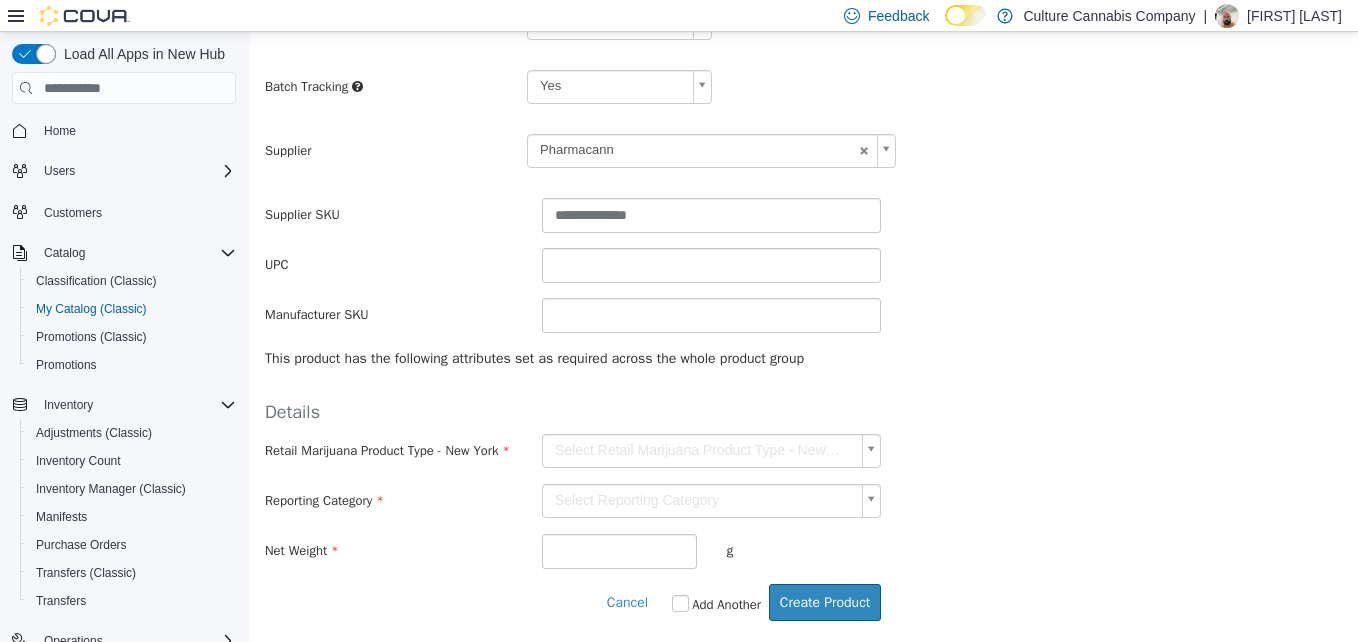 click on "**********" at bounding box center (804, 68) 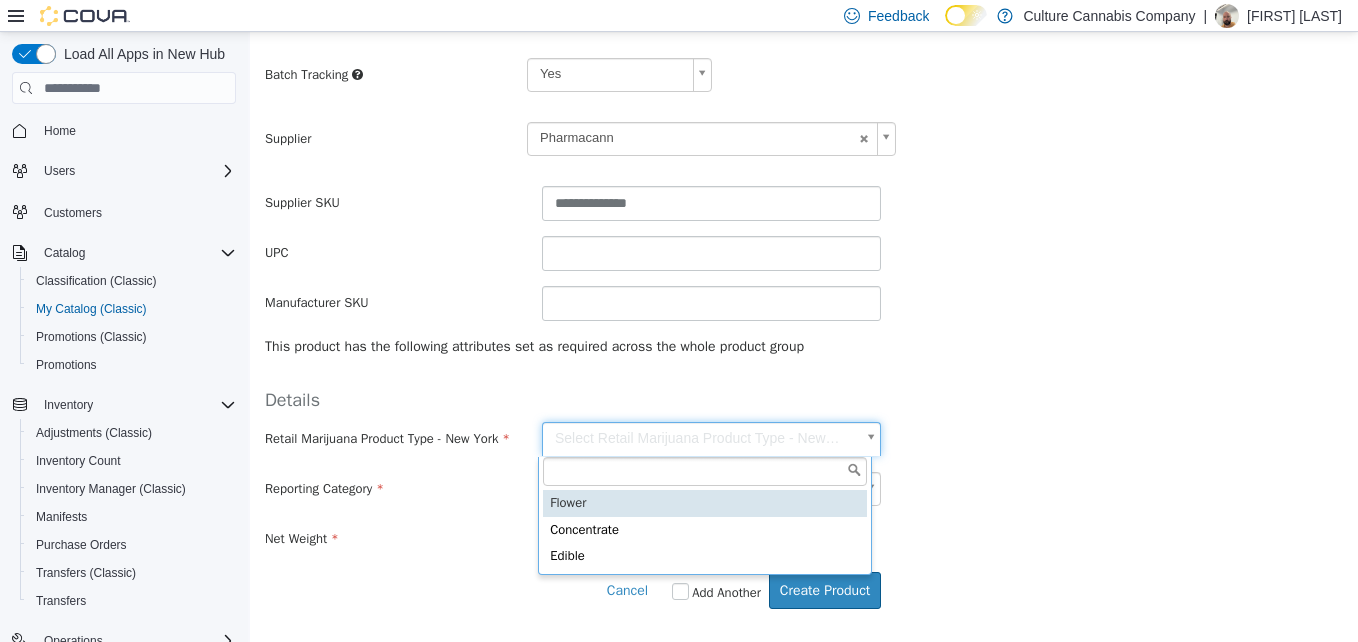 type on "******" 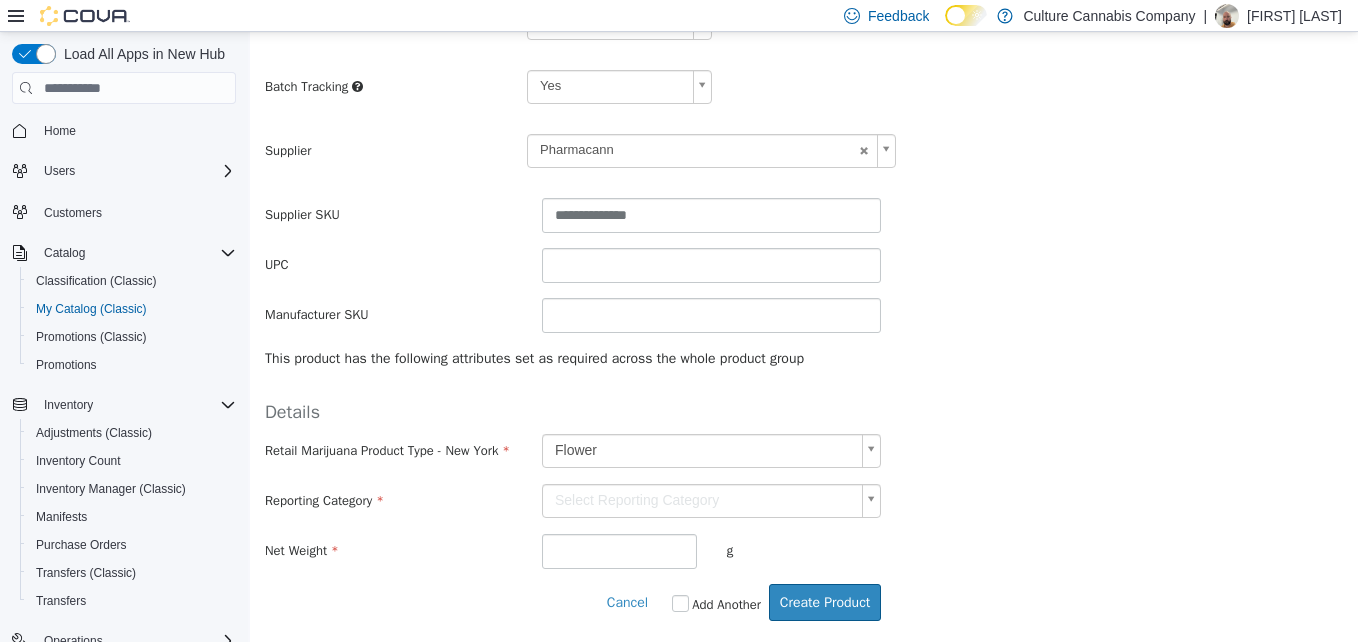click on "**********" at bounding box center [804, 68] 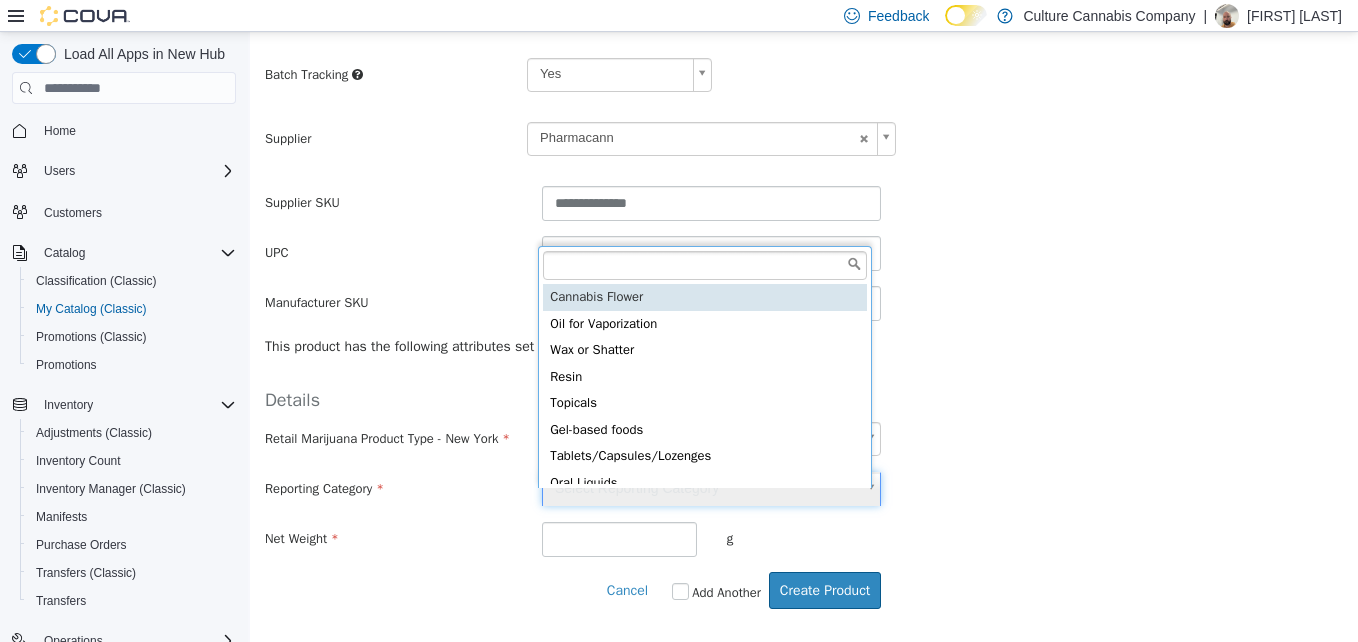 scroll, scrollTop: 5, scrollLeft: 0, axis: vertical 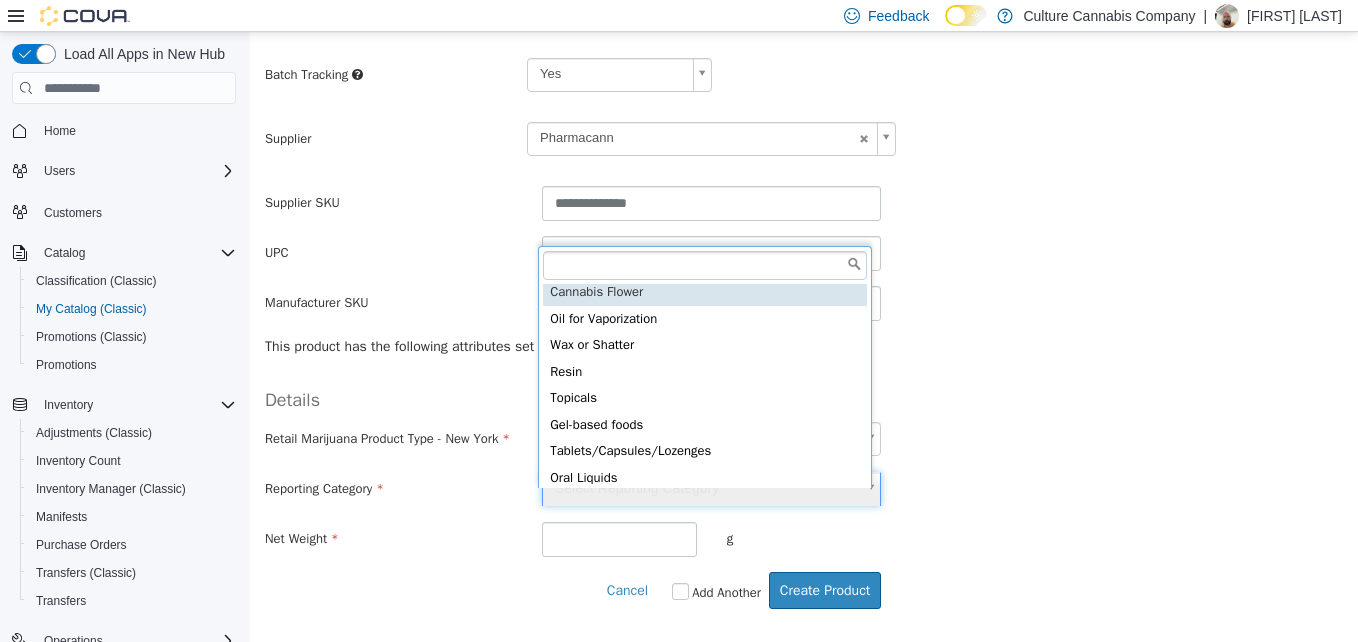 type on "**********" 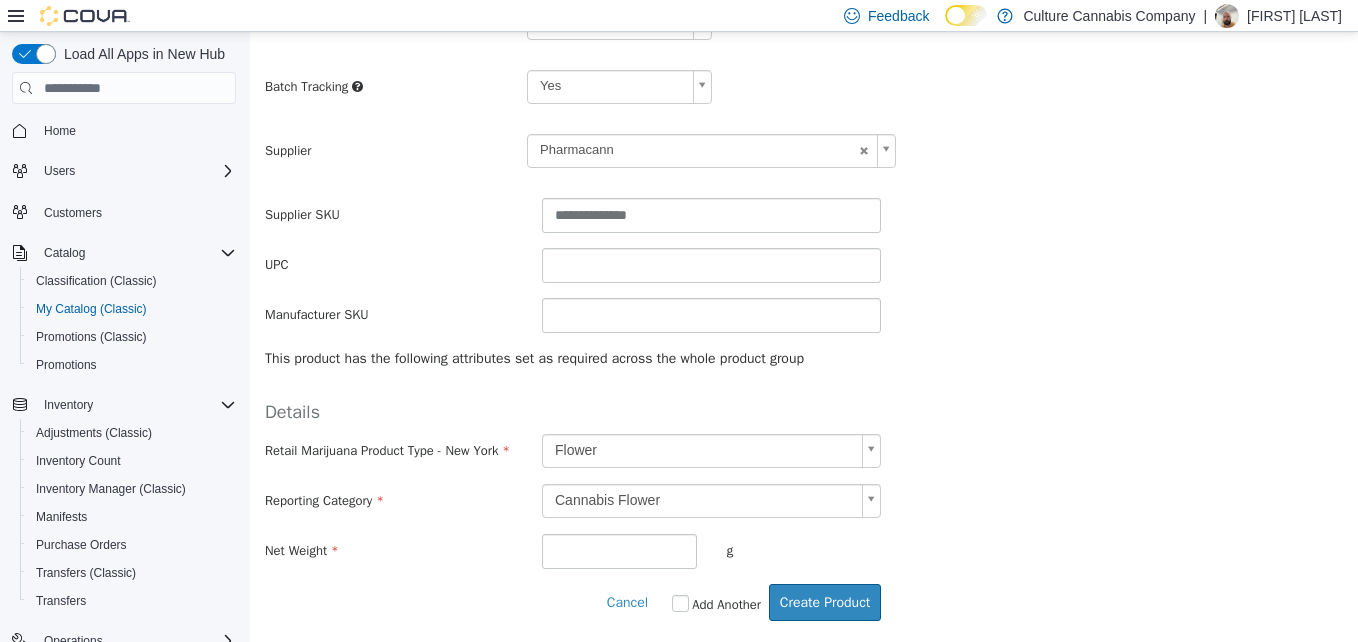 click on "**********" at bounding box center (804, 501) 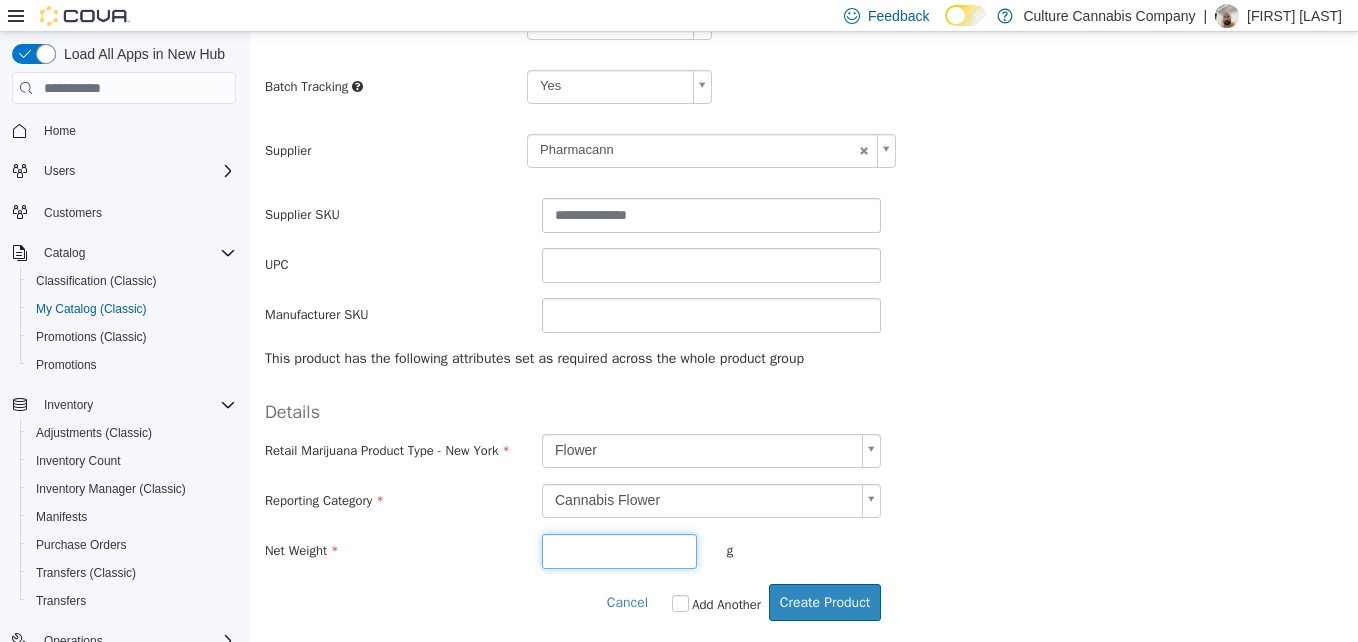 click at bounding box center (619, 551) 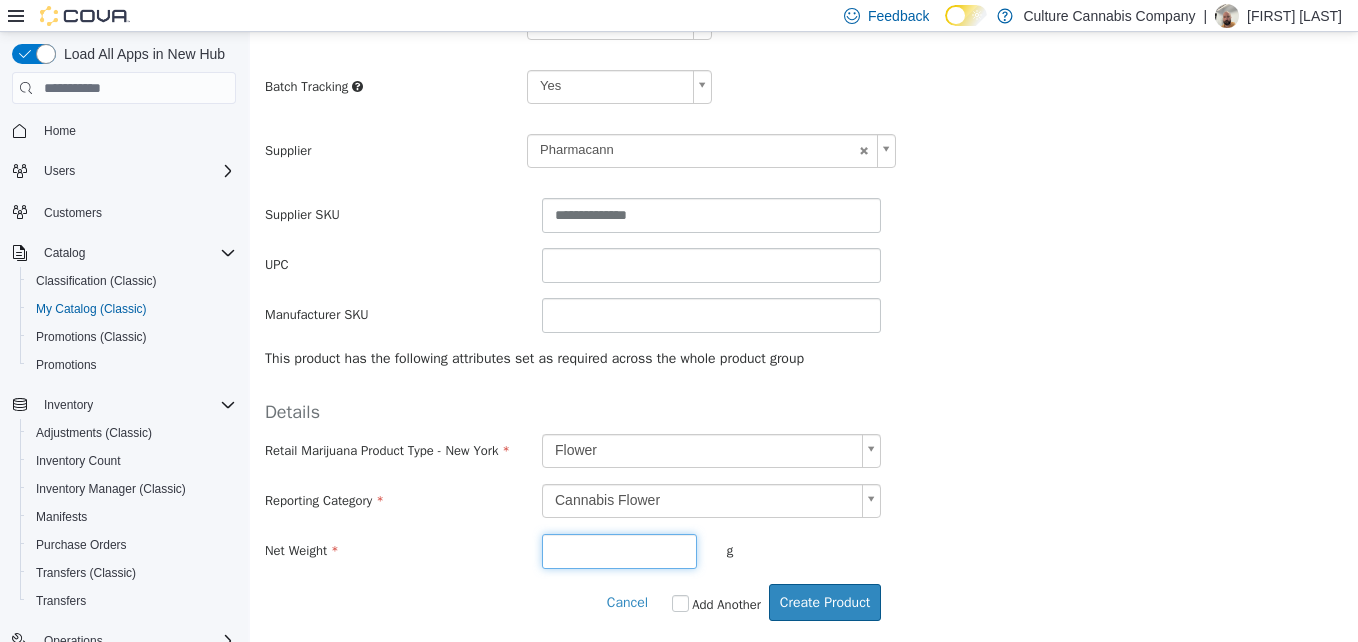 type on "**" 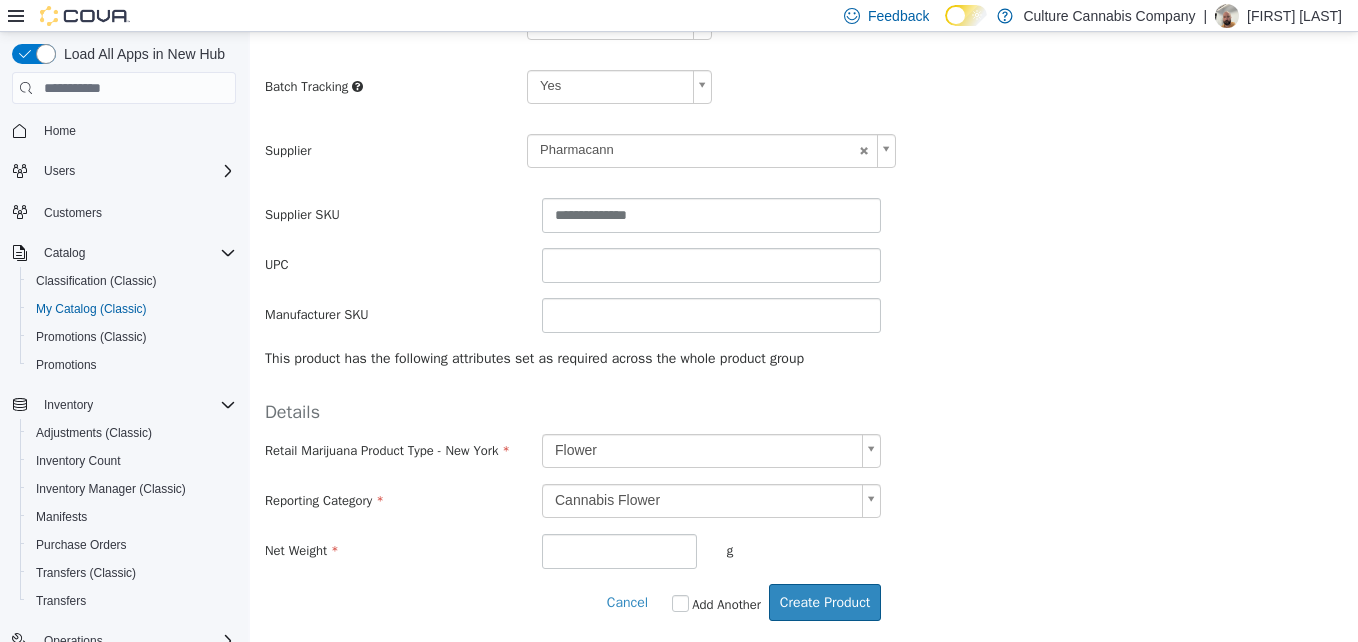 click on "**********" at bounding box center (804, 482) 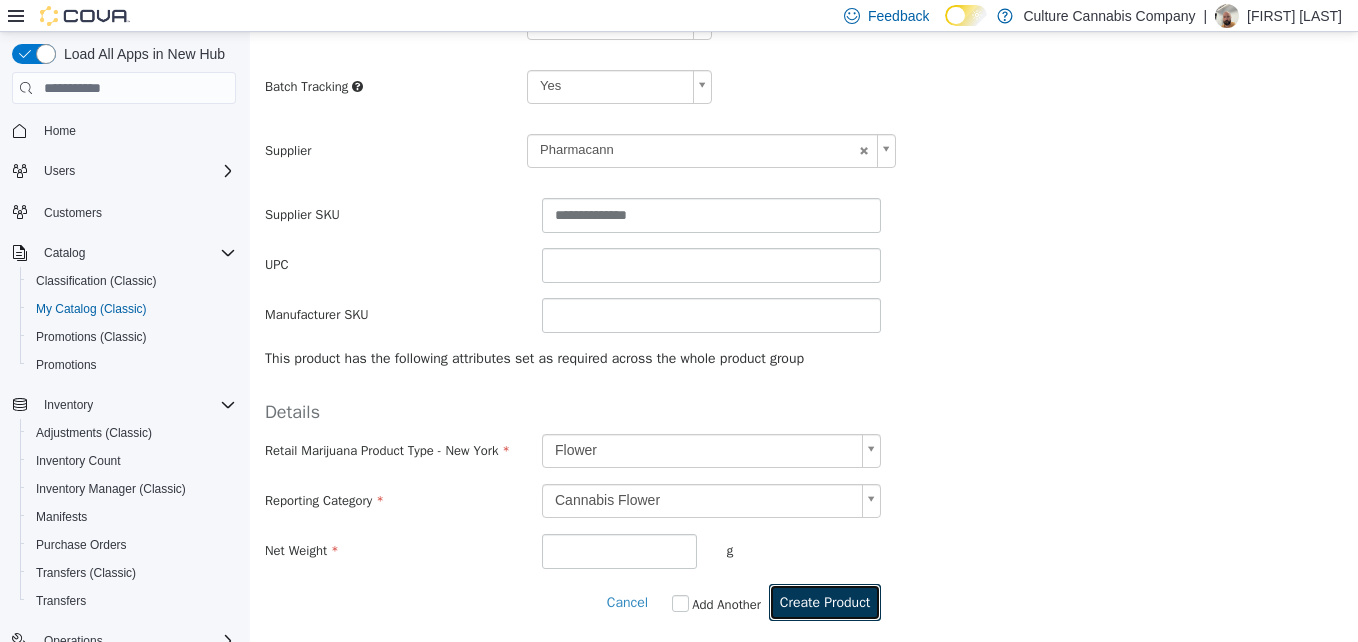 click on "Create Product" at bounding box center (825, 602) 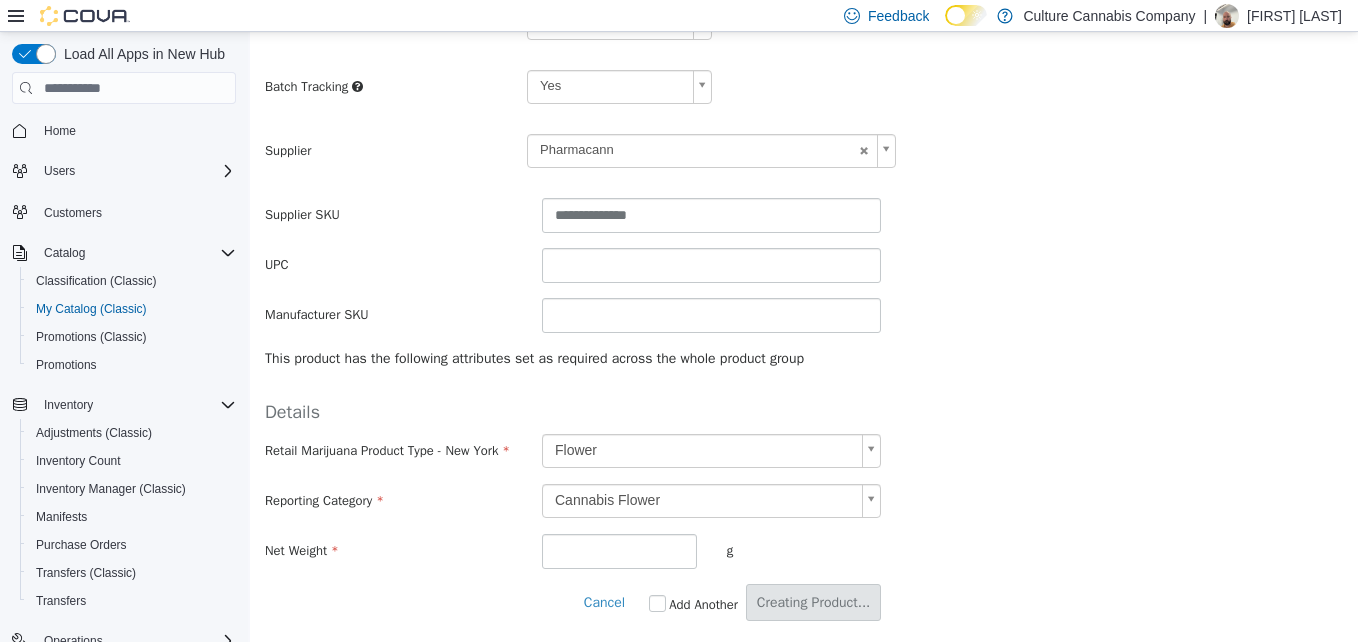 scroll, scrollTop: 0, scrollLeft: 0, axis: both 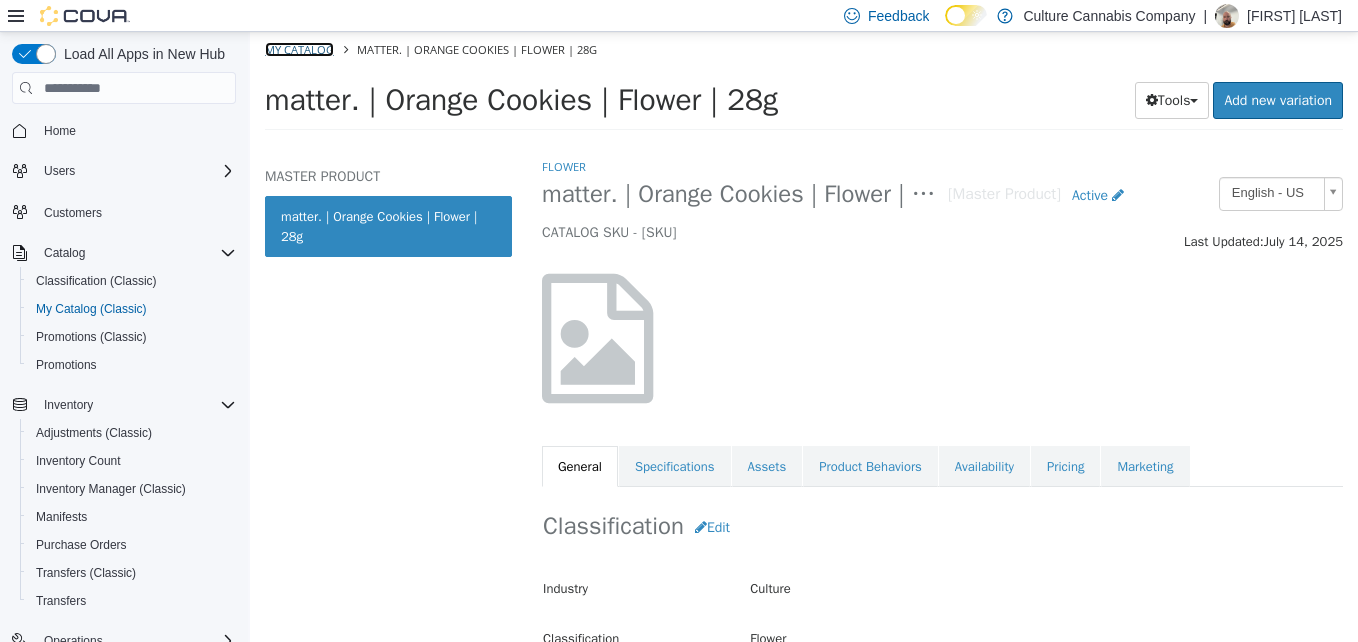 click on "My Catalog" at bounding box center (299, 49) 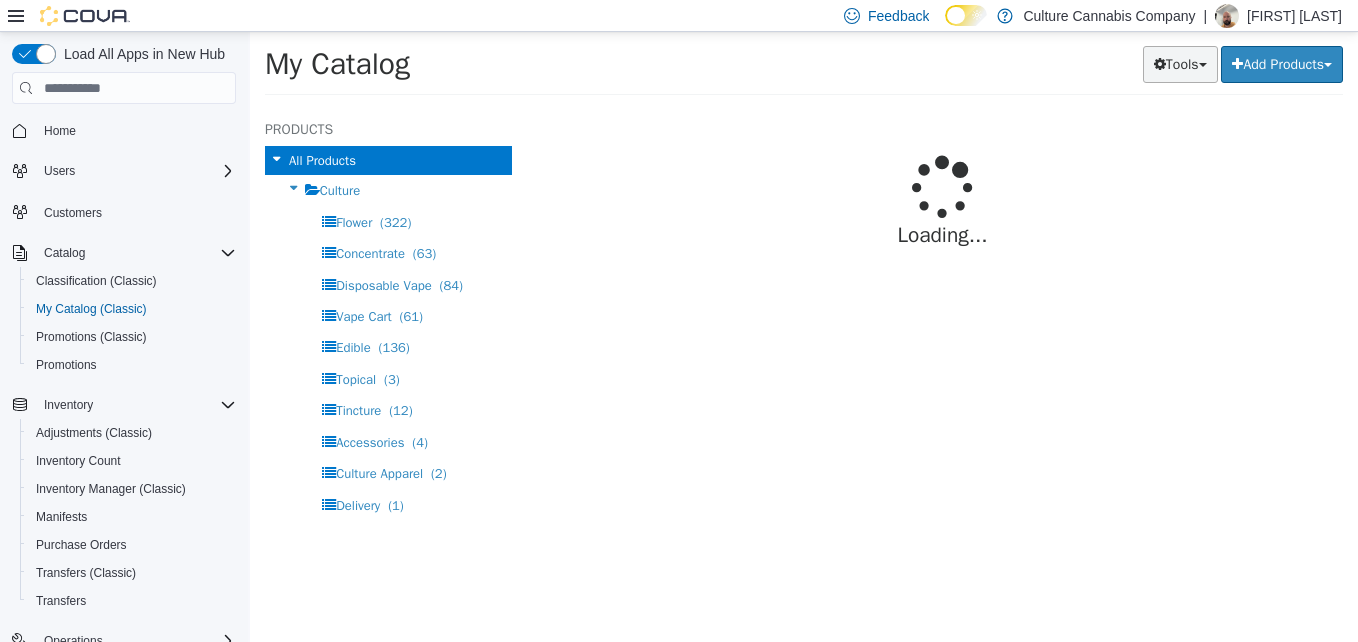 select on "**********" 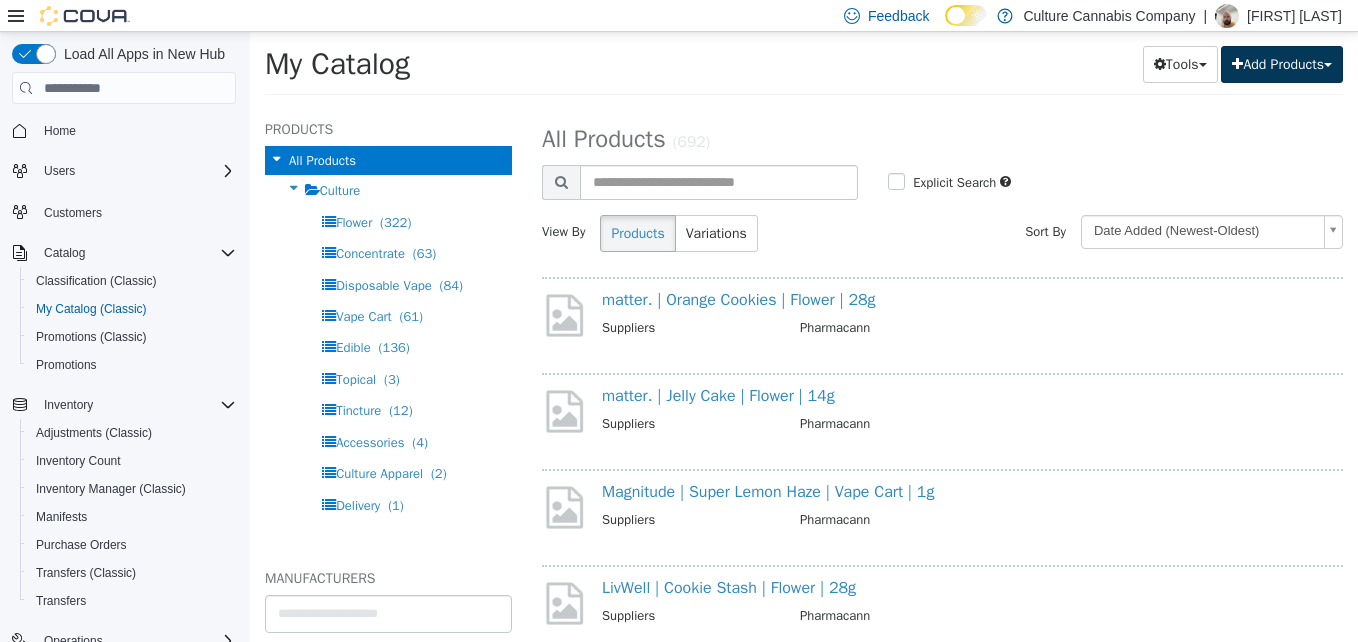 click on "Add Products" at bounding box center [1282, 64] 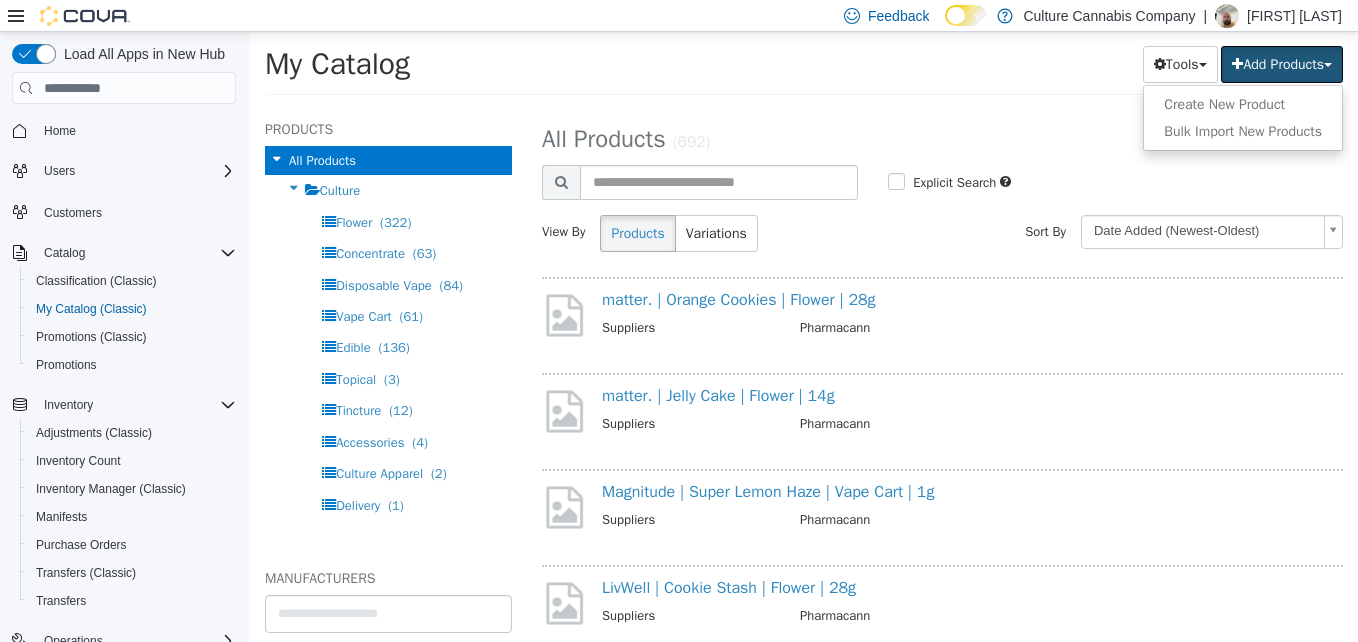 type 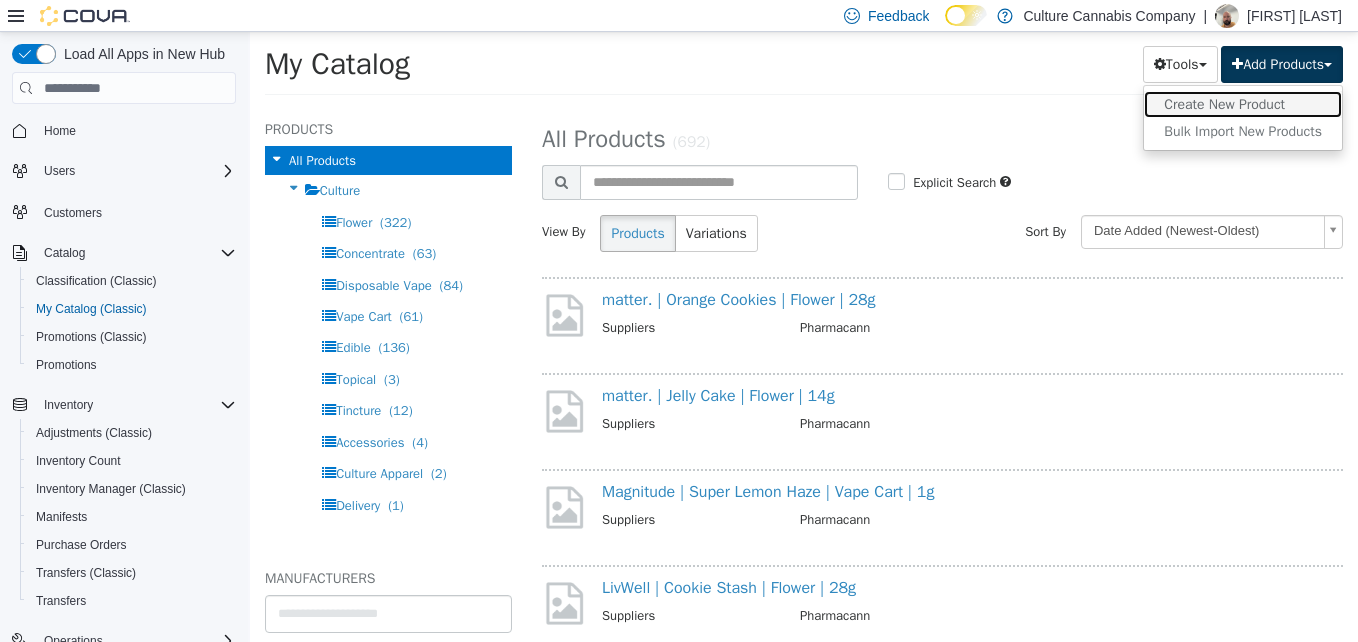 click on "Create New Product" at bounding box center (1243, 104) 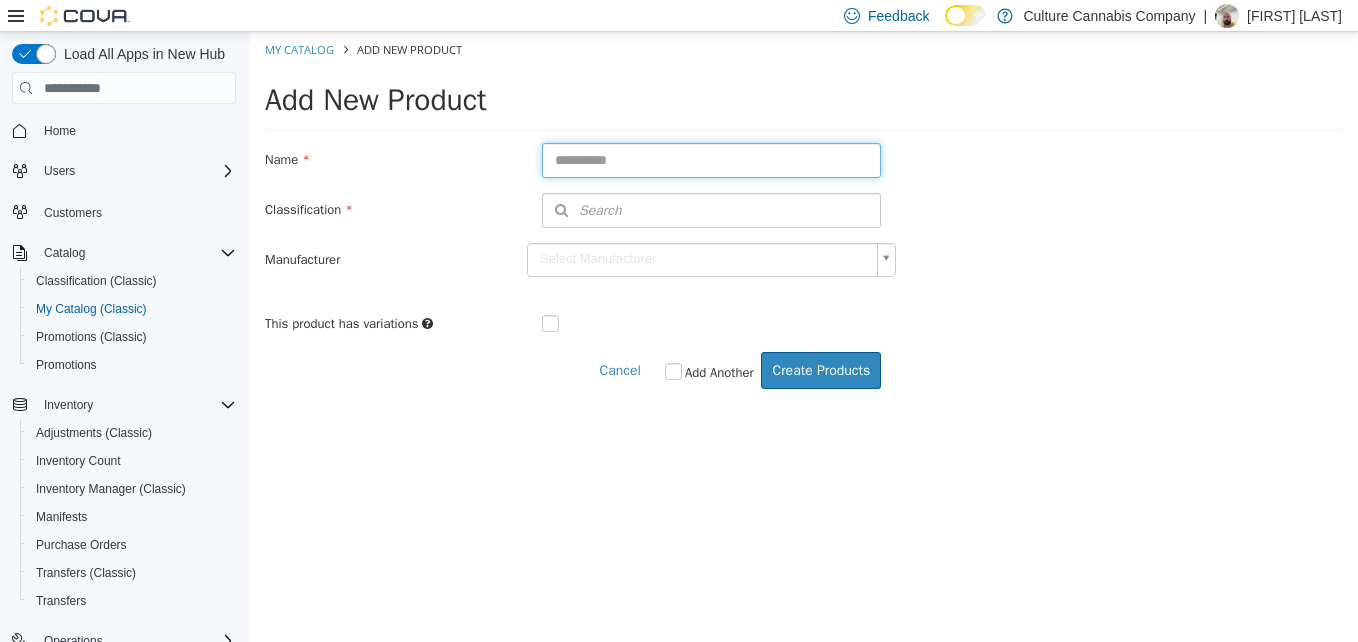 click at bounding box center [711, 160] 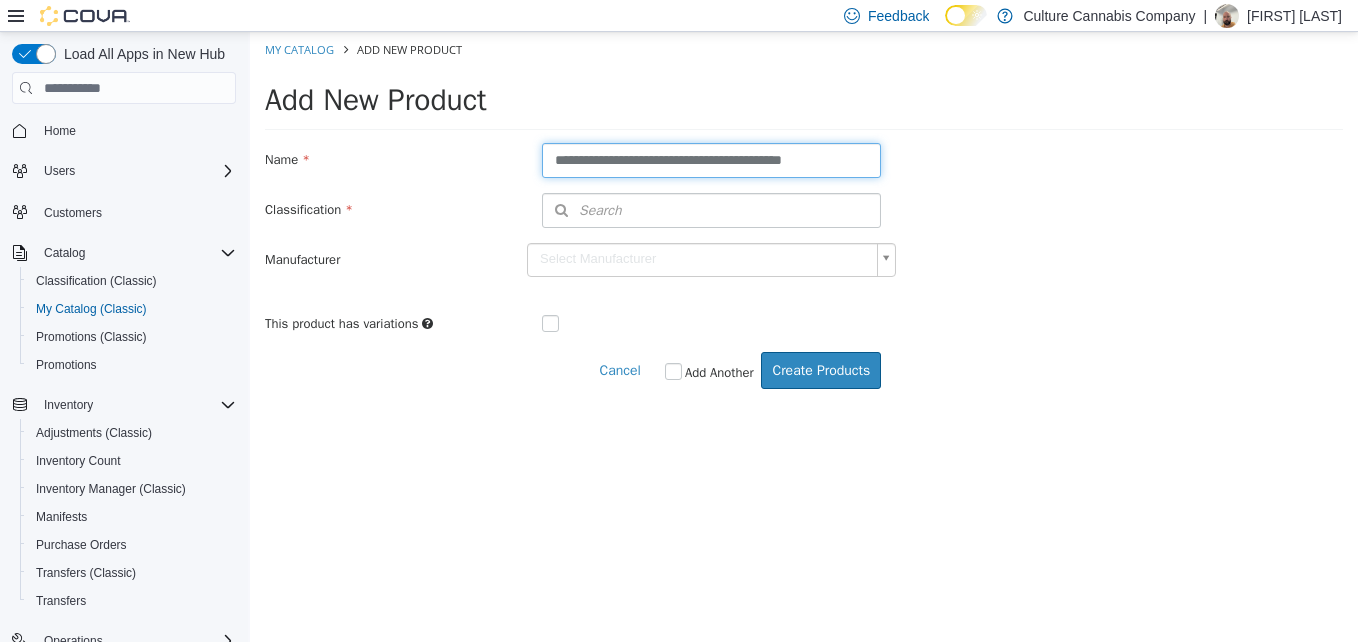 type on "**********" 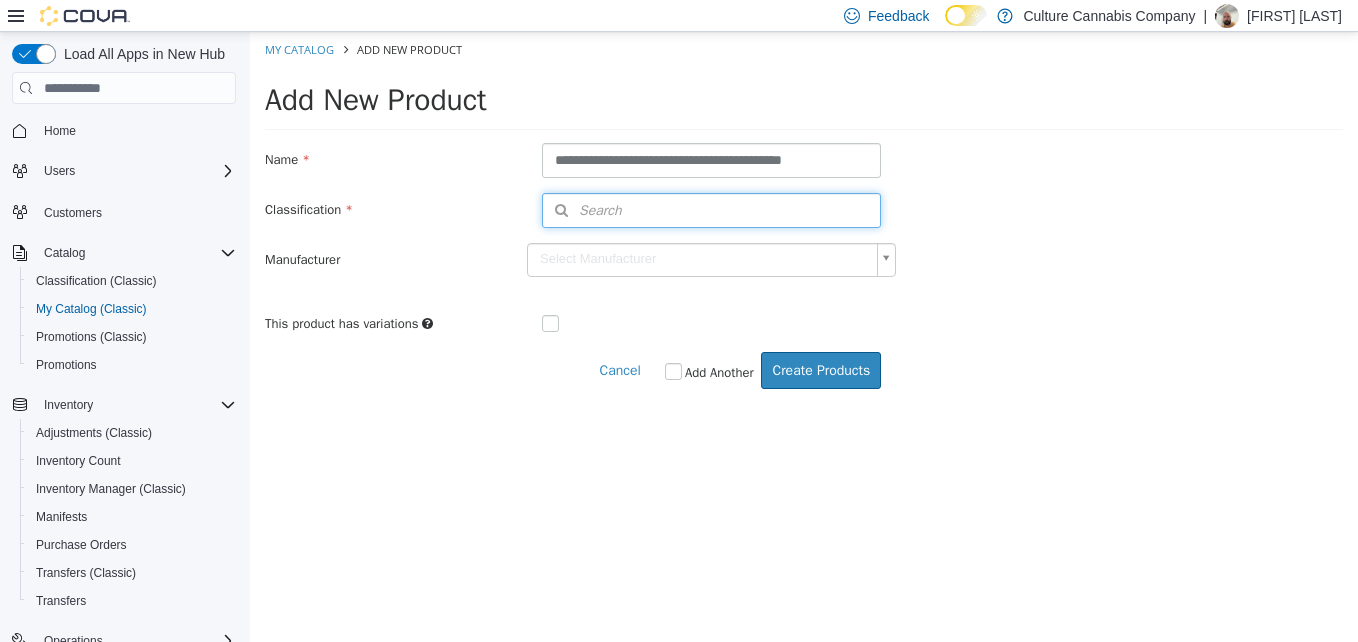 type 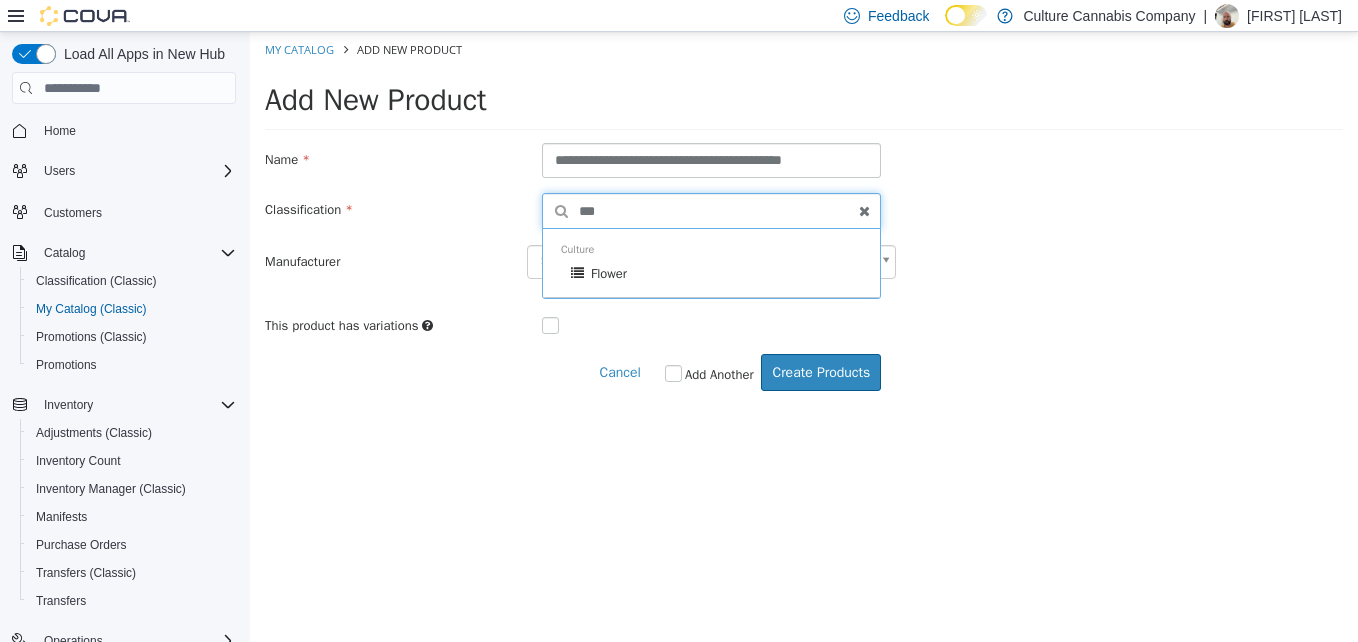 type on "***" 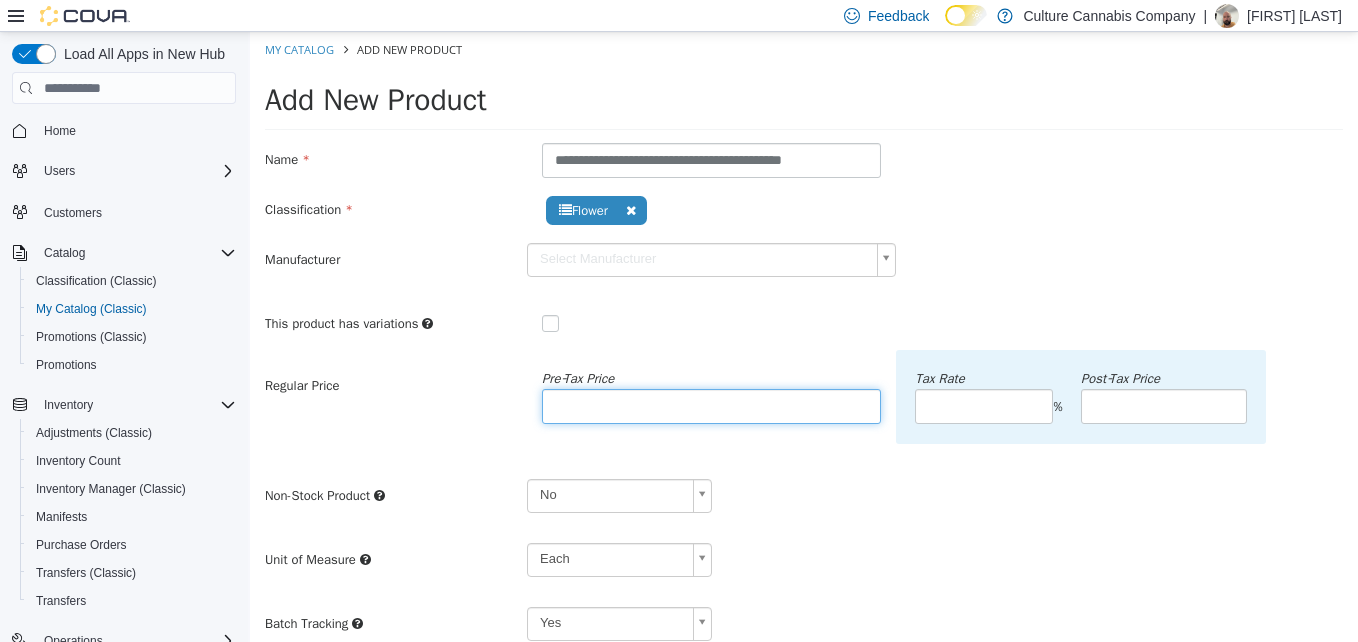 click at bounding box center (711, 406) 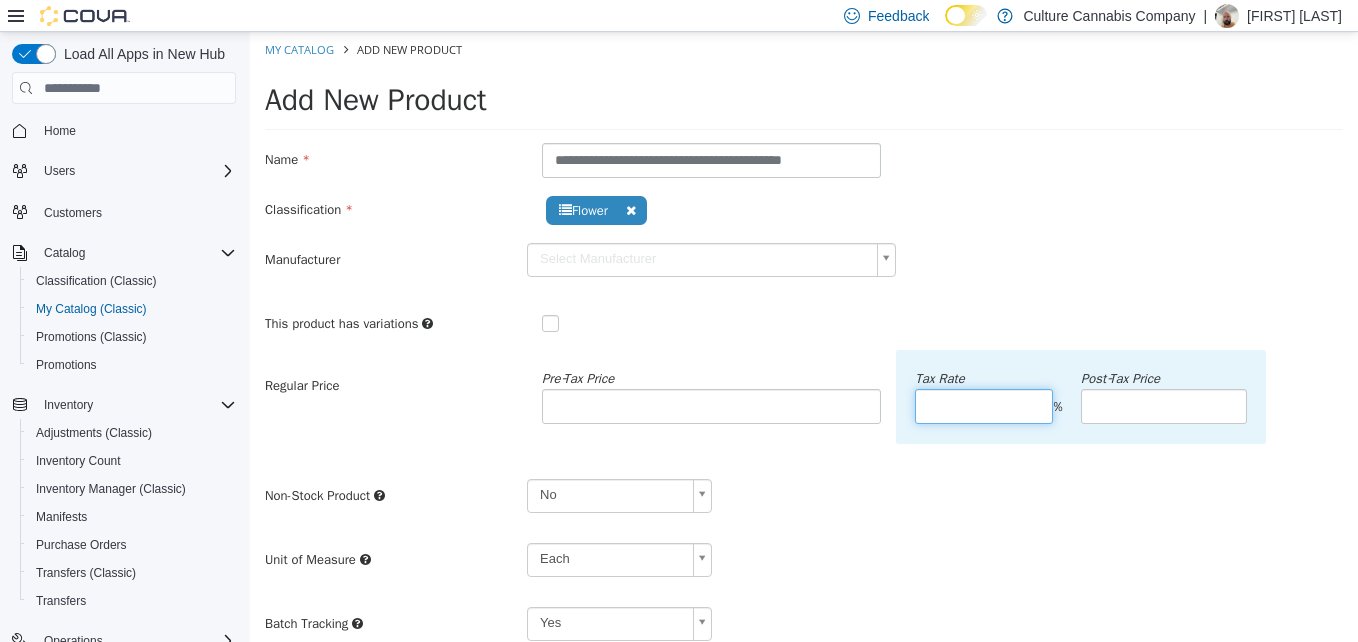 type on "**" 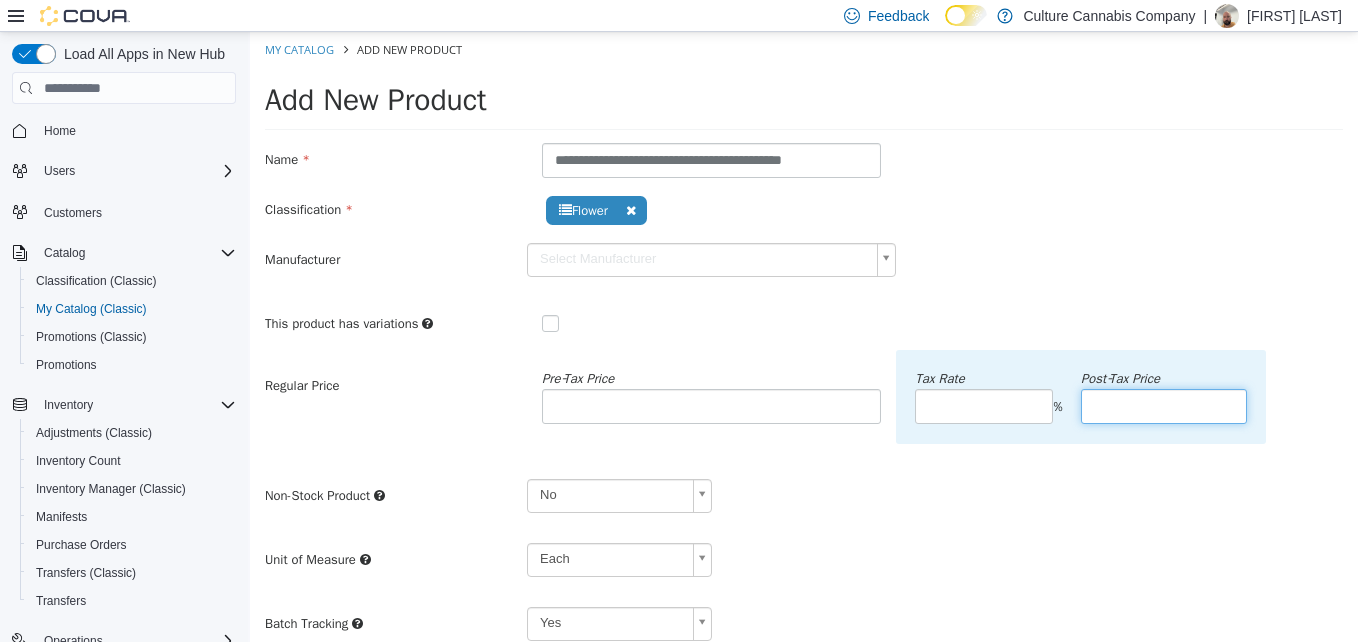 type on "******" 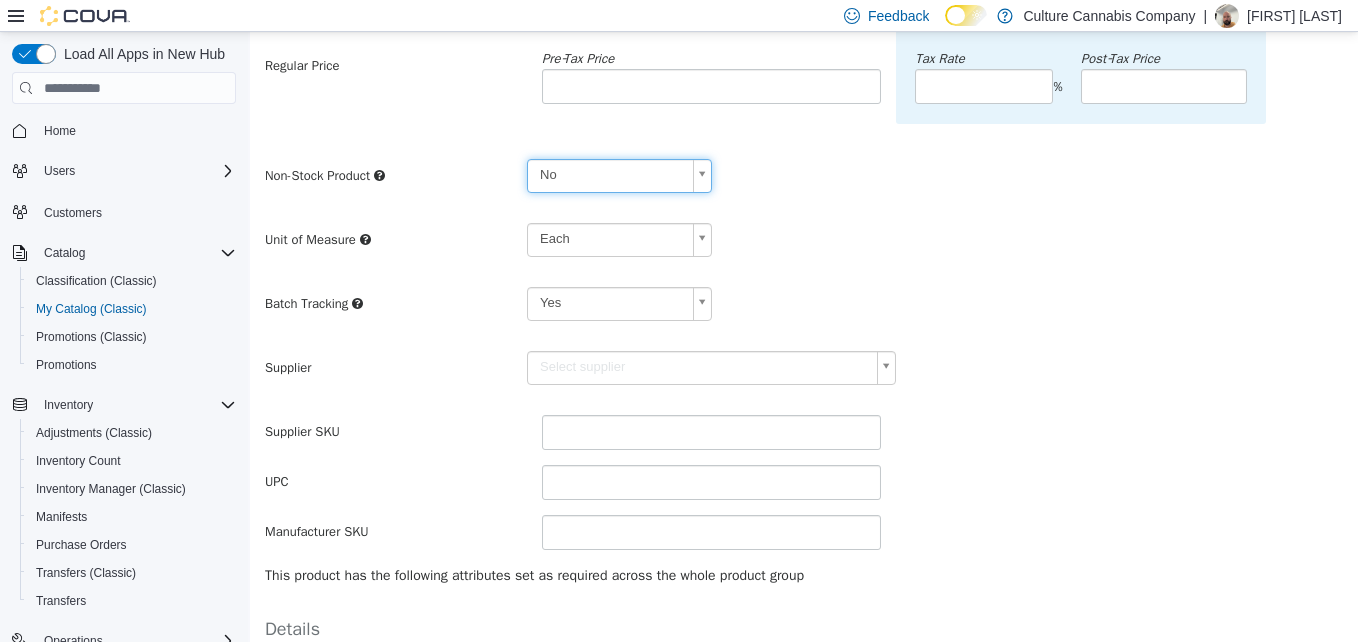 scroll, scrollTop: 549, scrollLeft: 0, axis: vertical 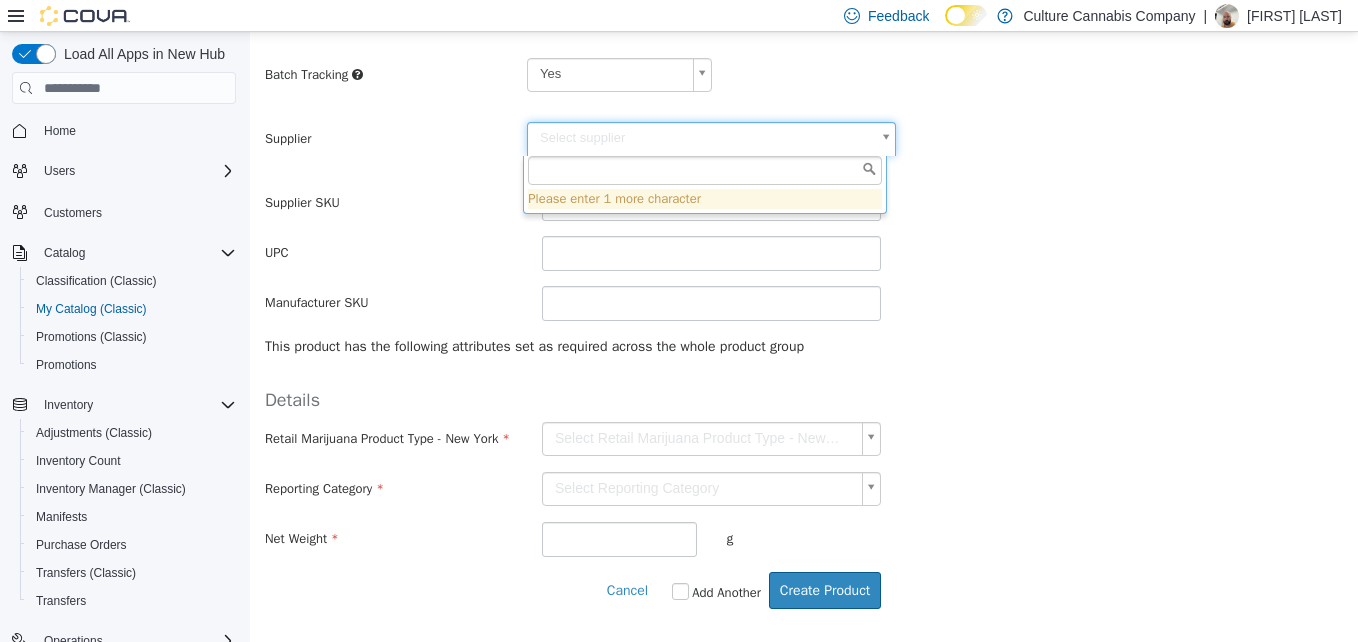 click on "**********" at bounding box center (804, 56) 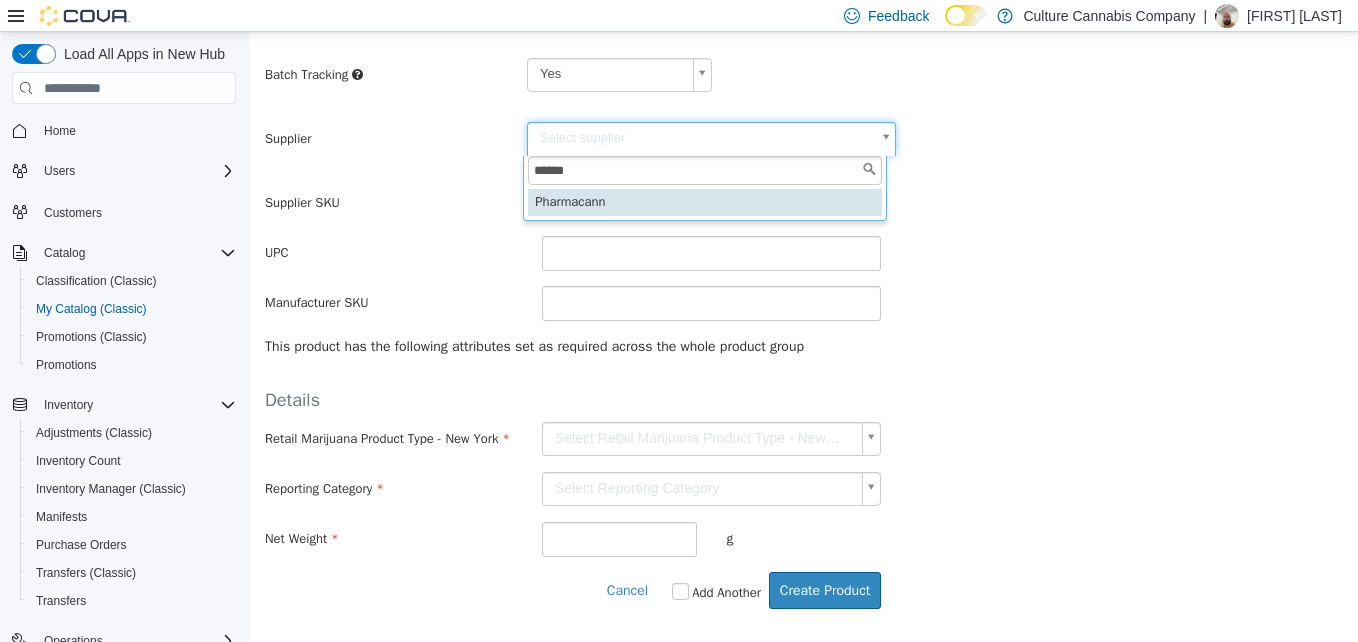 type on "******" 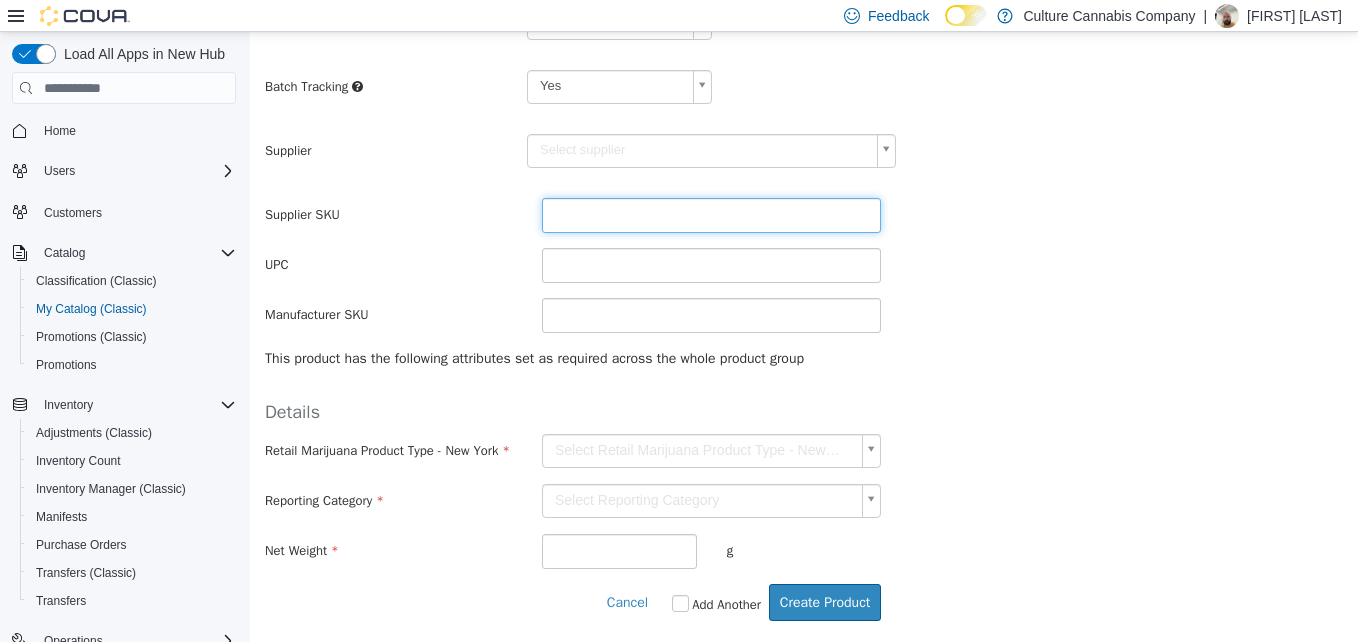 click at bounding box center (711, 215) 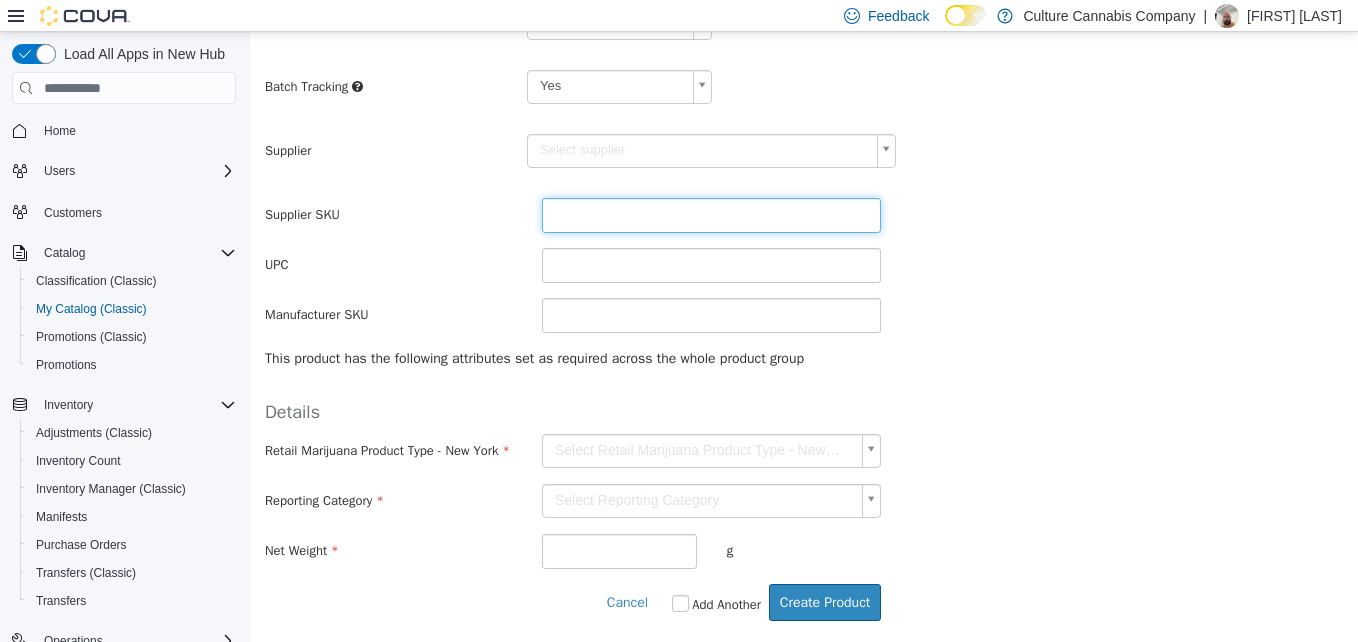 type on "******" 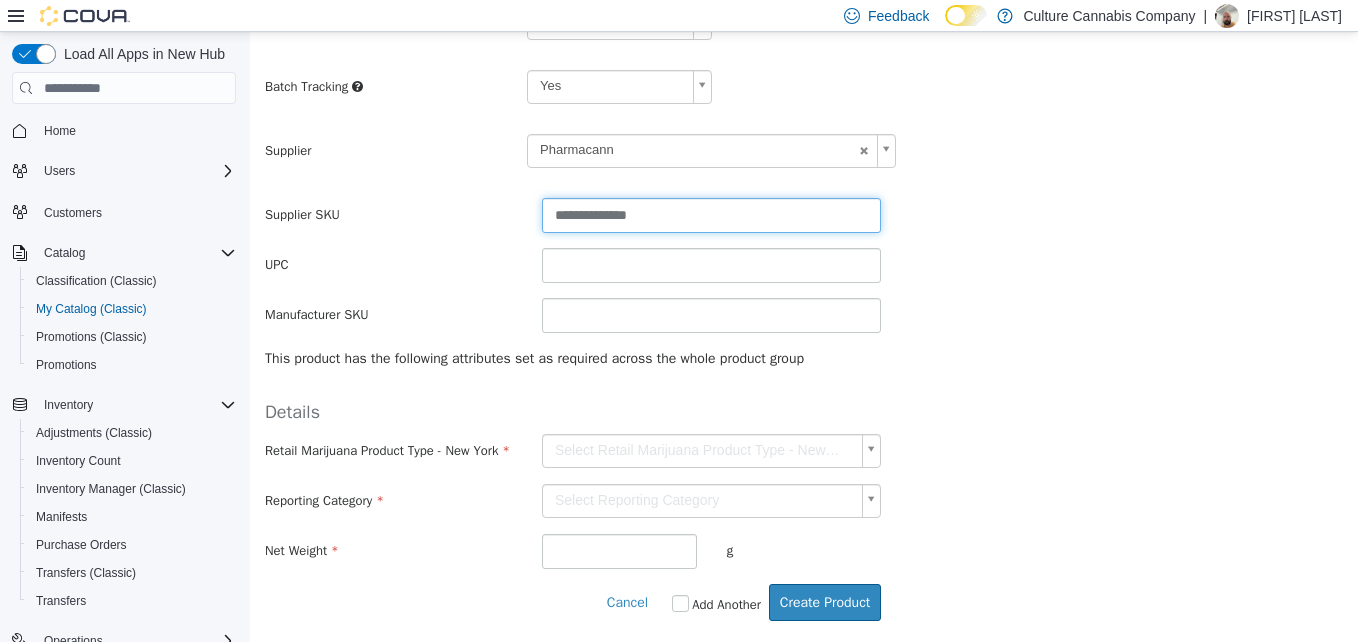 type on "**********" 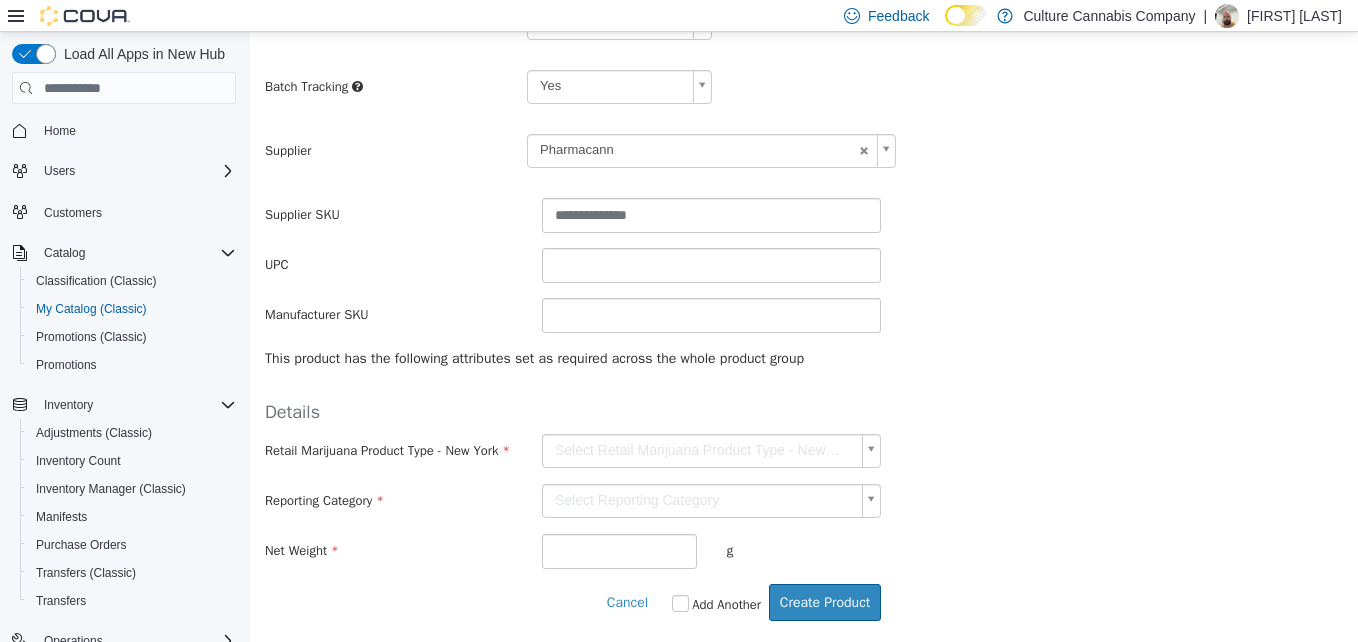 click on "**********" at bounding box center [804, 68] 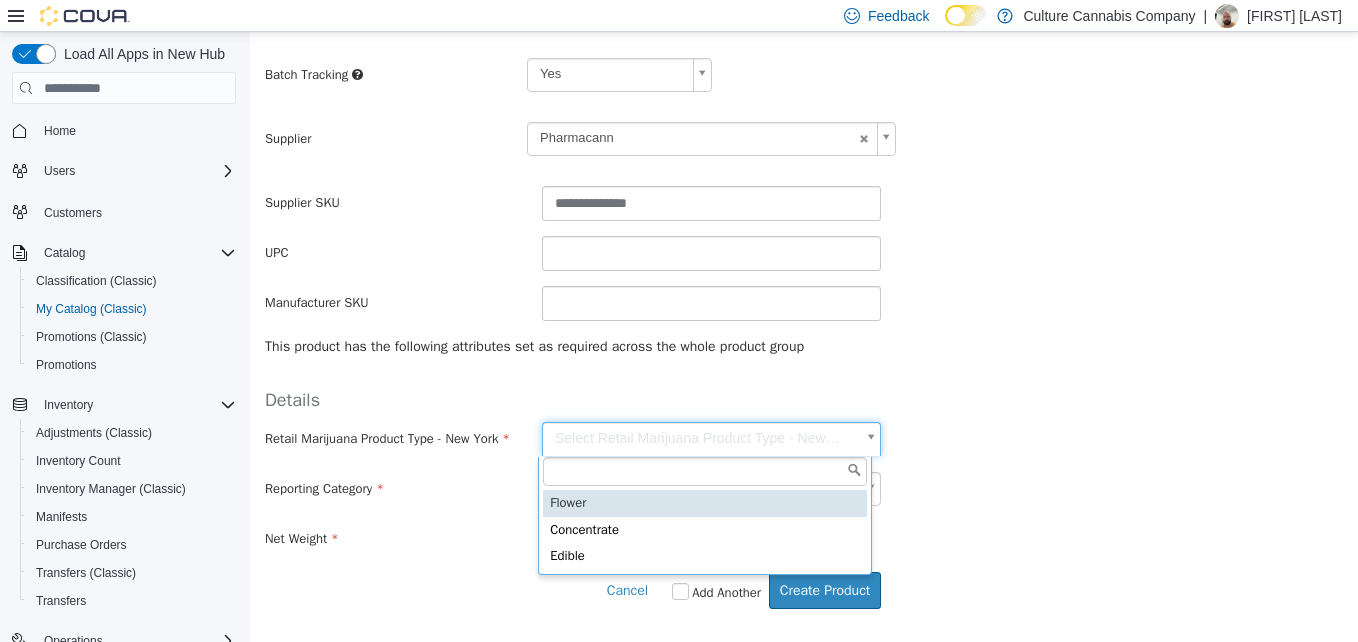 type on "******" 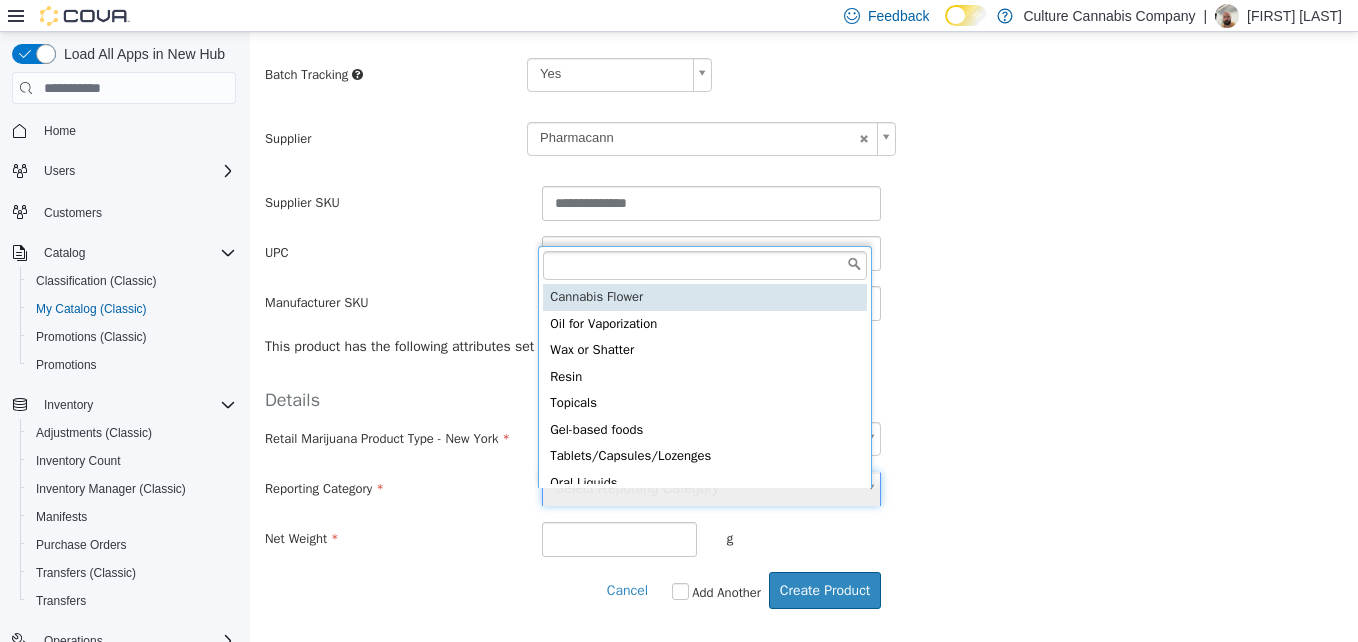 click on "**********" at bounding box center (804, 56) 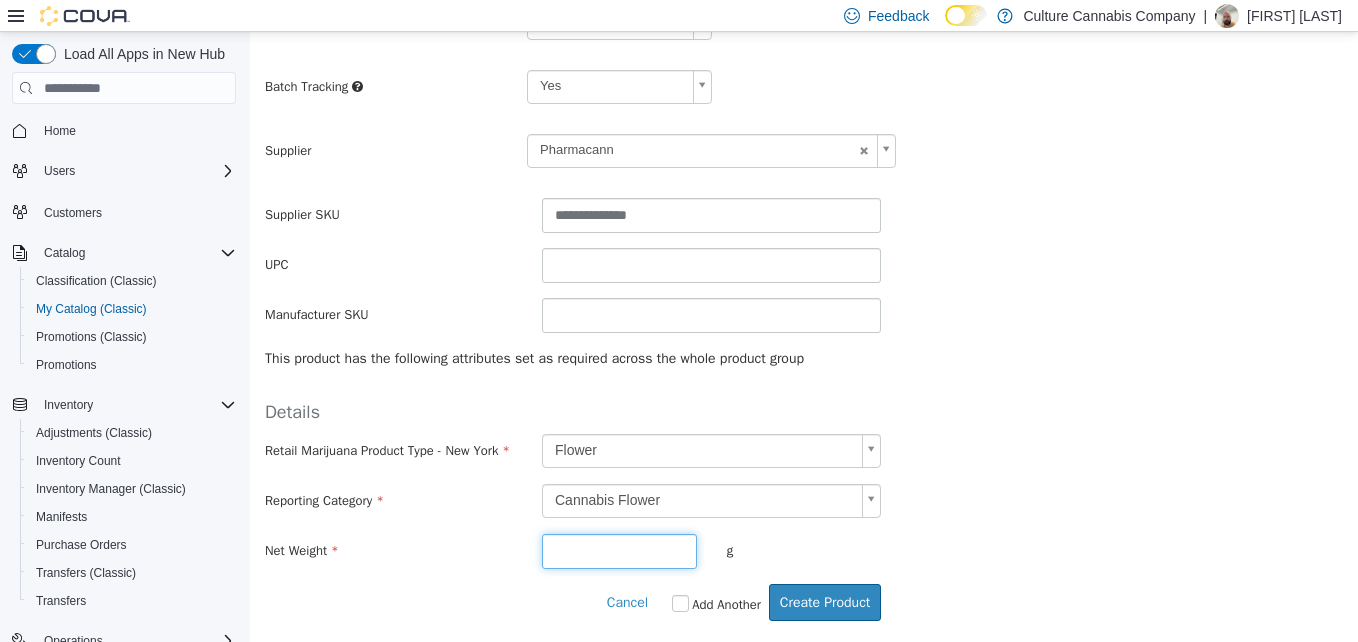 click at bounding box center (619, 551) 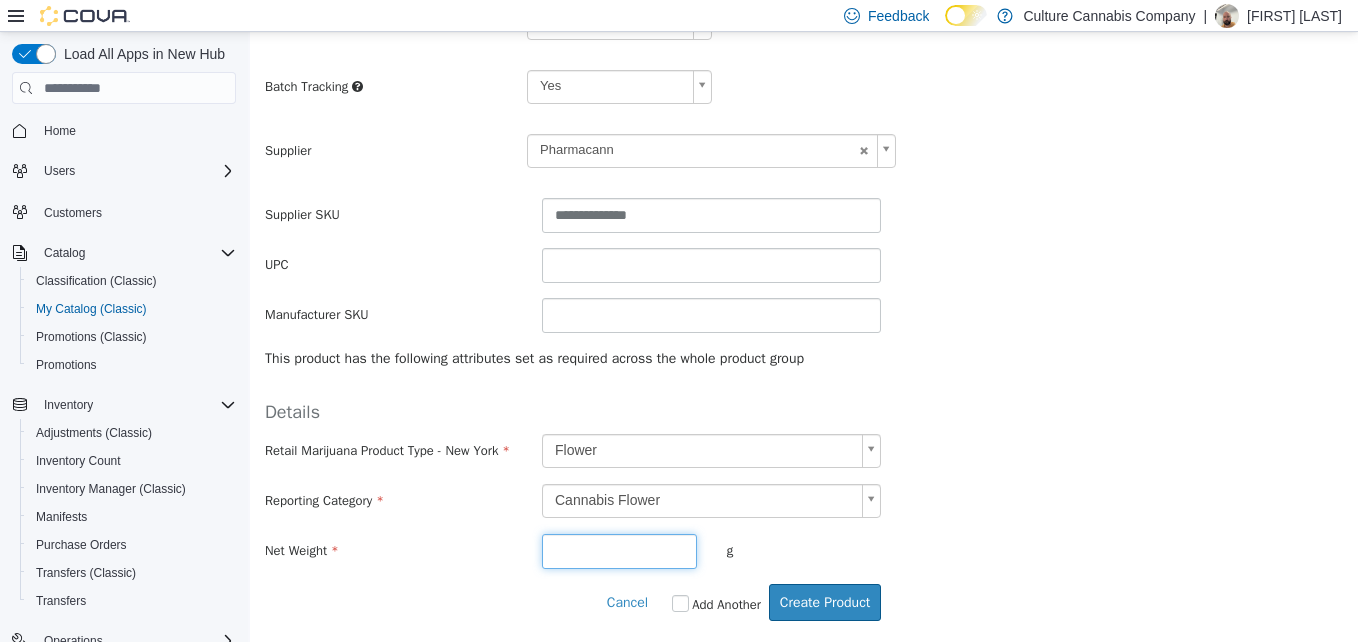 type on "**" 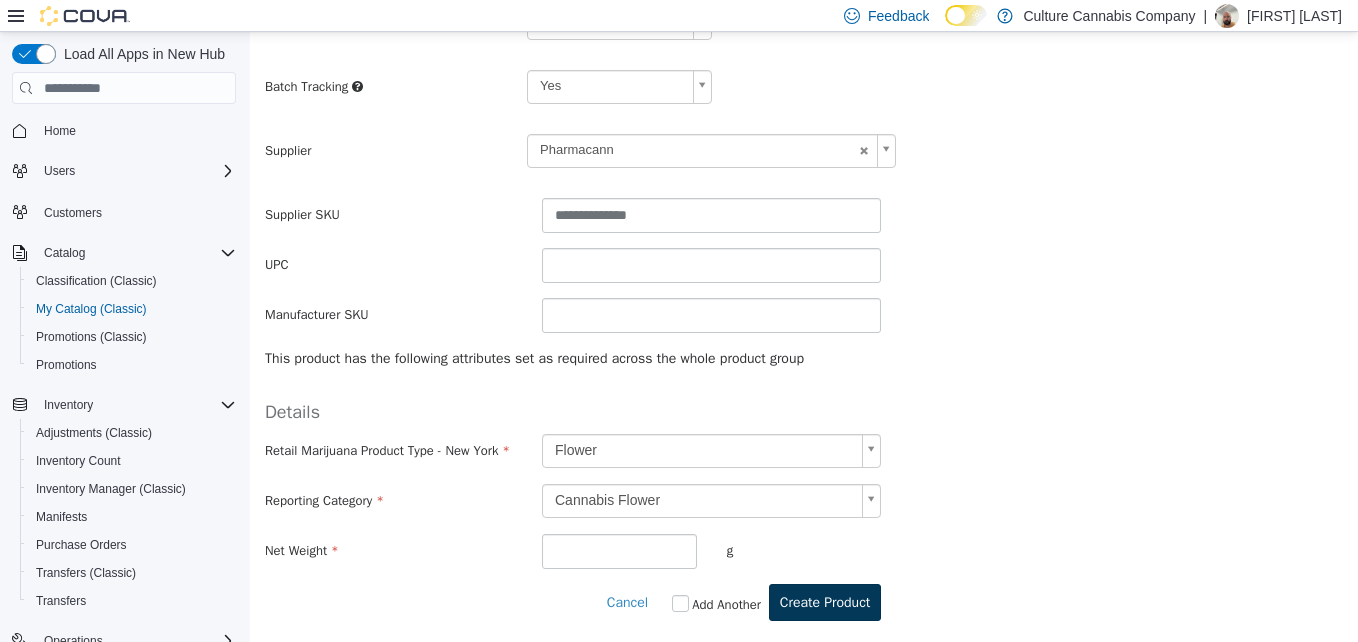 drag, startPoint x: 770, startPoint y: 579, endPoint x: 770, endPoint y: 595, distance: 16 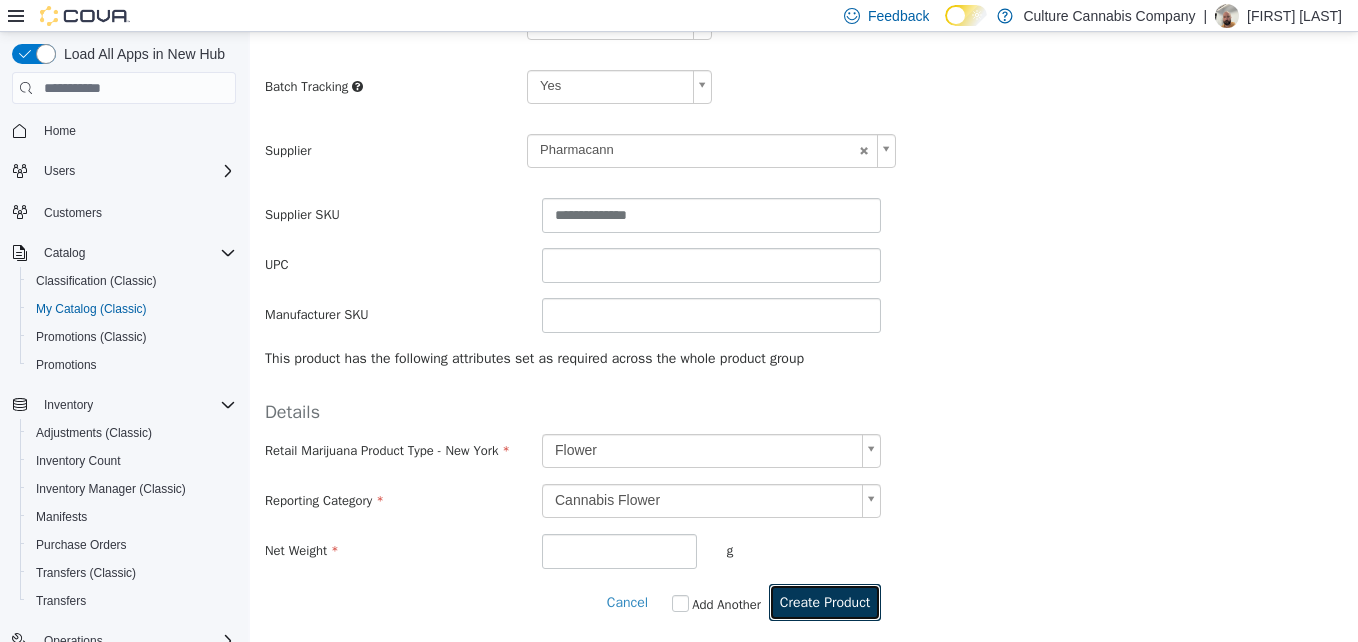 drag, startPoint x: 770, startPoint y: 597, endPoint x: 772, endPoint y: 608, distance: 11.18034 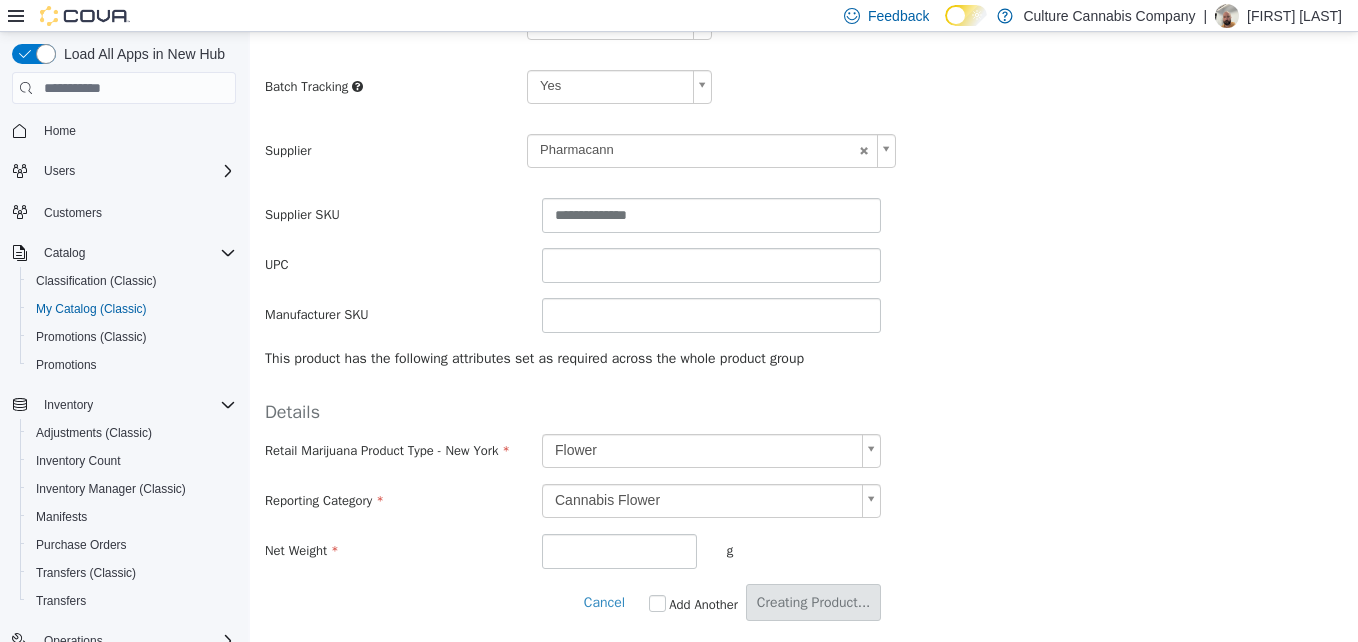 scroll, scrollTop: 0, scrollLeft: 0, axis: both 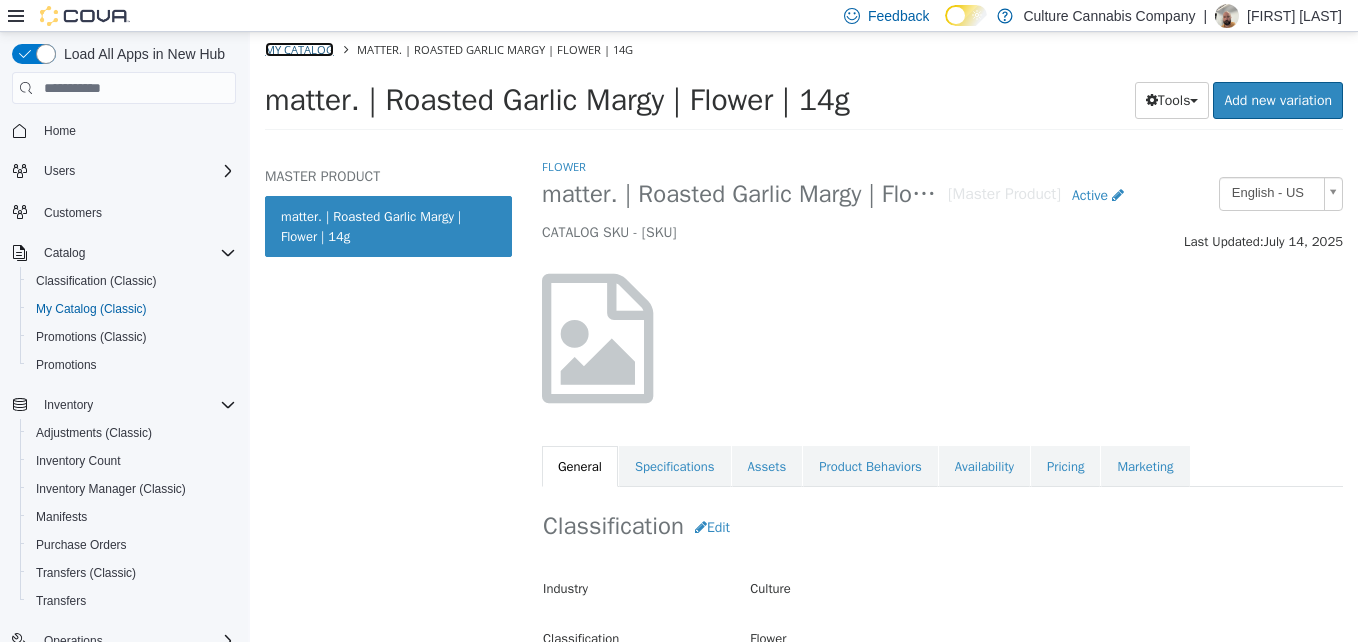 click on "My Catalog" at bounding box center (299, 49) 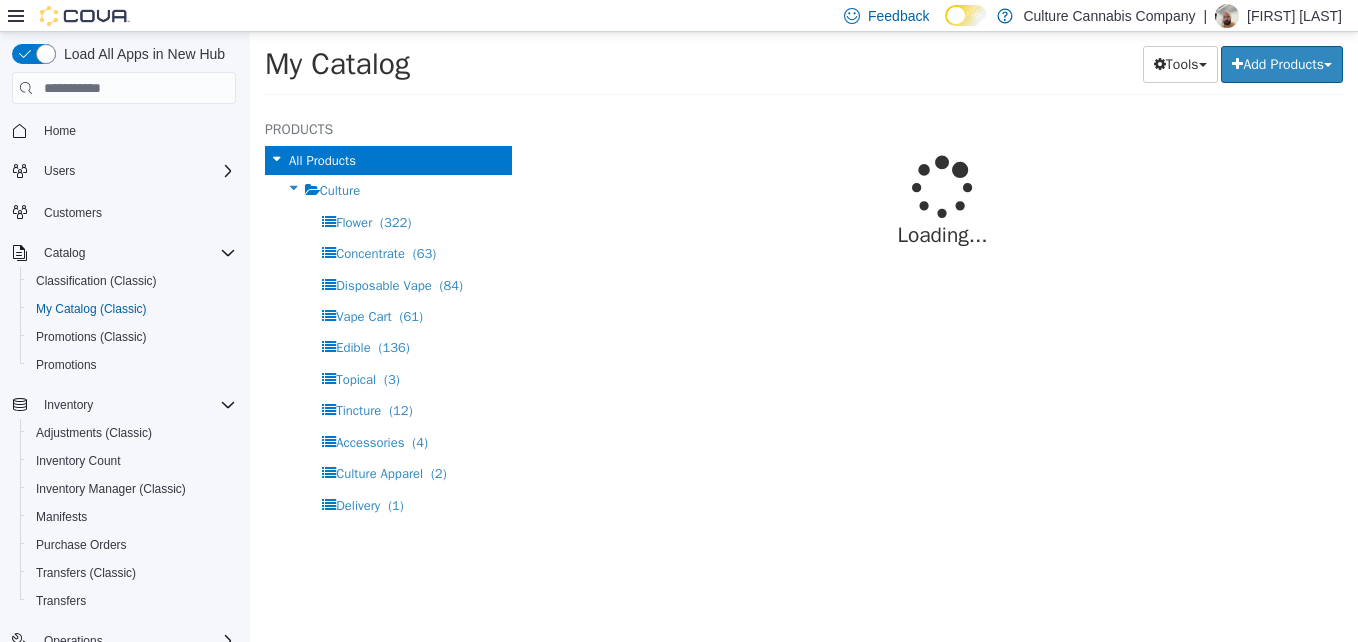 select on "**********" 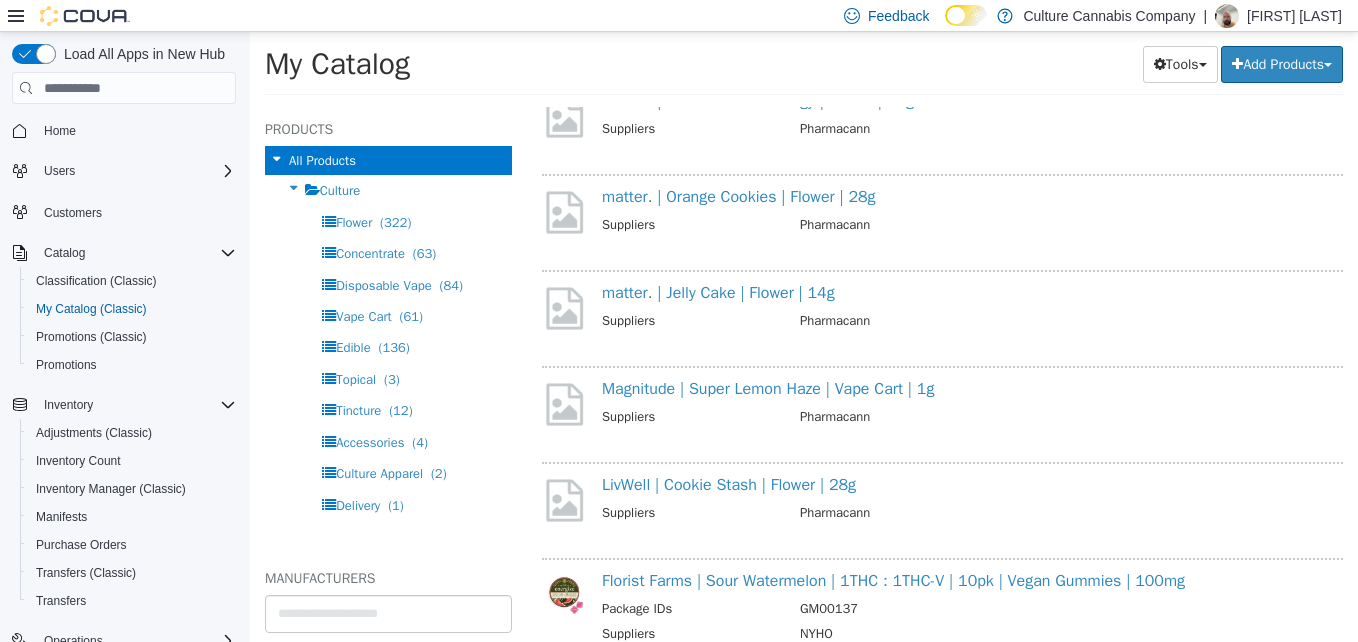 scroll, scrollTop: 200, scrollLeft: 0, axis: vertical 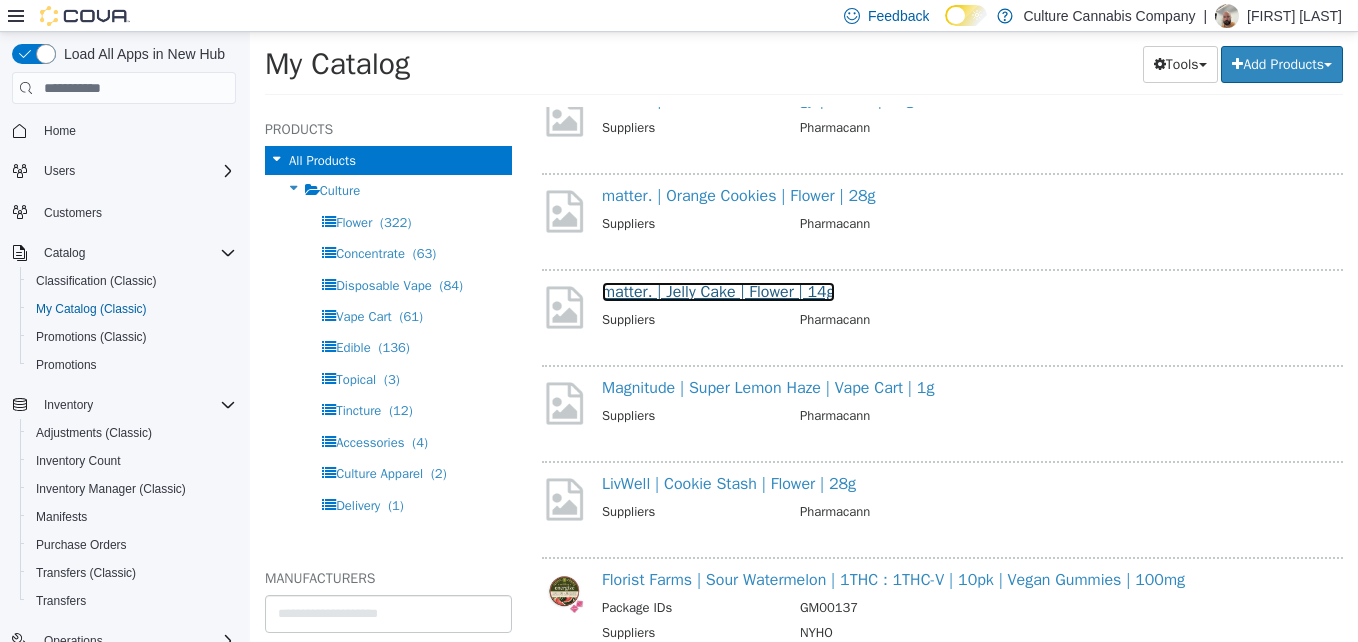 click on "matter. | Jelly Cake | Flower | 14g" at bounding box center [718, 292] 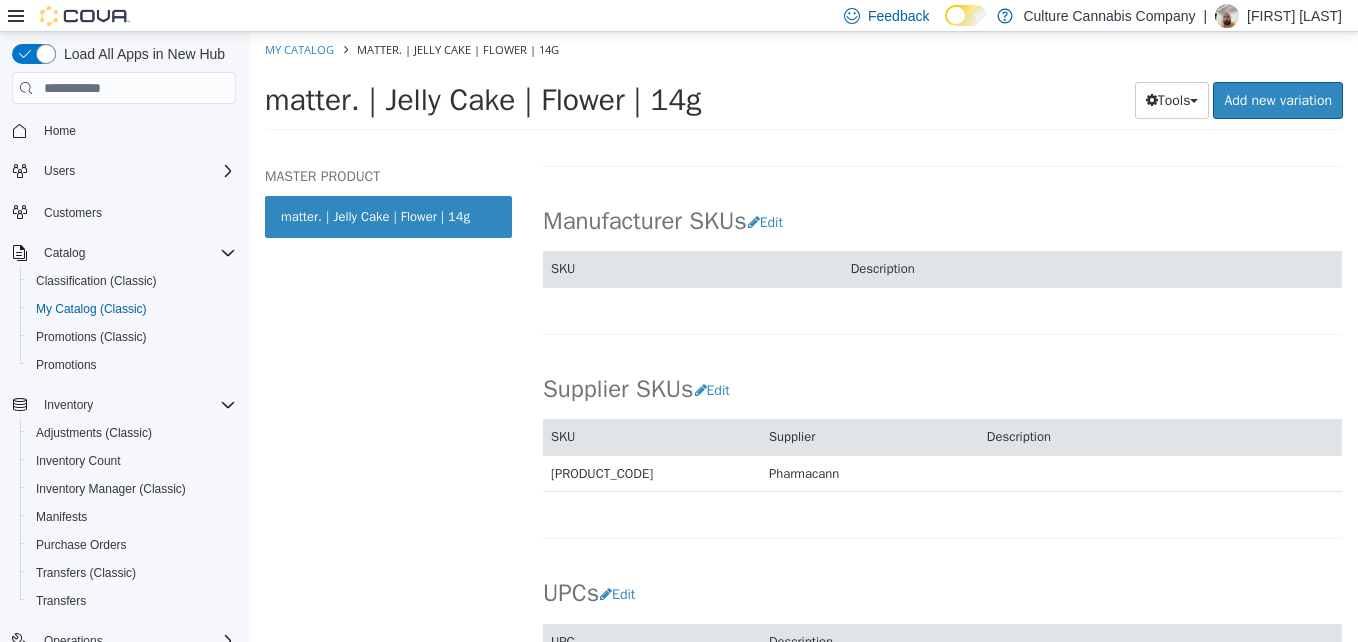 scroll, scrollTop: 1102, scrollLeft: 0, axis: vertical 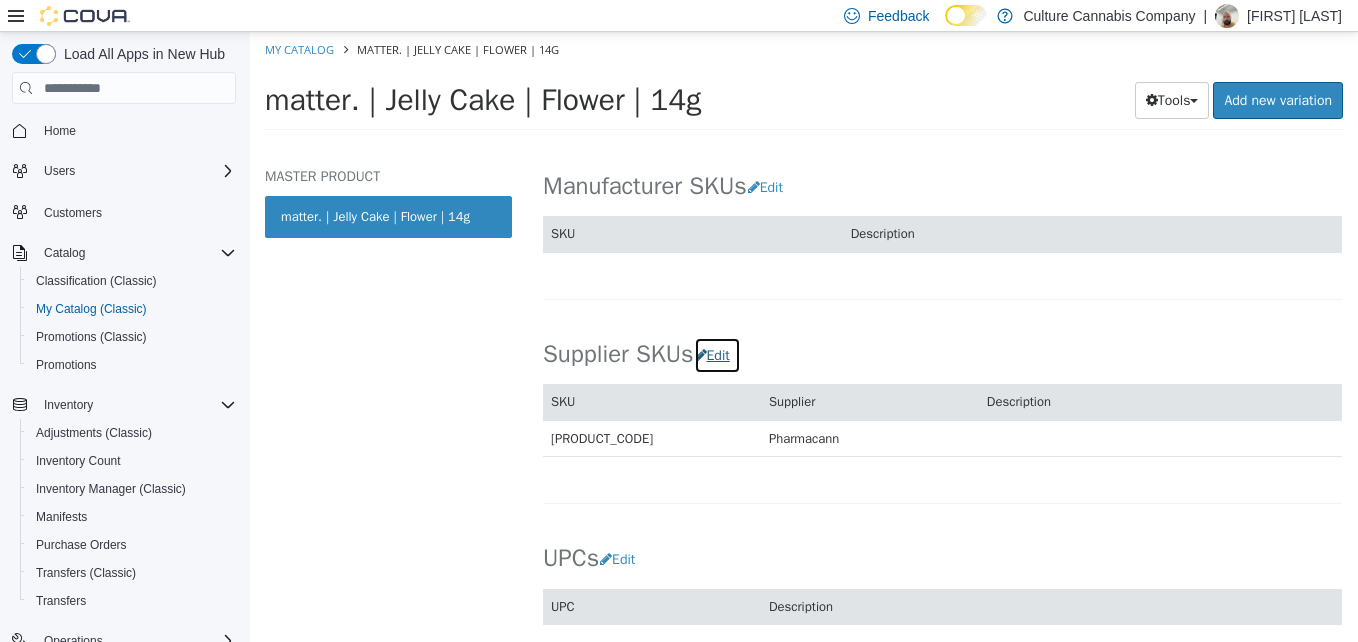 click on "Edit" at bounding box center (717, 355) 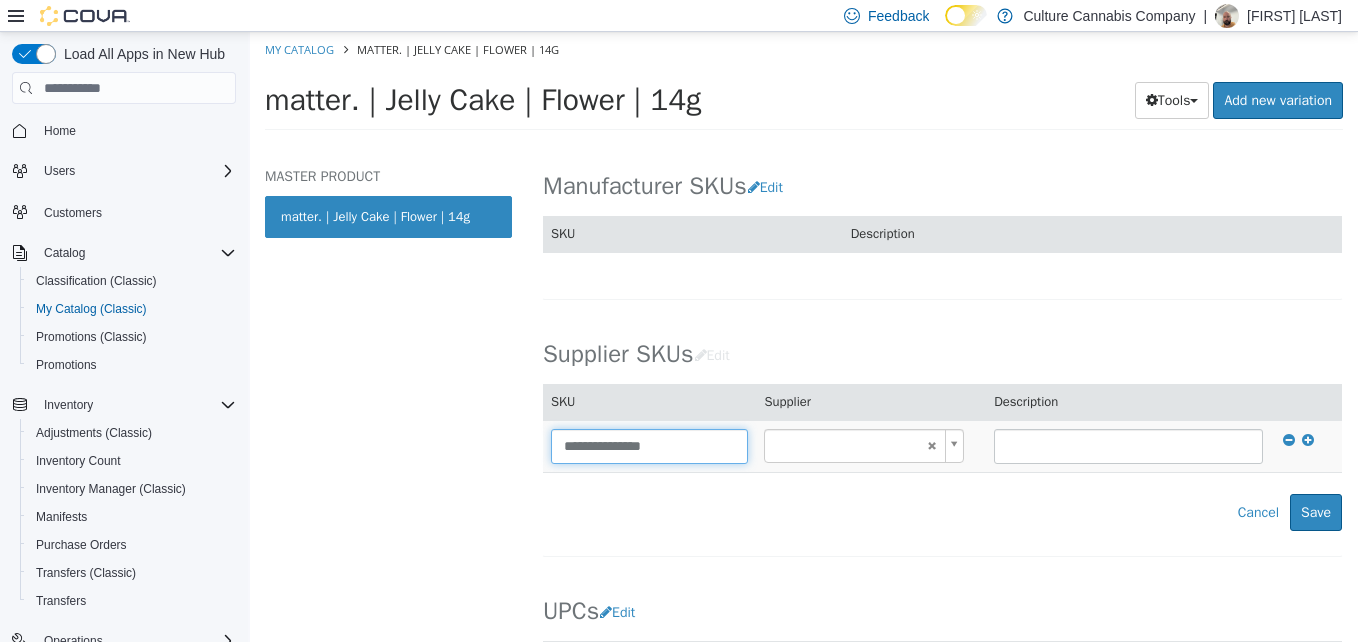 click on "**********" at bounding box center [649, 446] 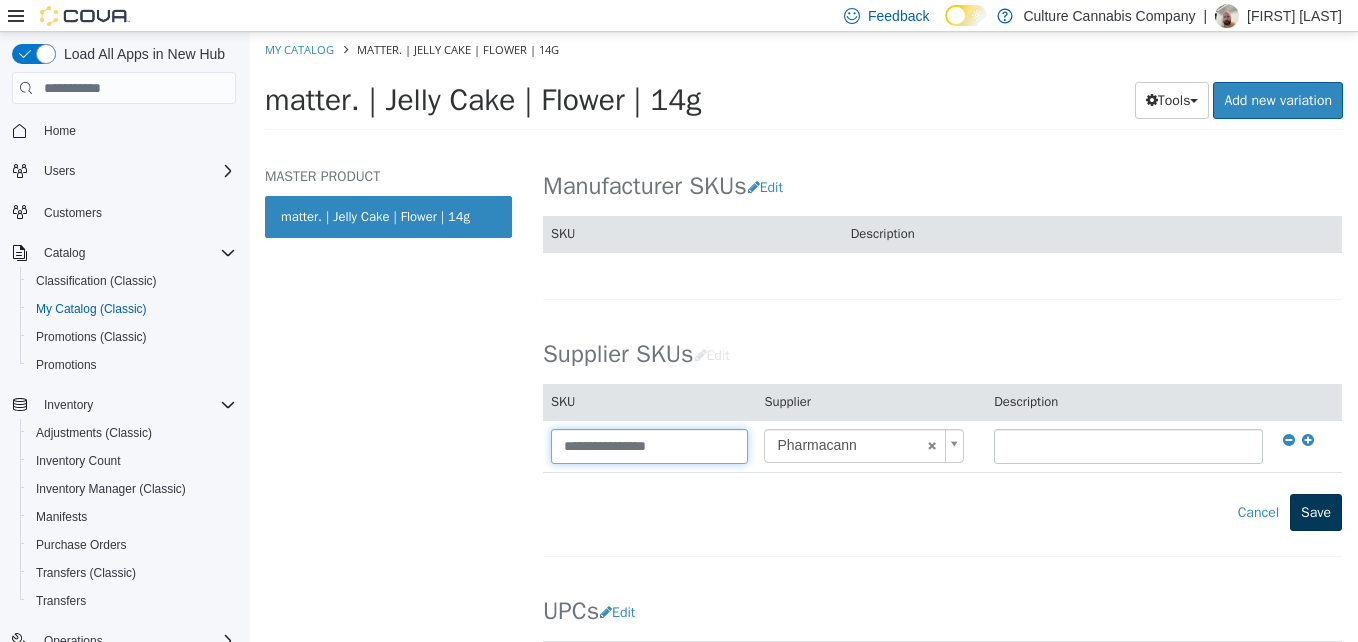 type on "**********" 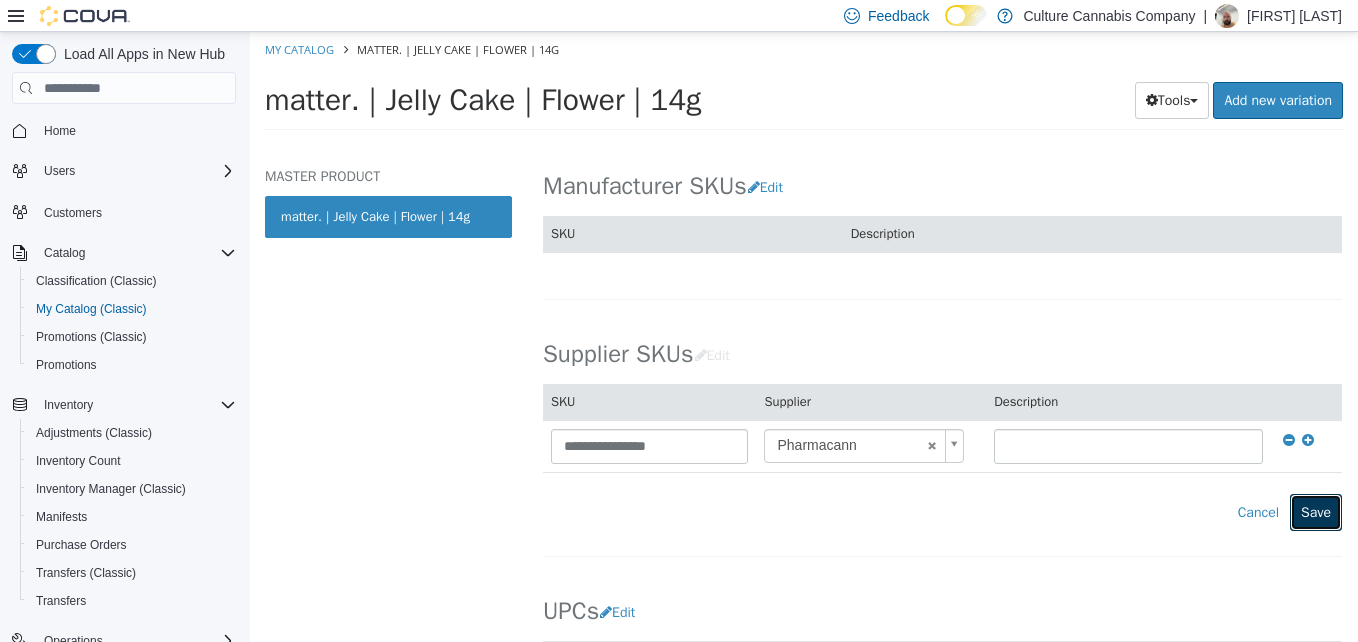 click on "Save" at bounding box center [1316, 512] 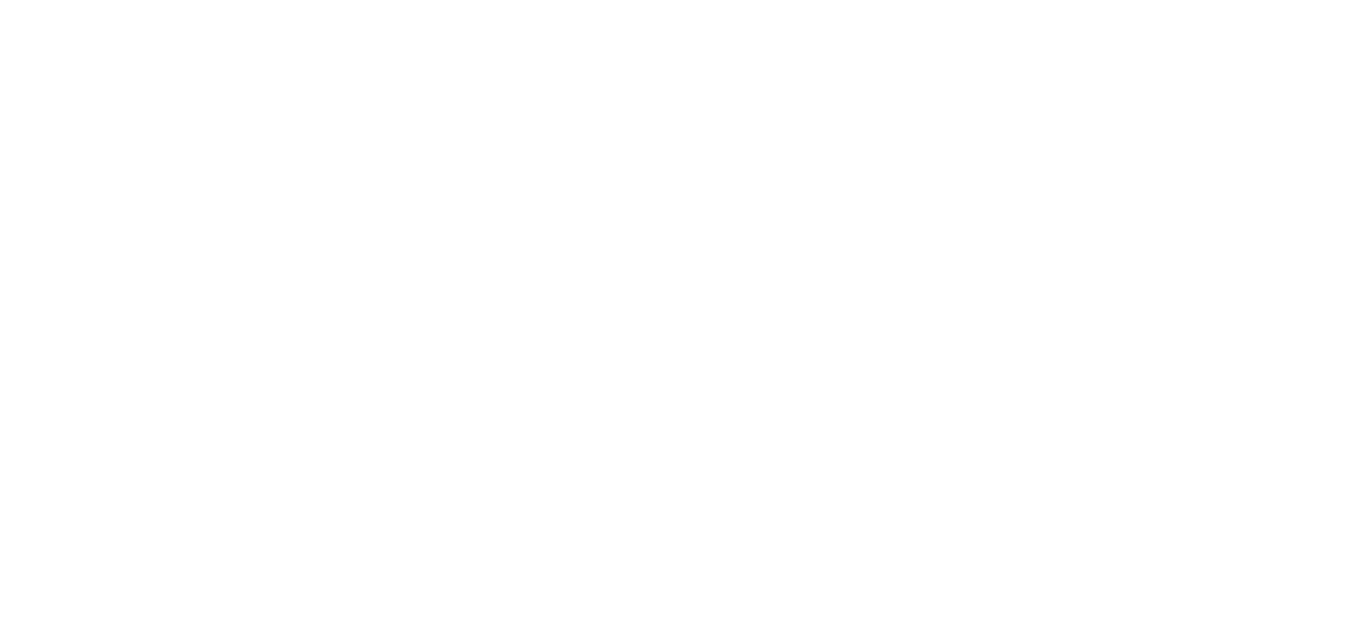 scroll, scrollTop: 0, scrollLeft: 0, axis: both 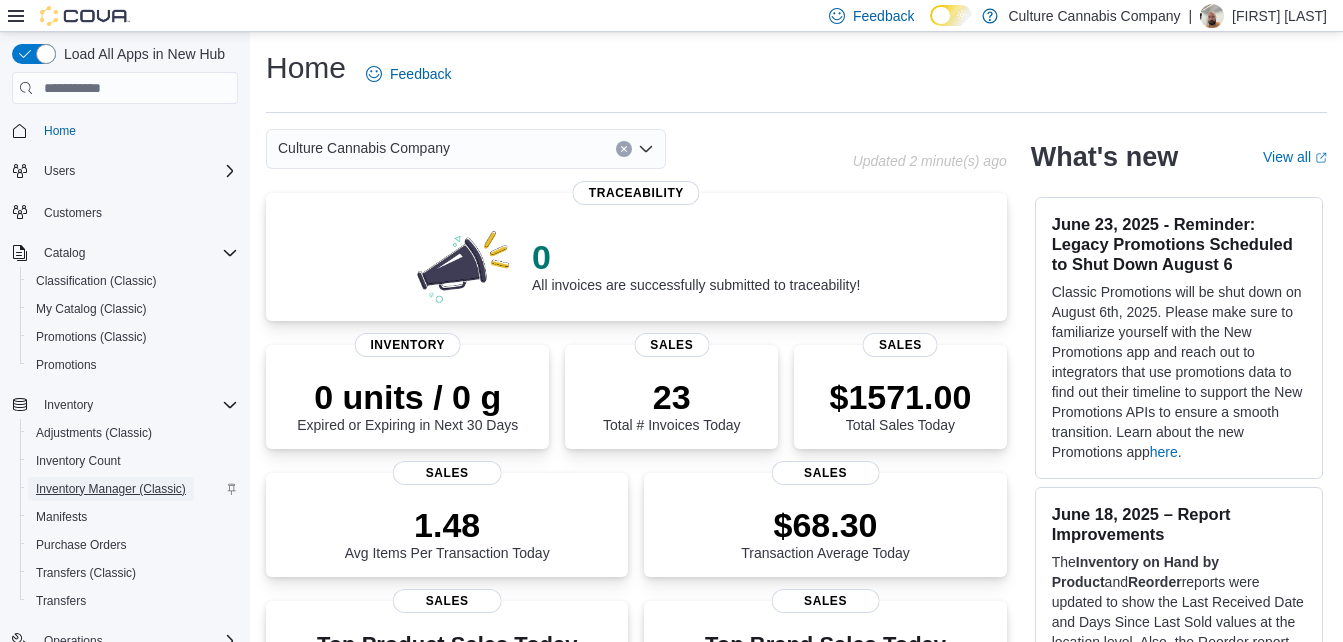 click on "Inventory Manager (Classic)" at bounding box center [111, 489] 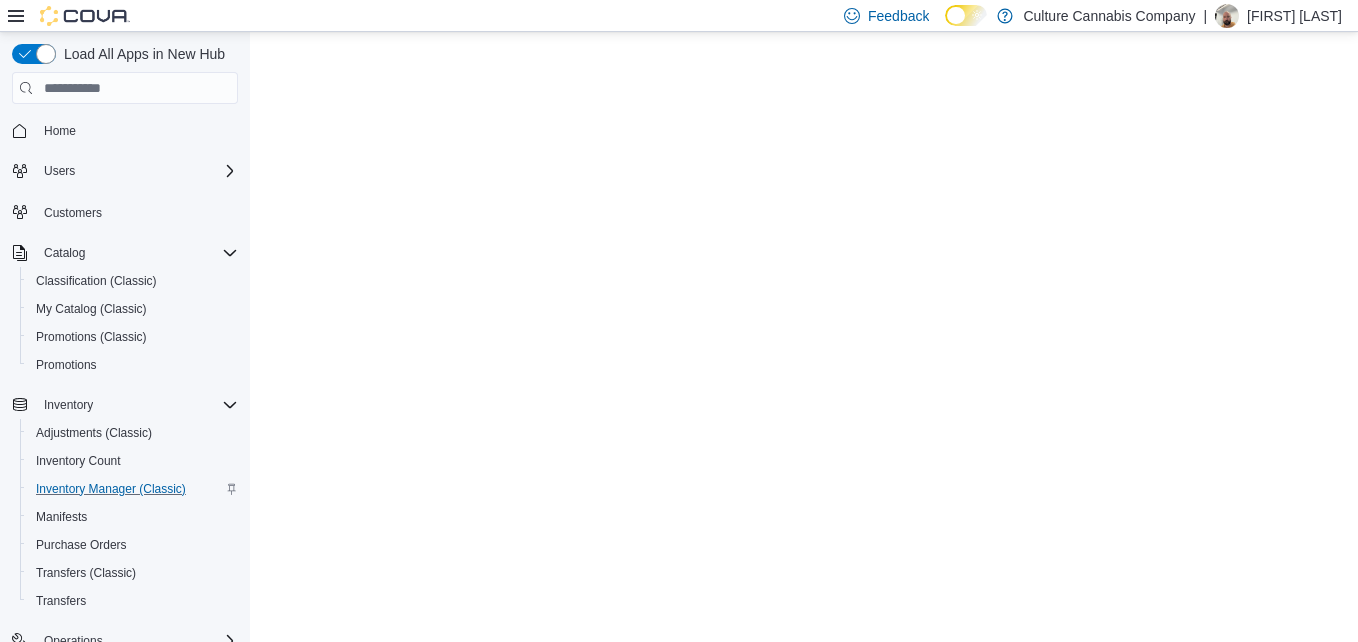 scroll, scrollTop: 0, scrollLeft: 0, axis: both 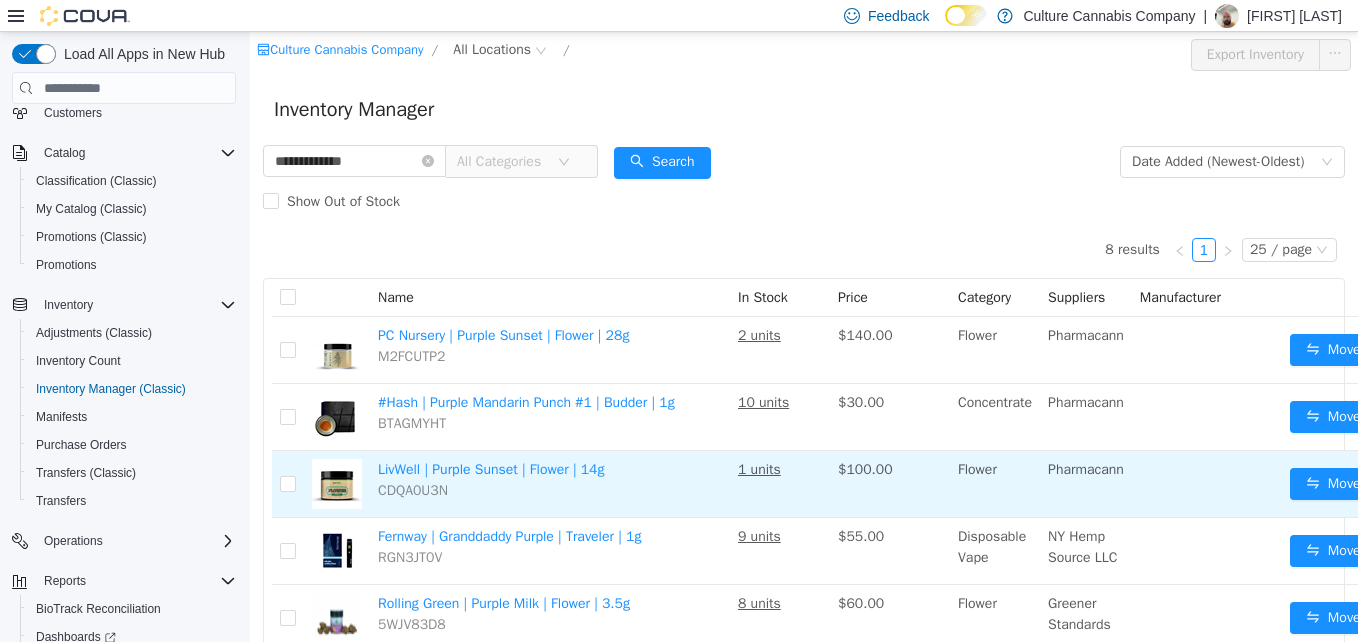 type on "**********" 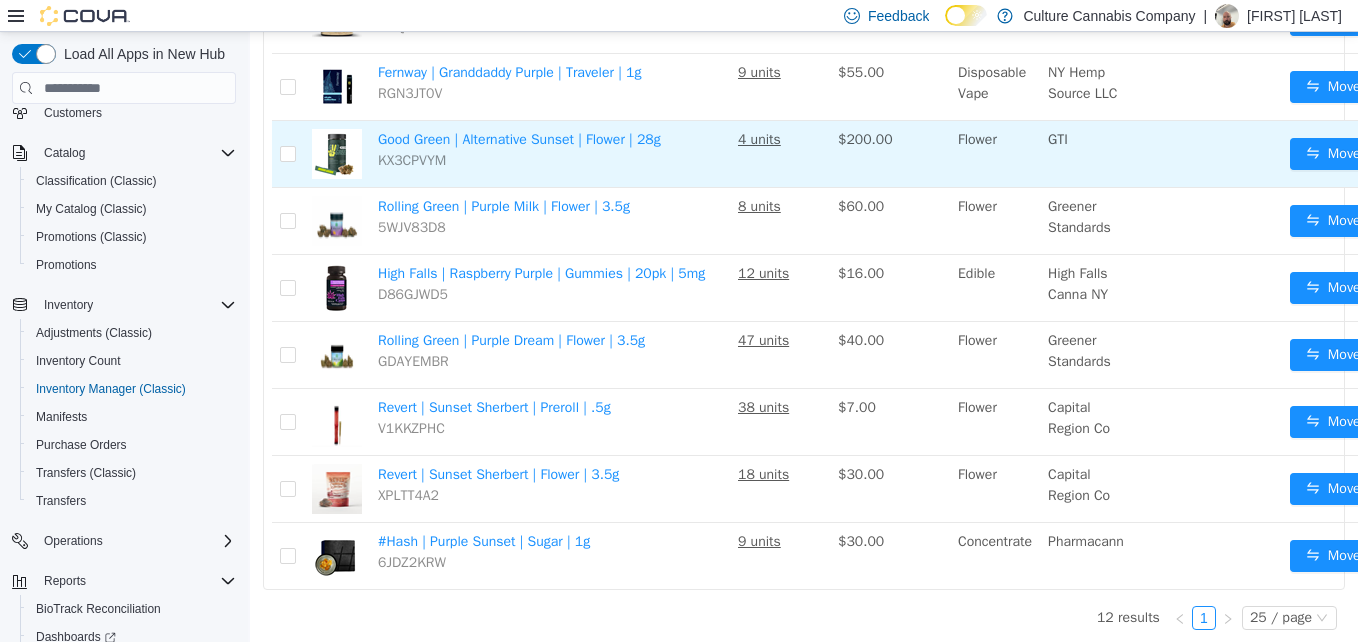 scroll, scrollTop: 551, scrollLeft: 0, axis: vertical 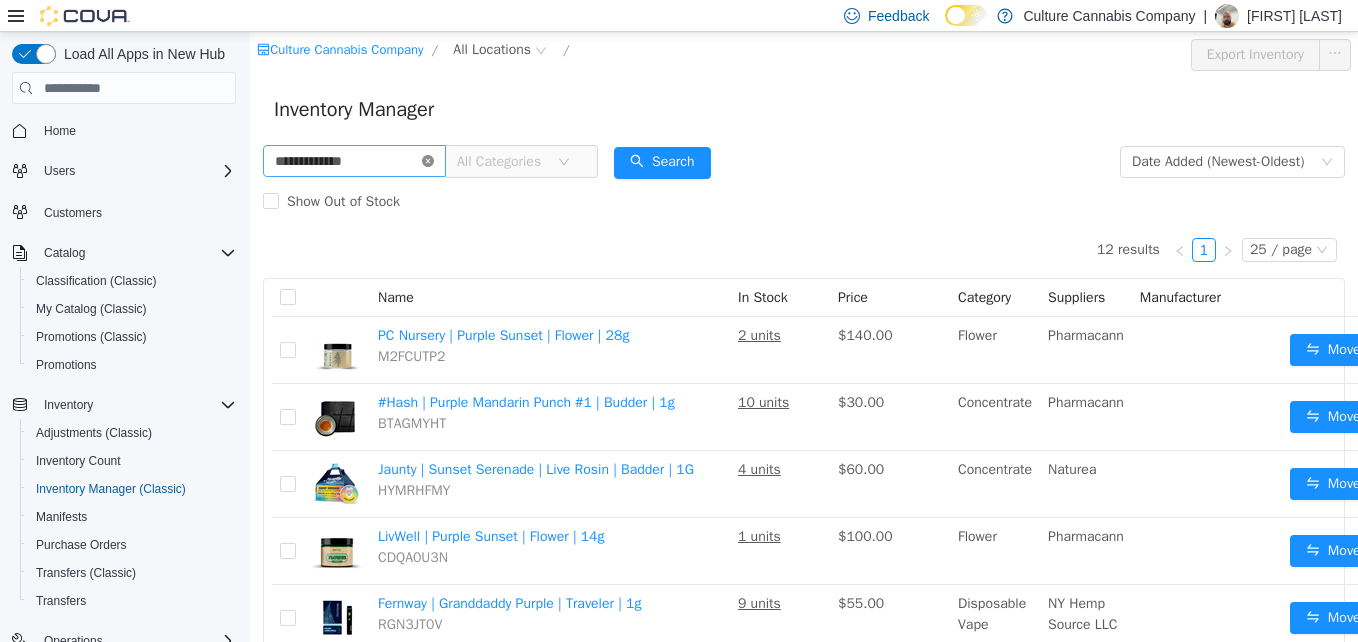 click 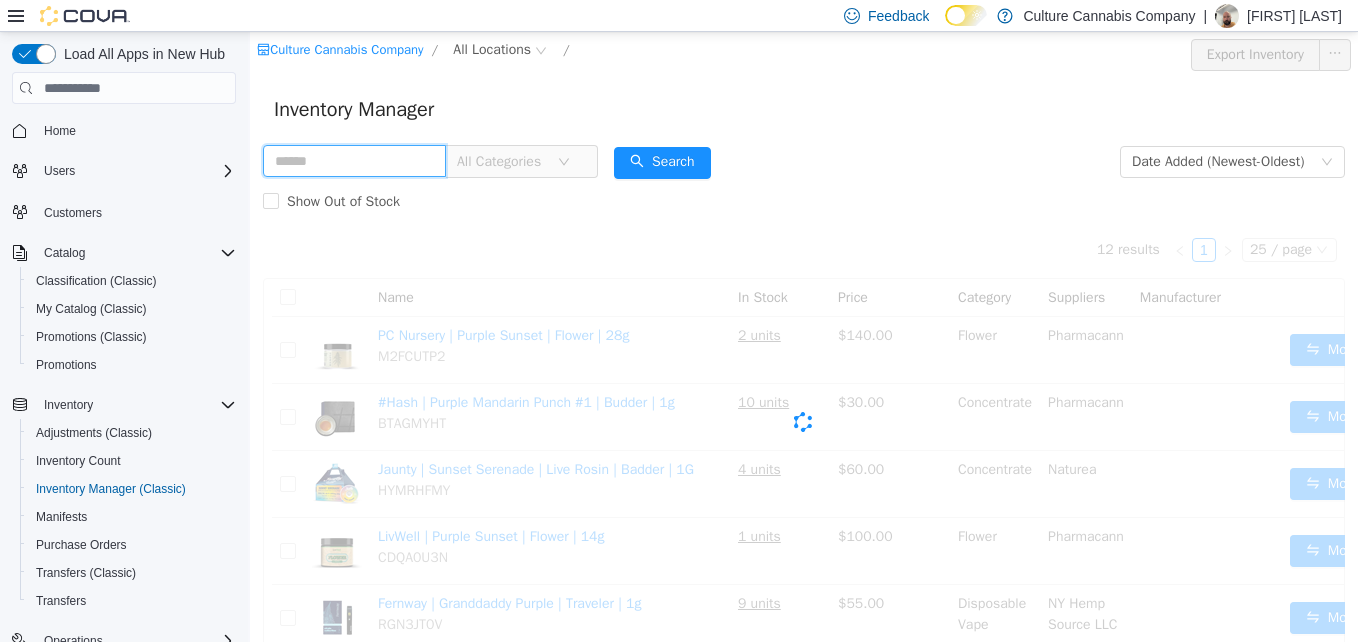 click at bounding box center [354, 161] 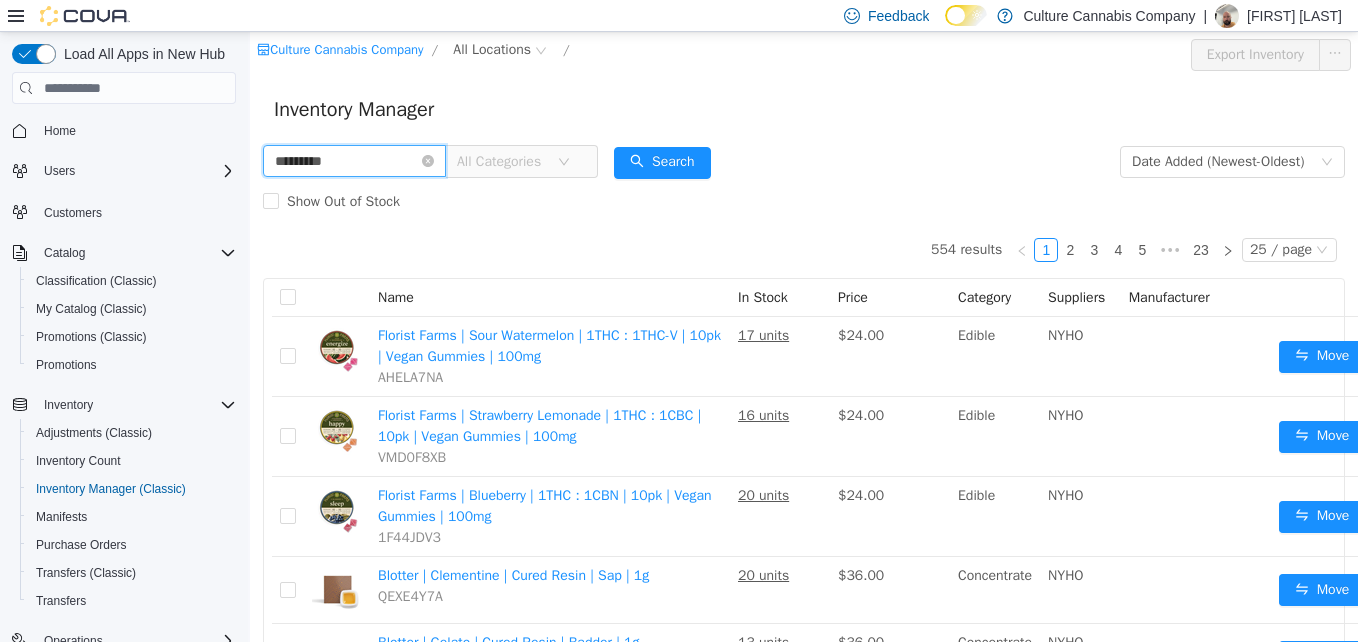 type on "*********" 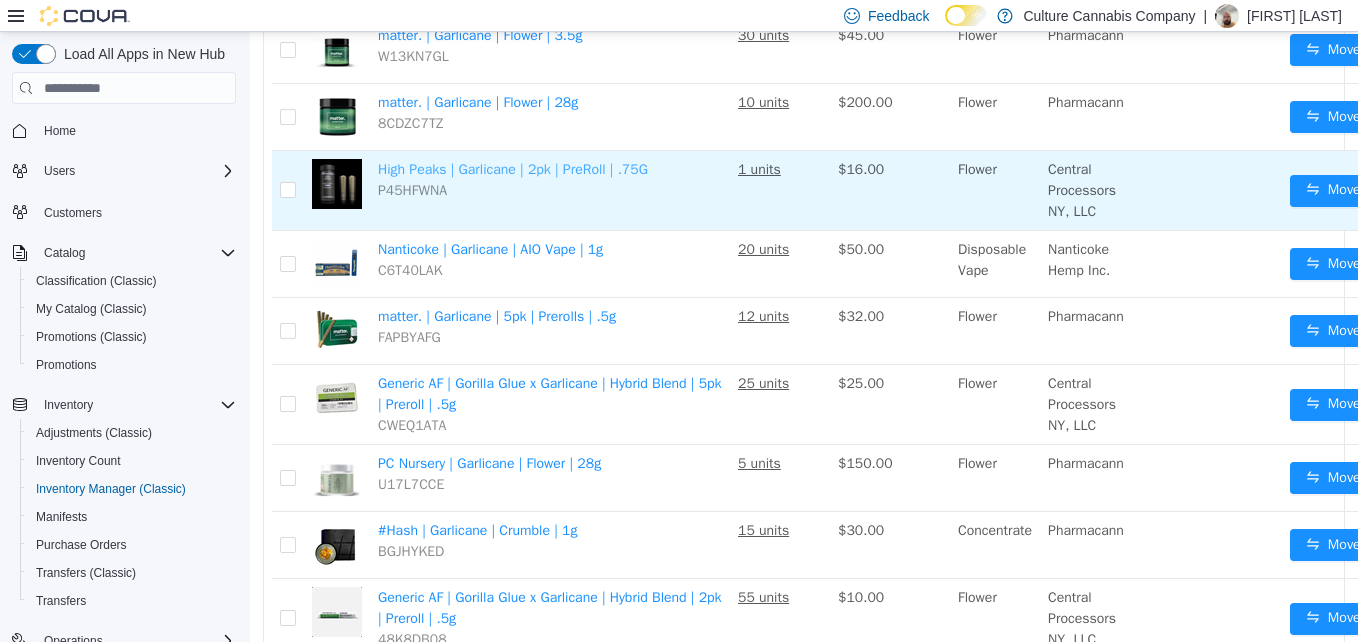 scroll, scrollTop: 400, scrollLeft: 0, axis: vertical 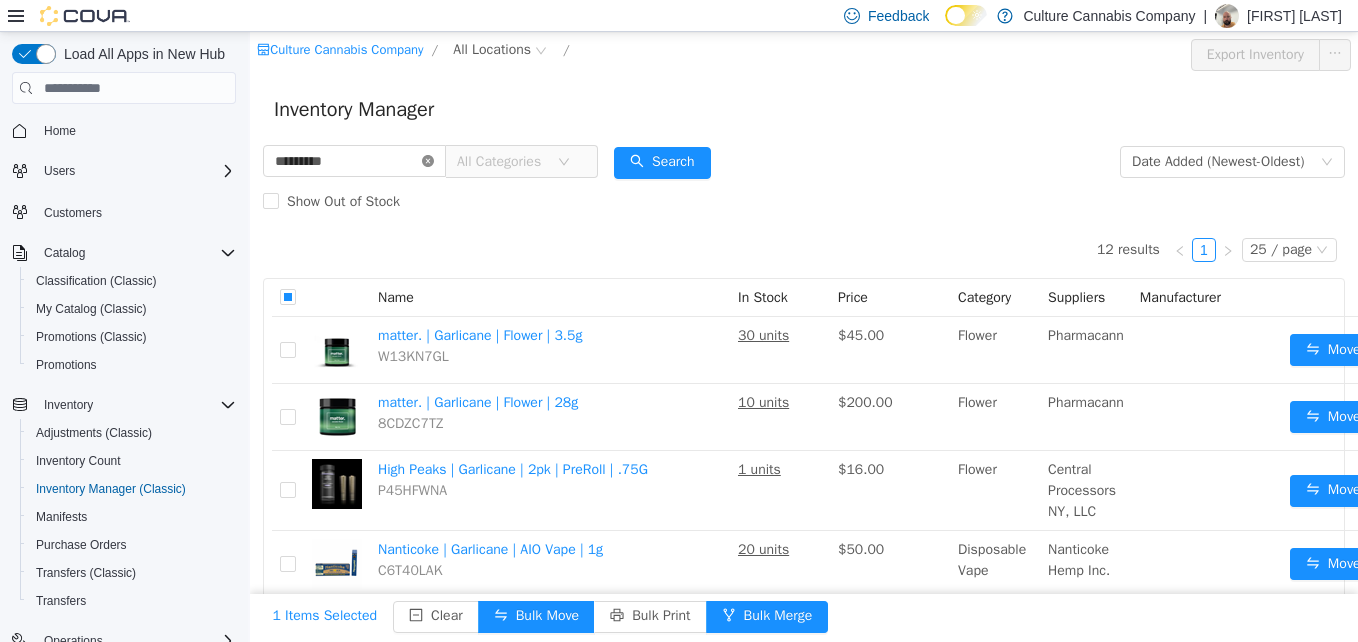 click 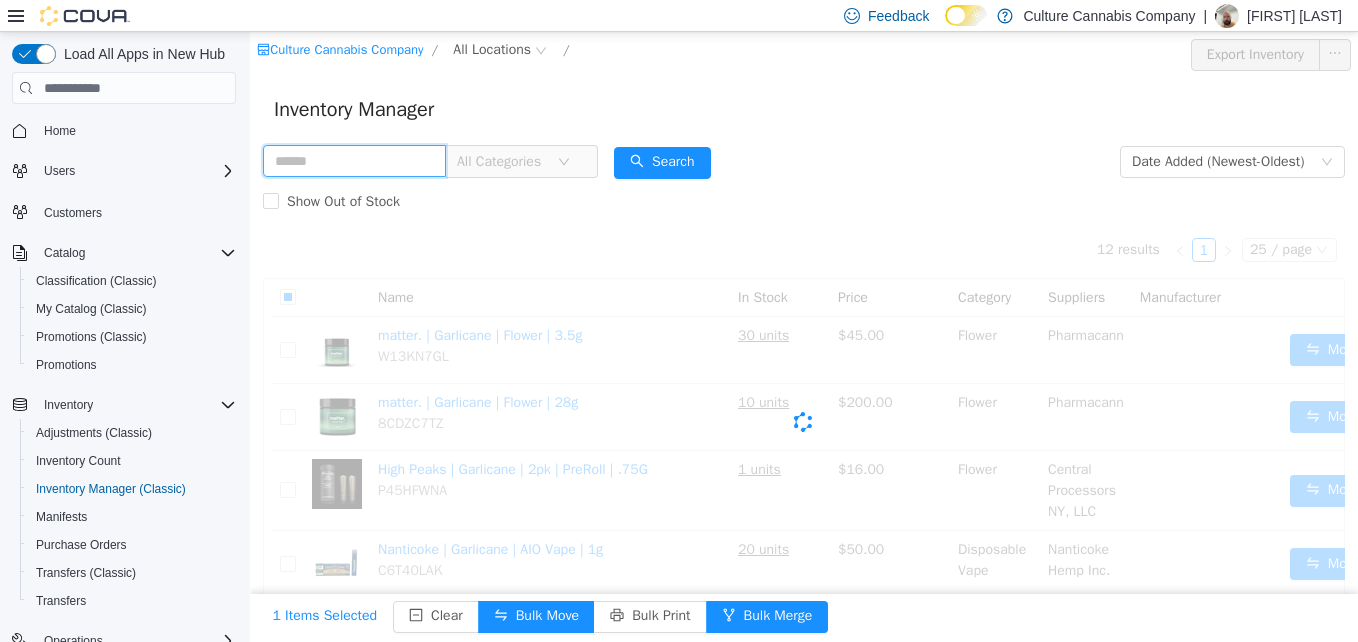 click at bounding box center (354, 161) 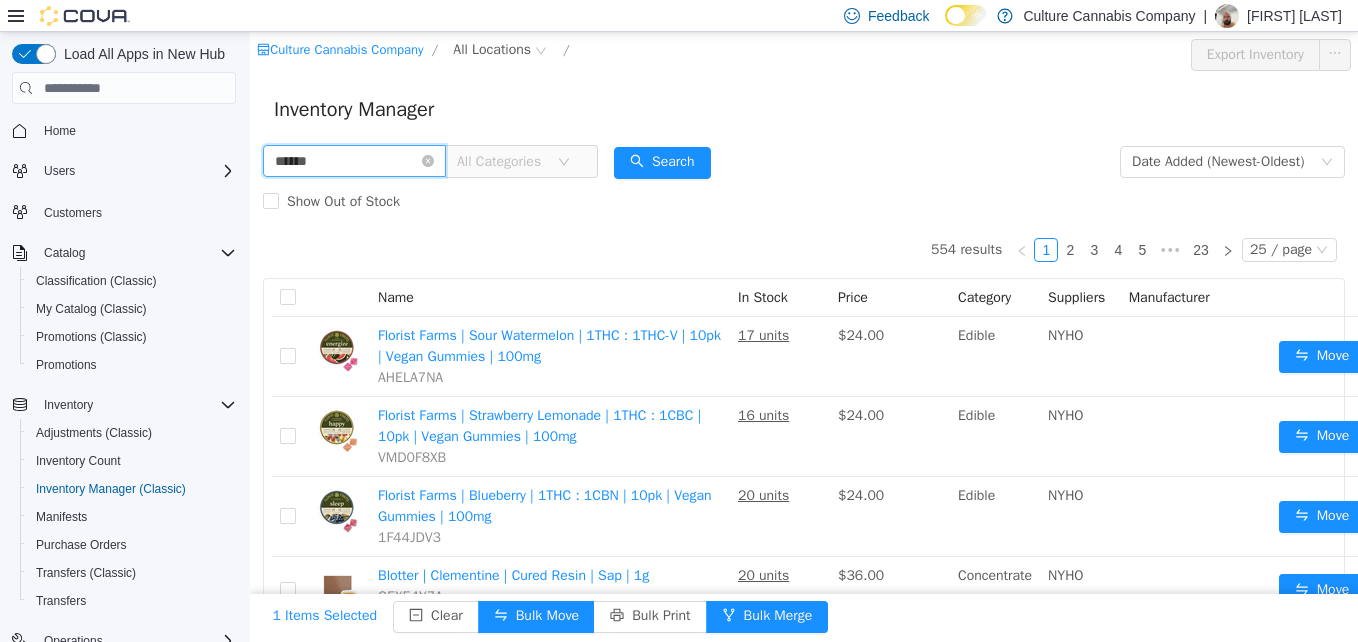 type on "******" 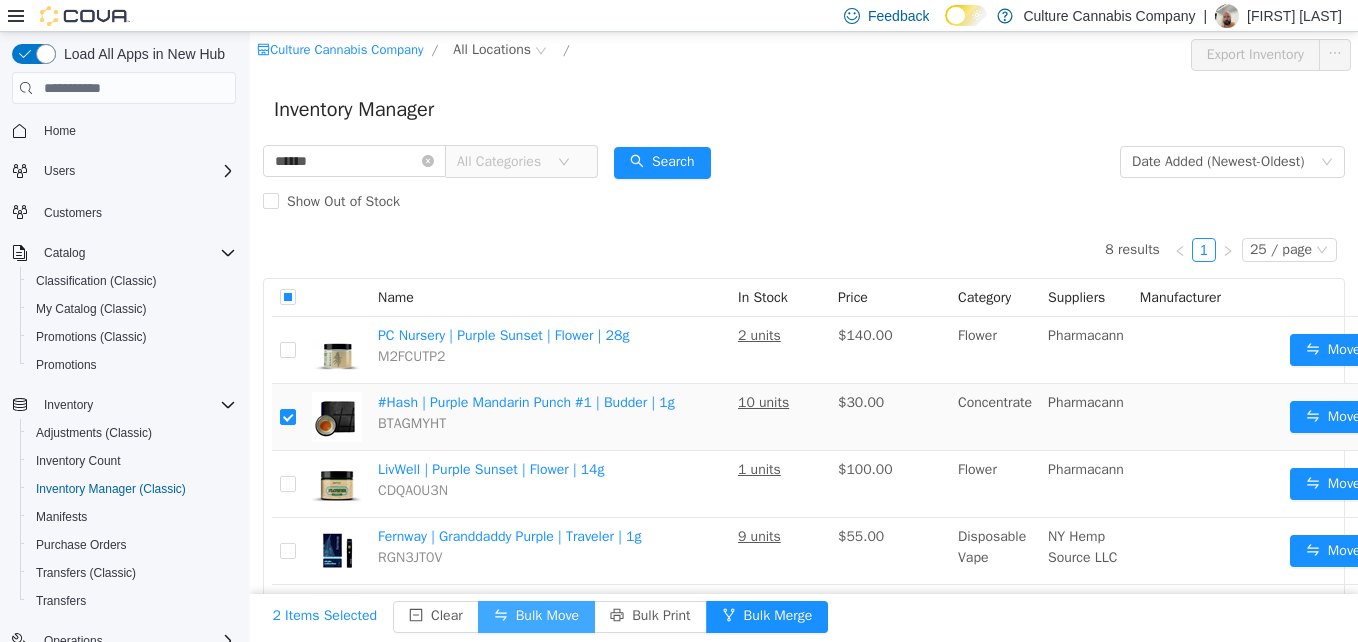 click on "Bulk Move" at bounding box center [536, 617] 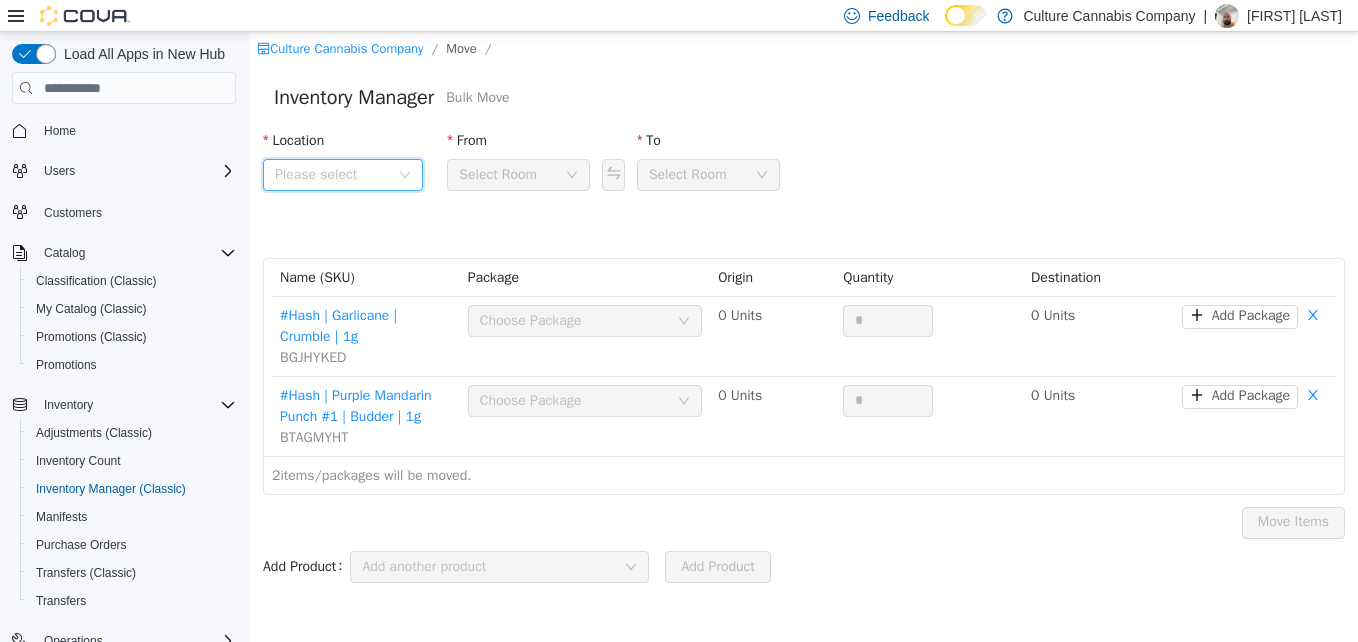click 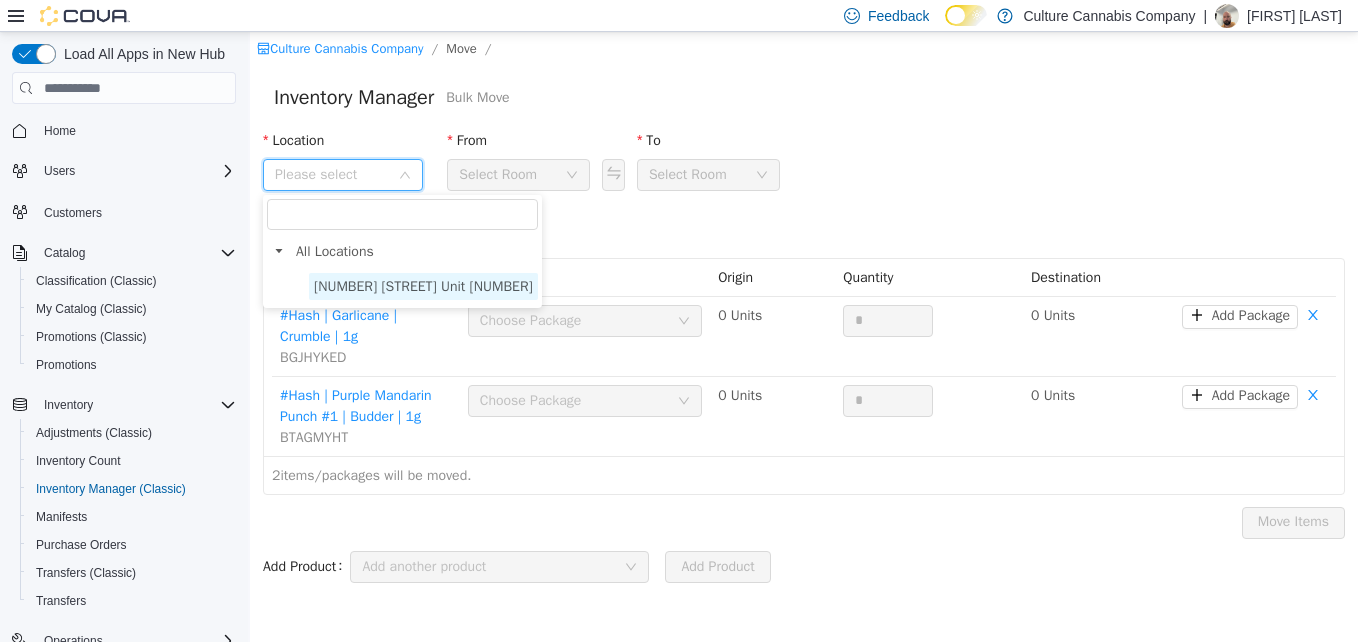 click on "[NUMBER] [STREET] [UNIT]" at bounding box center (423, 286) 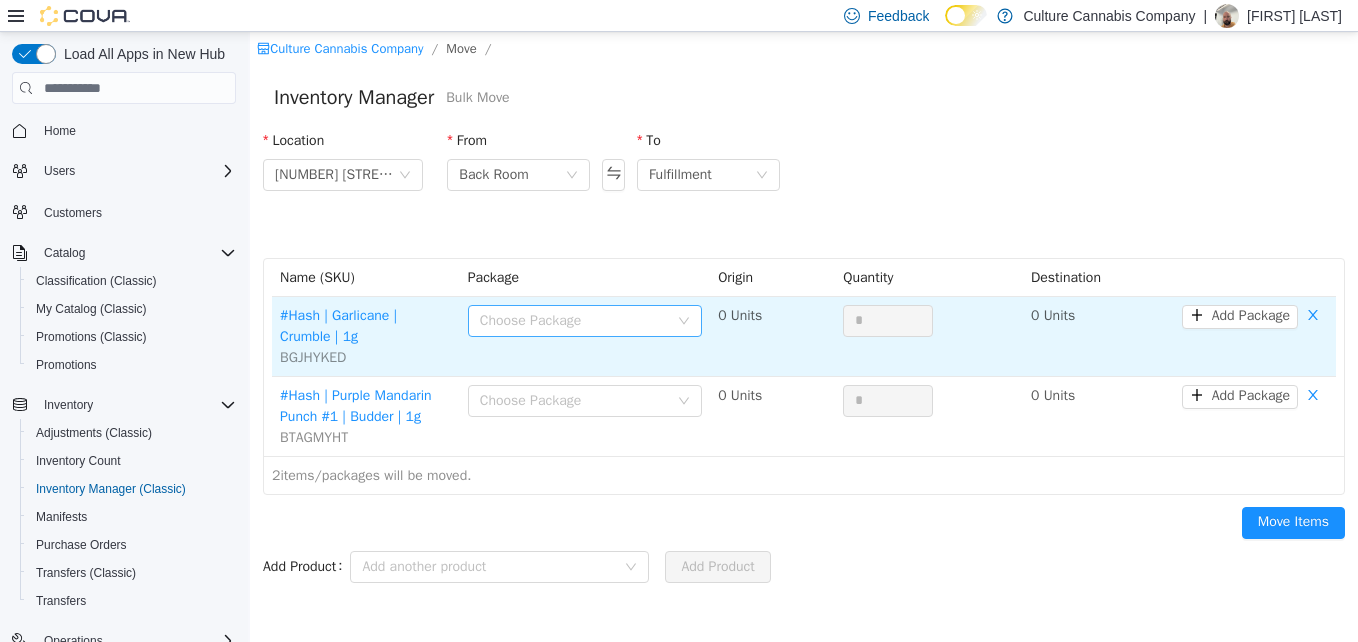 click on "Choose Package" at bounding box center [574, 321] 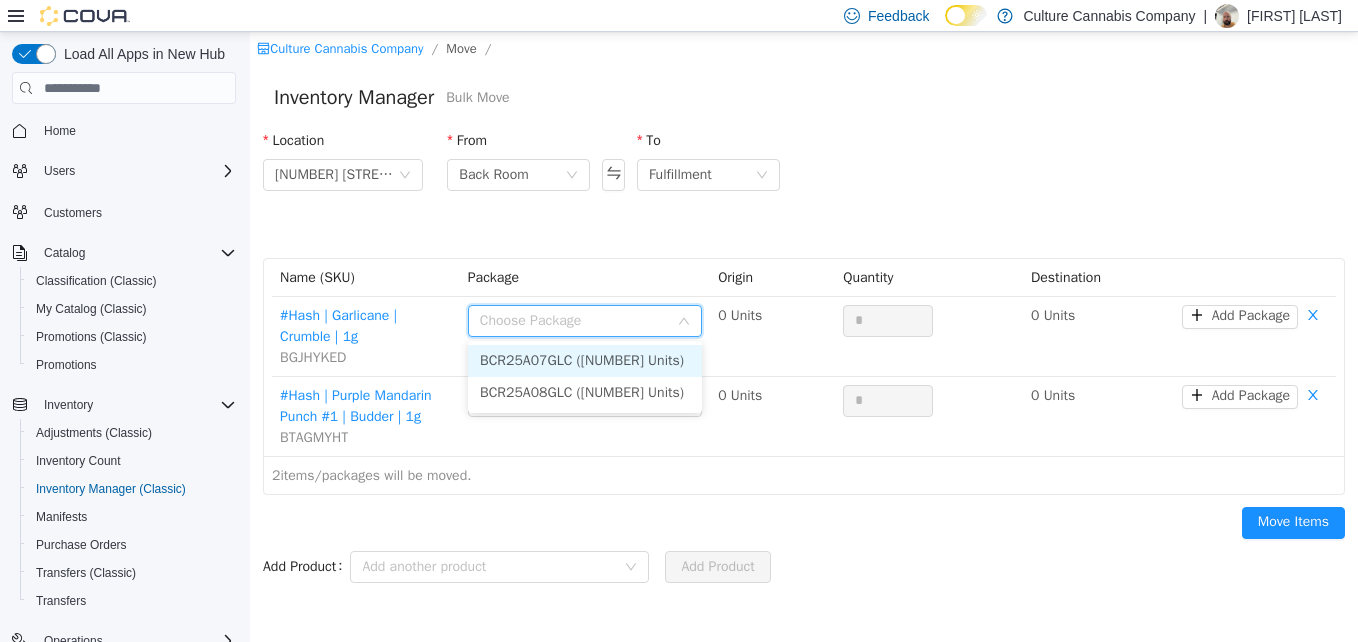 click on "BCR25A07GLC (15 Units)" at bounding box center (585, 361) 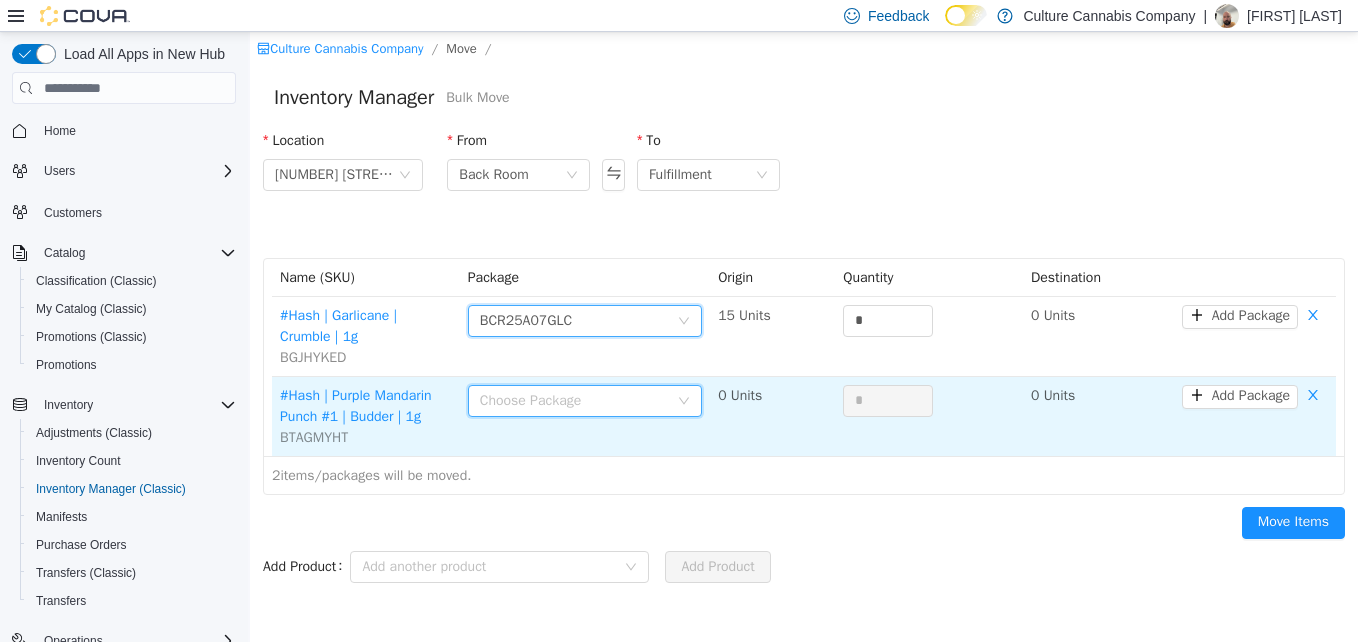 click on "Choose Package" at bounding box center (578, 401) 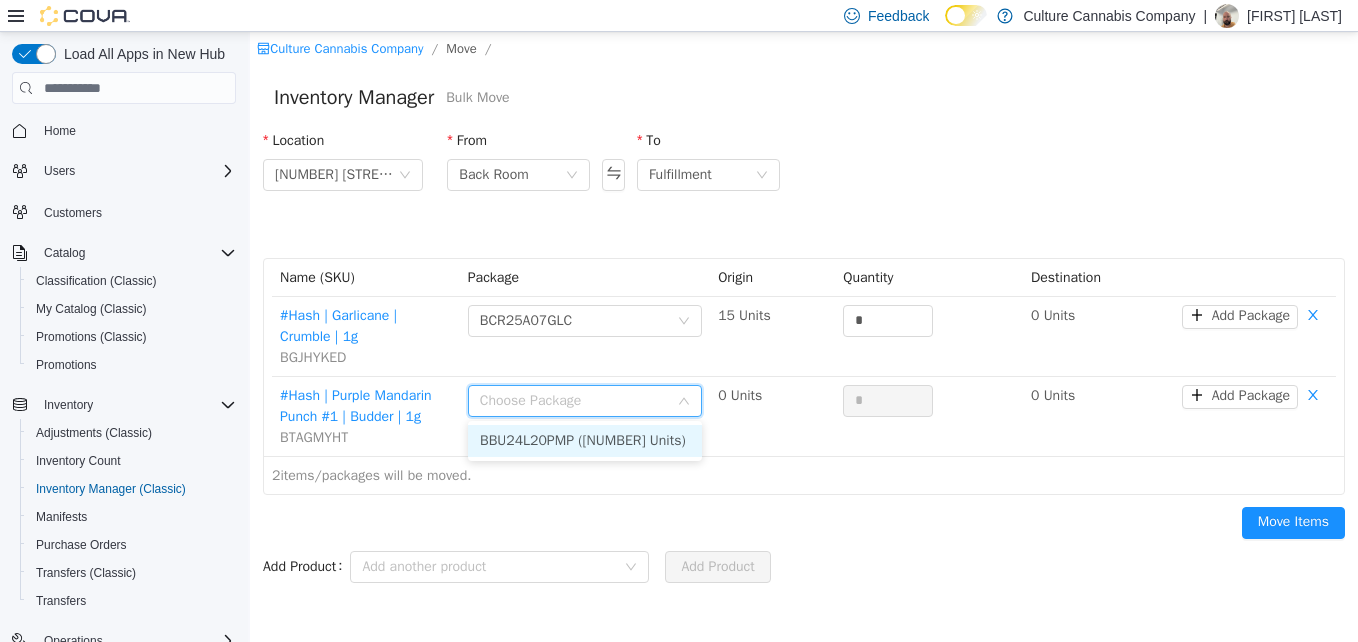 click on "BBU24L20PMP (10 Units)" at bounding box center [585, 441] 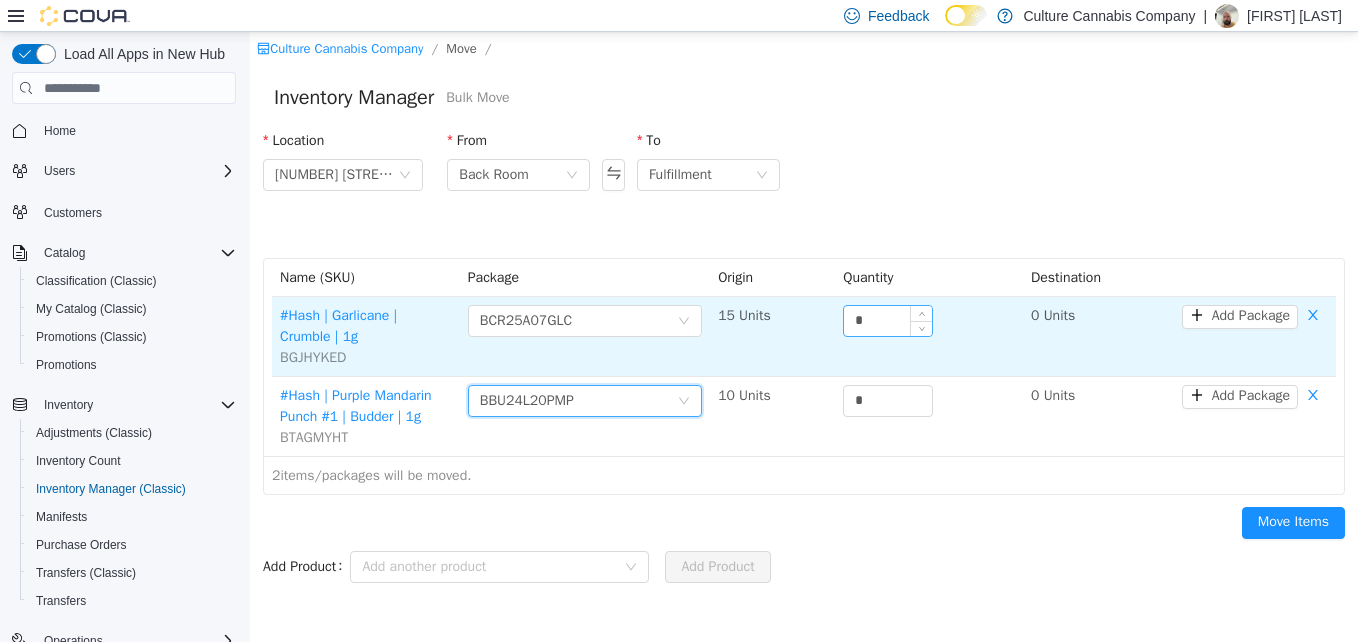 click on "*" at bounding box center [888, 321] 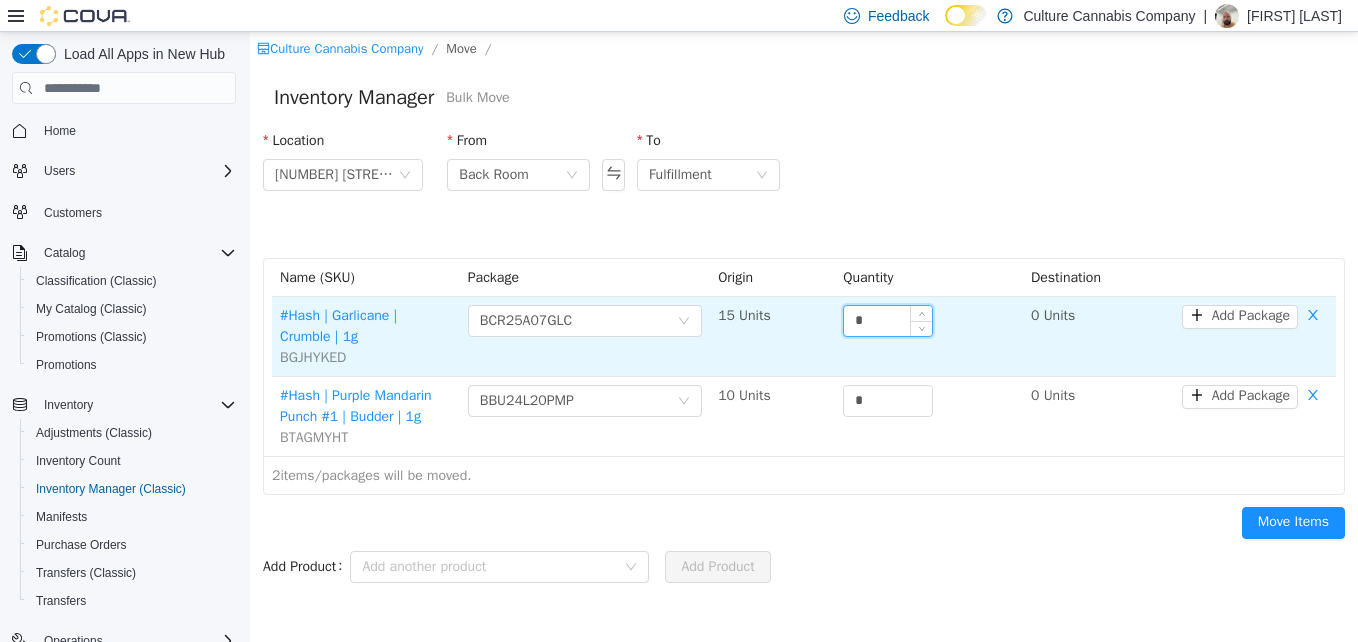 click on "*" at bounding box center [888, 321] 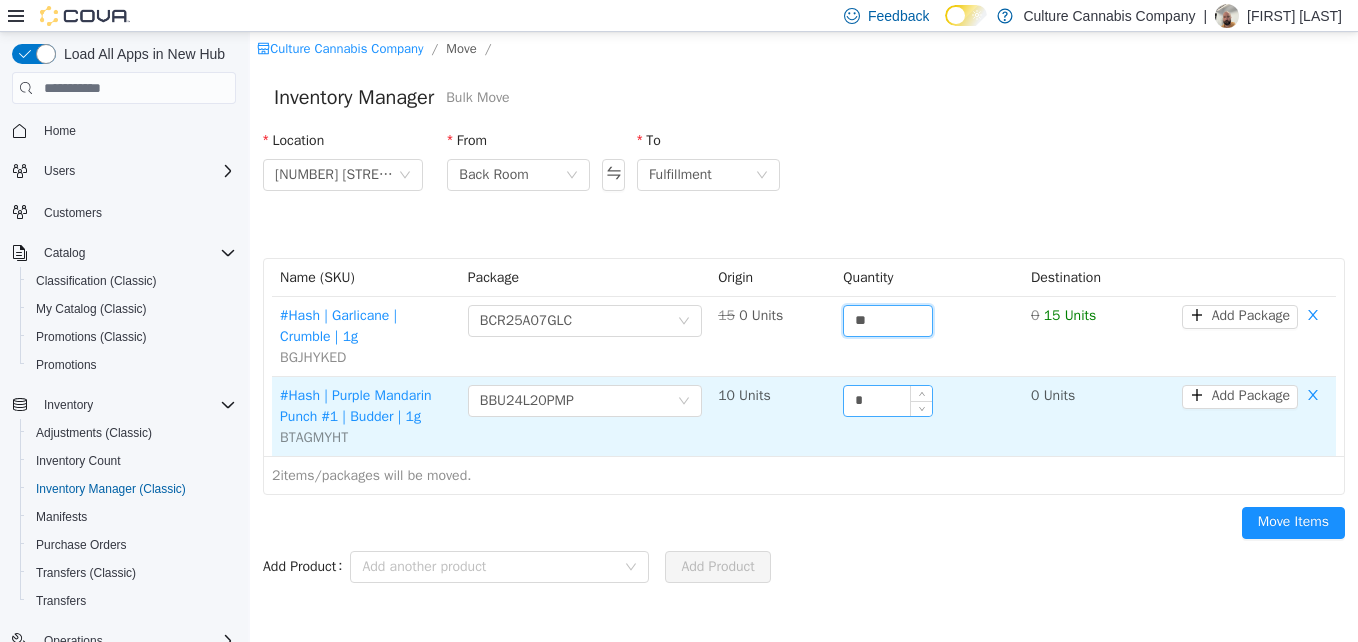 type on "**" 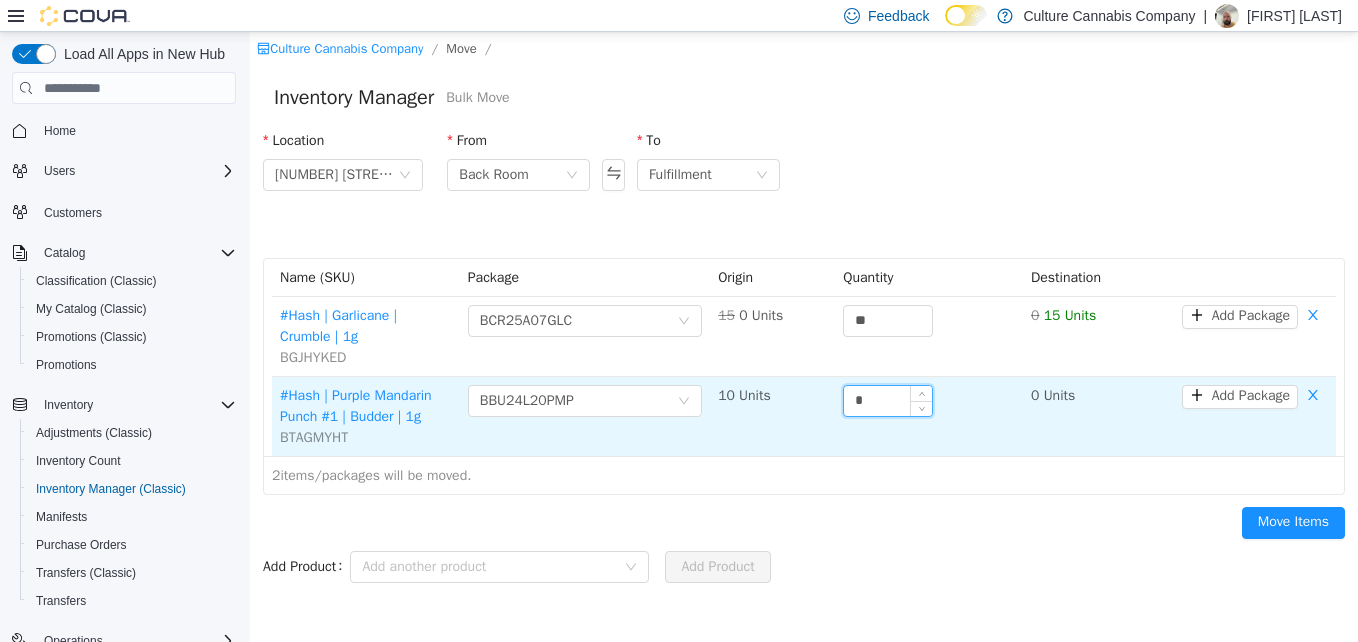 click on "*" at bounding box center [888, 401] 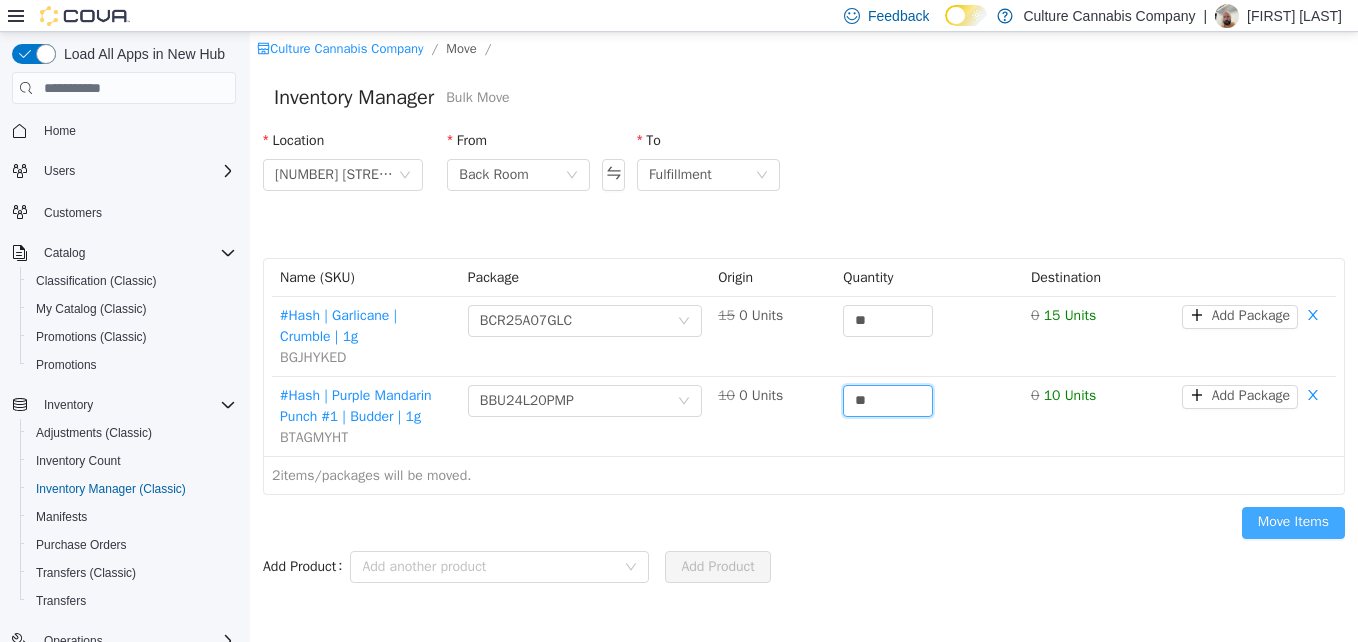 type on "**" 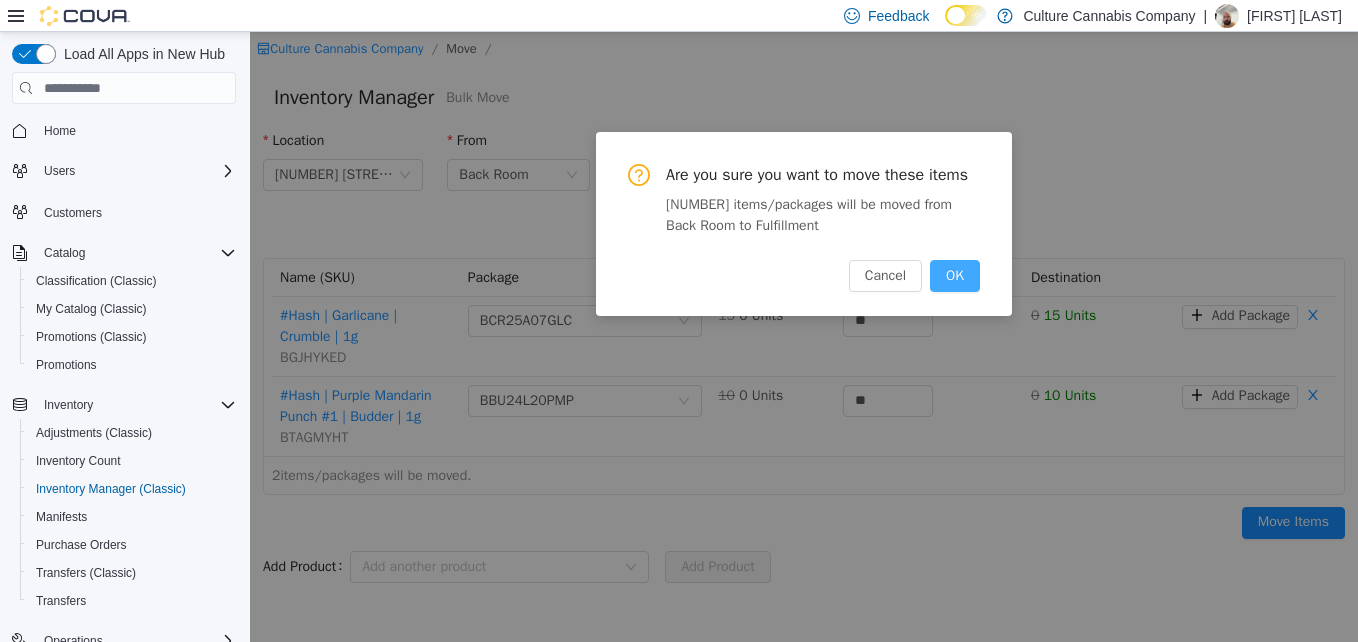 click on "OK" at bounding box center [955, 276] 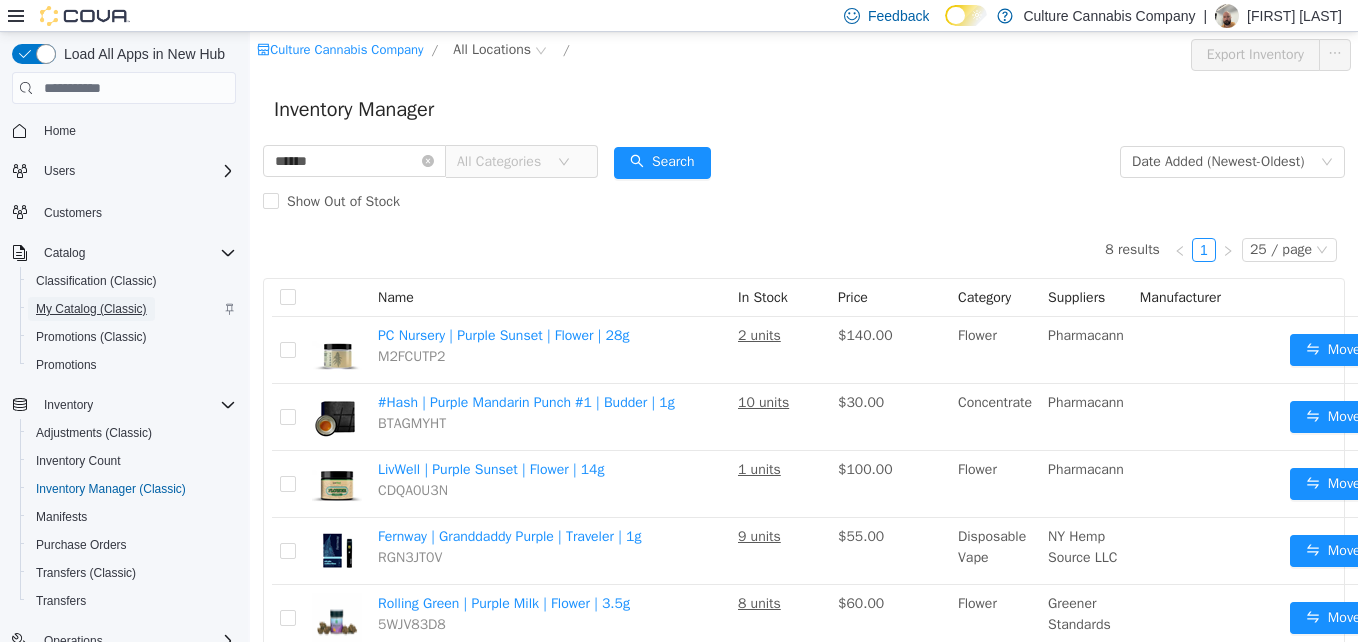 click on "My Catalog (Classic)" at bounding box center (91, 309) 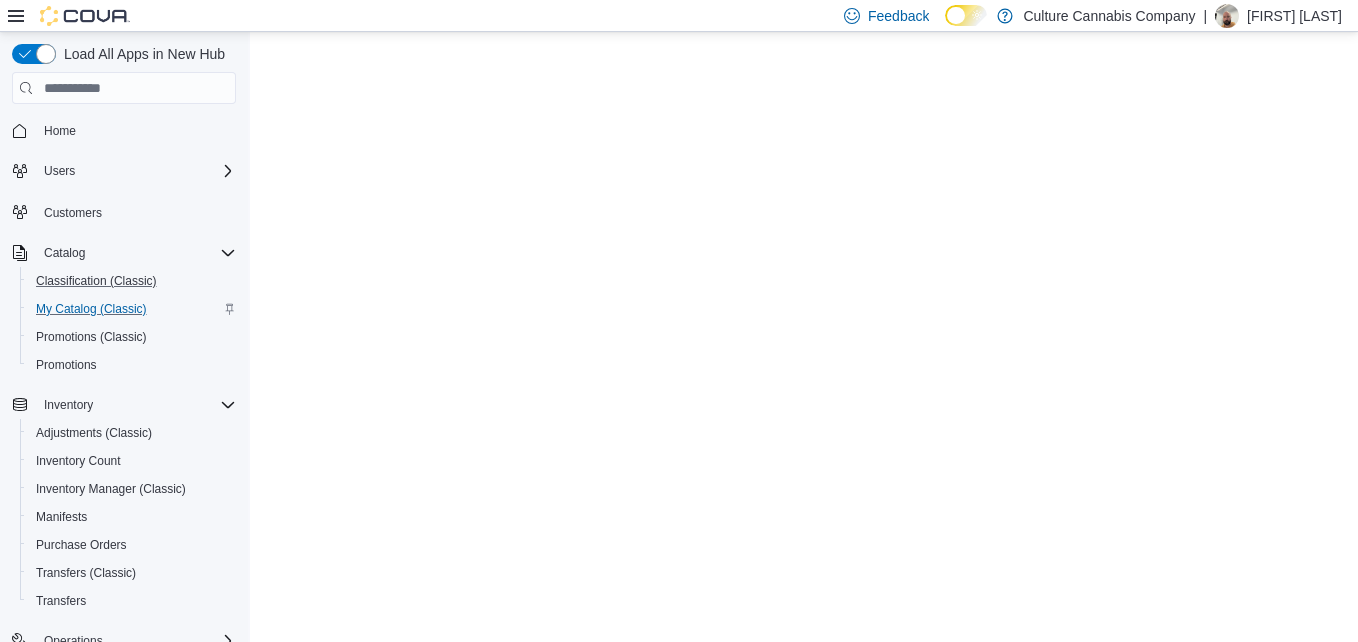 scroll, scrollTop: 0, scrollLeft: 0, axis: both 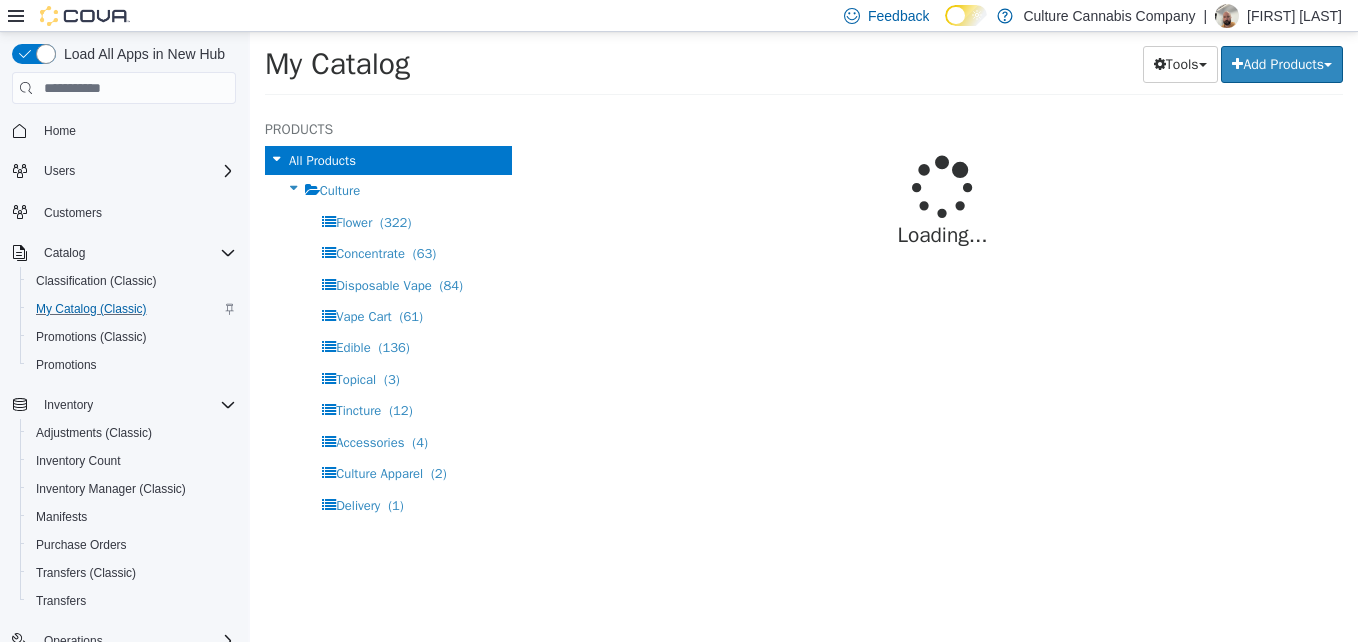 select on "**********" 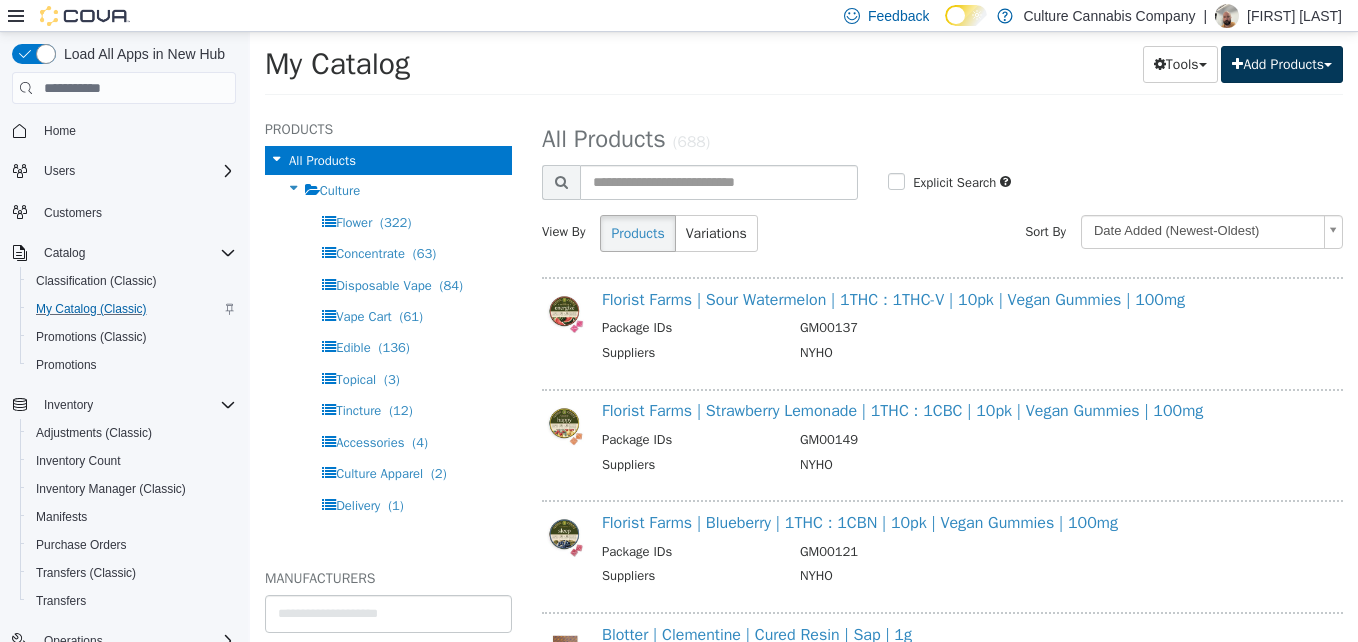 click on "Add Products" at bounding box center [1282, 64] 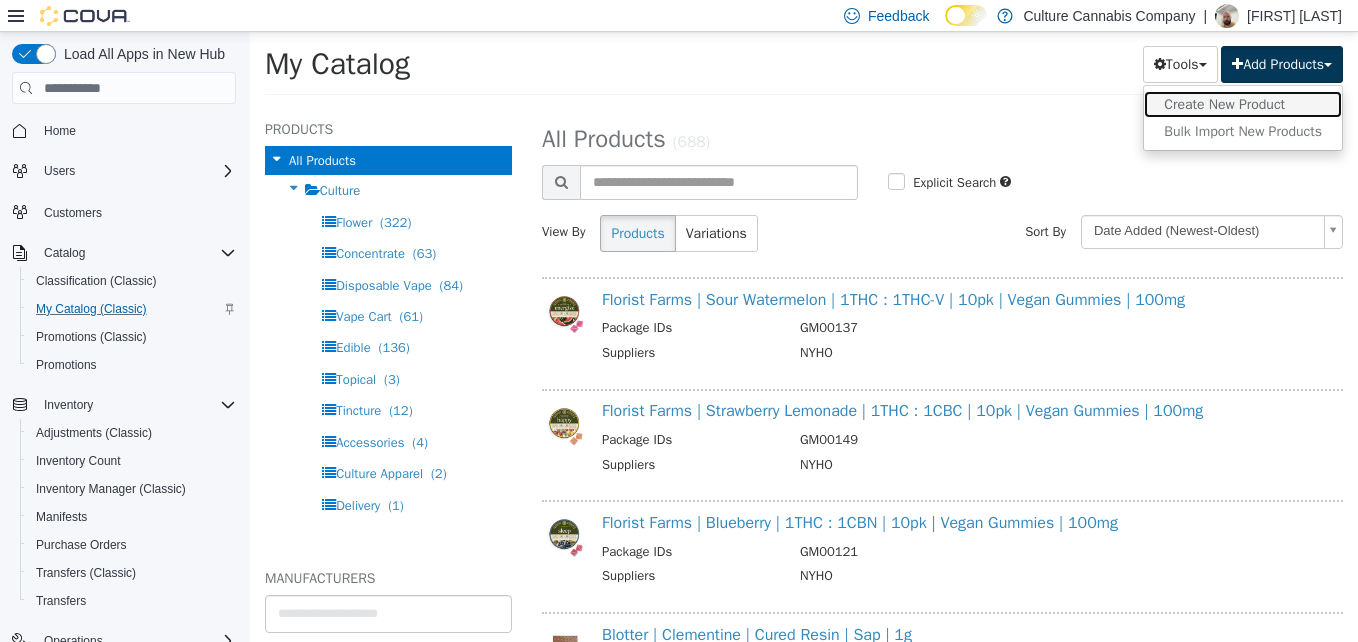 click on "Create New Product" at bounding box center (1243, 104) 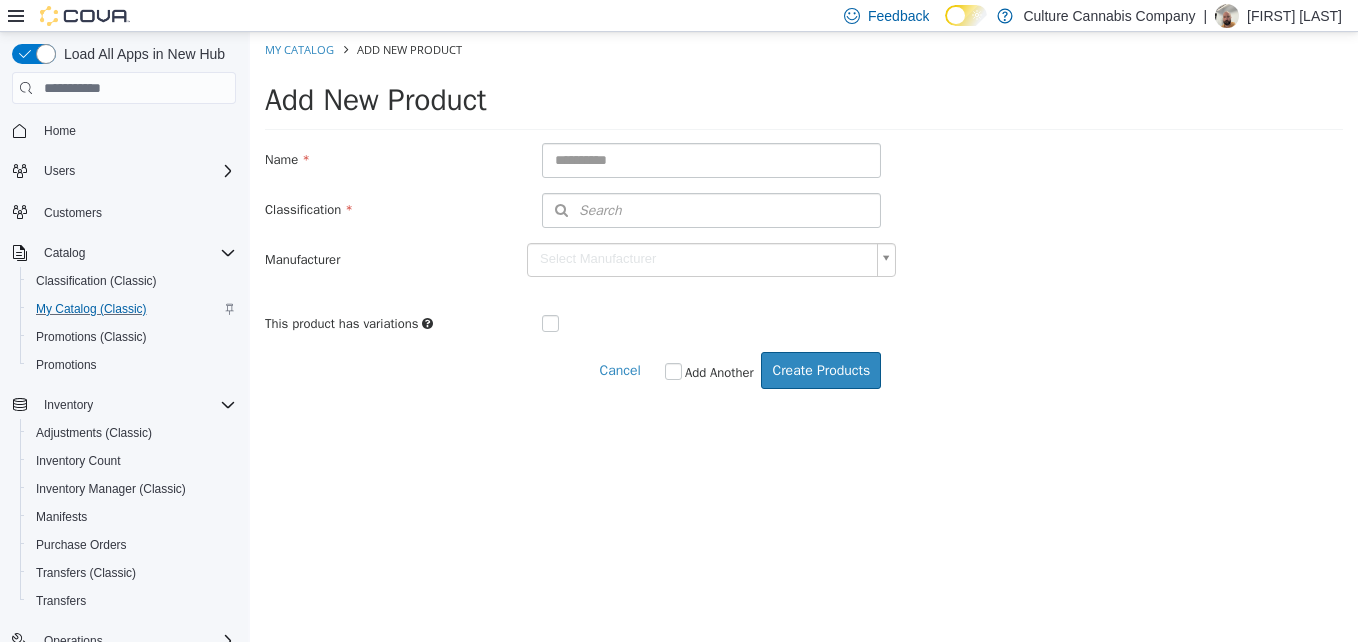 click on "Add New Product" at bounding box center (804, 106) 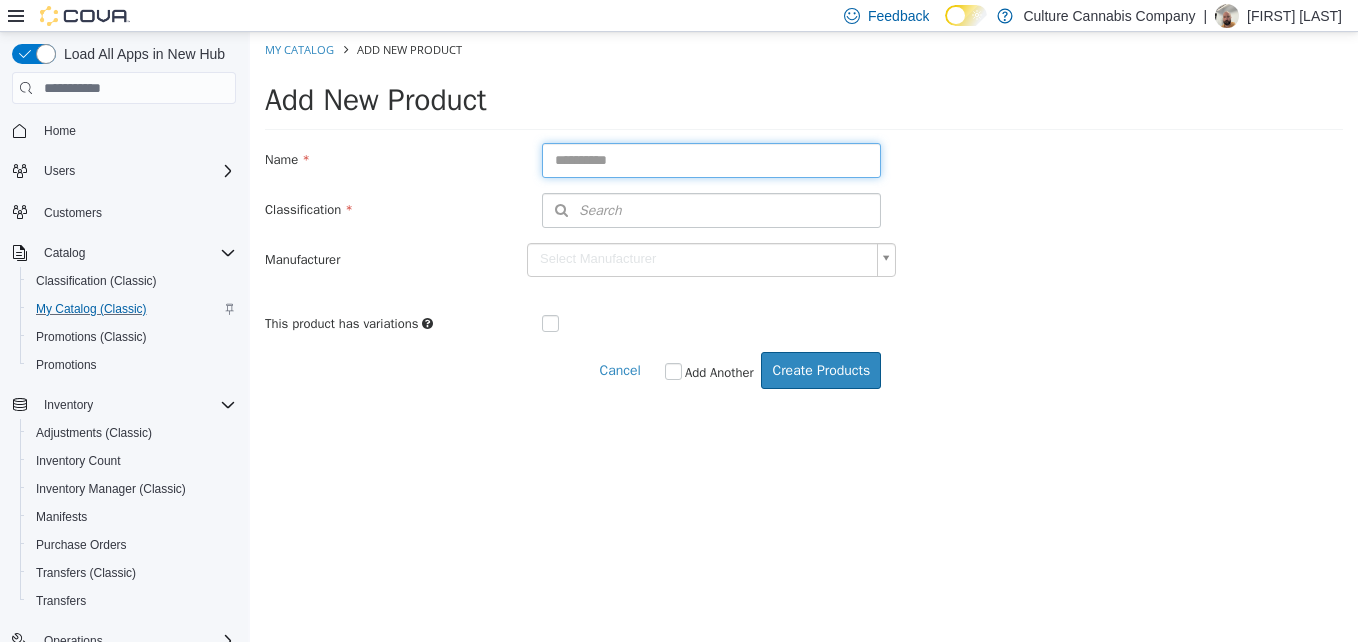 click at bounding box center [711, 160] 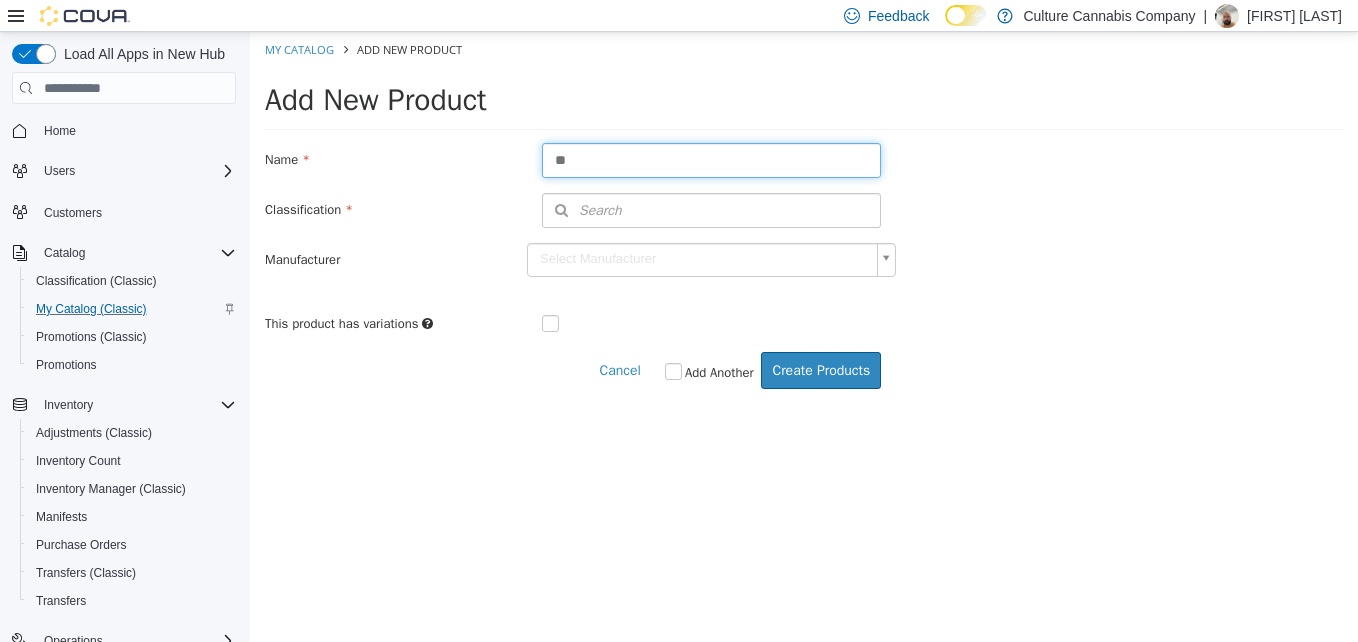 type on "*" 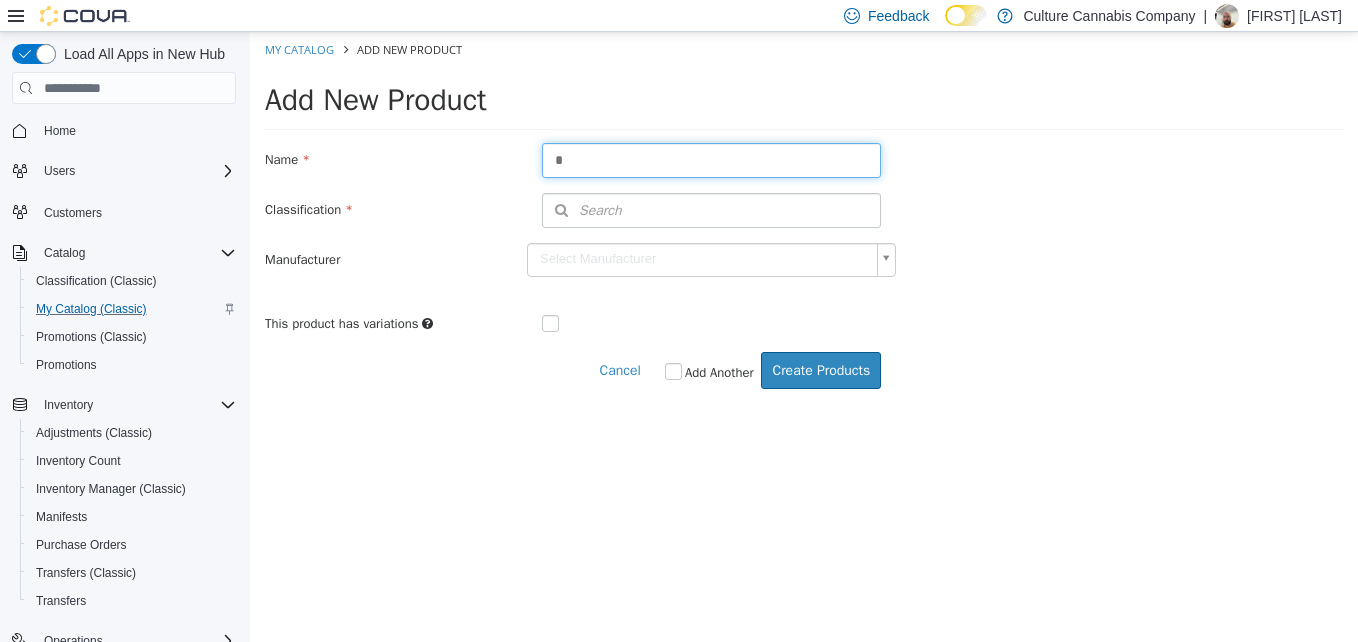type 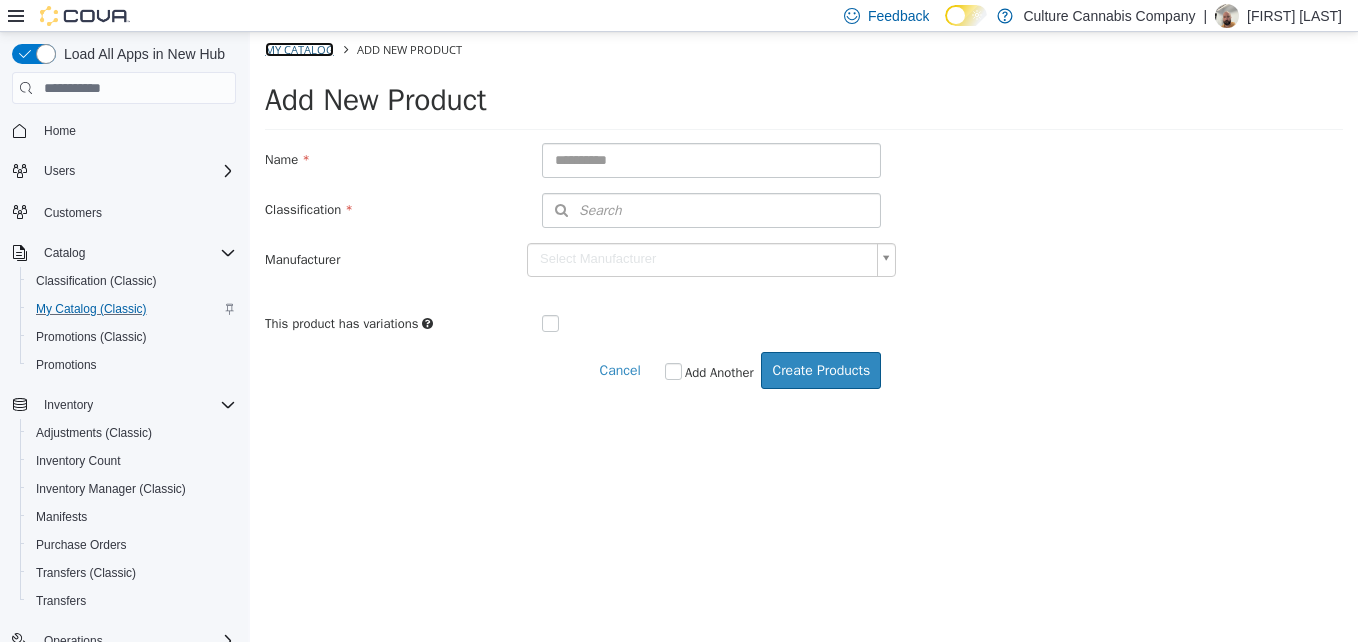click on "My Catalog" at bounding box center [299, 49] 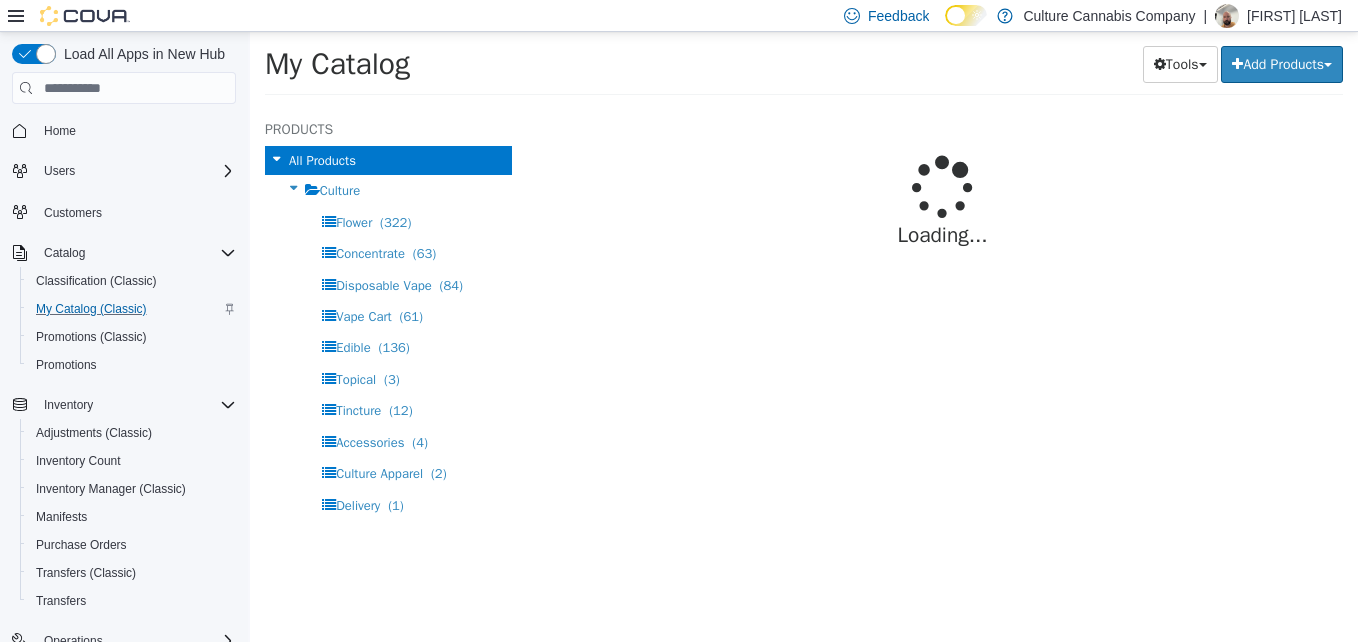 select on "**********" 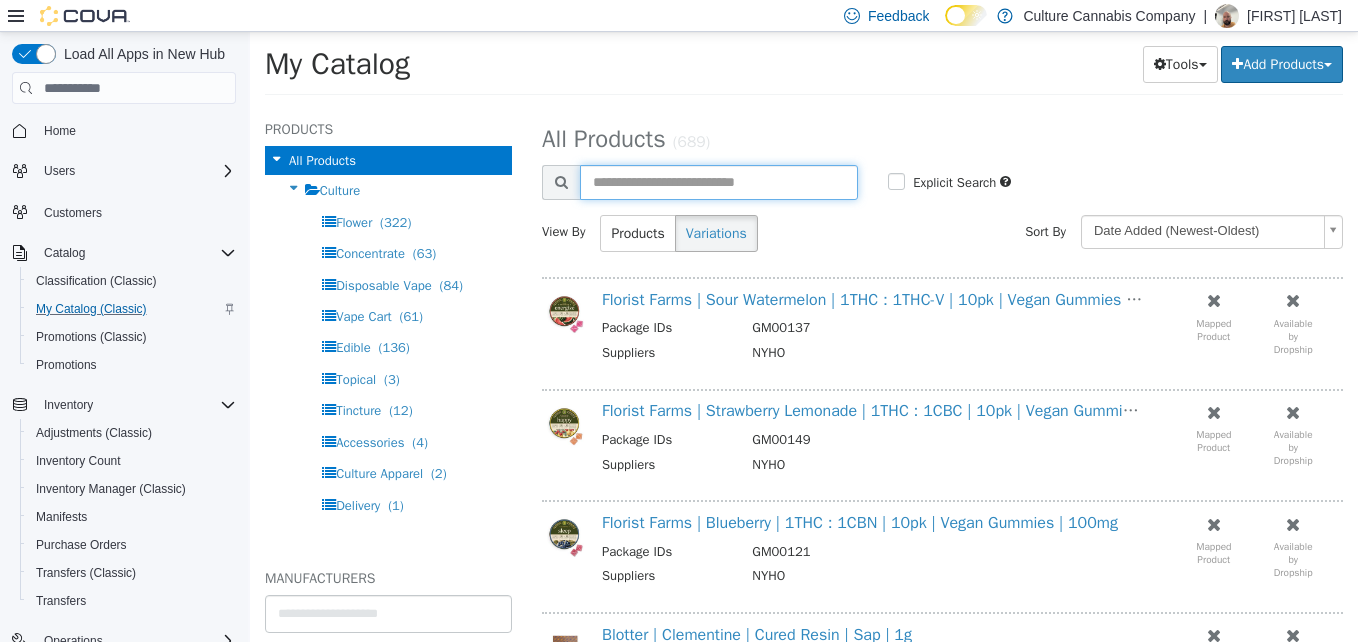 click at bounding box center (719, 182) 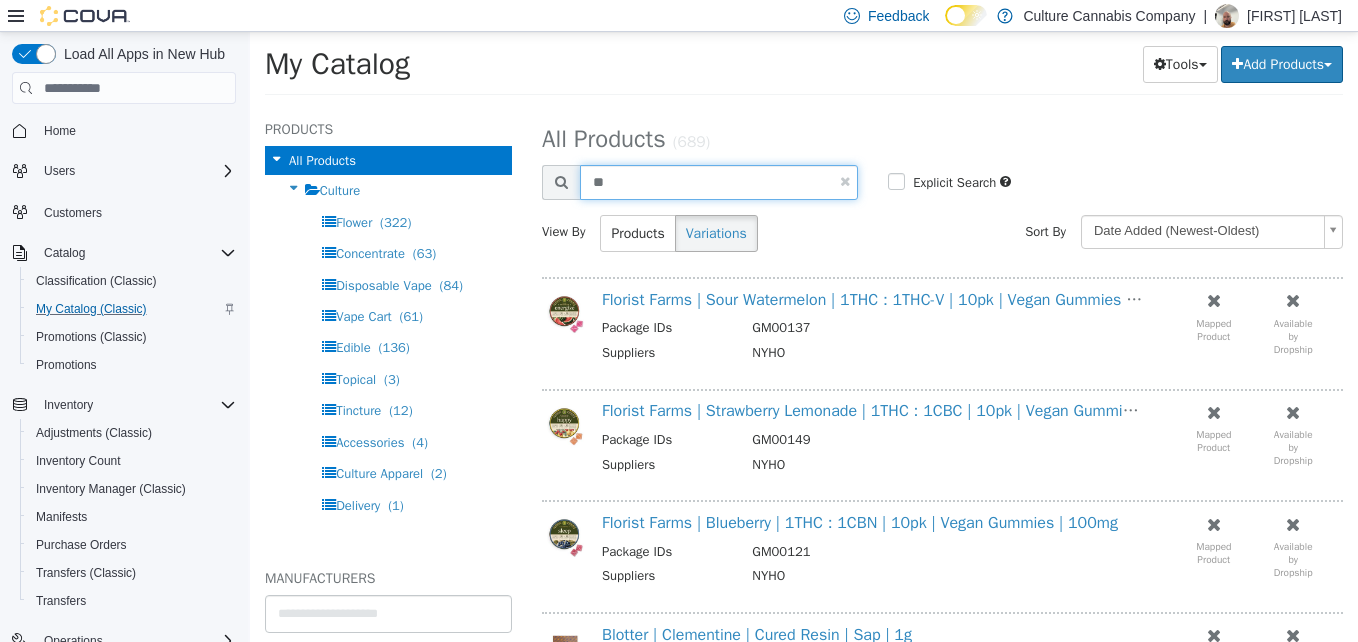 type on "*" 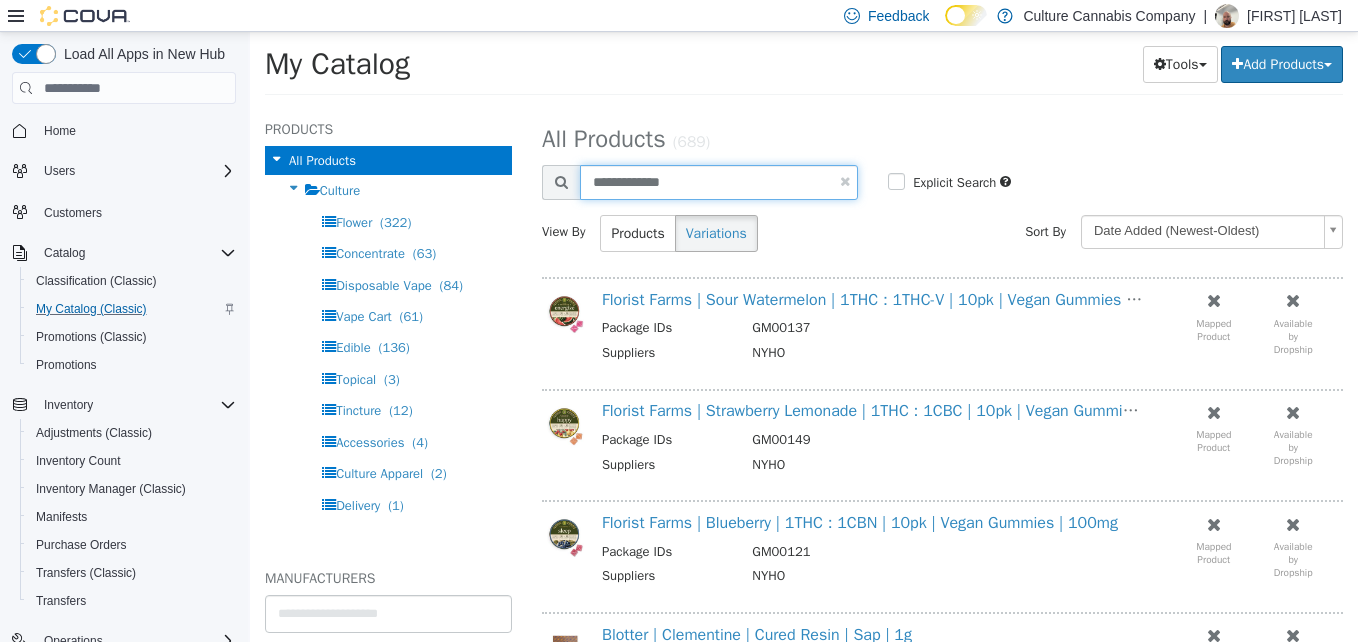 type on "**********" 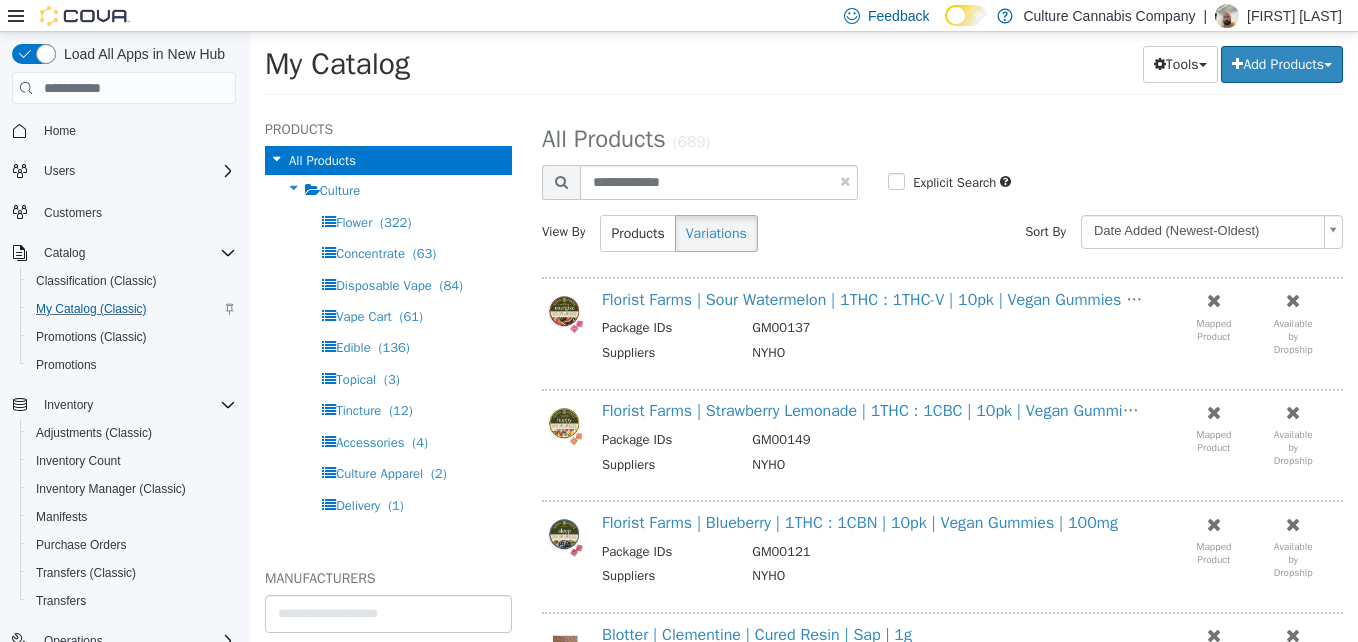 select on "**********" 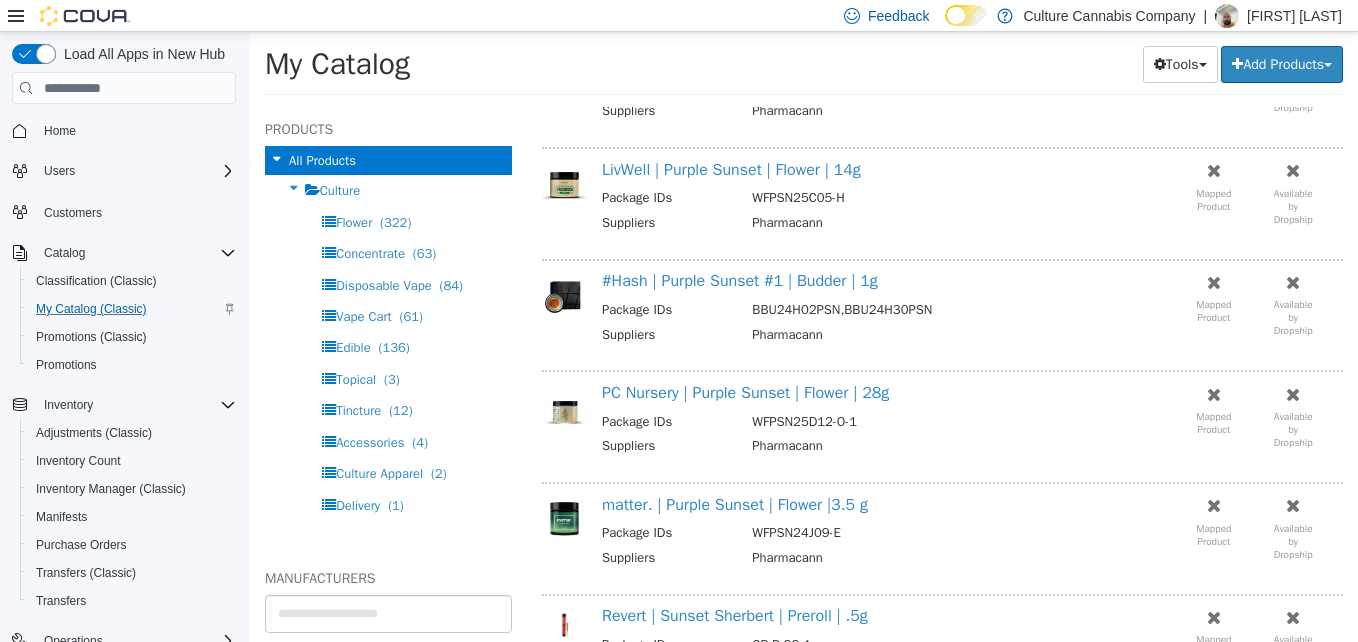 scroll, scrollTop: 500, scrollLeft: 0, axis: vertical 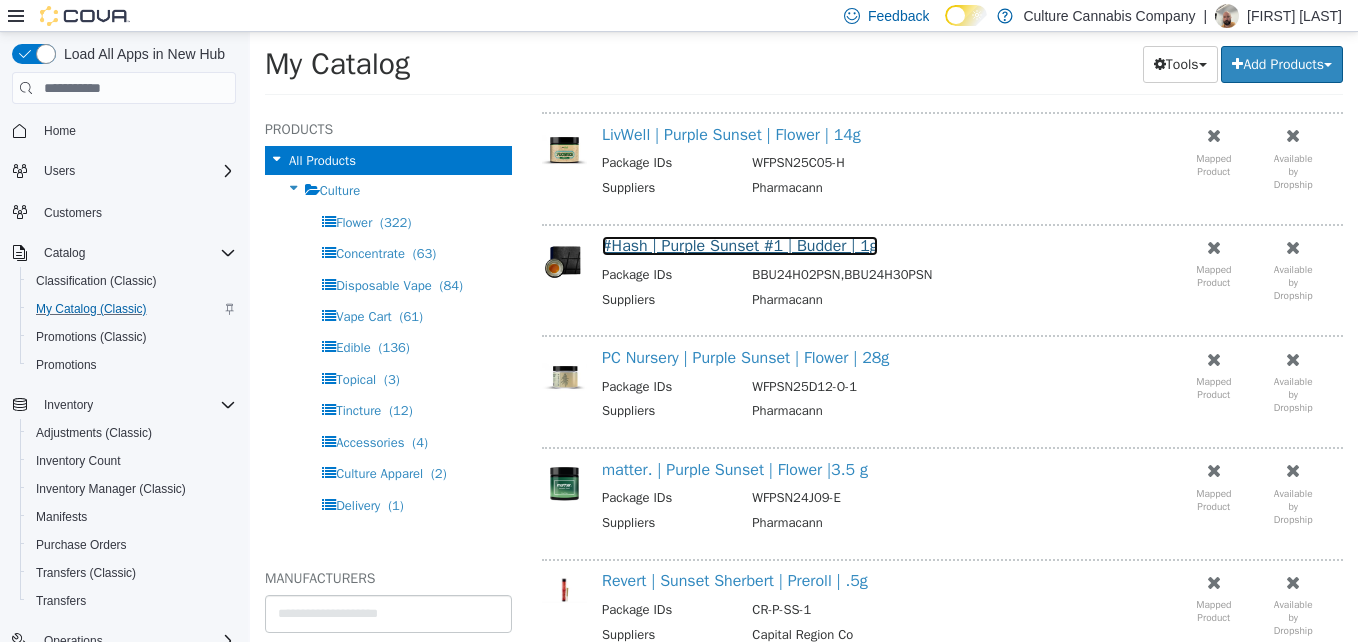 click on "#Hash | Purple Sunset #1 | Budder | 1g" at bounding box center (740, 246) 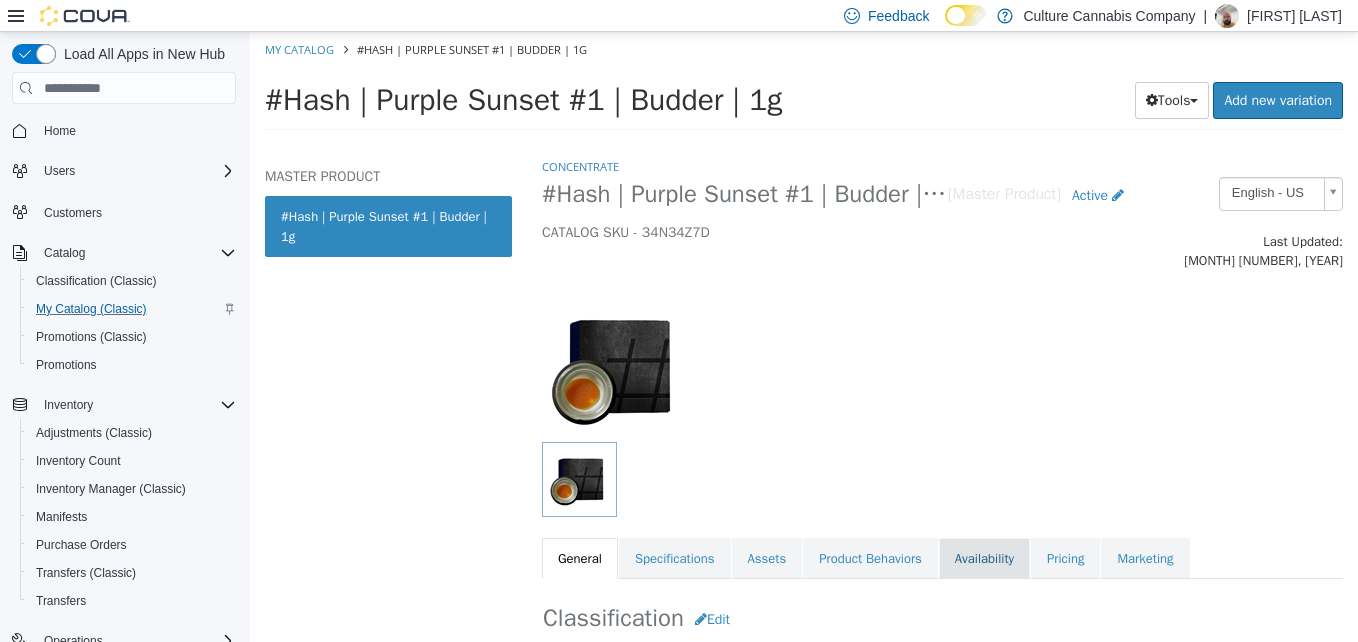 click on "Availability" at bounding box center [984, 559] 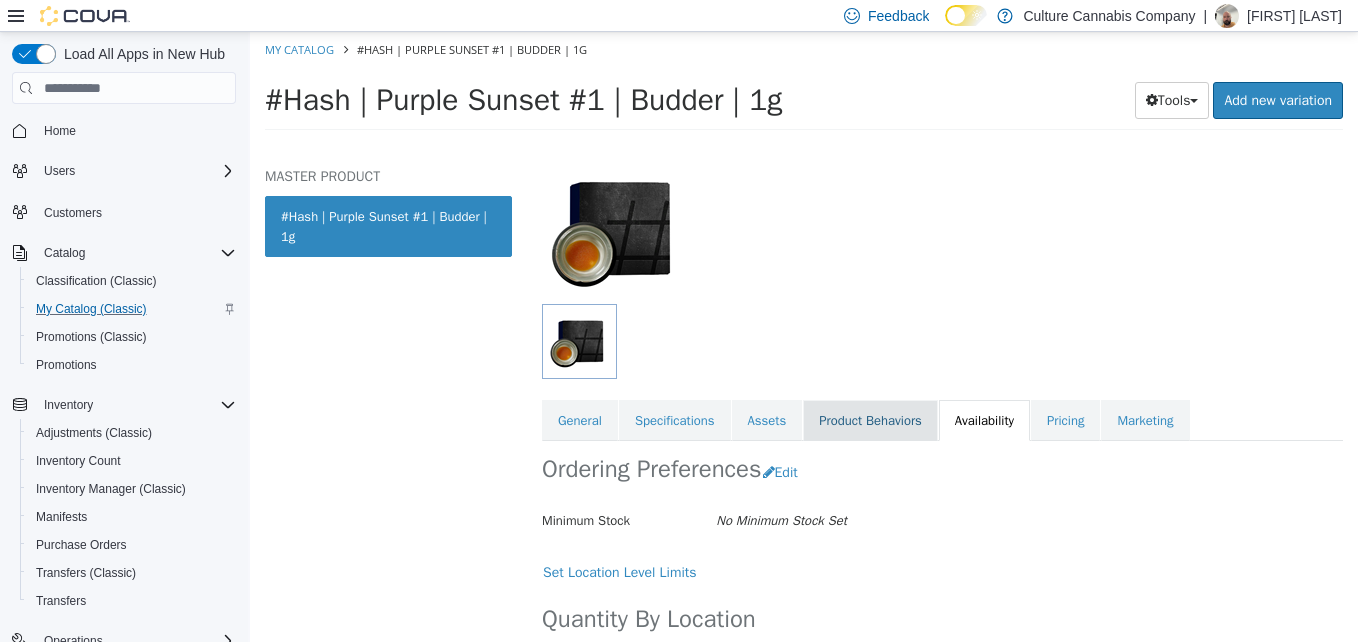 scroll, scrollTop: 38, scrollLeft: 0, axis: vertical 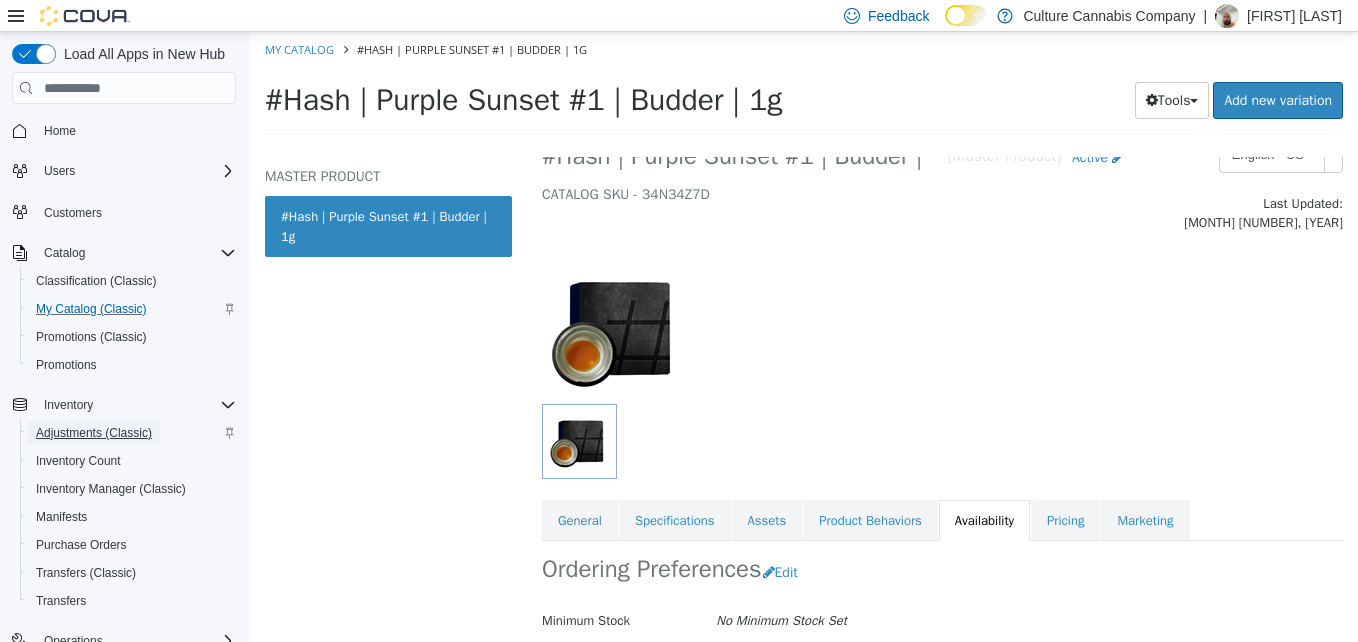click on "Adjustments (Classic)" at bounding box center [94, 433] 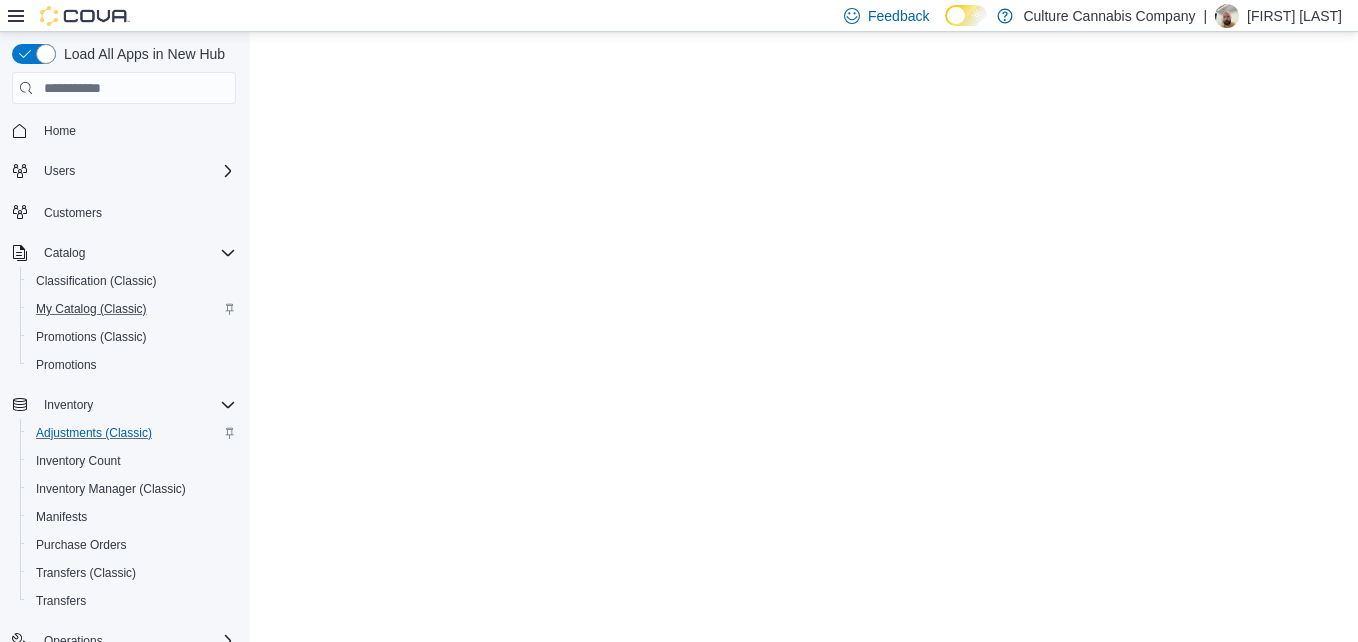 scroll, scrollTop: 0, scrollLeft: 0, axis: both 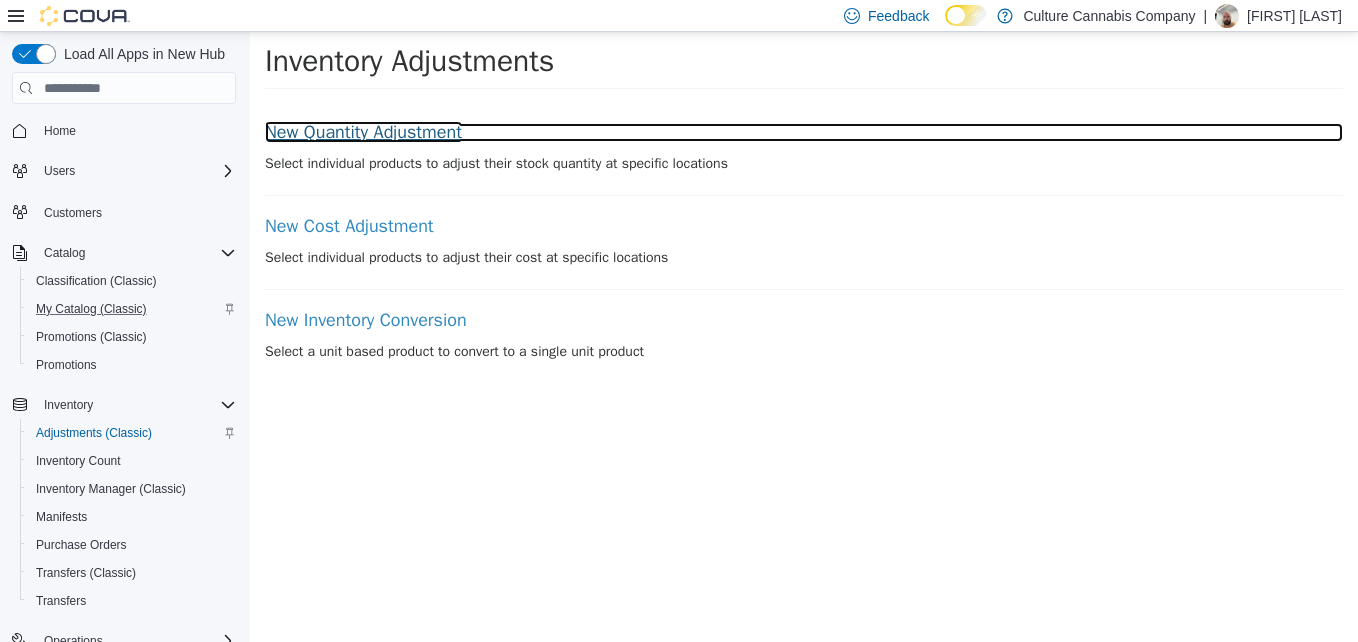 click on "New Quantity Adjustment" at bounding box center [804, 133] 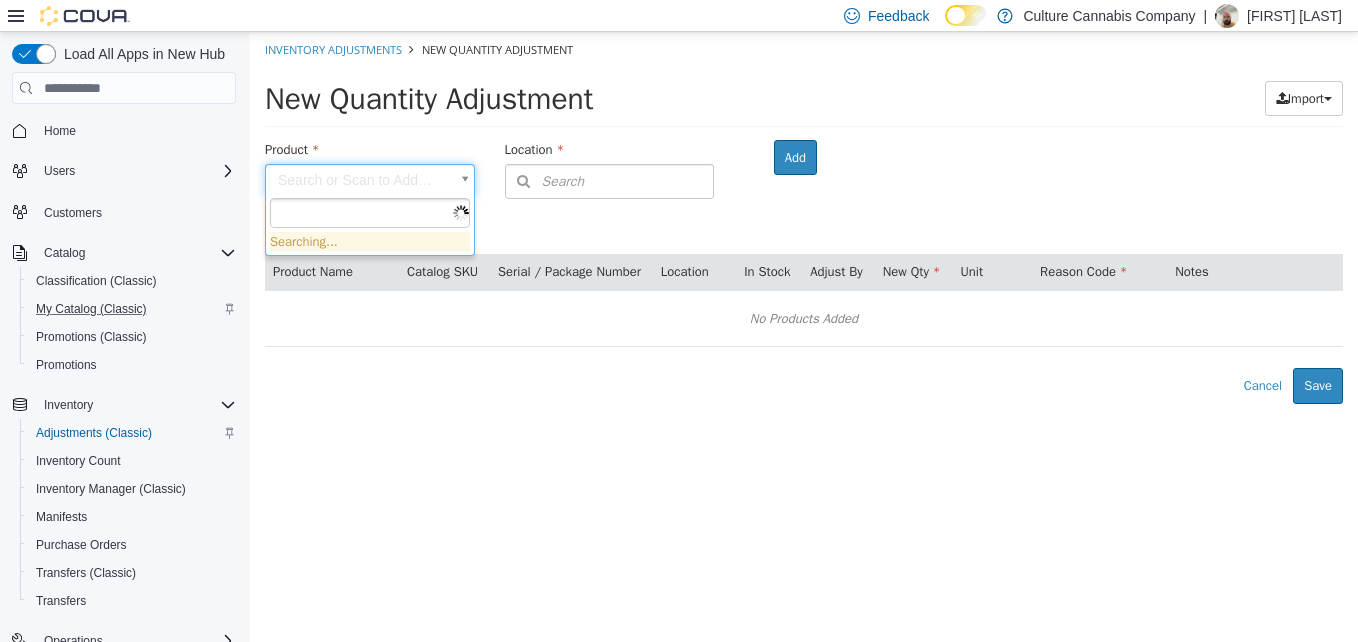 click on "×
Inventory Adjustments
New Quantity Adjustment
New Quantity Adjustment
Import  Inventory Export (.CSV) Package List (.TXT)
Product     Search or Scan to Add Product     Location Search Type 3 or more characters or browse       Culture Cannabis Company     (1)         90 E Market St Unit 101         Room   Add Products  ( 0 ) Product Name Catalog SKU Serial / Package Number Location In Stock Adjust By New Qty Unit Reason Code Notes No Products Added Error saving adjustment please resolve the errors above. Cancel Save
Searching..." at bounding box center [804, 218] 